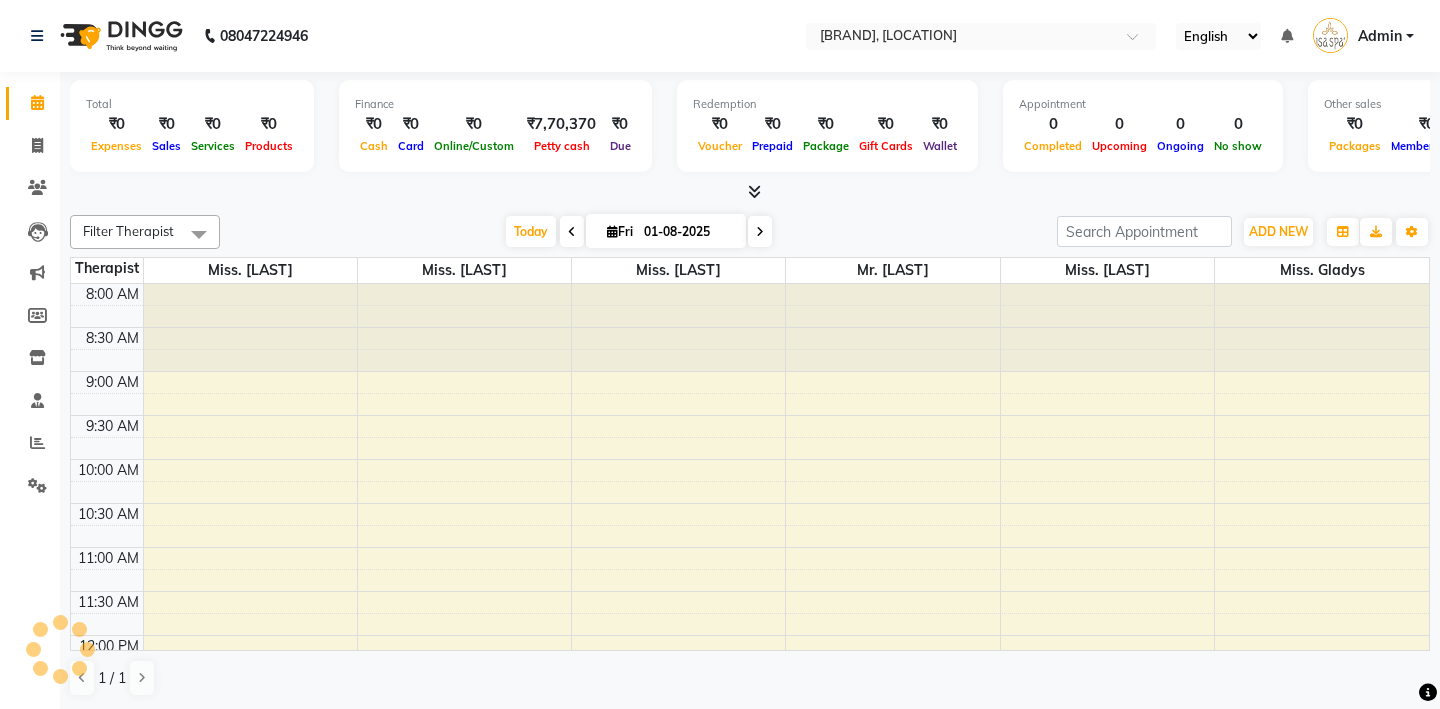 scroll, scrollTop: 0, scrollLeft: 0, axis: both 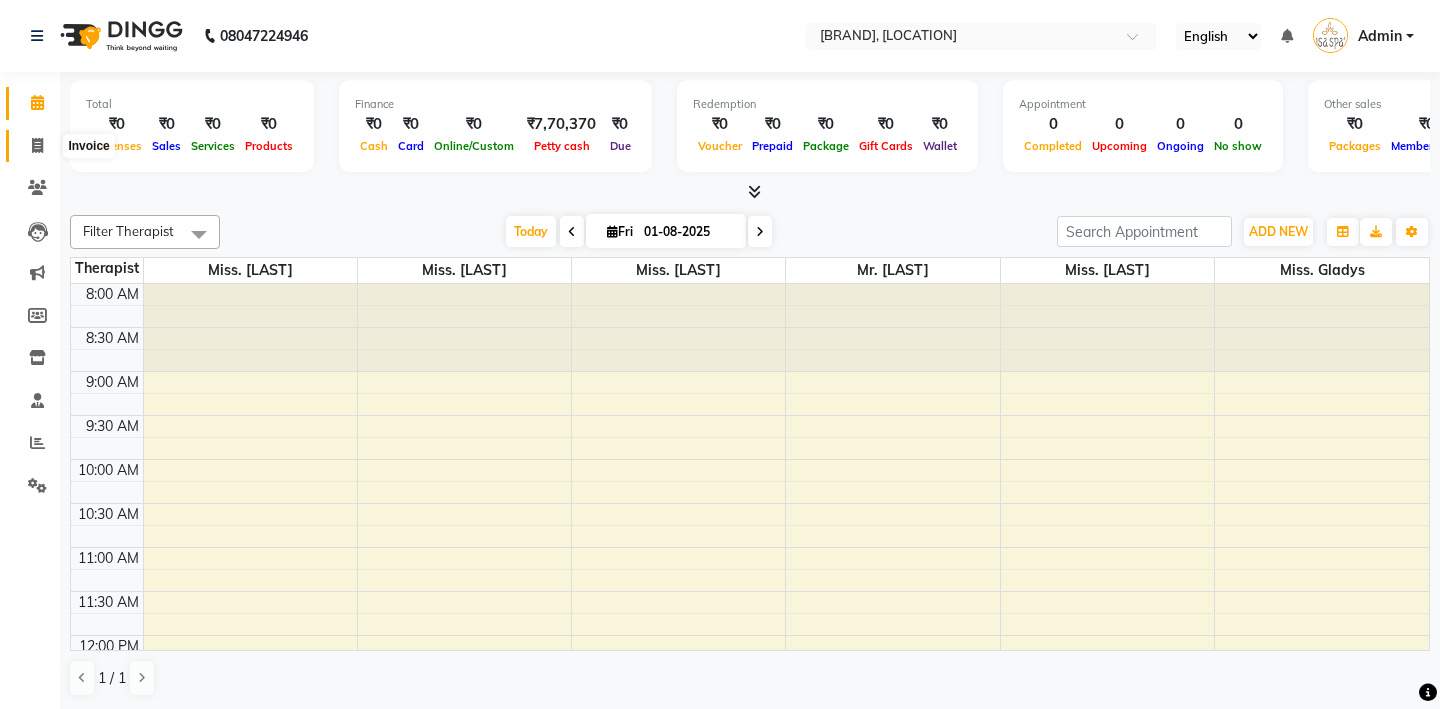 click 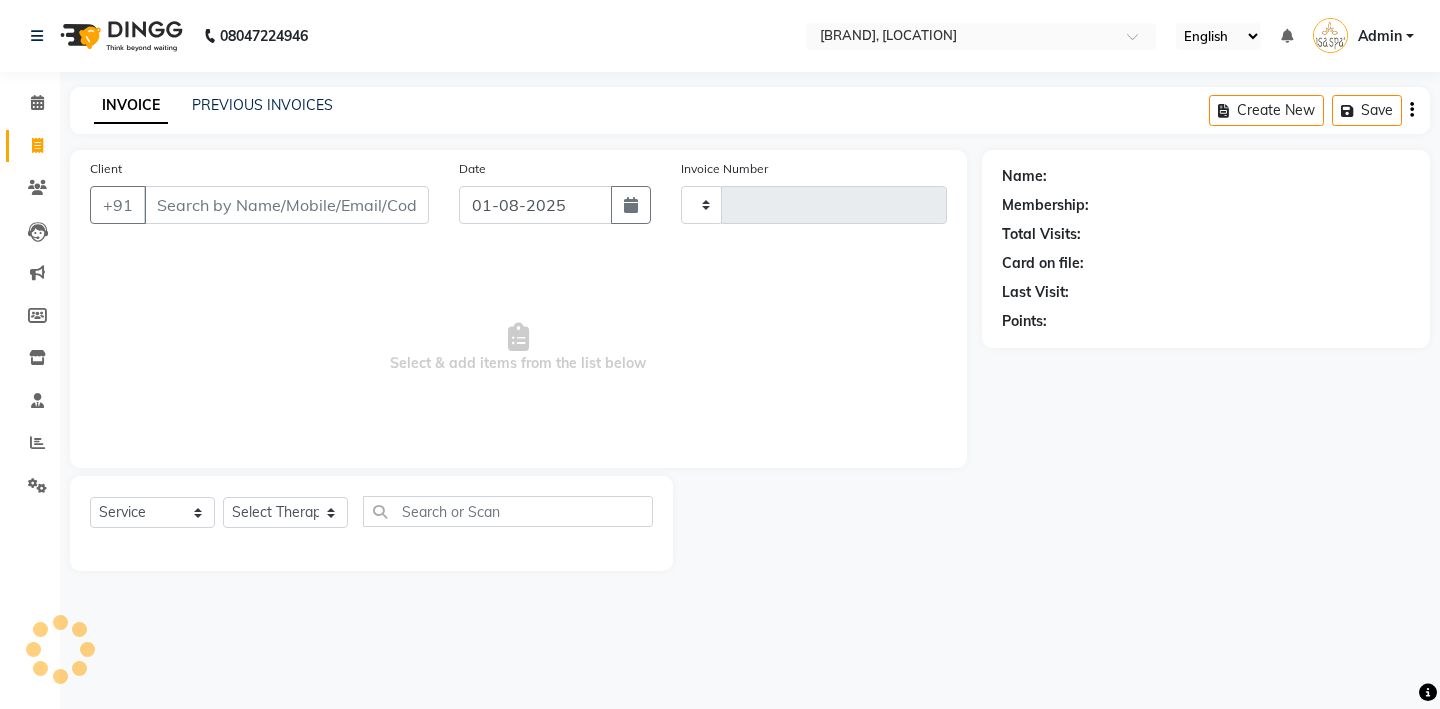 type on "1382" 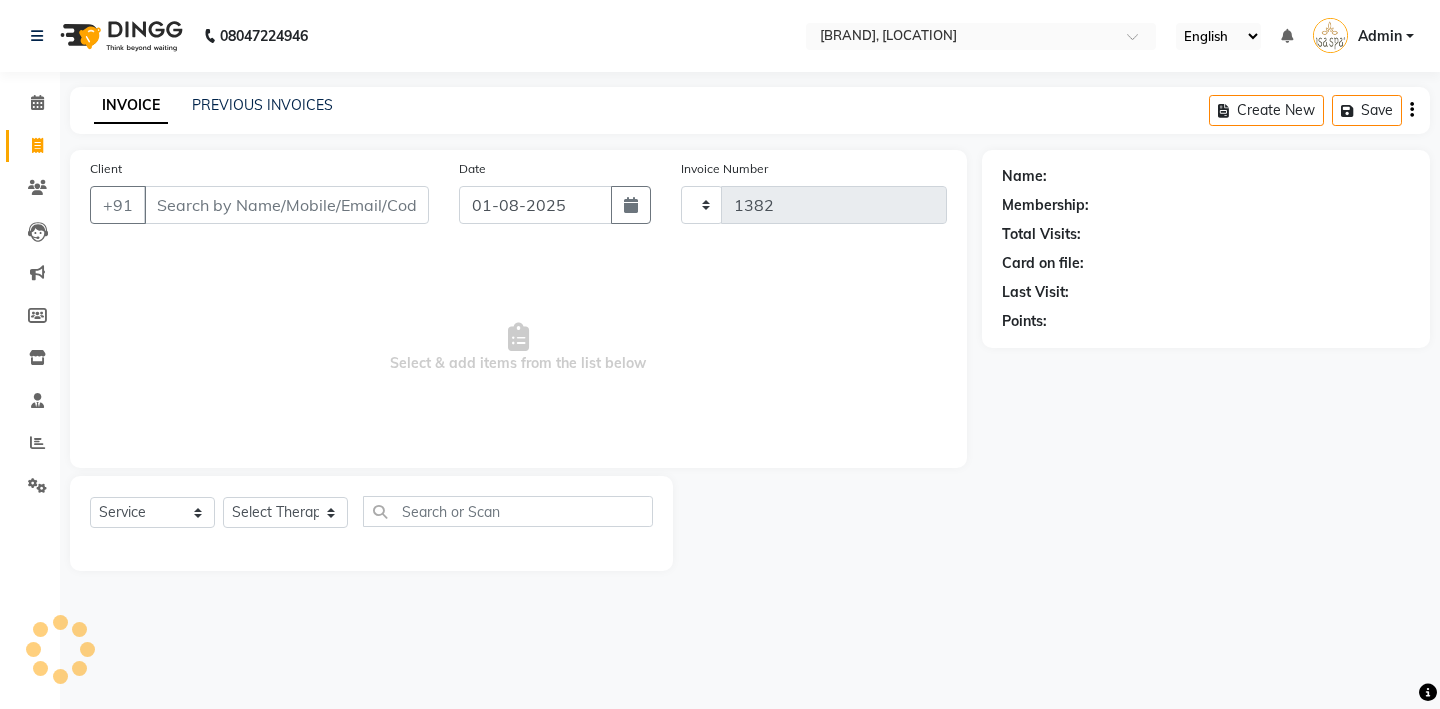 select on "6573" 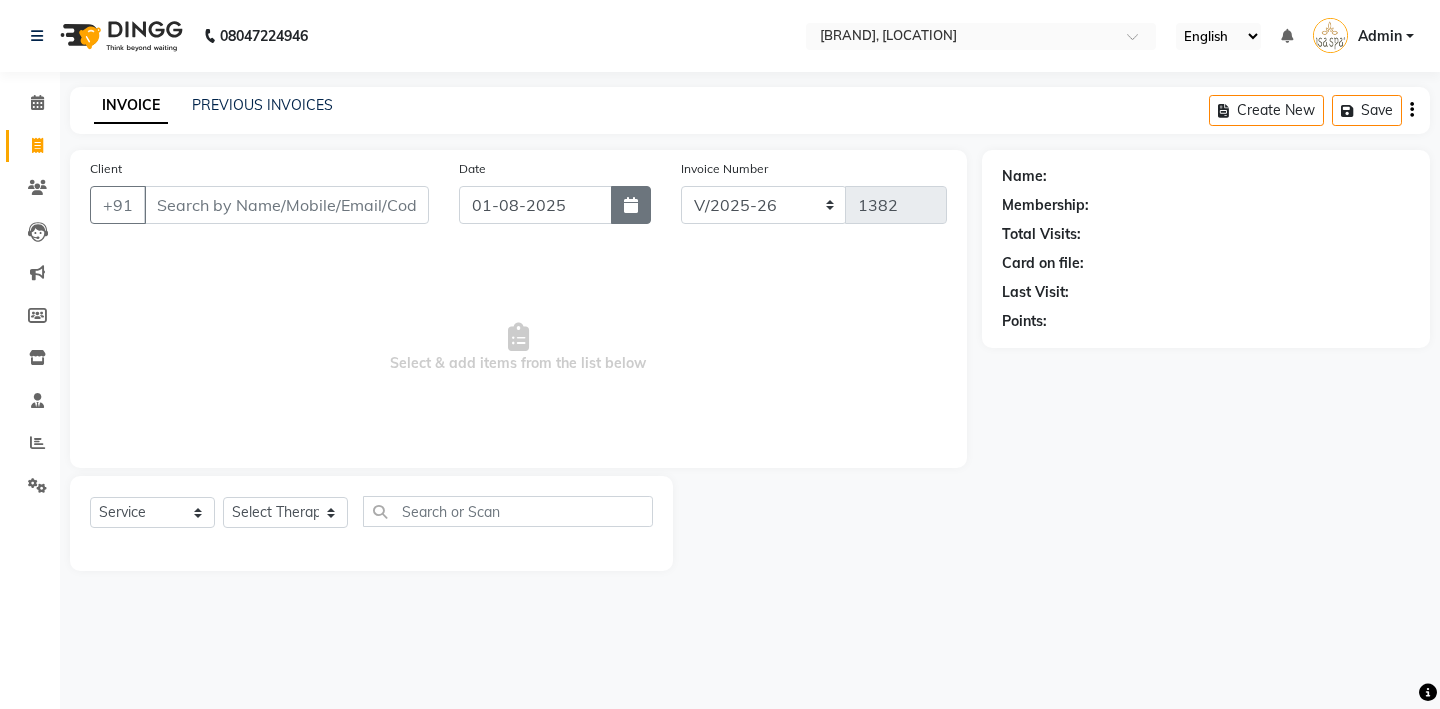 click 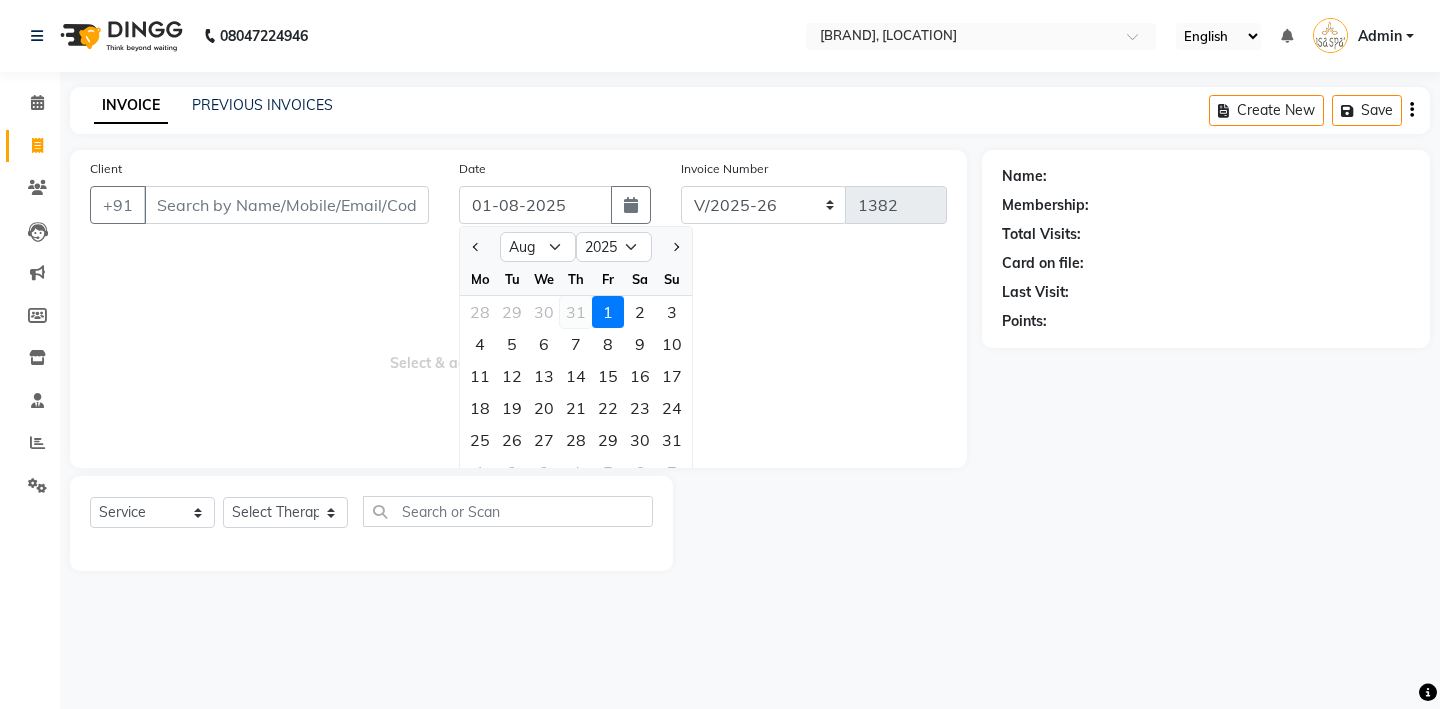 click on "31" 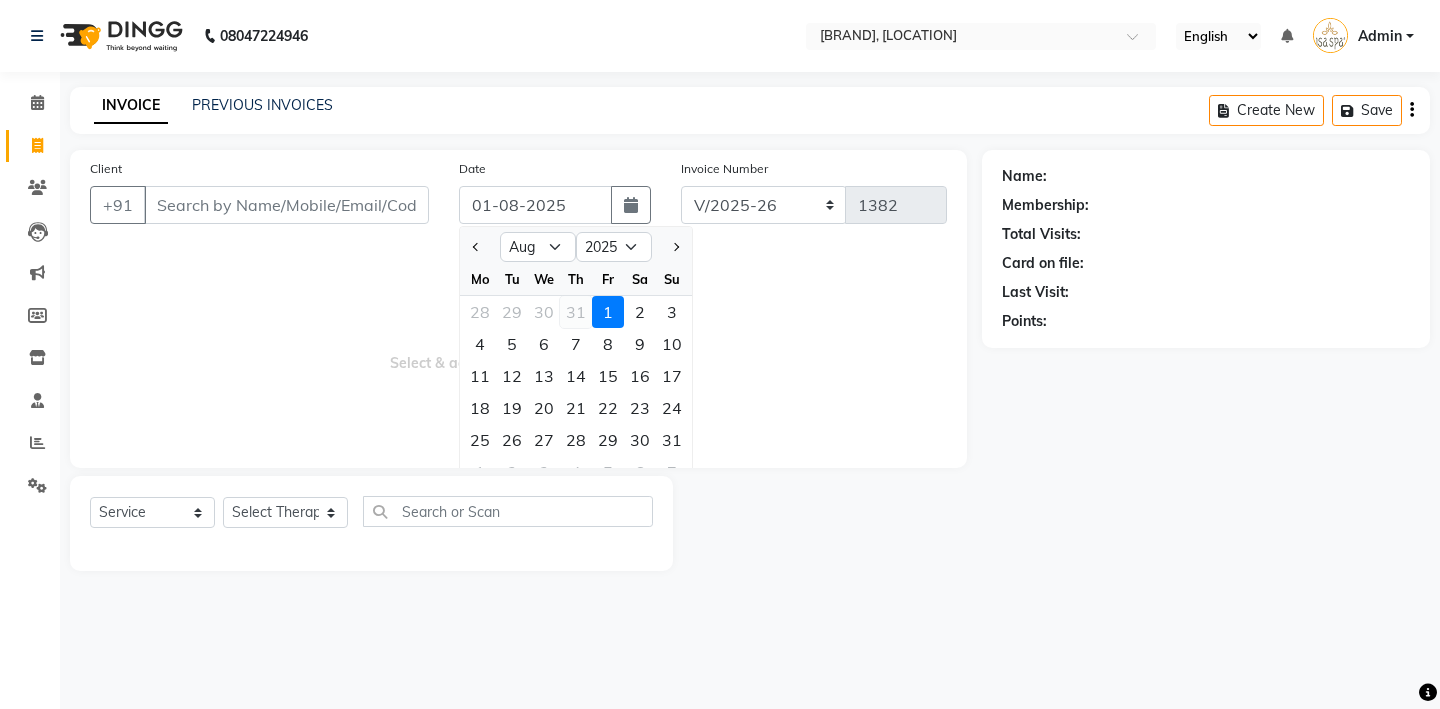 type on "31-07-2025" 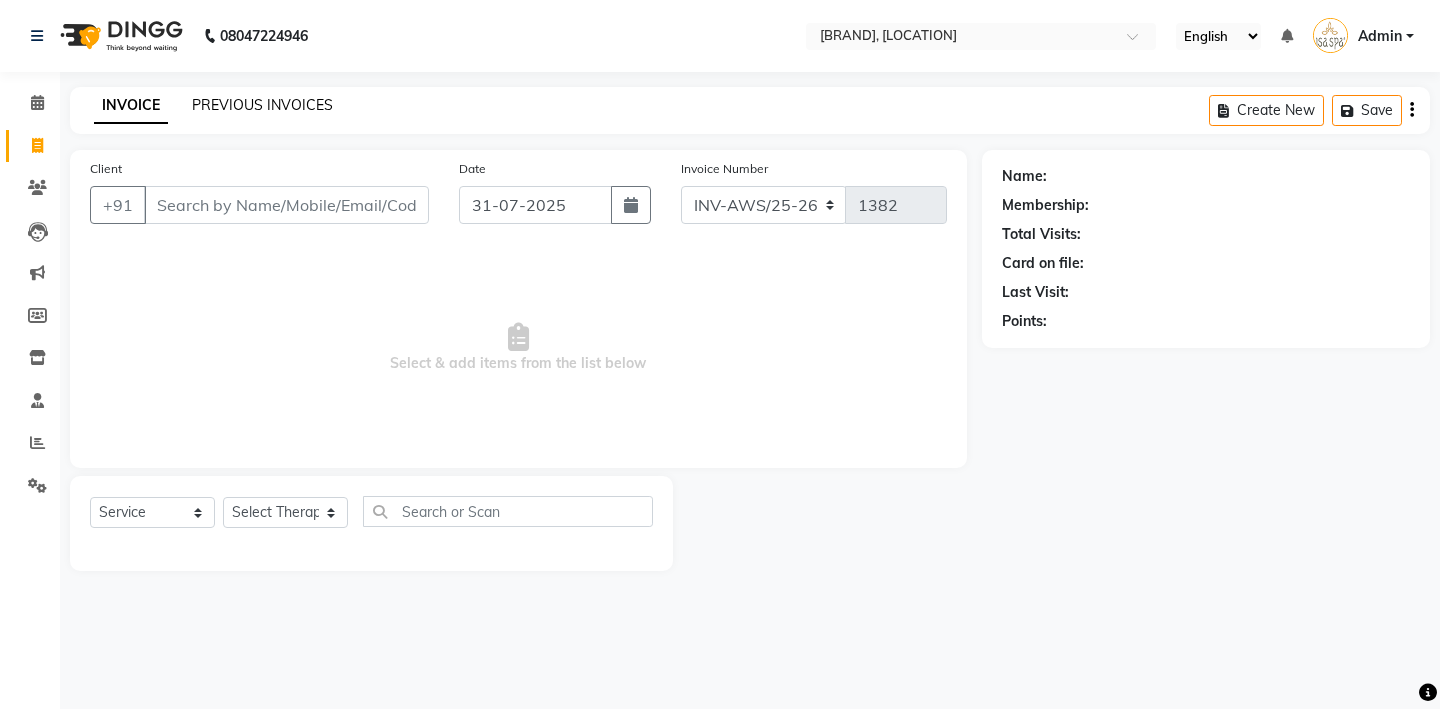 click on "PREVIOUS INVOICES" 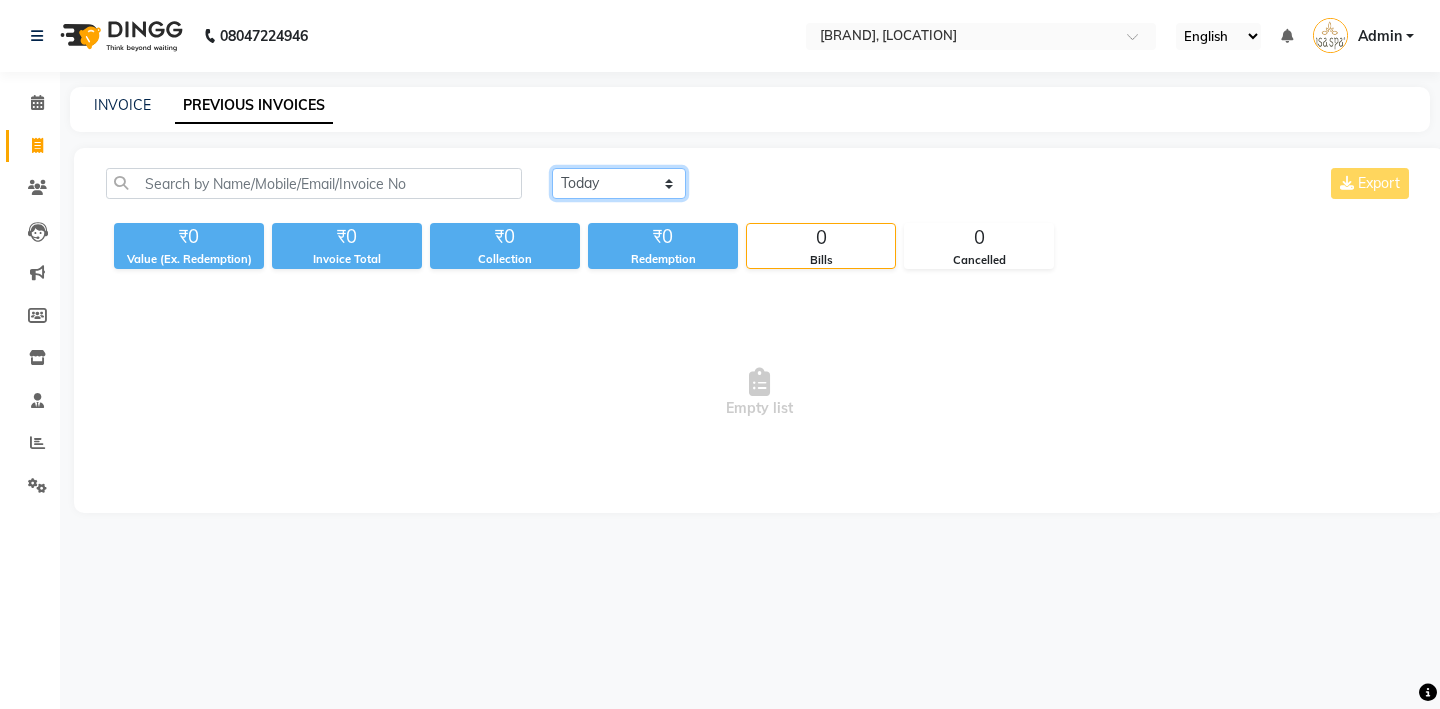 click on "Today Yesterday Custom Range" 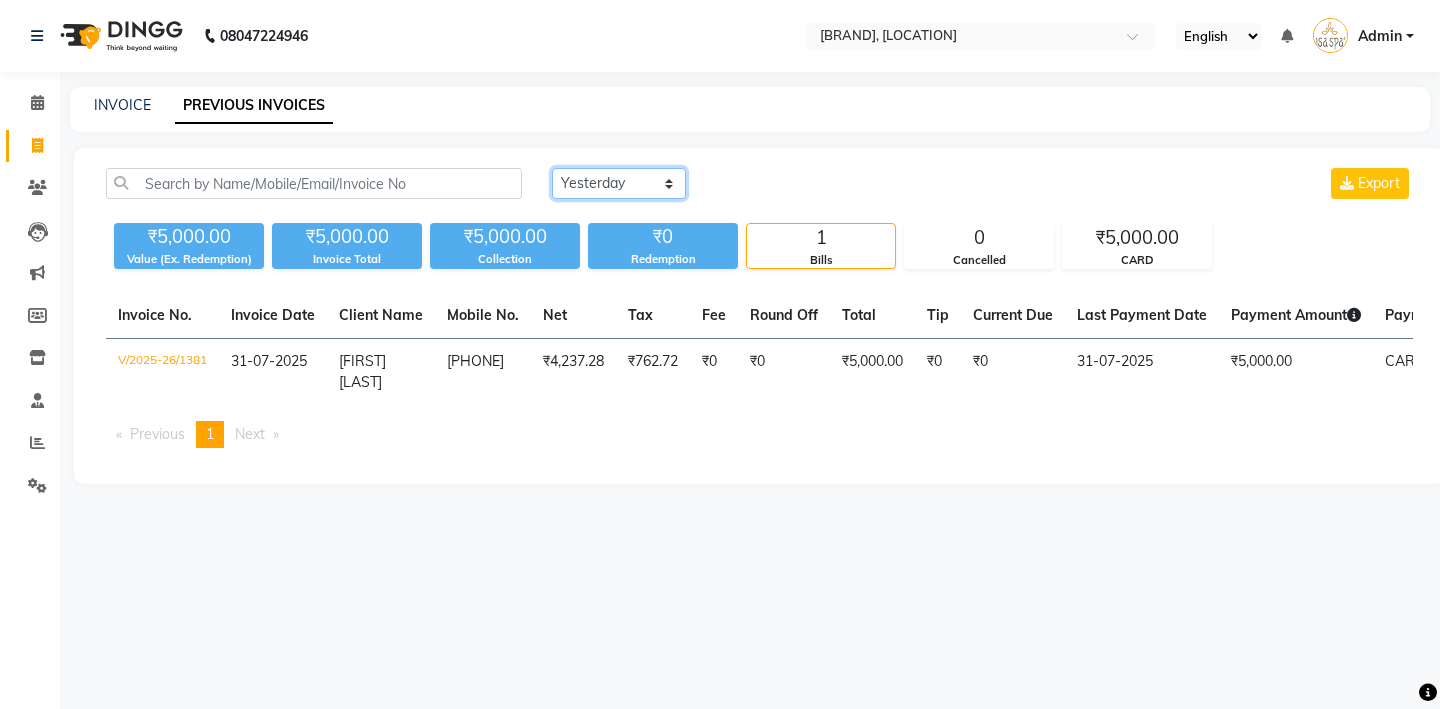click on "Today Yesterday Custom Range" 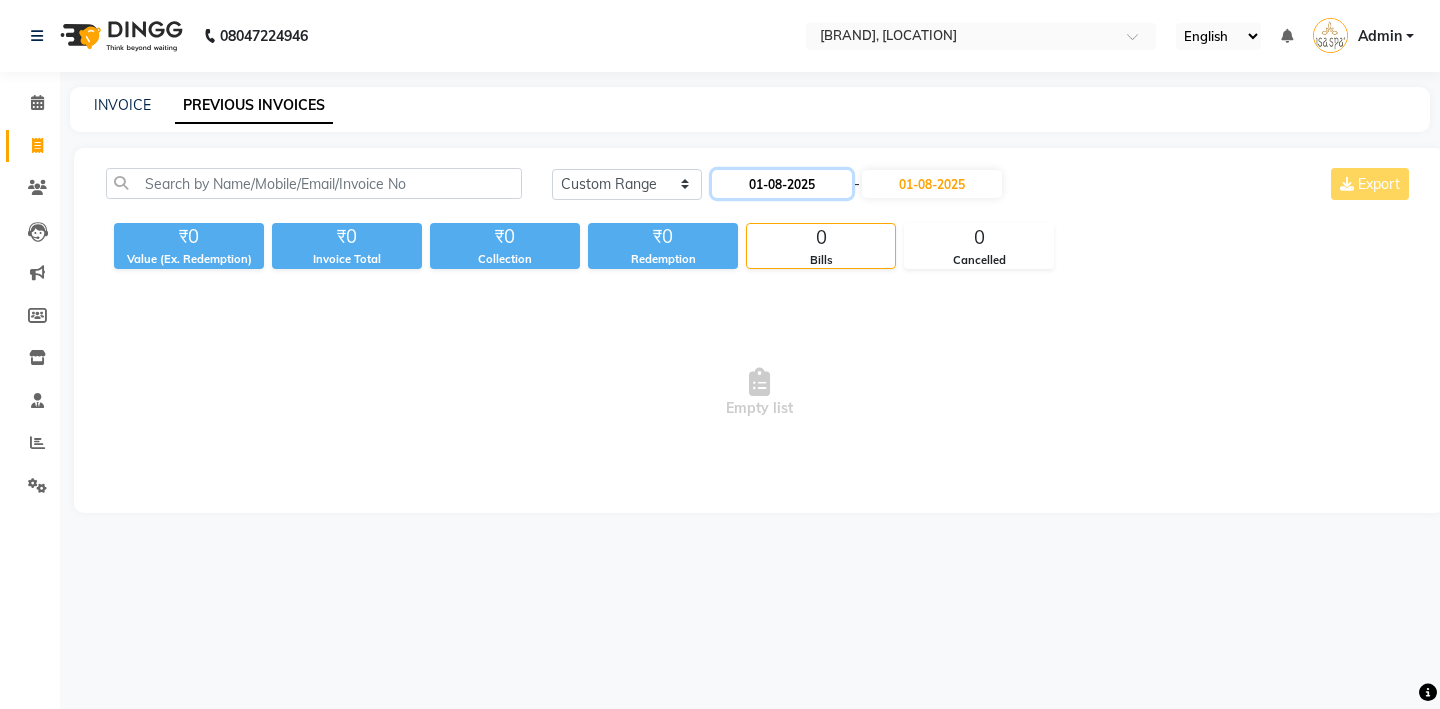 click on "01-08-2025" 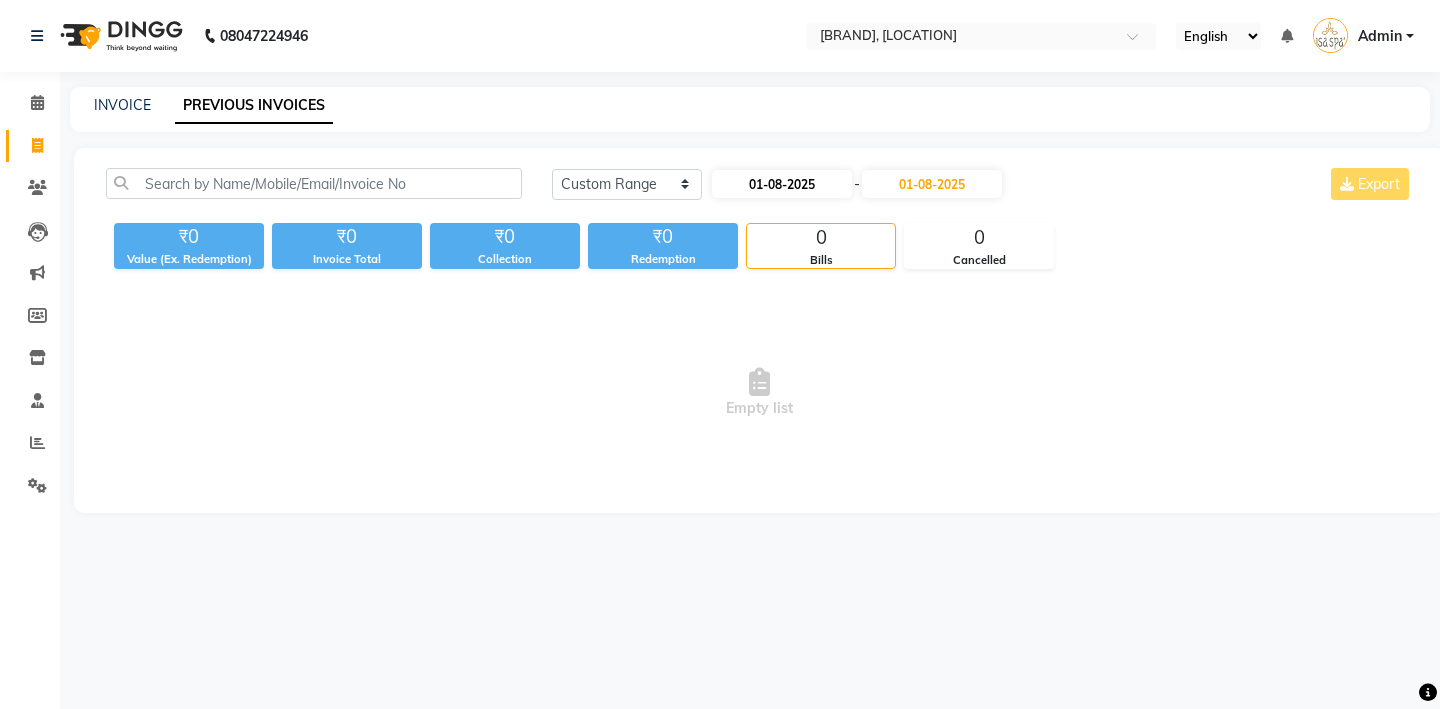 select on "8" 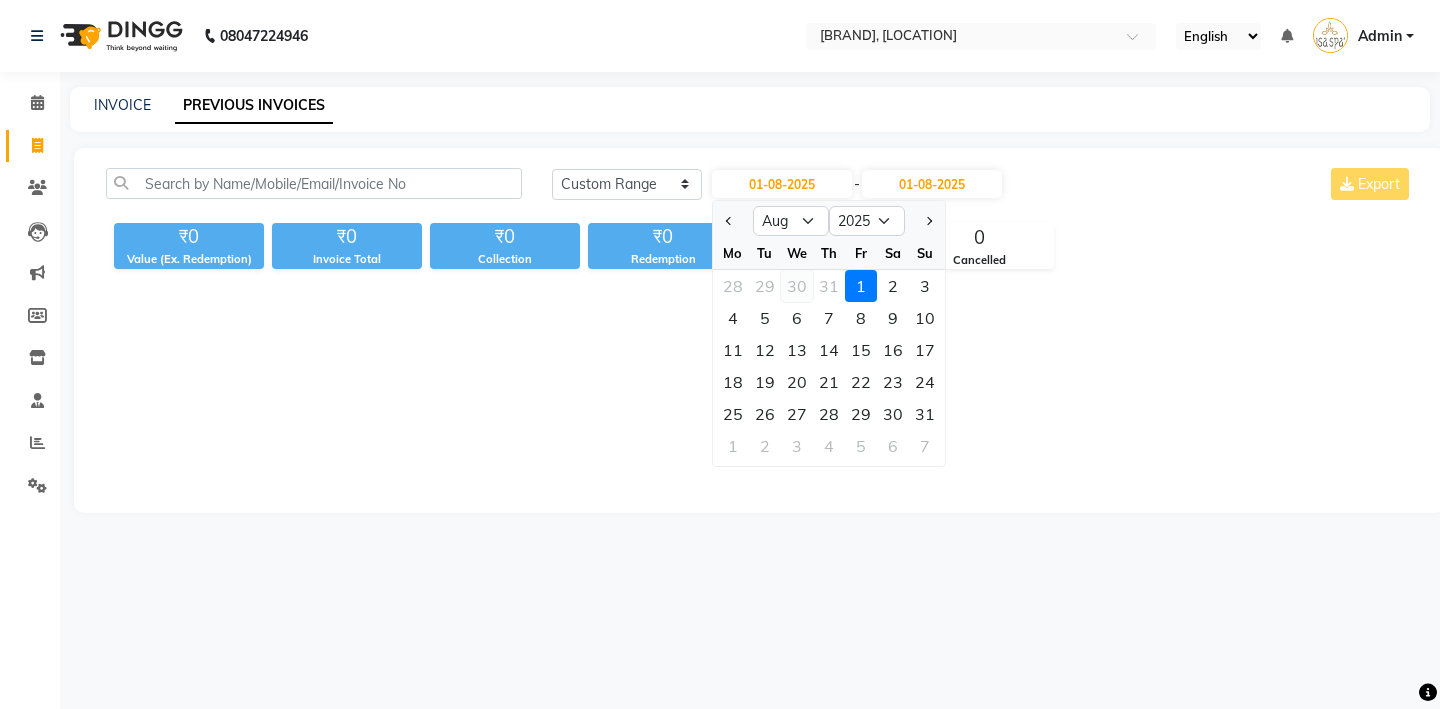 click on "30" 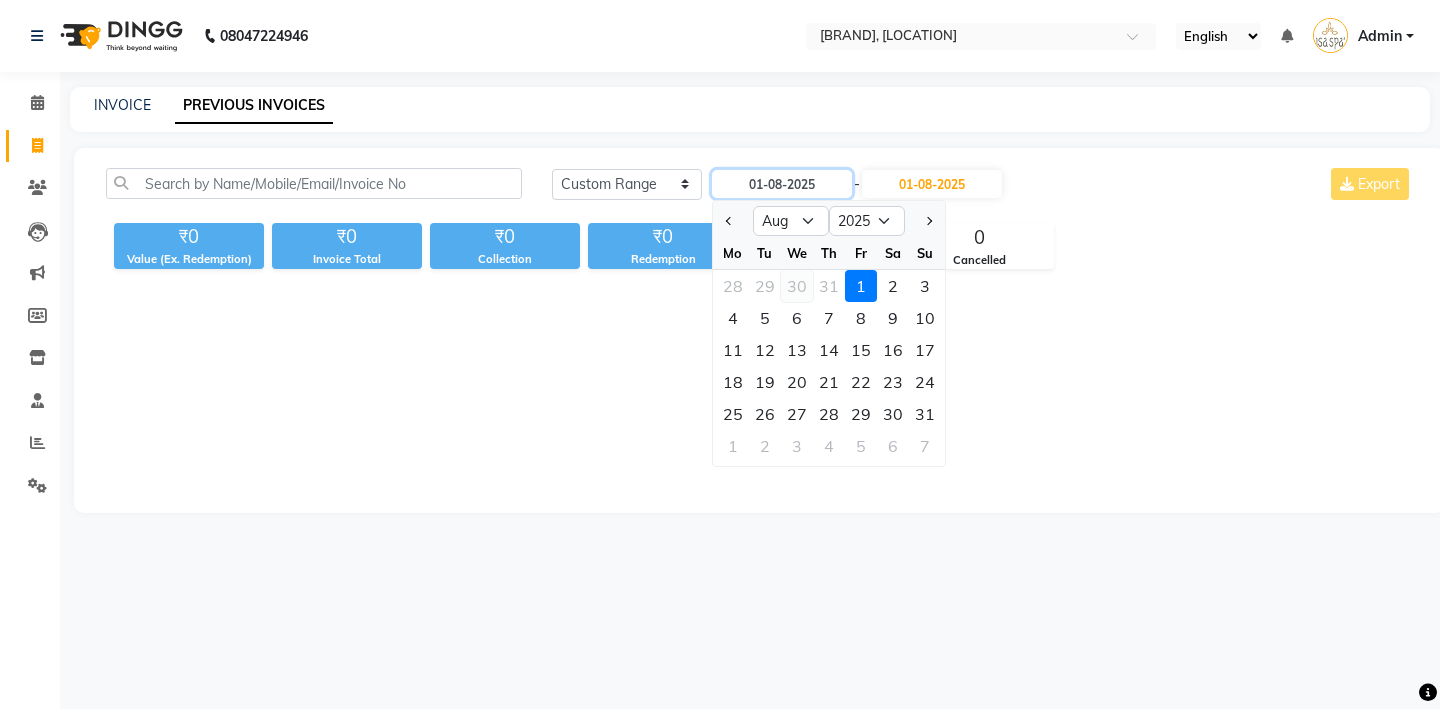 type on "30-07-2025" 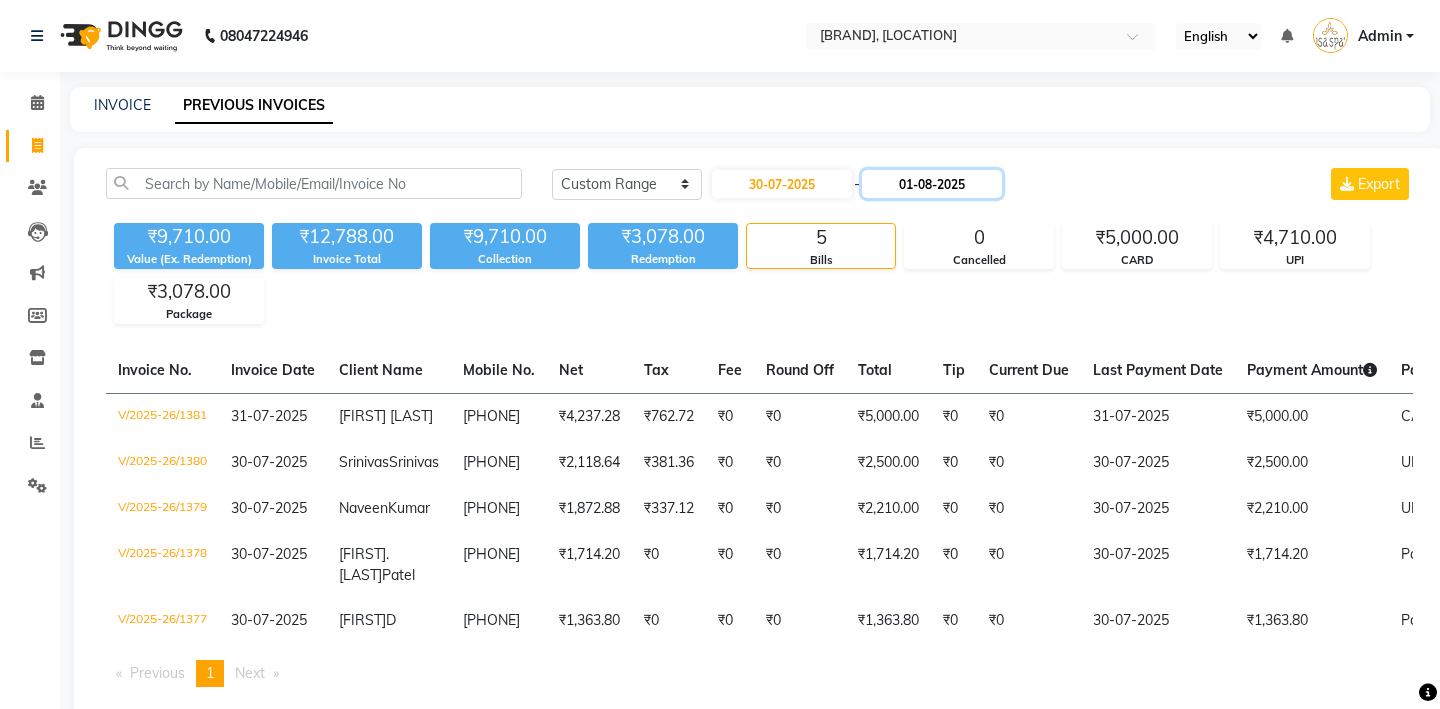click on "01-08-2025" 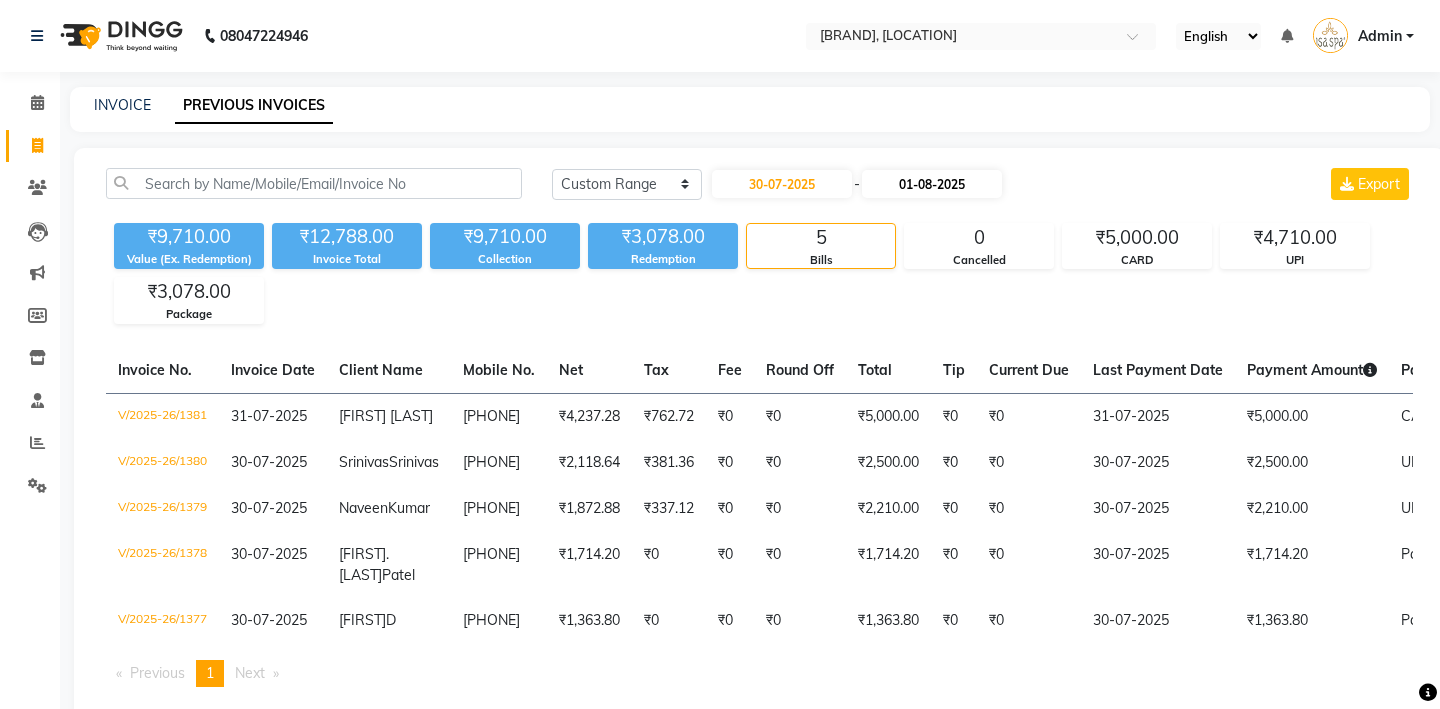 select on "8" 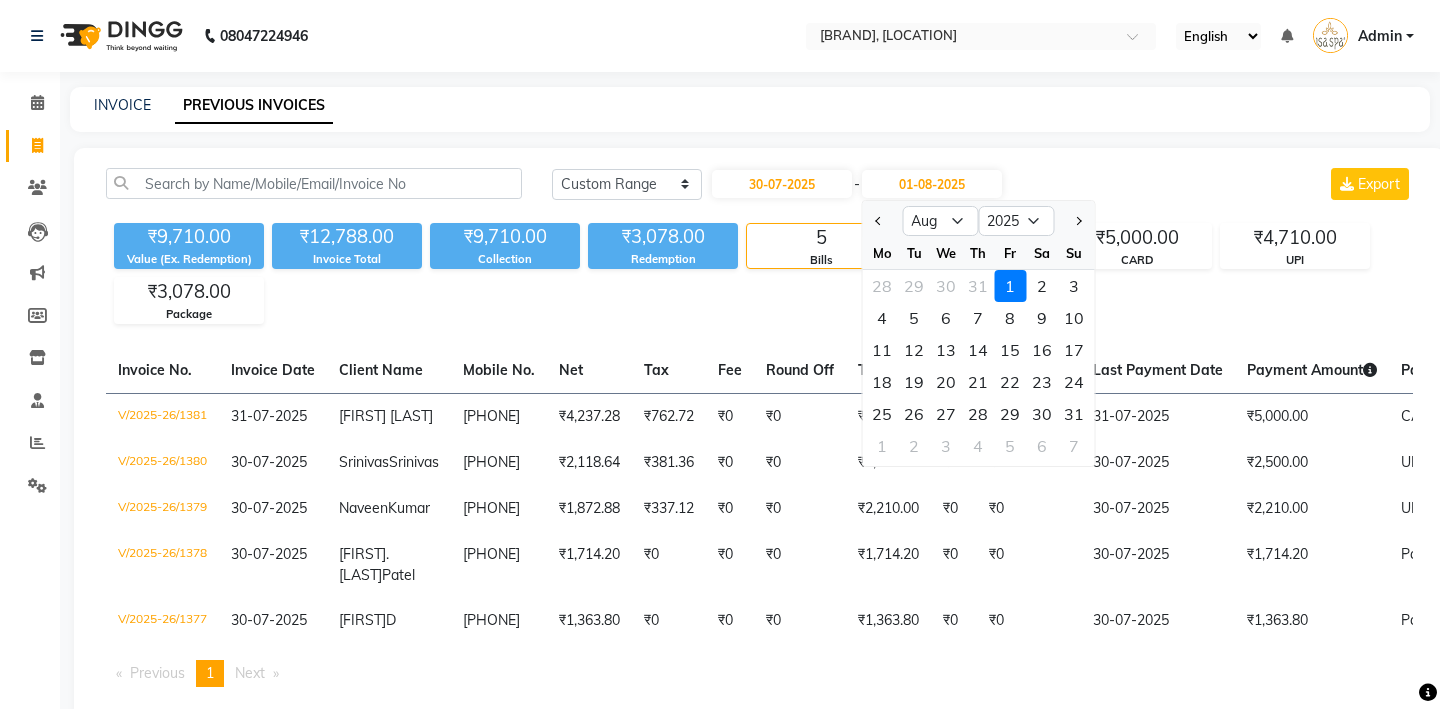 click on "30" 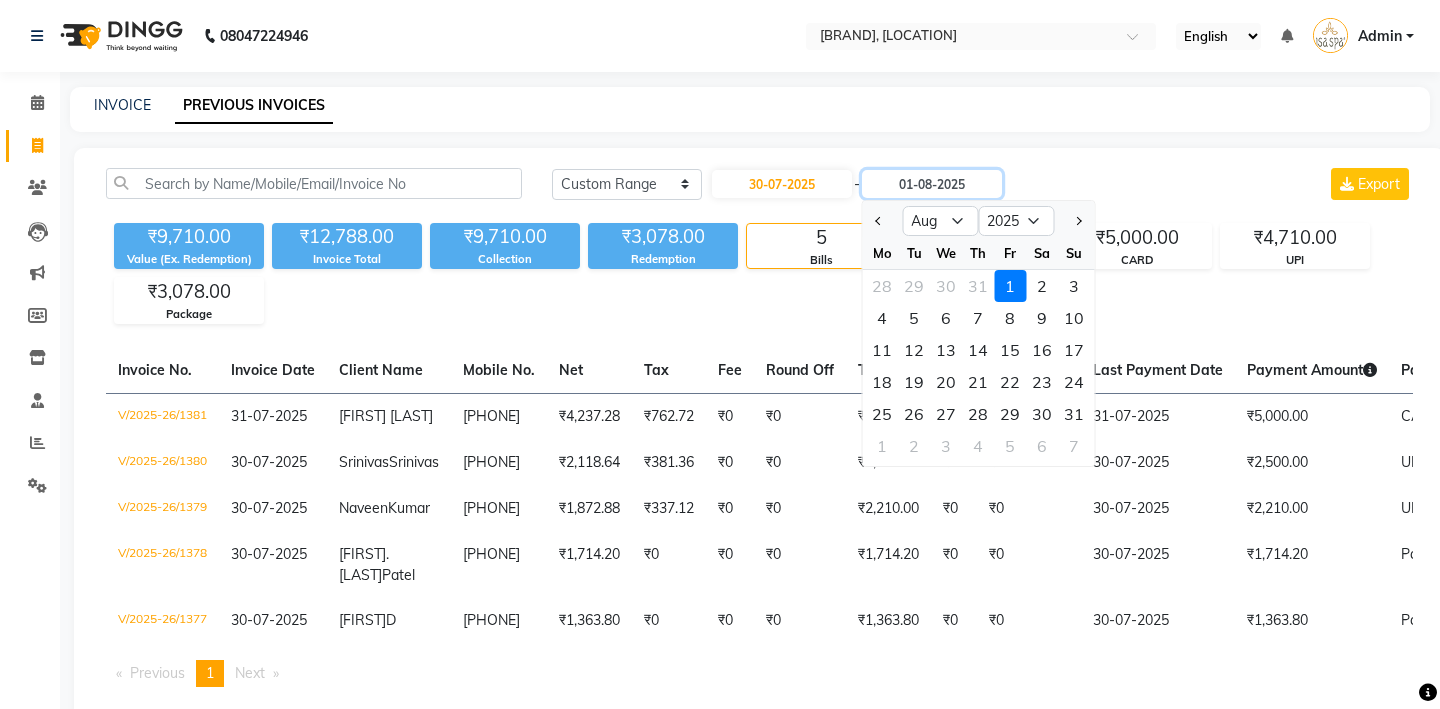 type on "30-07-2025" 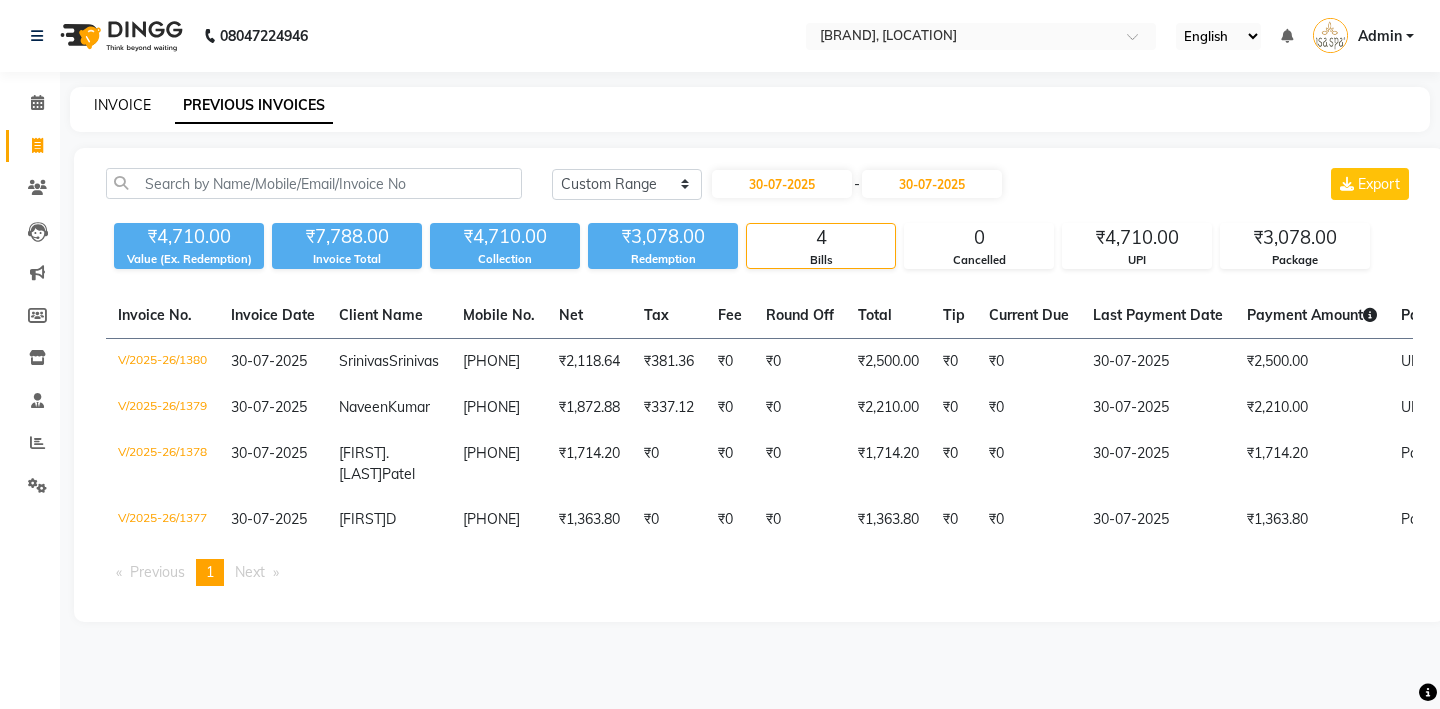 click on "INVOICE" 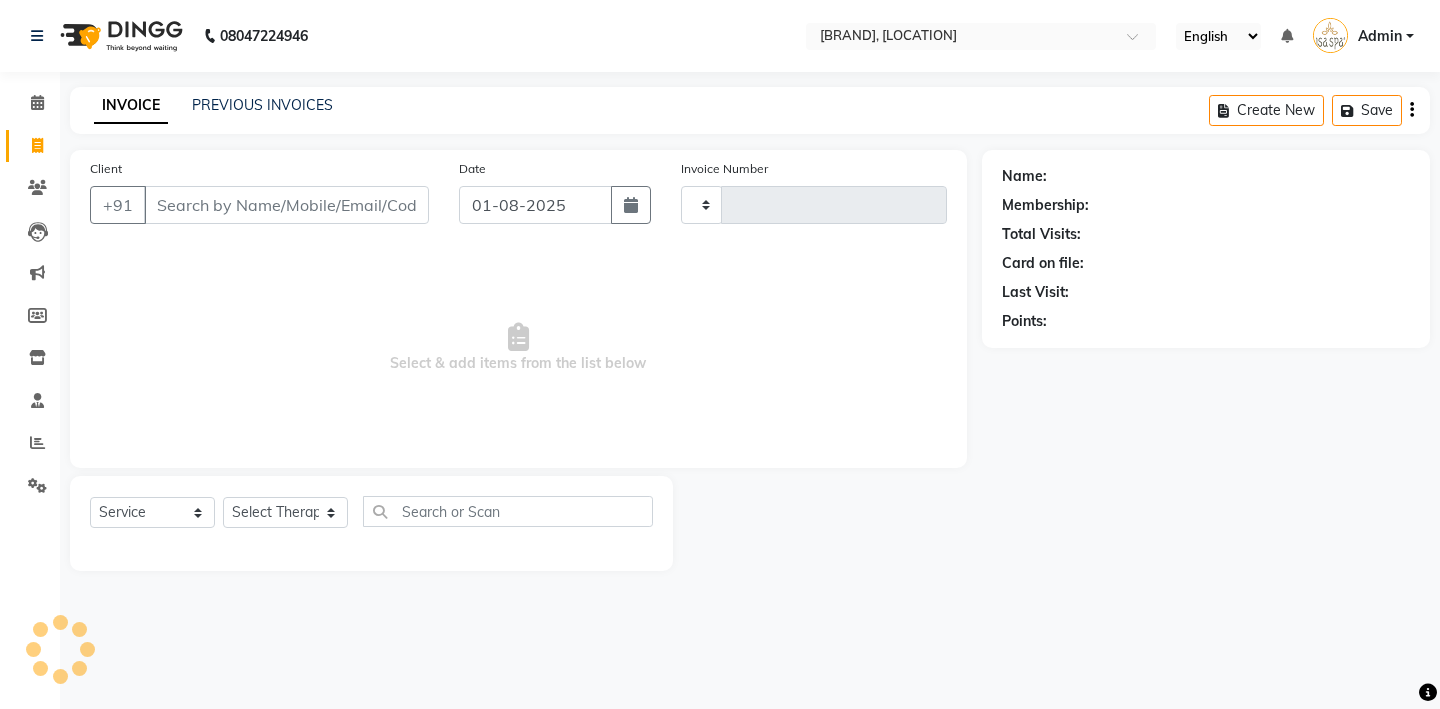 type on "1382" 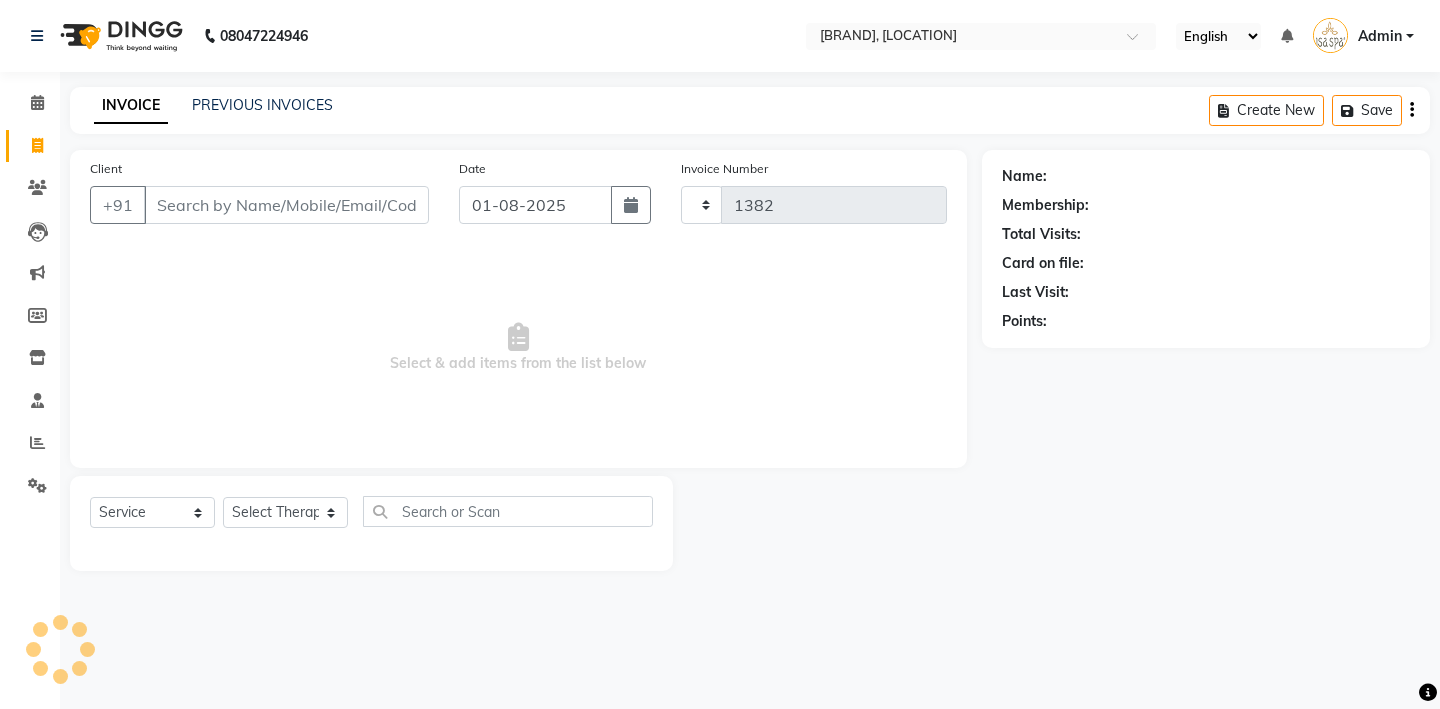 select on "6573" 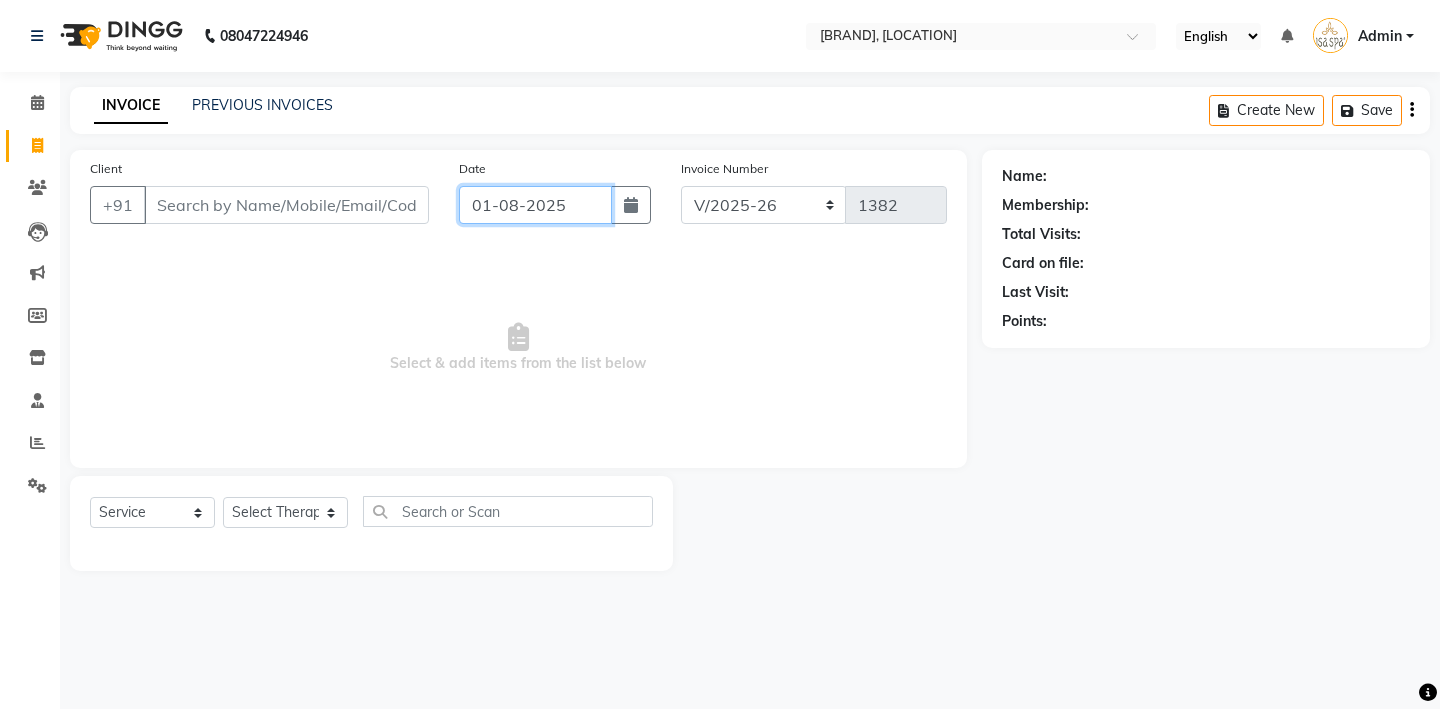 click on "01-08-2025" 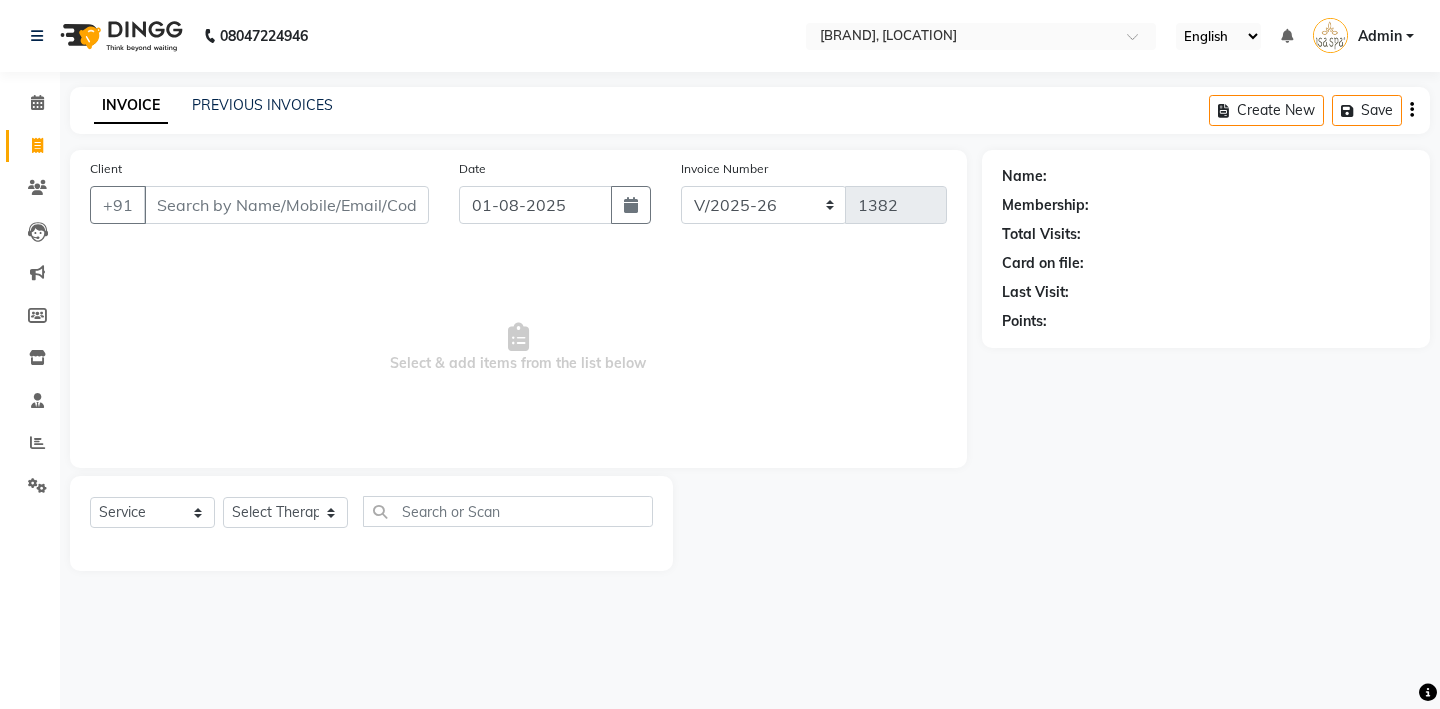 select on "8" 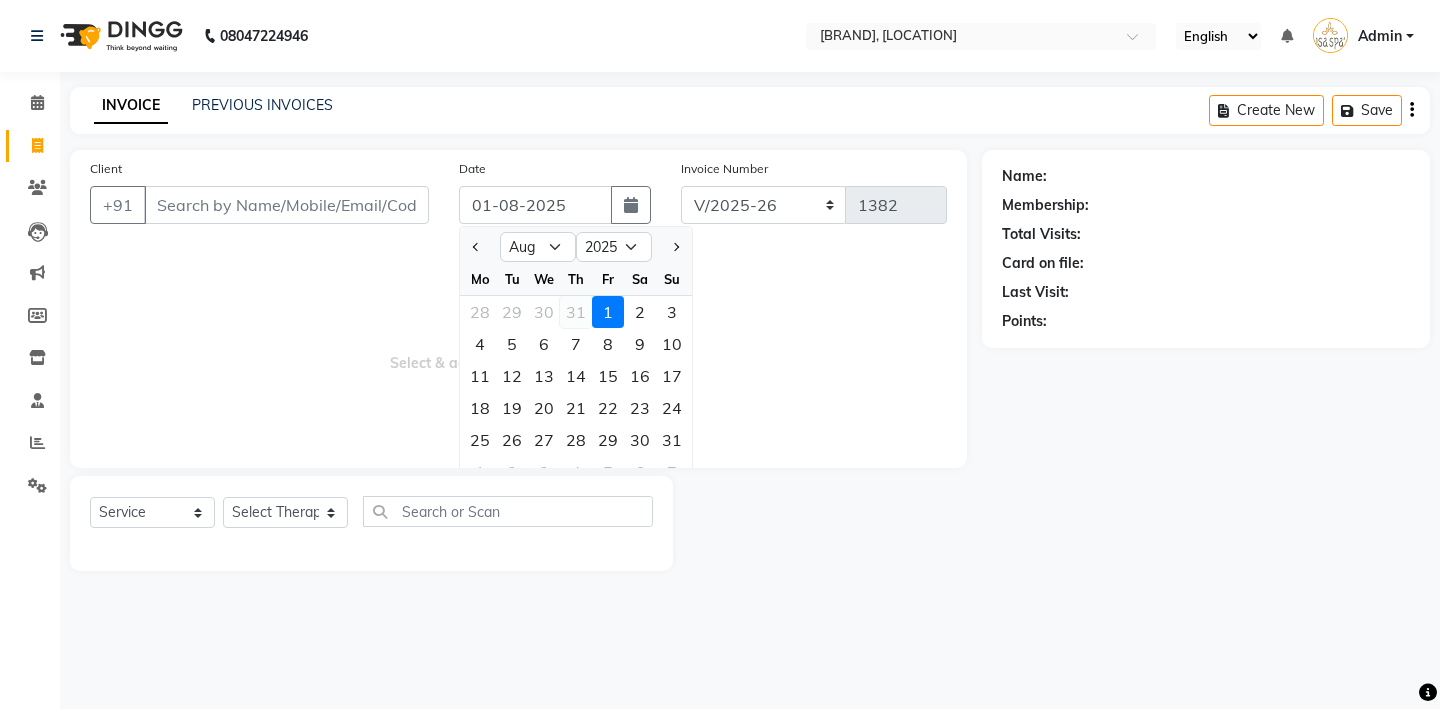 click on "31" 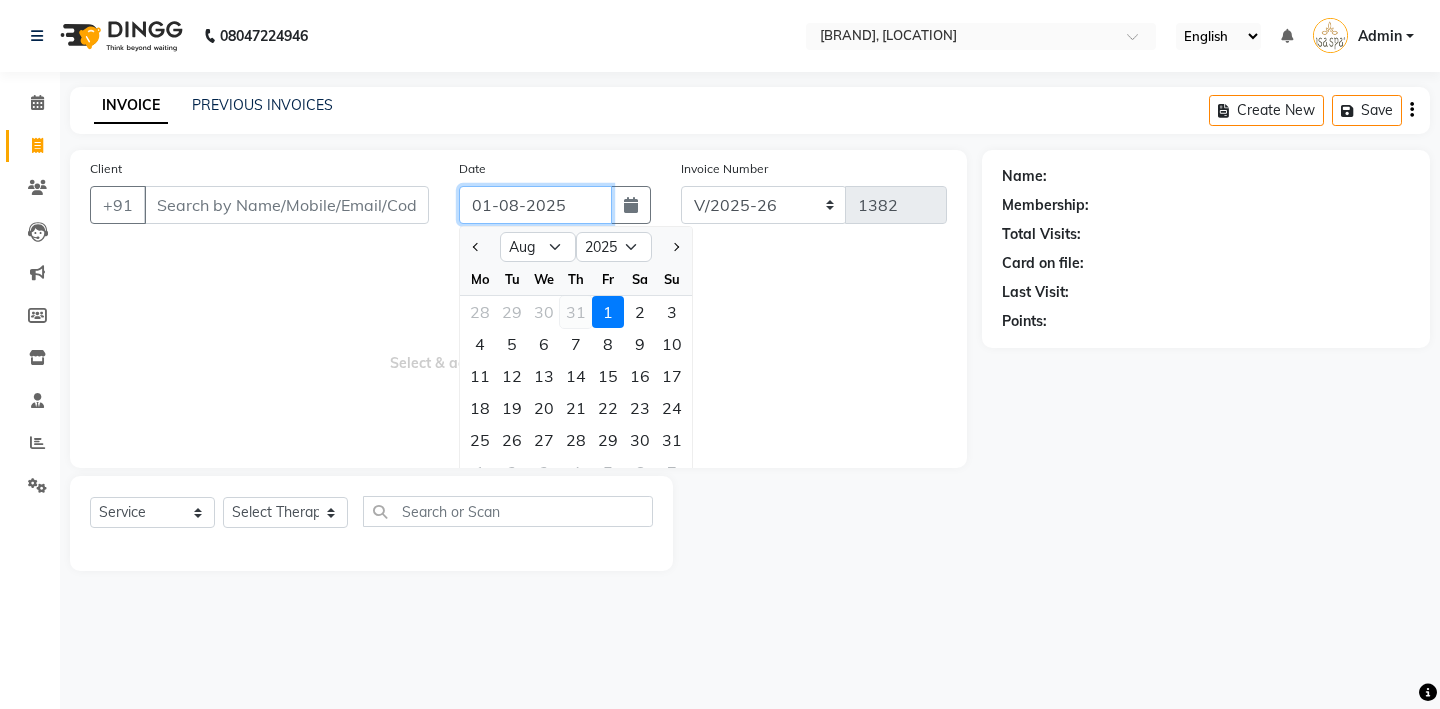 type on "31-07-2025" 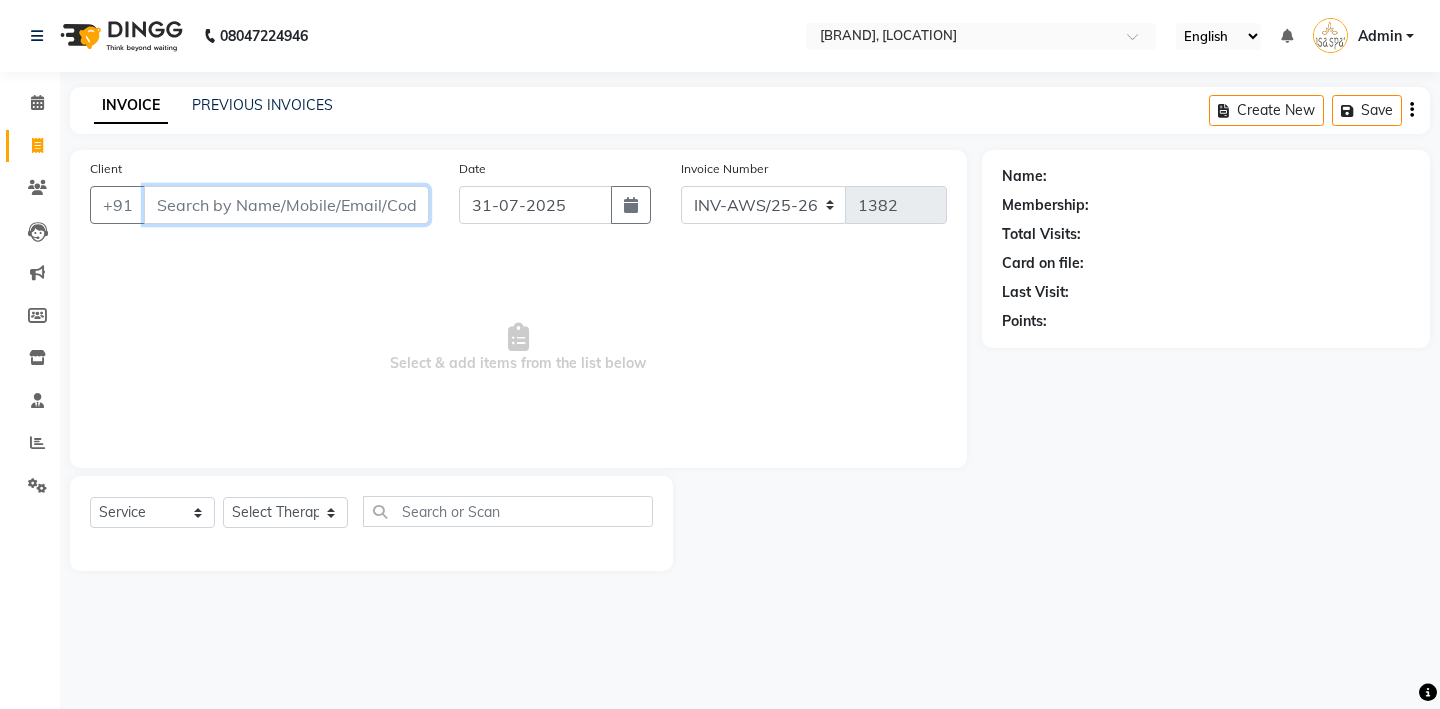 click on "Client" at bounding box center (286, 205) 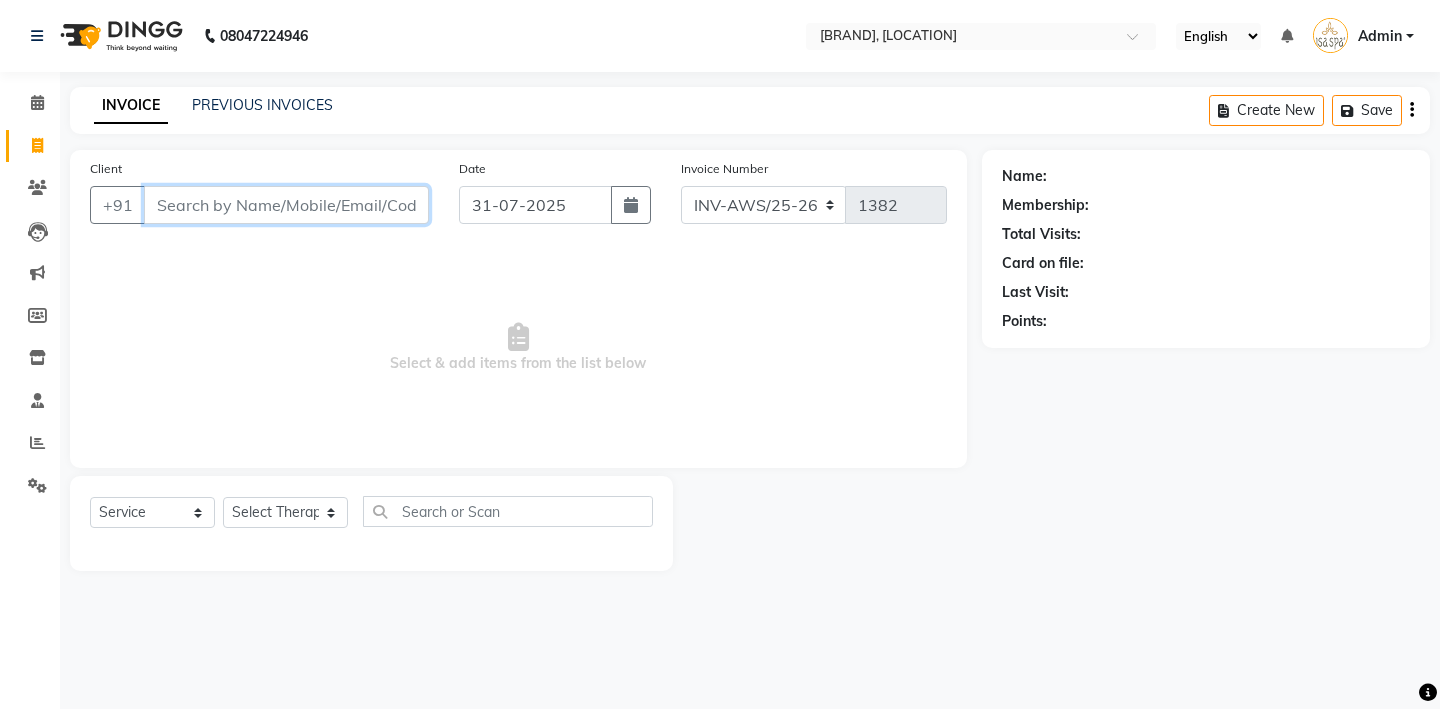 click on "Client" at bounding box center [286, 205] 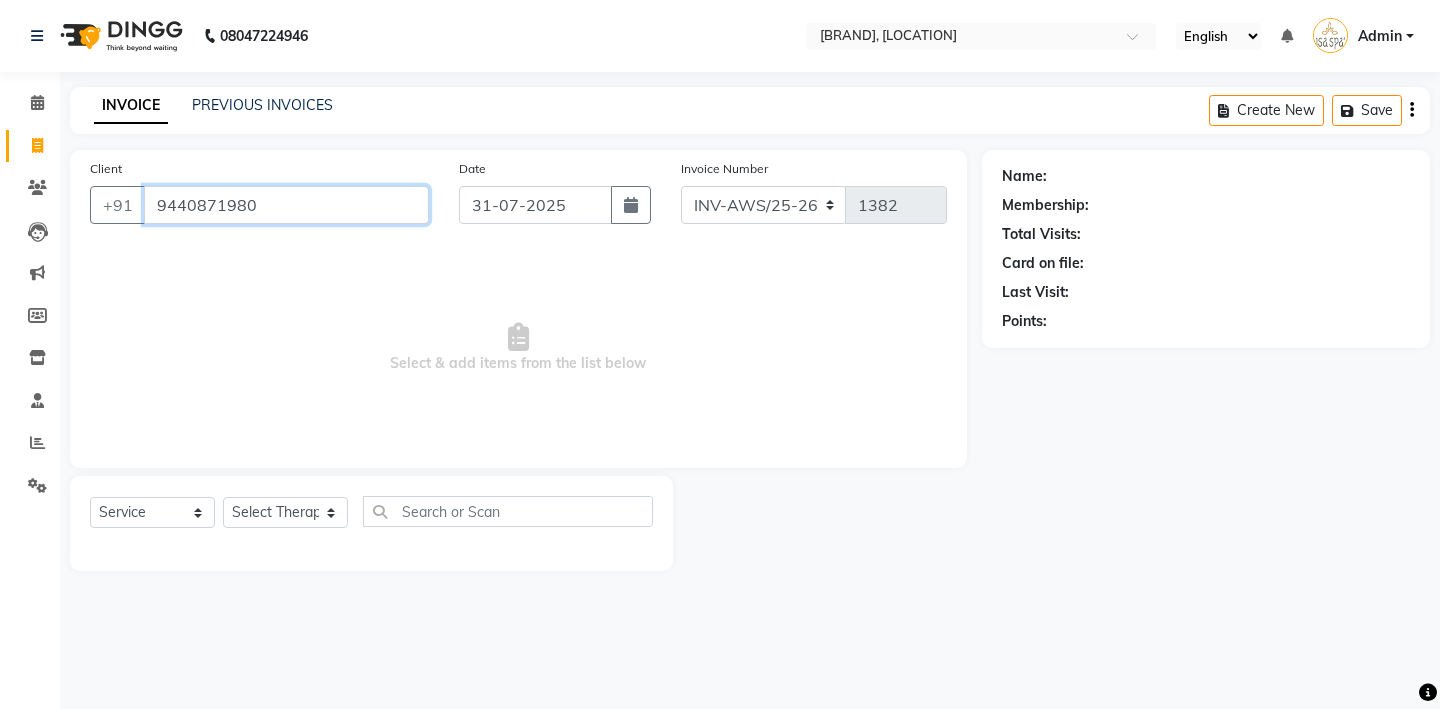 type on "9440871980" 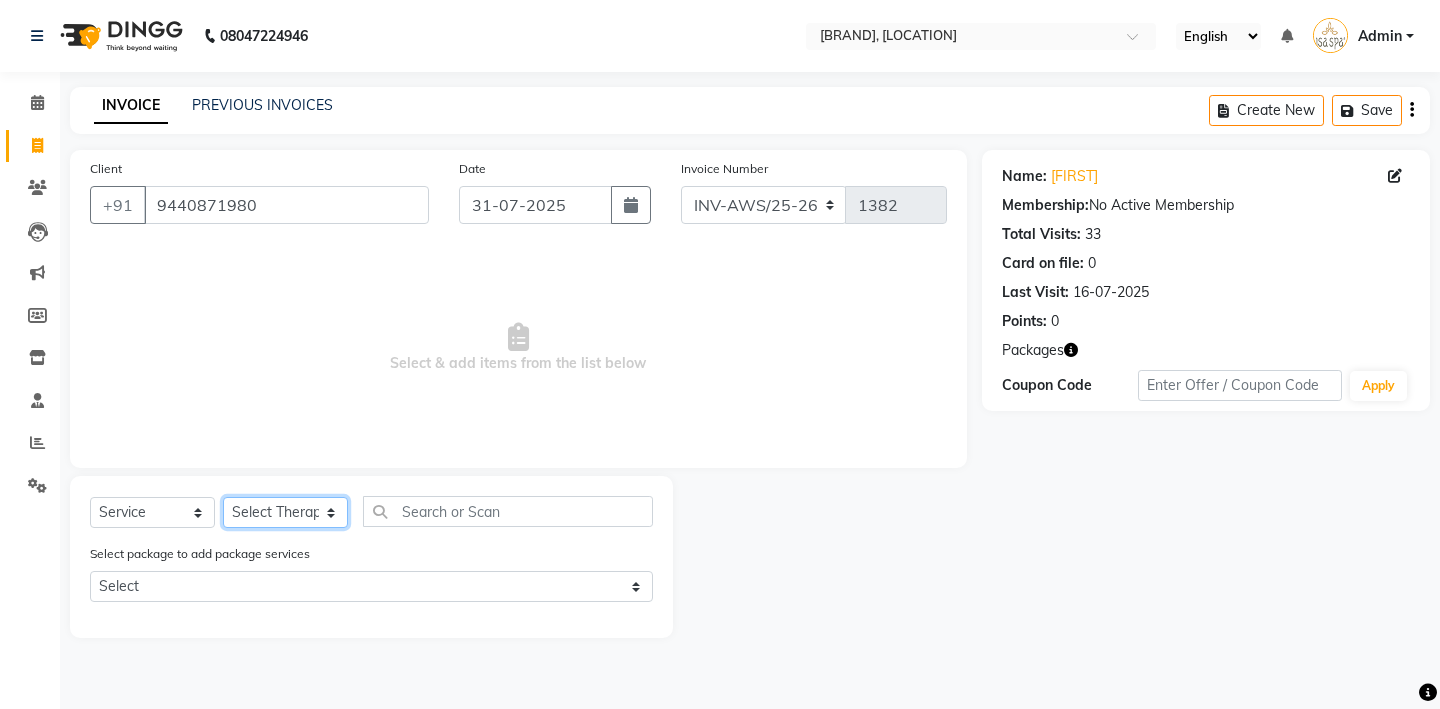 click on "Select Therapist Miss. Chong Miss. Duhpuii Miss. Gladys Miss. Julee Miss. Rini Mr. Lelen" 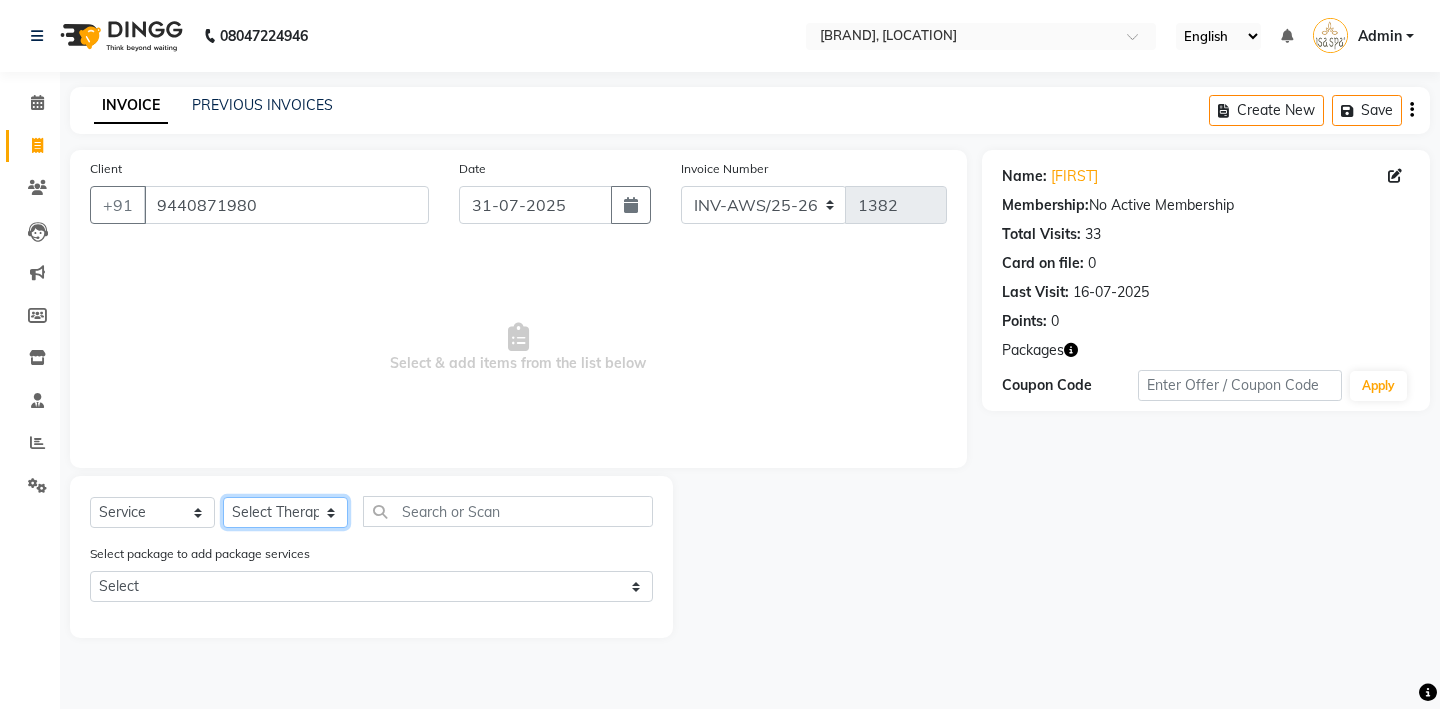 select on "50767" 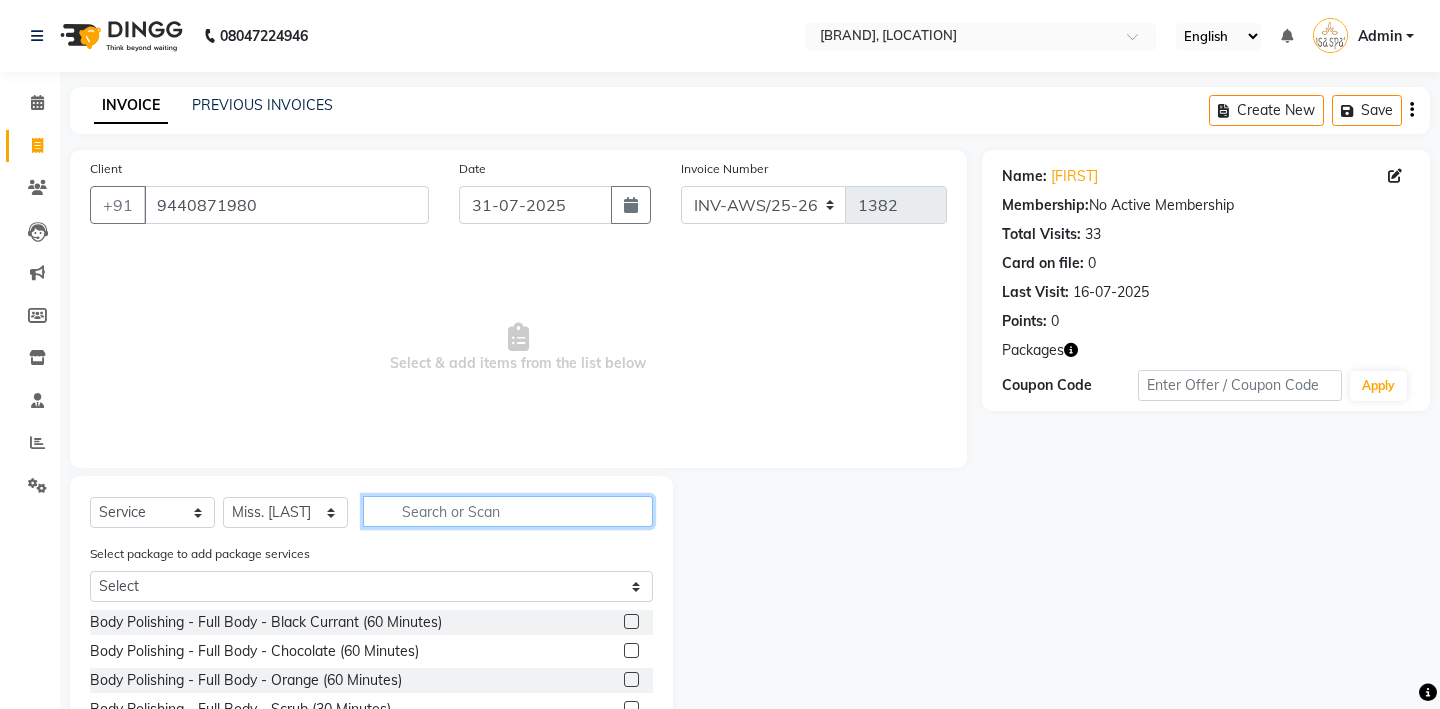 click 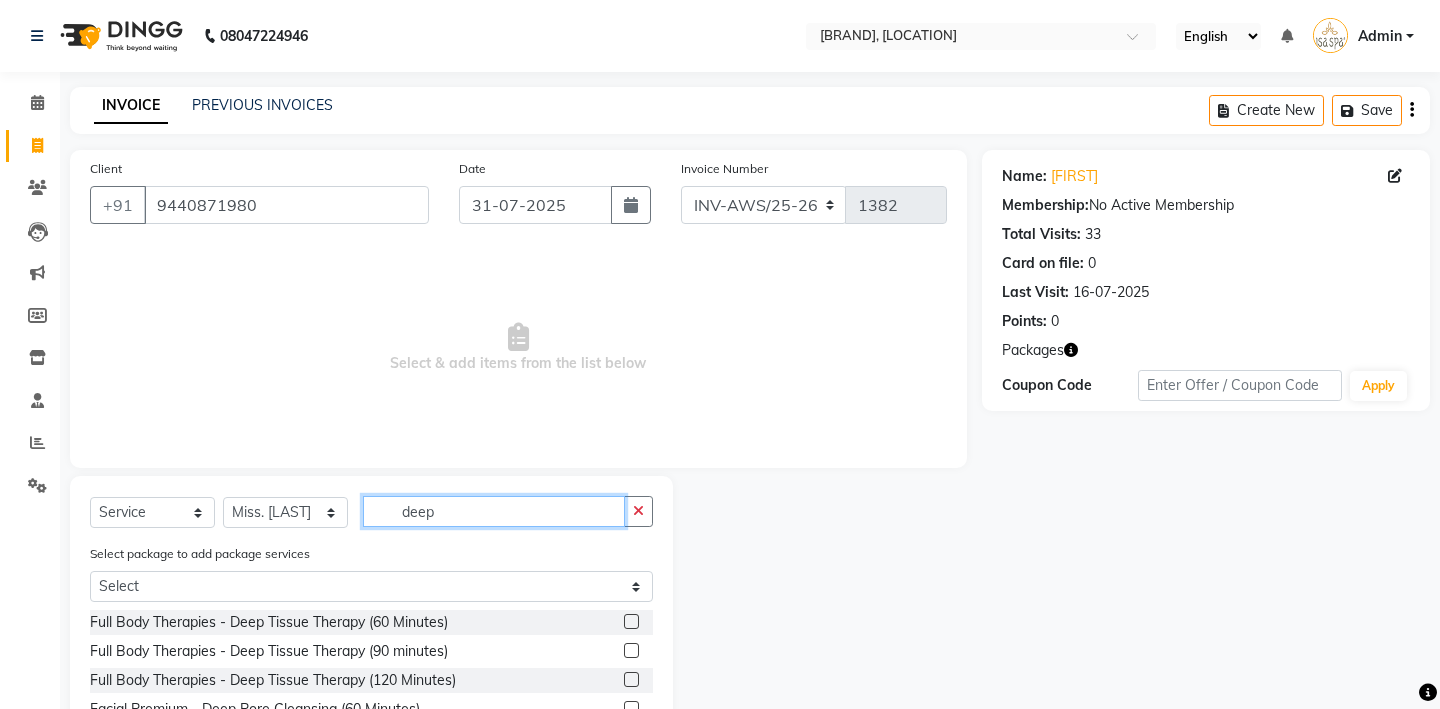 type on "deep" 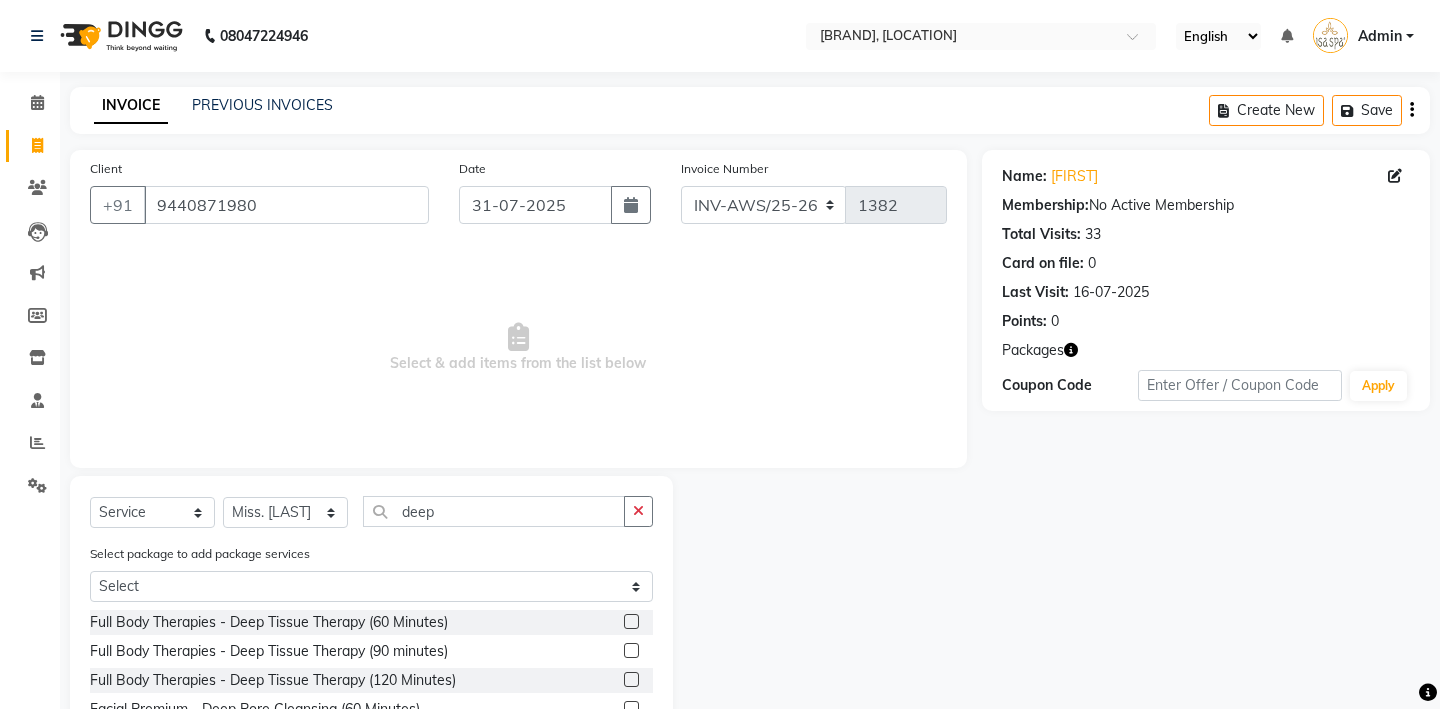 click 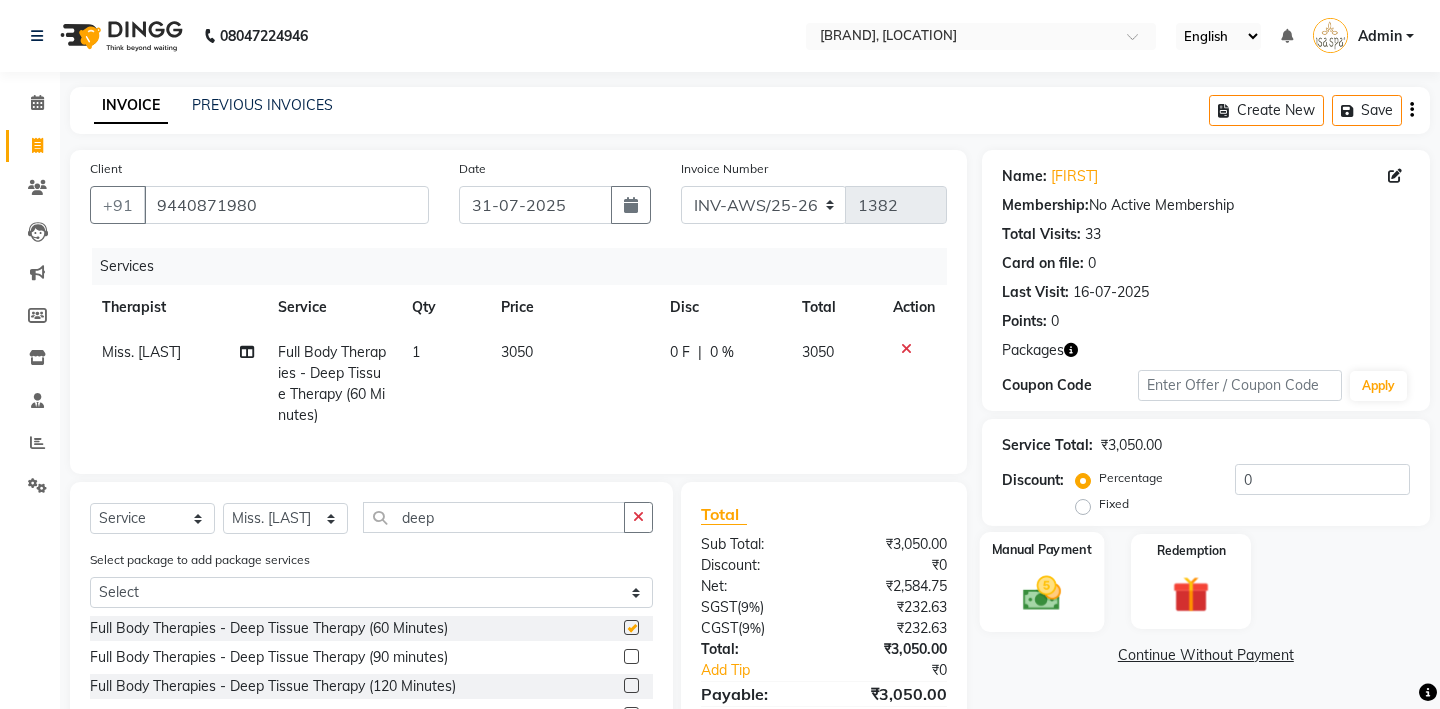 checkbox on "false" 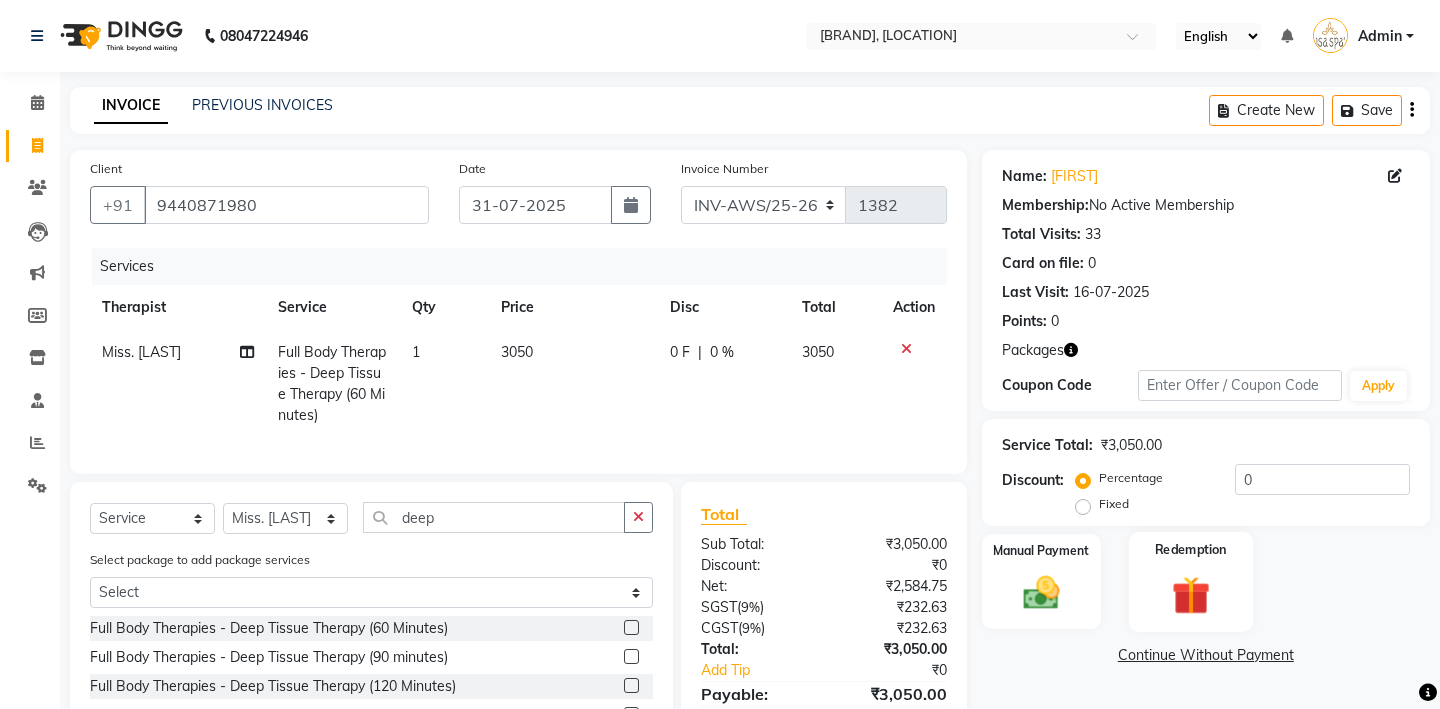 click 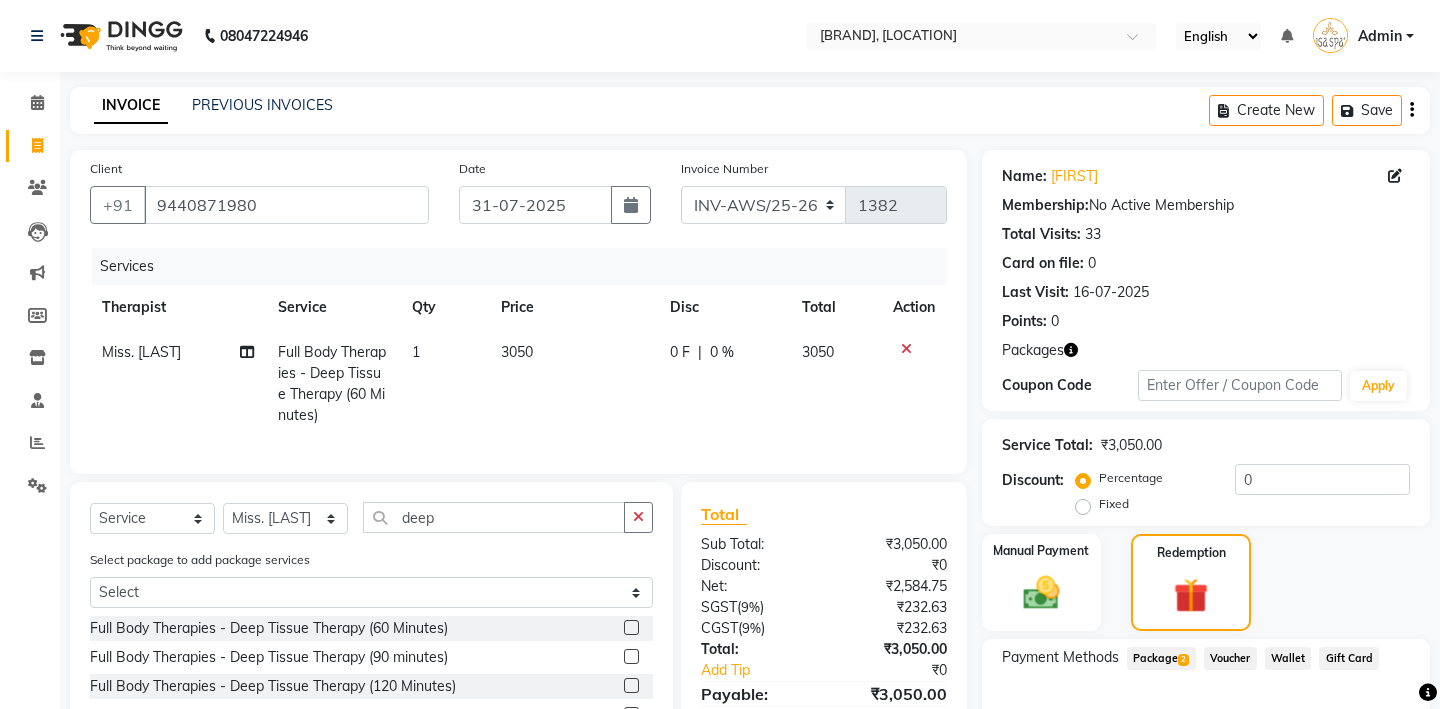 click on "Package  2" 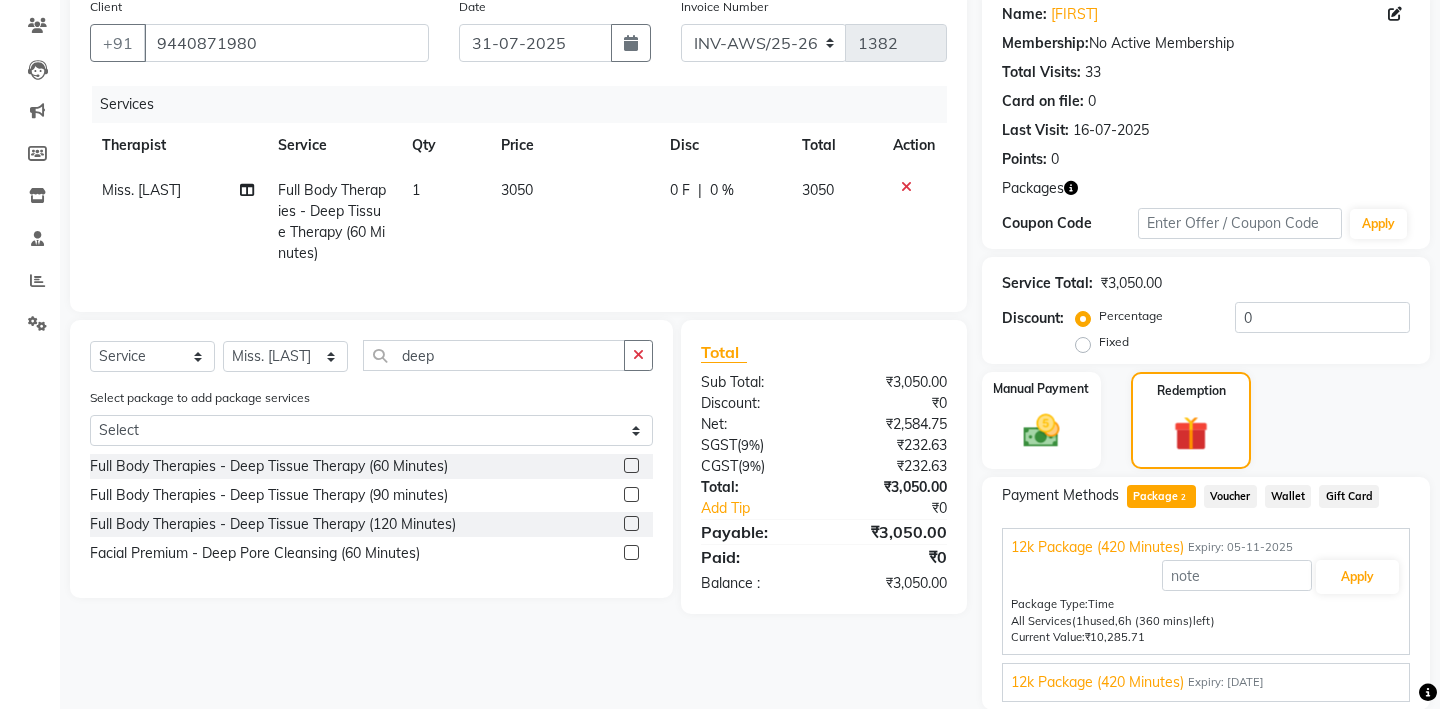 scroll, scrollTop: 212, scrollLeft: 0, axis: vertical 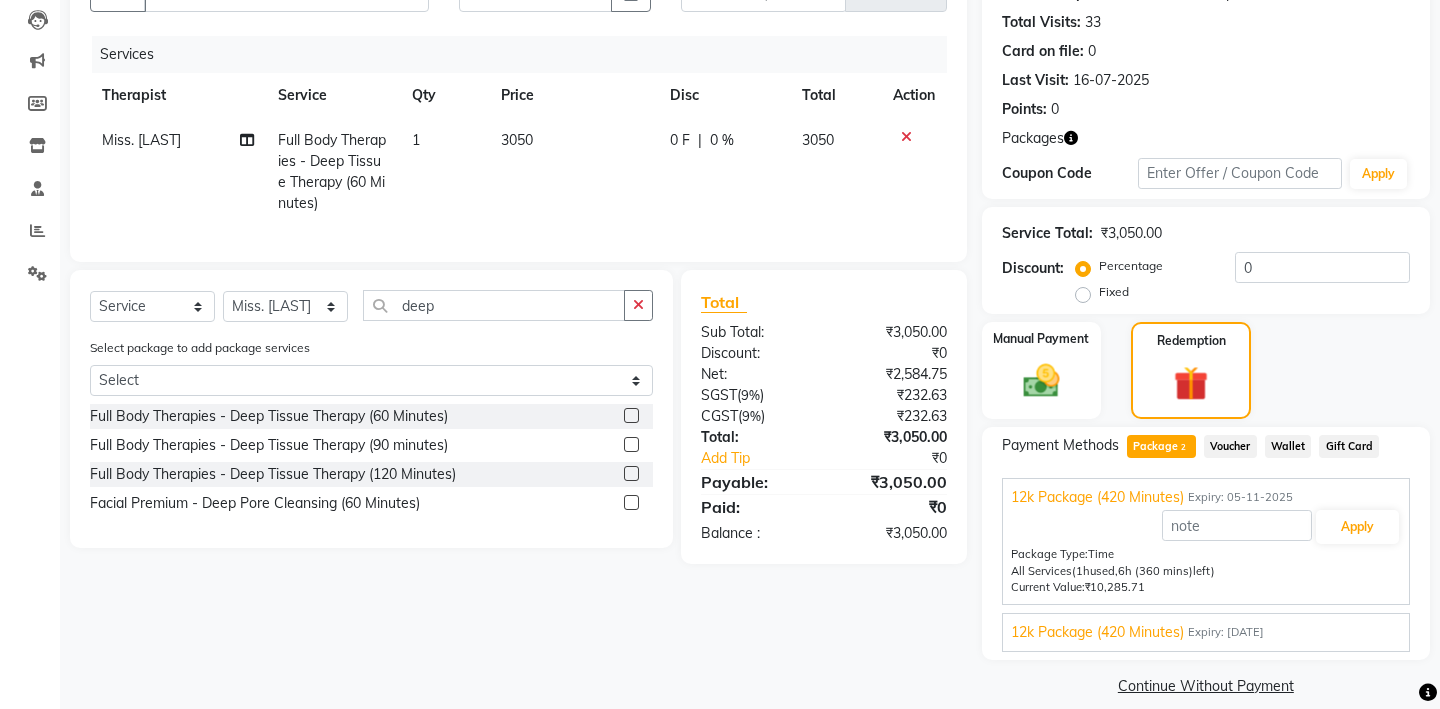 click on "12k Package (420 Minutes)" at bounding box center (1097, 632) 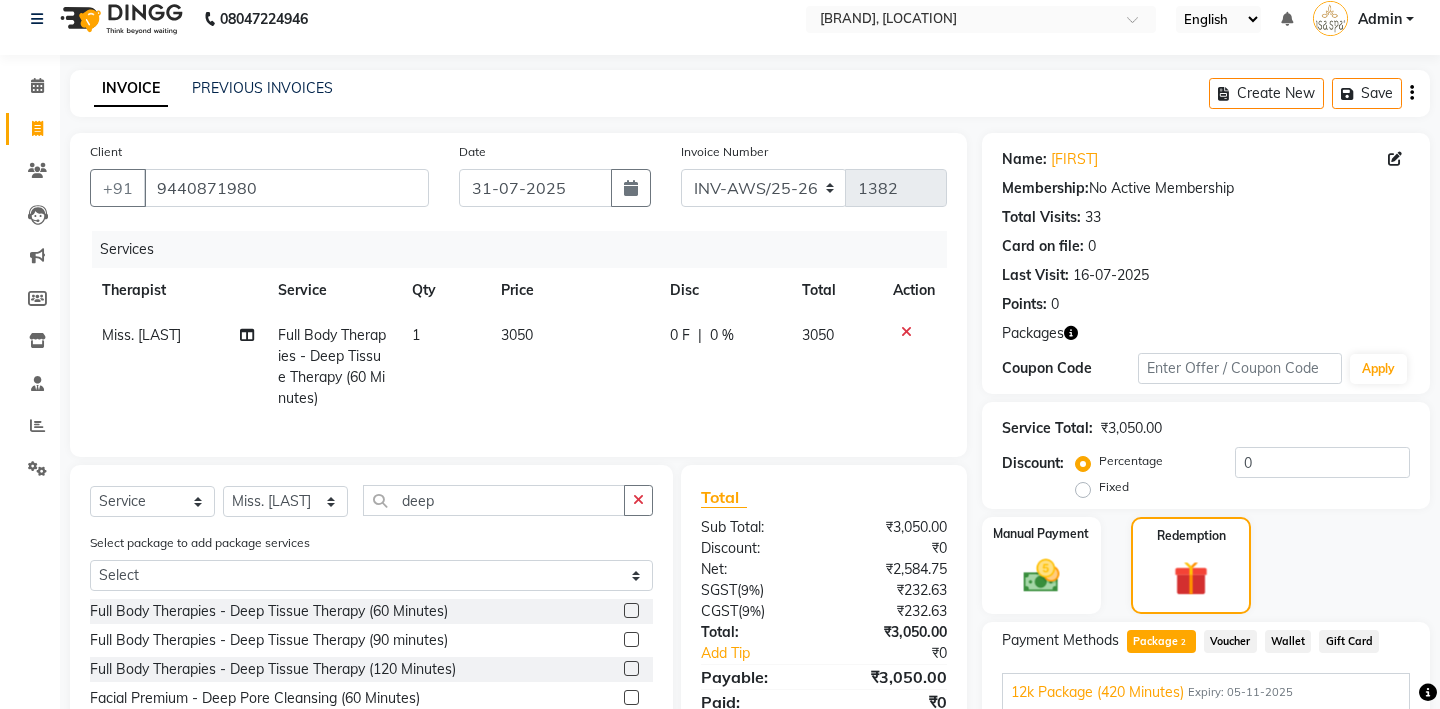 scroll, scrollTop: 0, scrollLeft: 0, axis: both 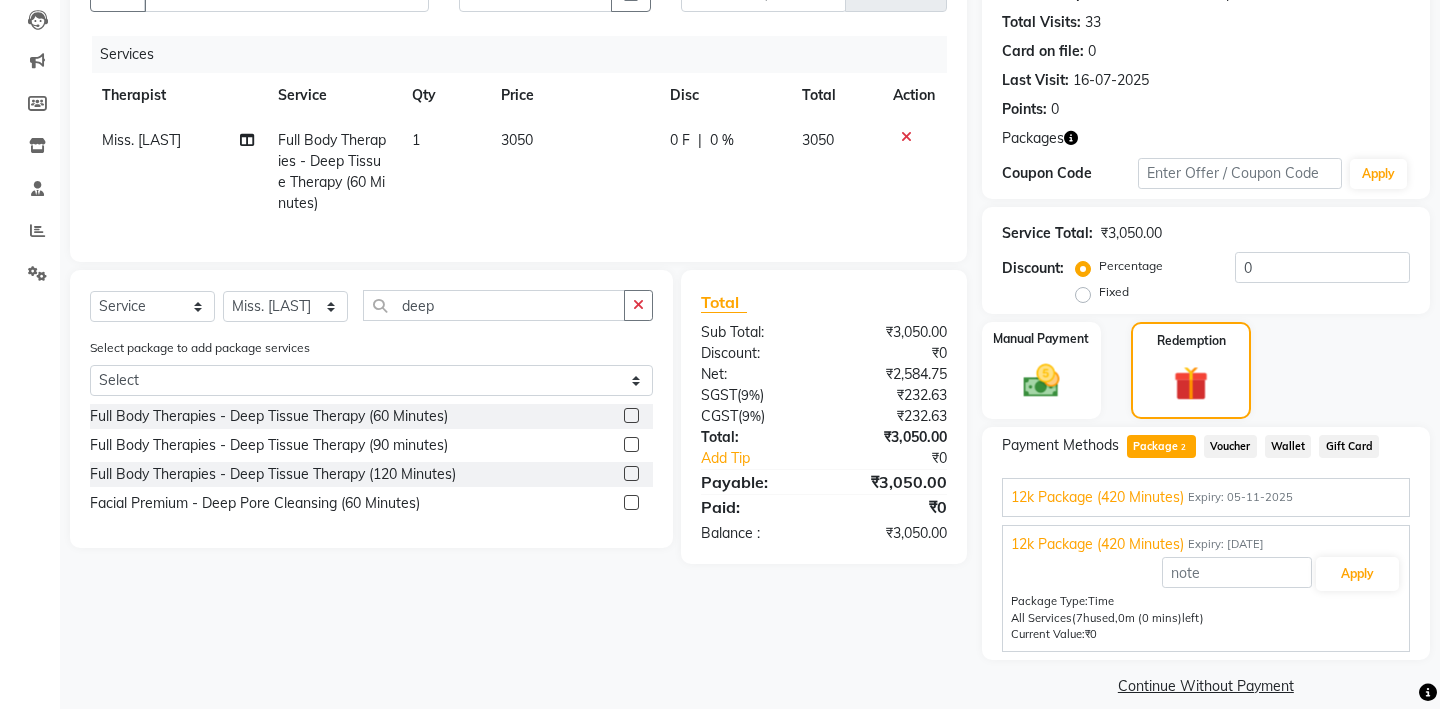 click on "Expiry: 05-11-2025" at bounding box center [1240, 497] 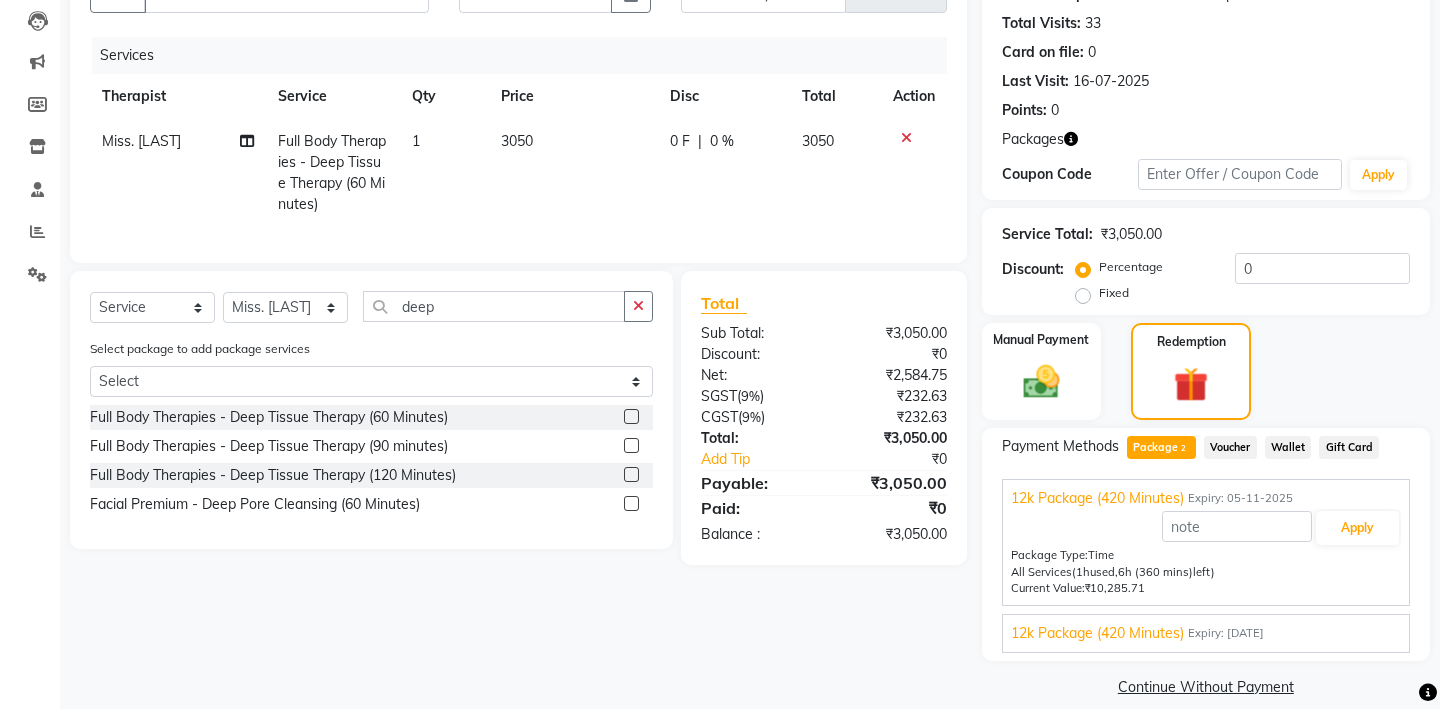 scroll, scrollTop: 212, scrollLeft: 0, axis: vertical 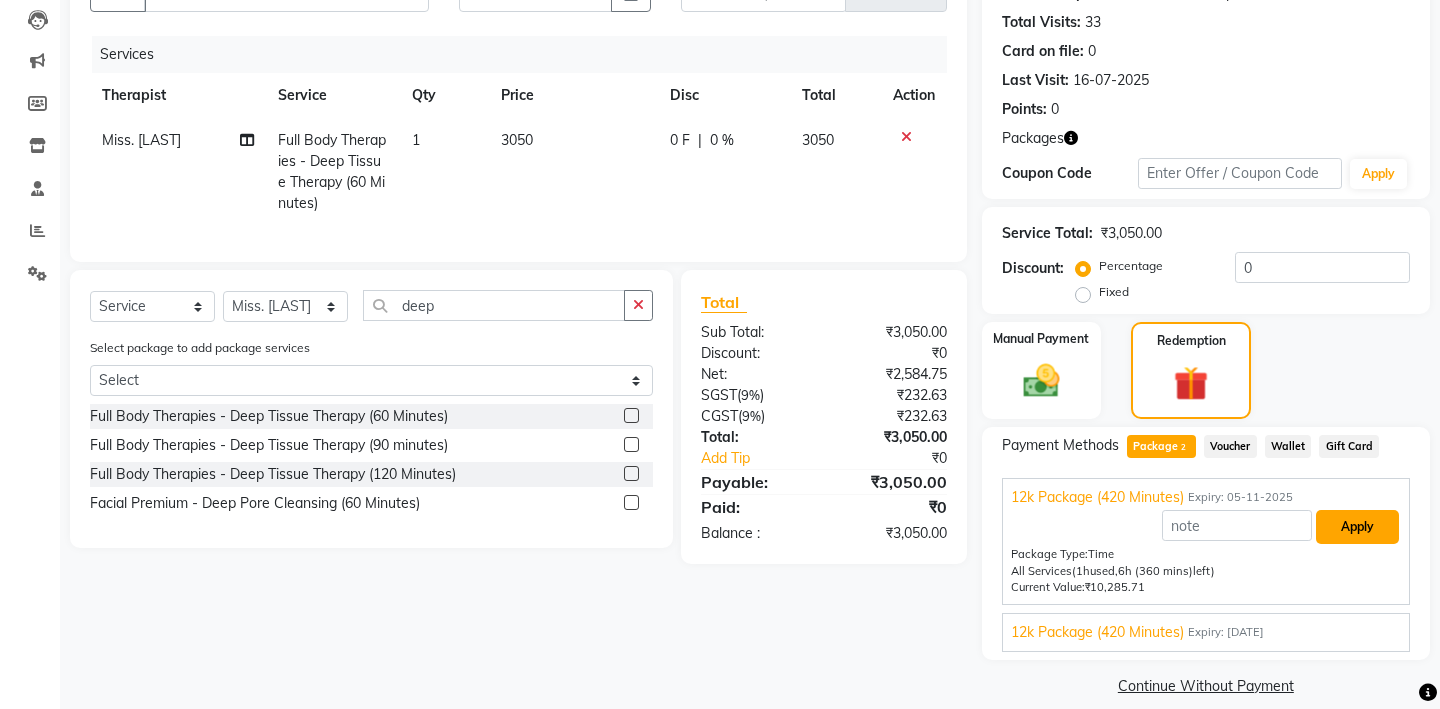 click on "Apply" at bounding box center [1357, 527] 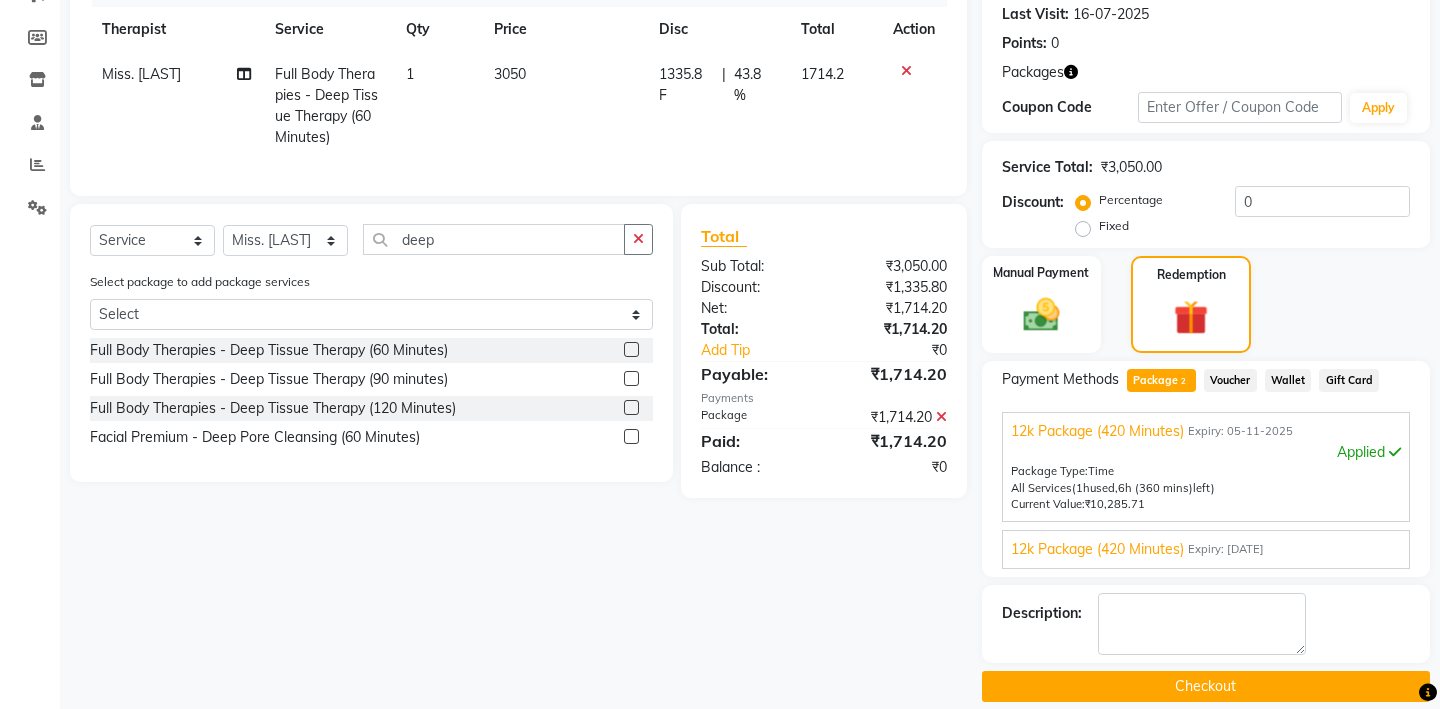 scroll, scrollTop: 279, scrollLeft: 0, axis: vertical 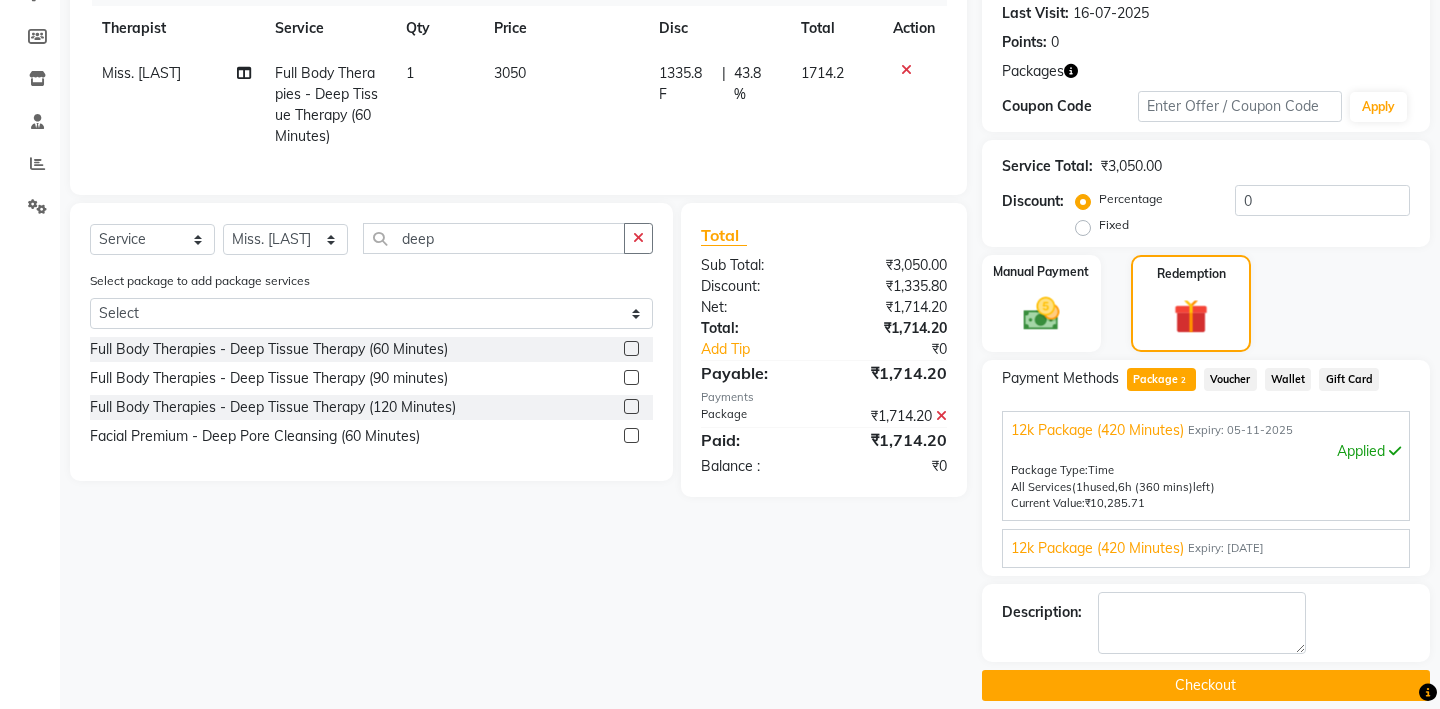 click on "Checkout" 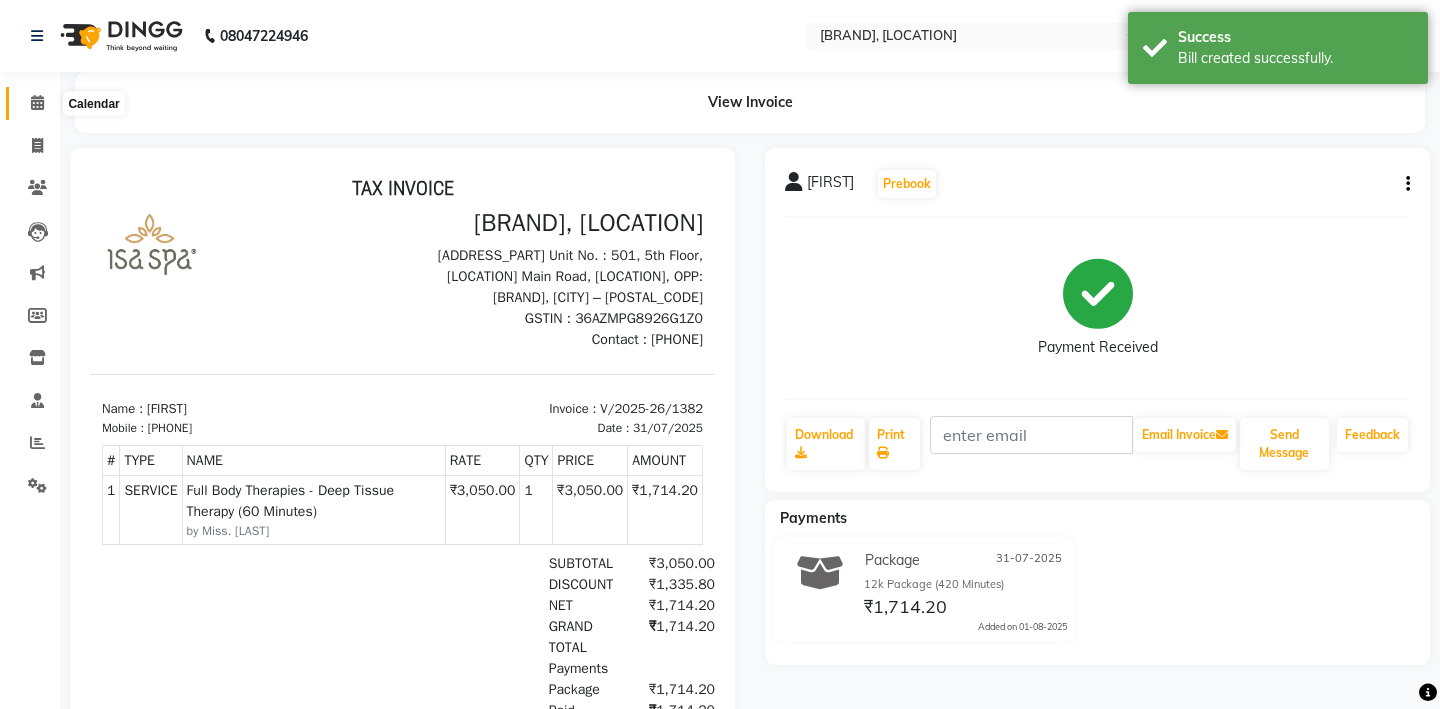 scroll, scrollTop: 0, scrollLeft: 0, axis: both 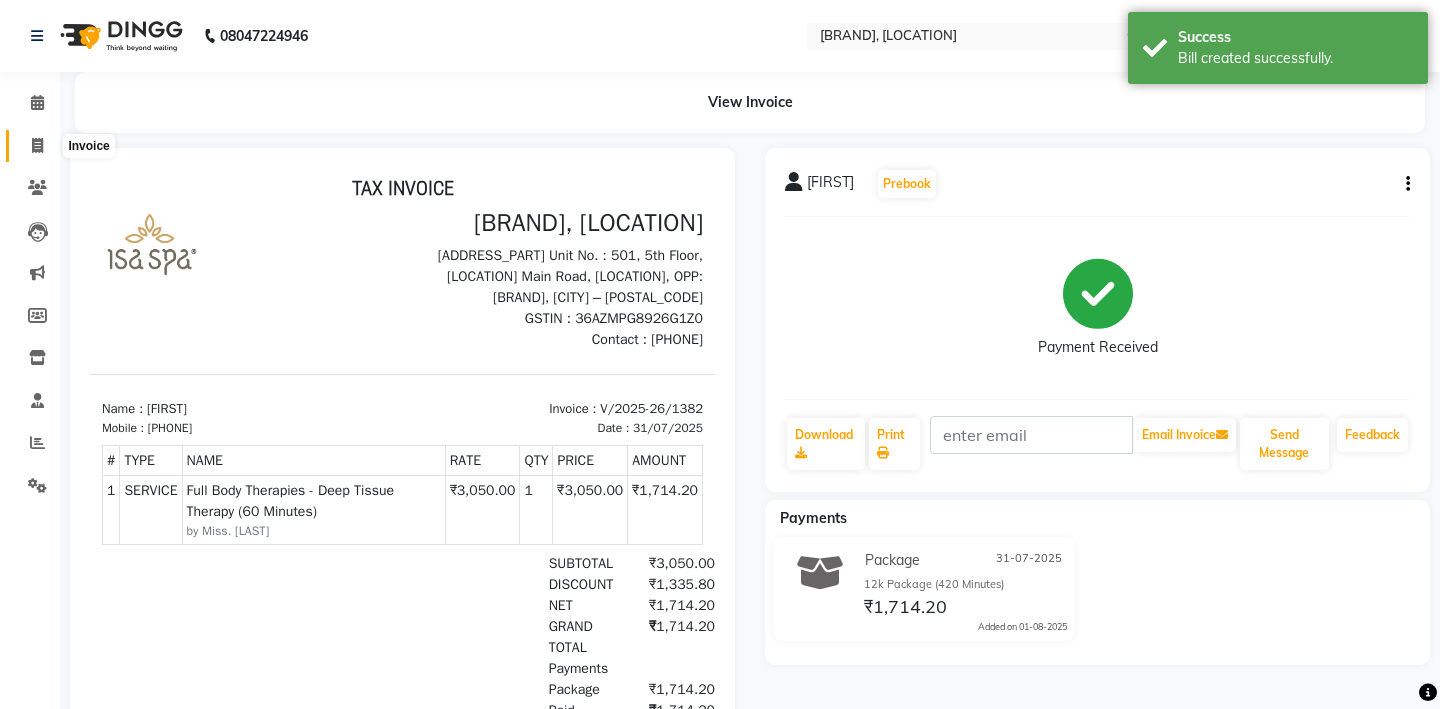 click 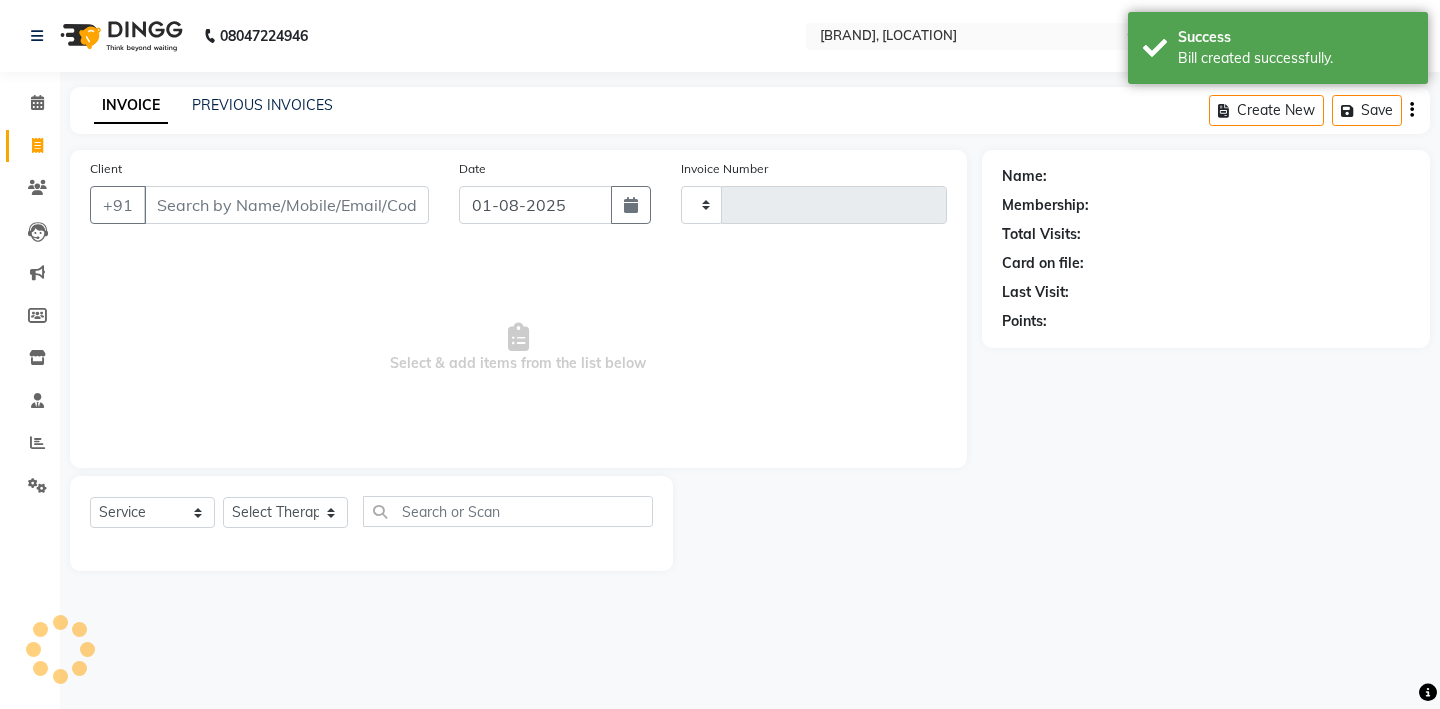 type on "1383" 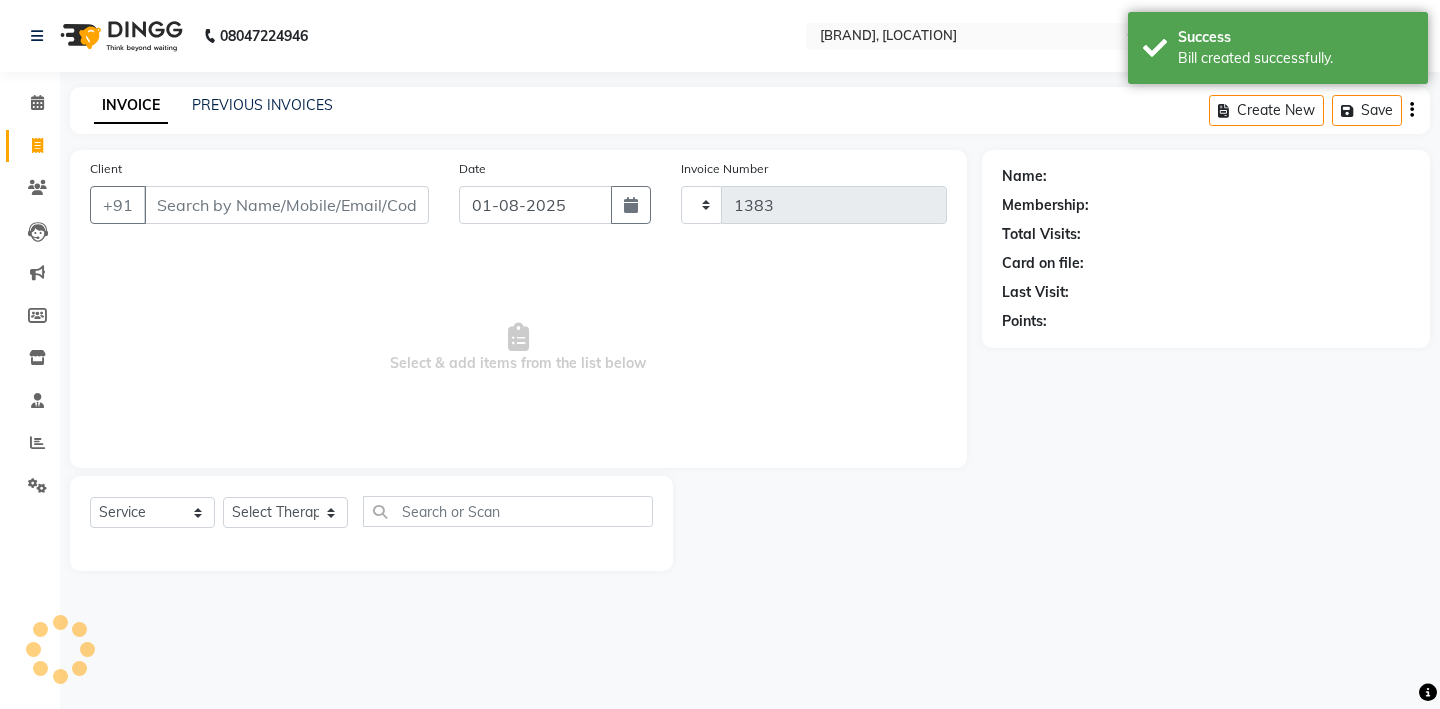 select on "6573" 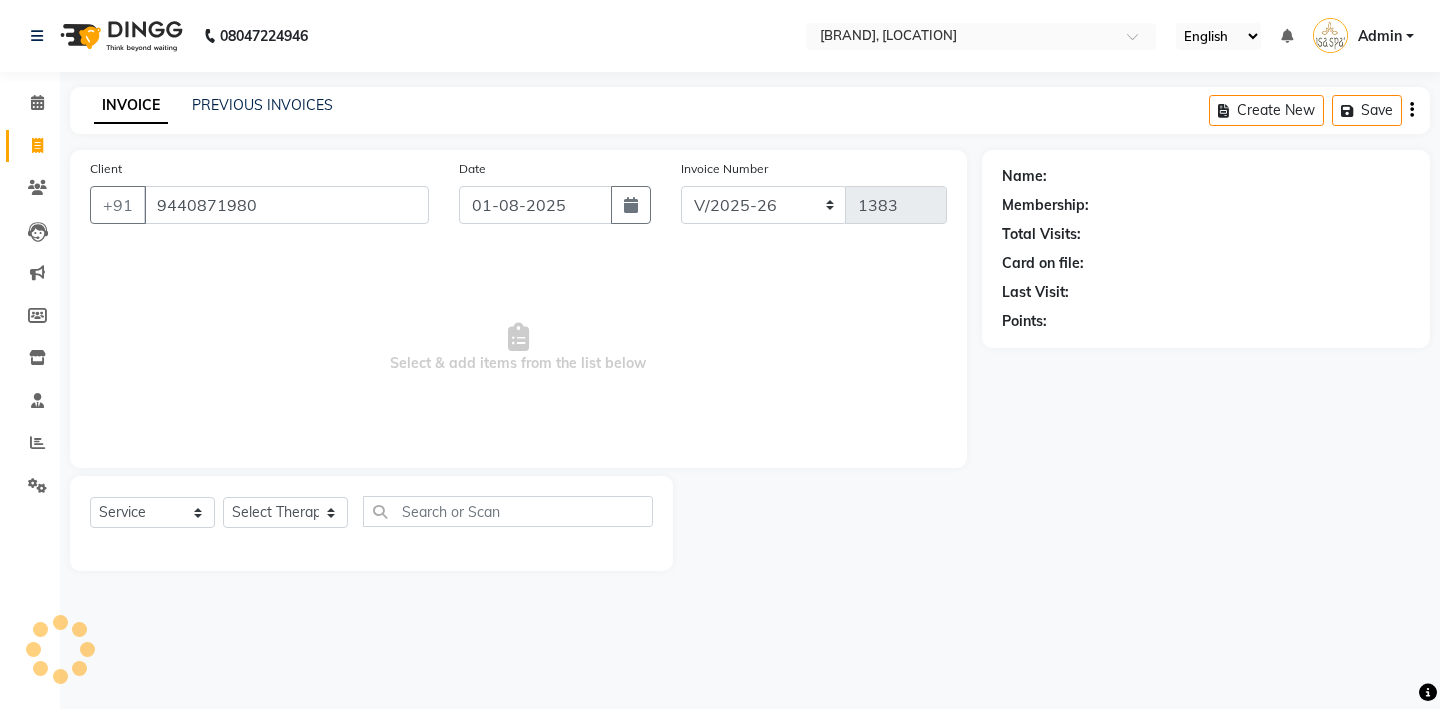 type on "9440871980" 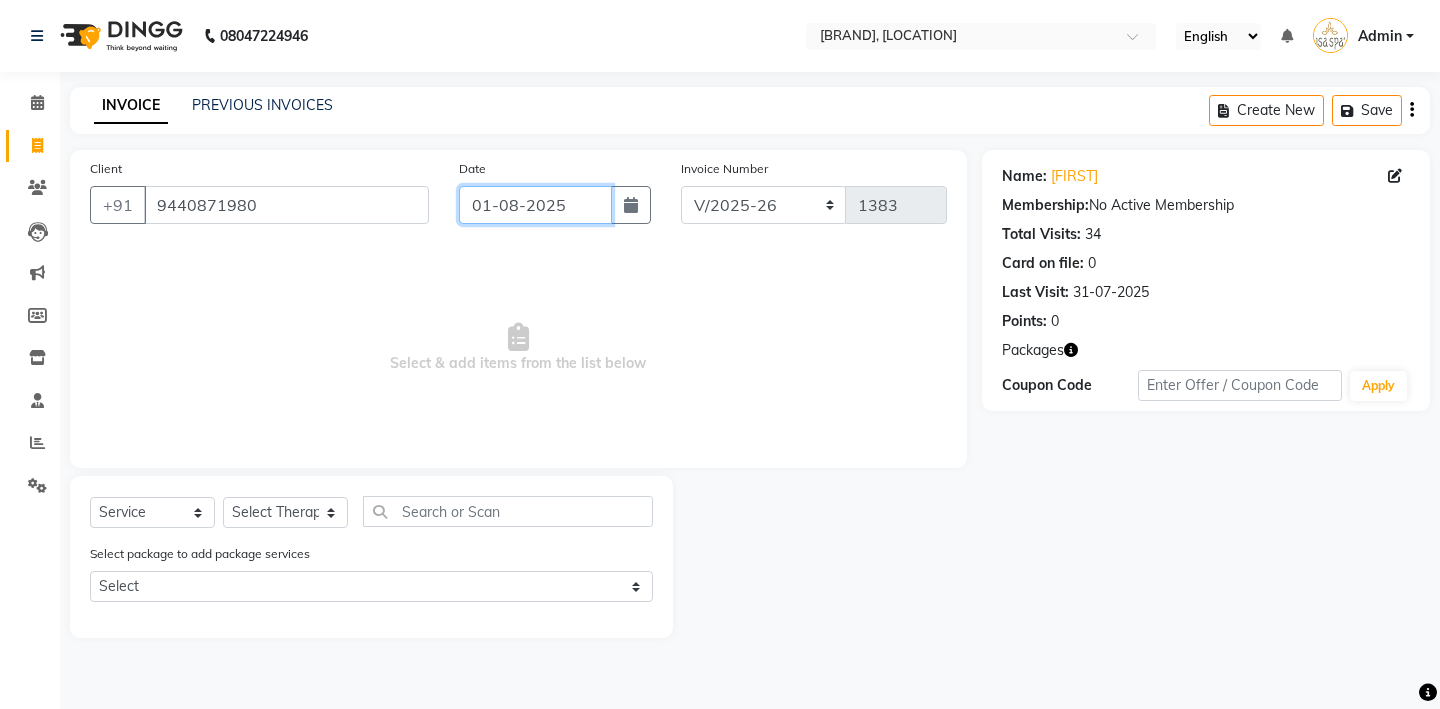 click on "01-08-2025" 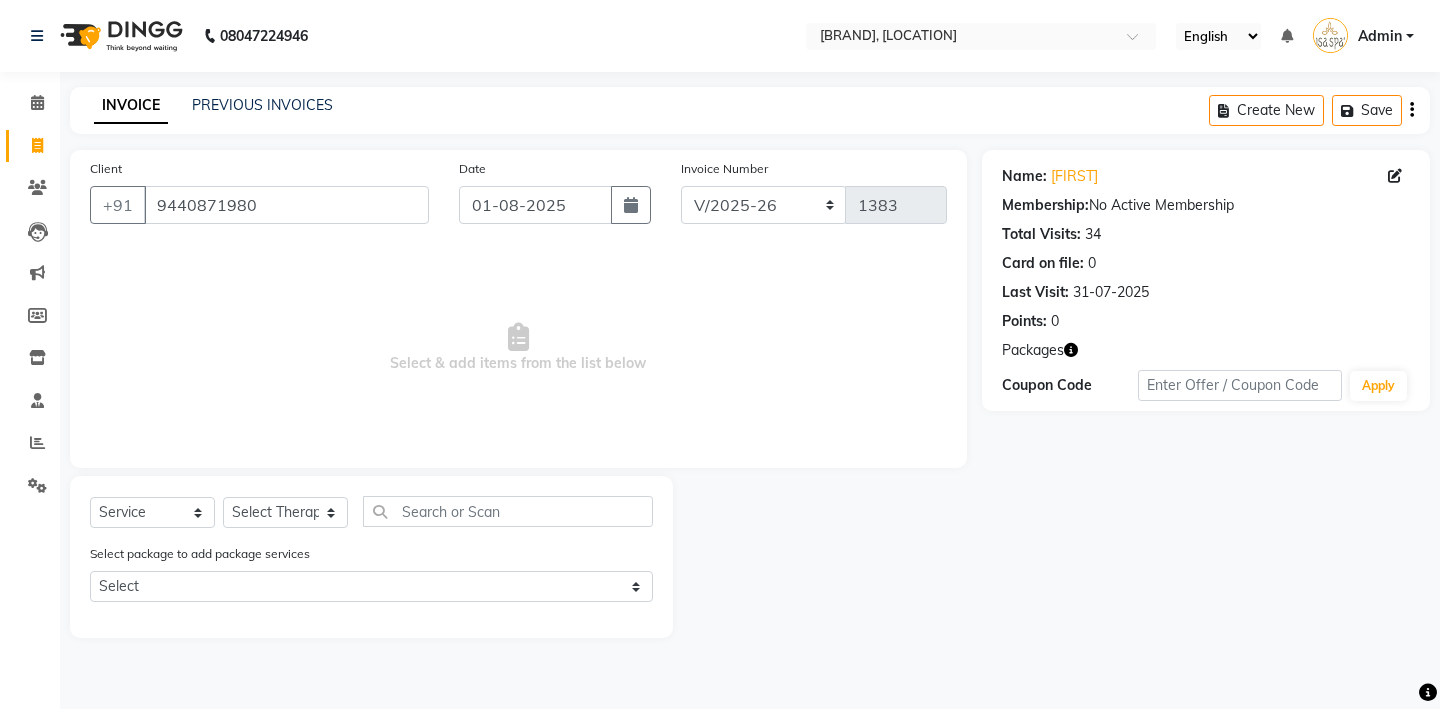 select on "8" 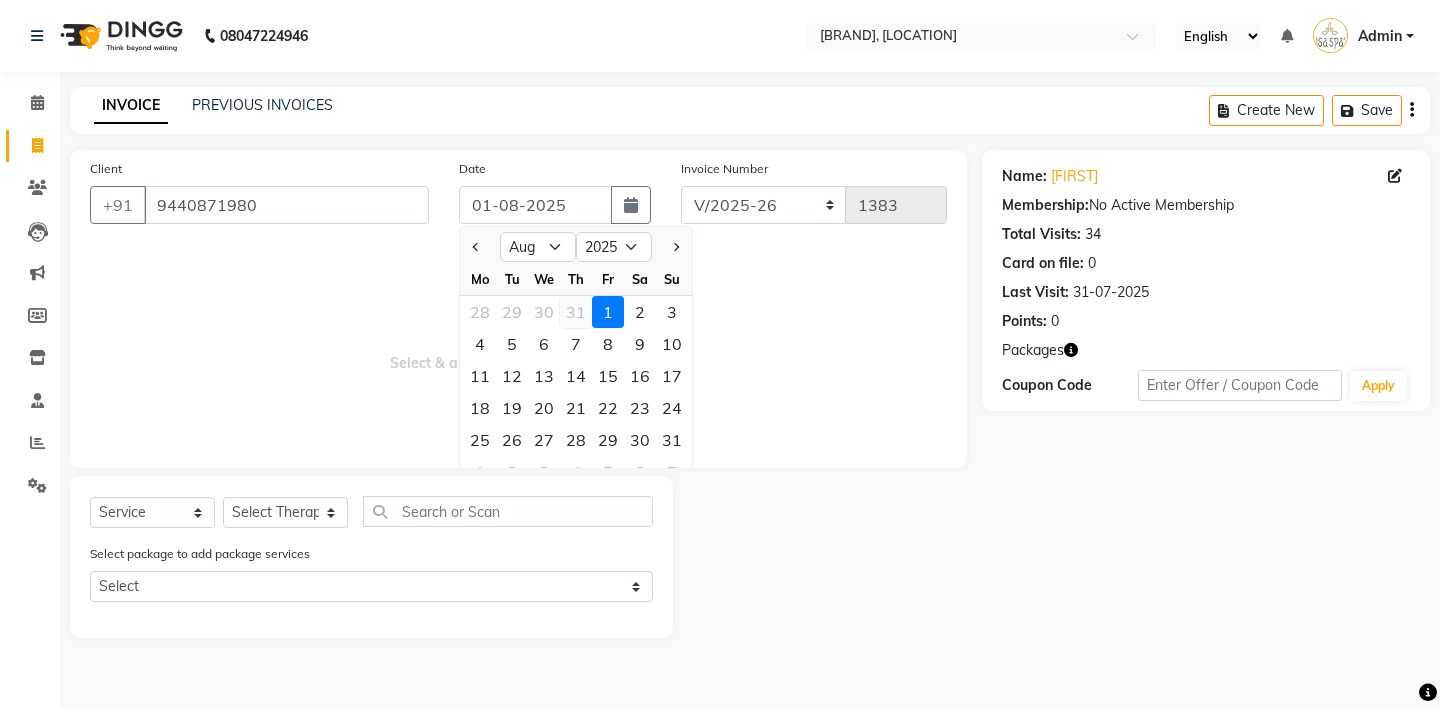 click on "31" 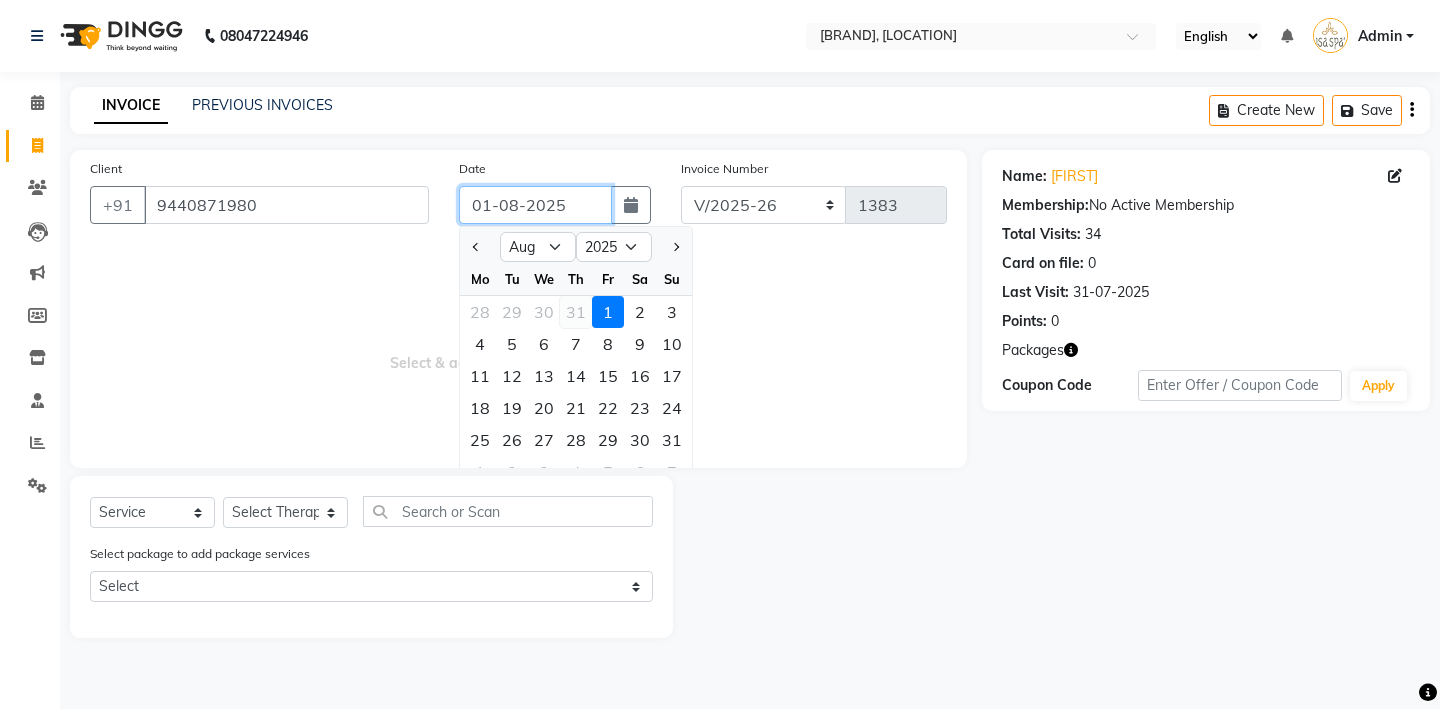 type on "31-07-2025" 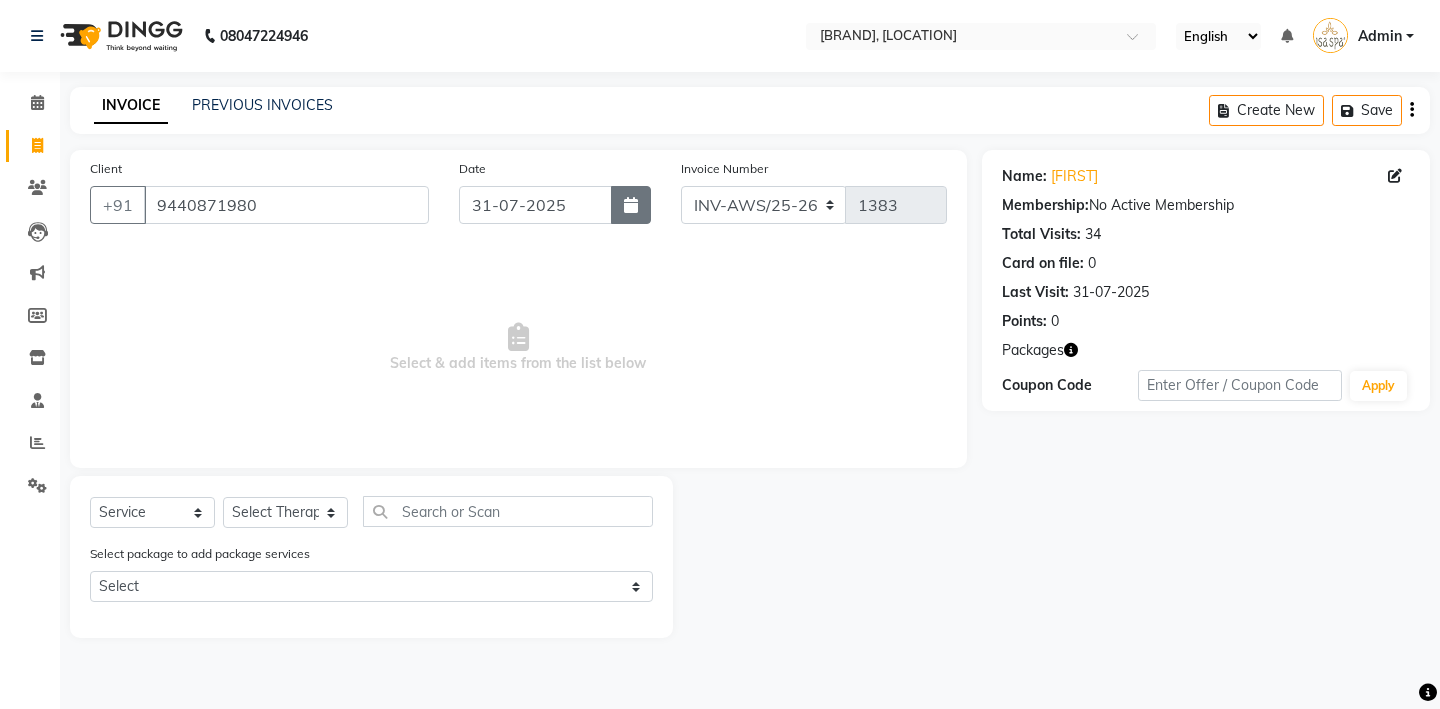 click 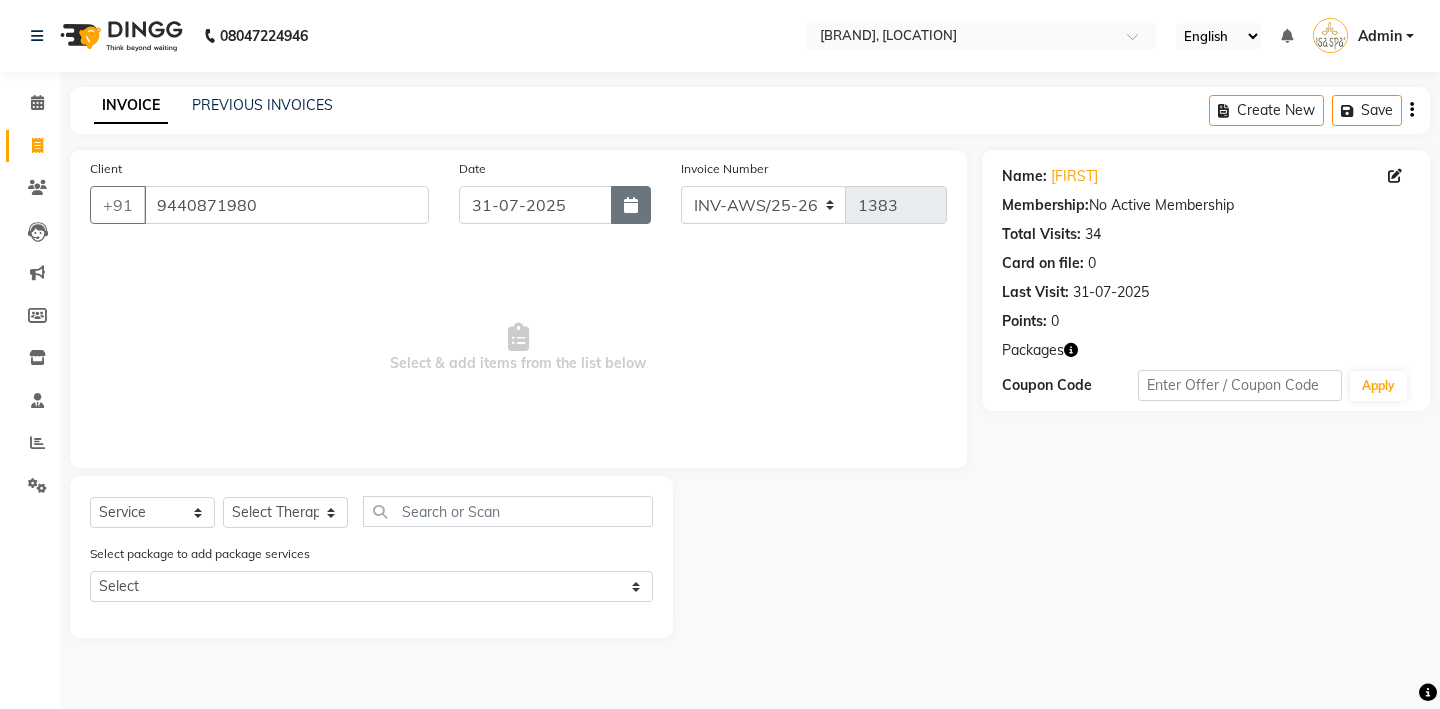 select on "7" 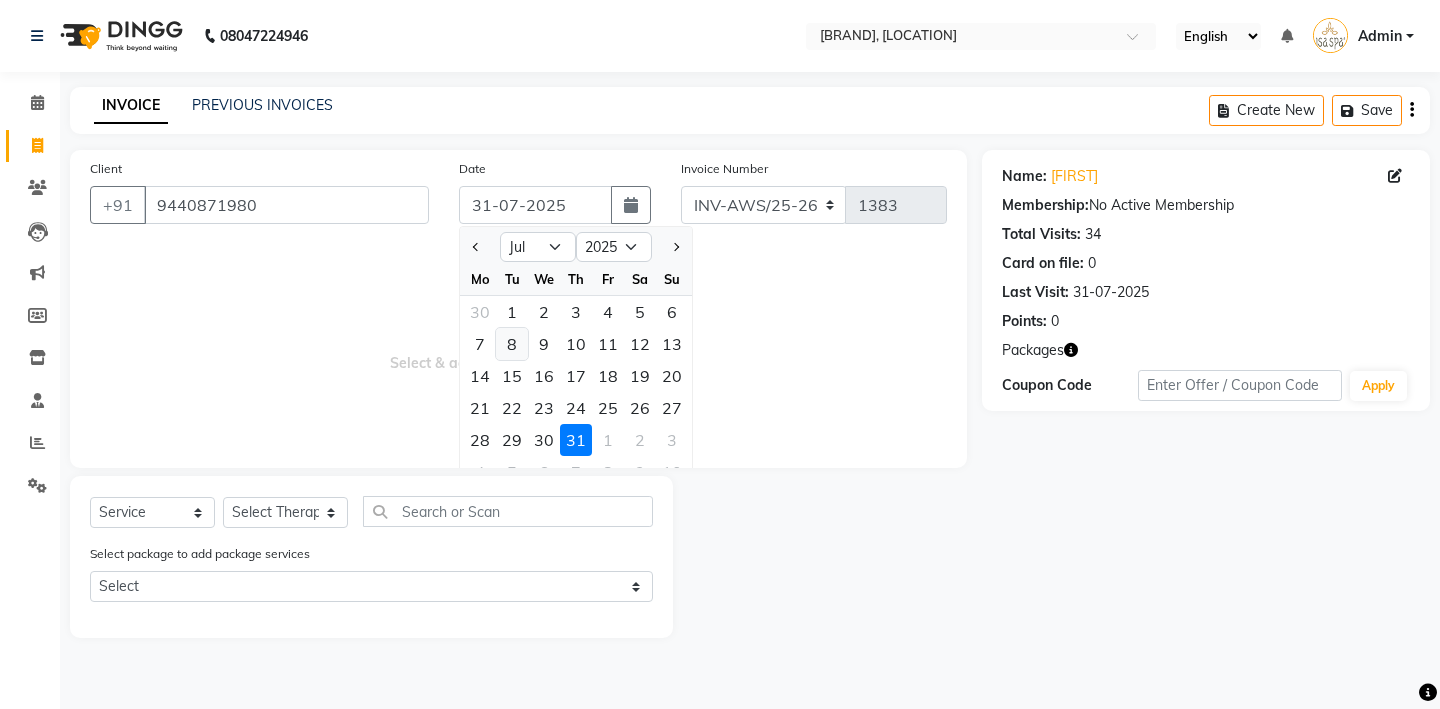 click on "8" 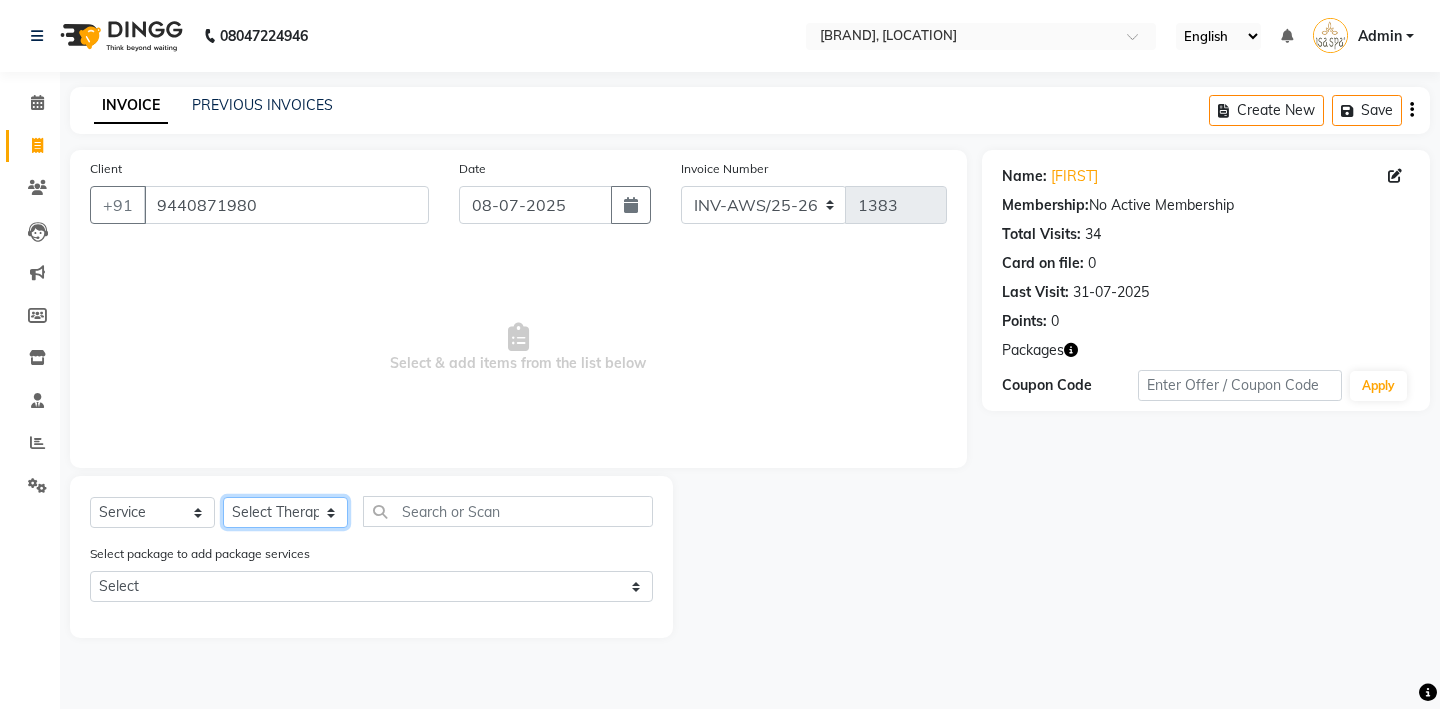 click on "Select Therapist Miss. Chong Miss. Duhpuii Miss. Gladys Miss. Julee Miss. Rini Mr. Lelen" 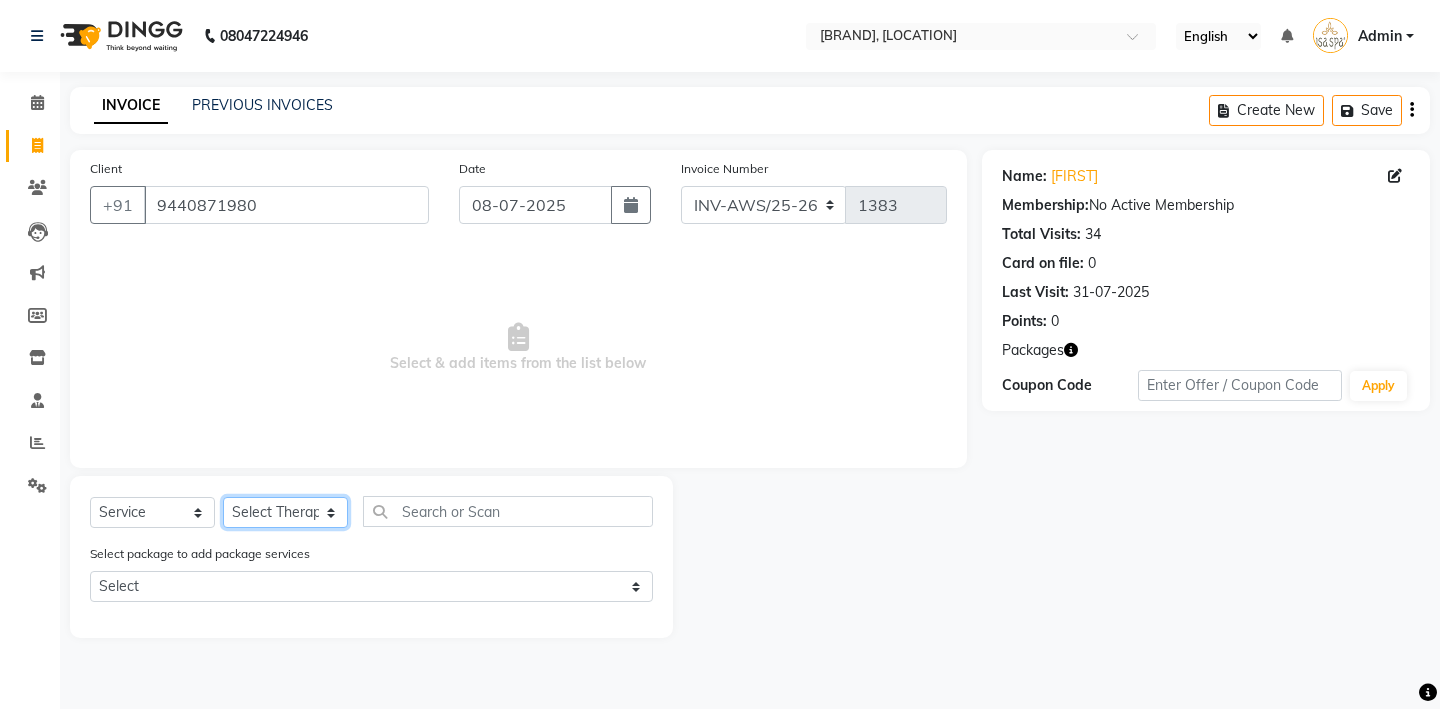 select on "59699" 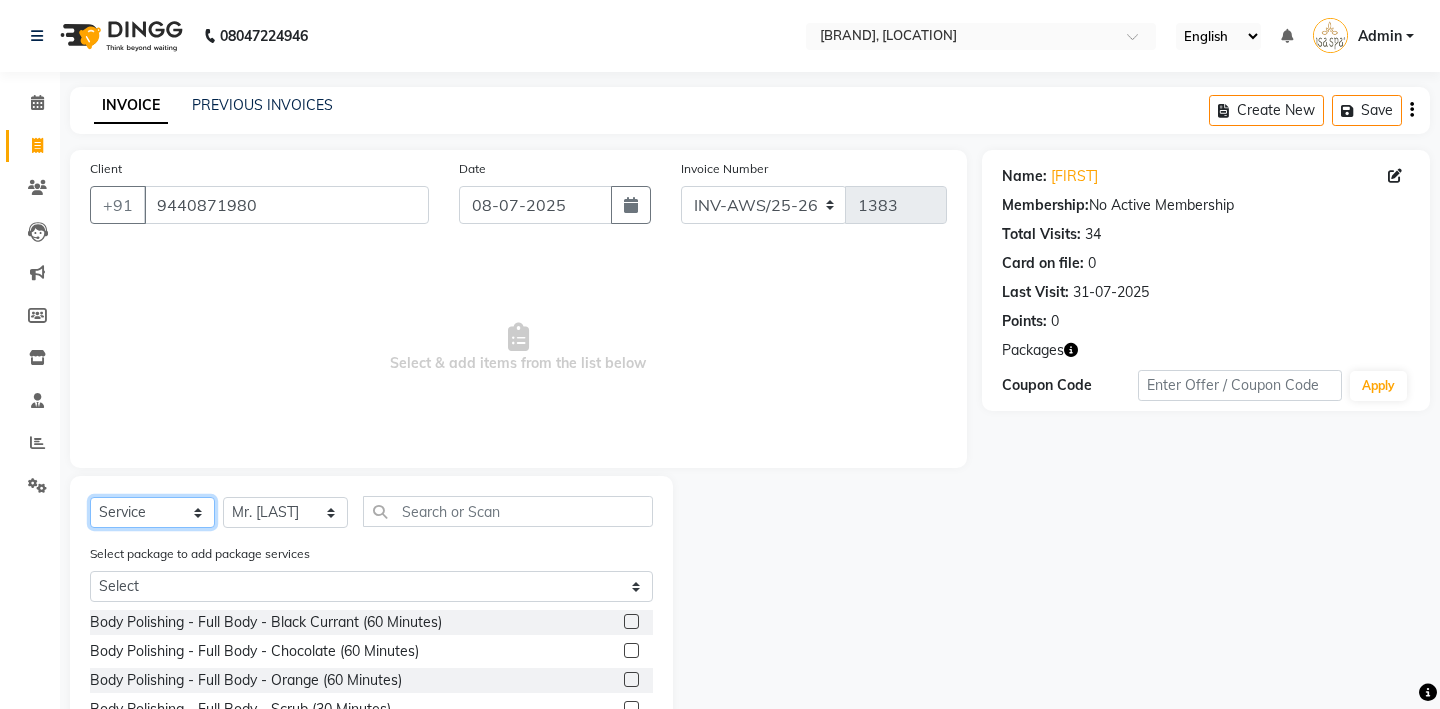 click on "Select  Service  Product  Membership  Package Voucher Prepaid Gift Card" 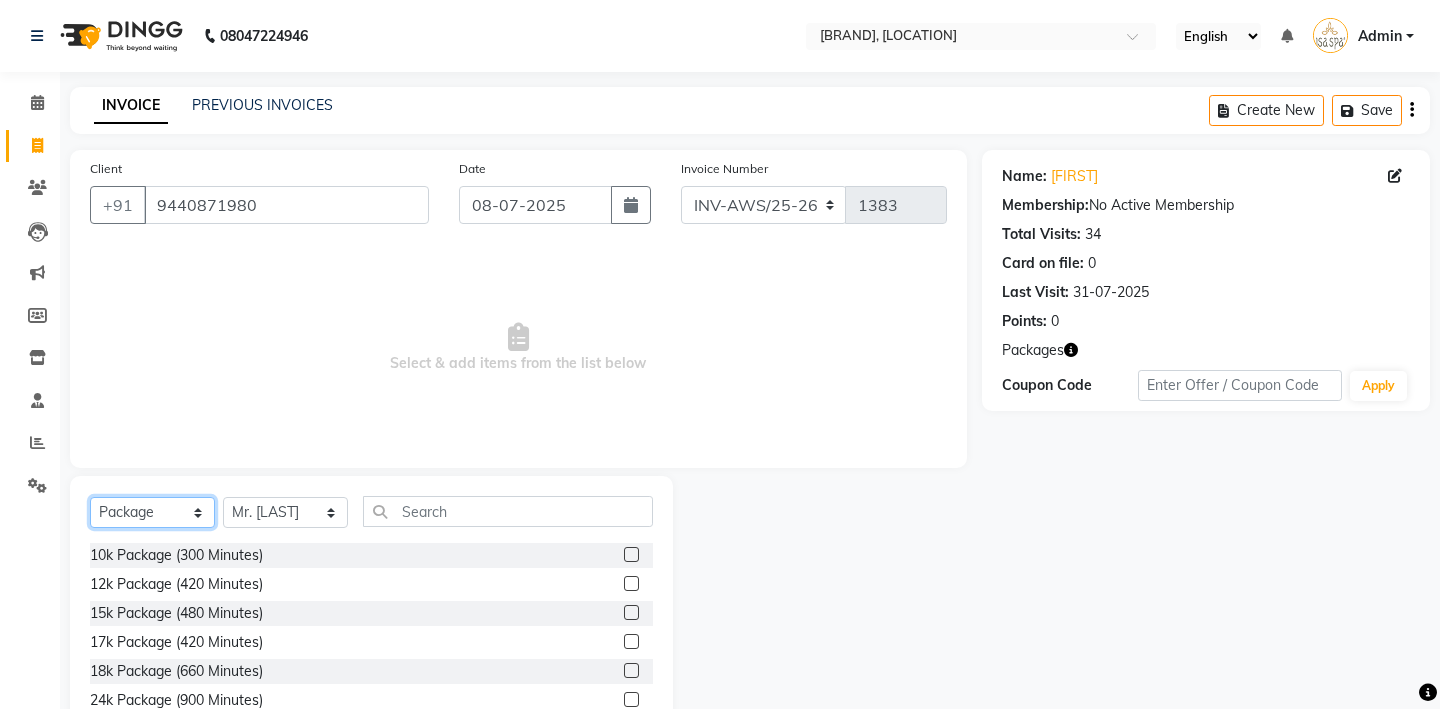 scroll, scrollTop: 119, scrollLeft: 0, axis: vertical 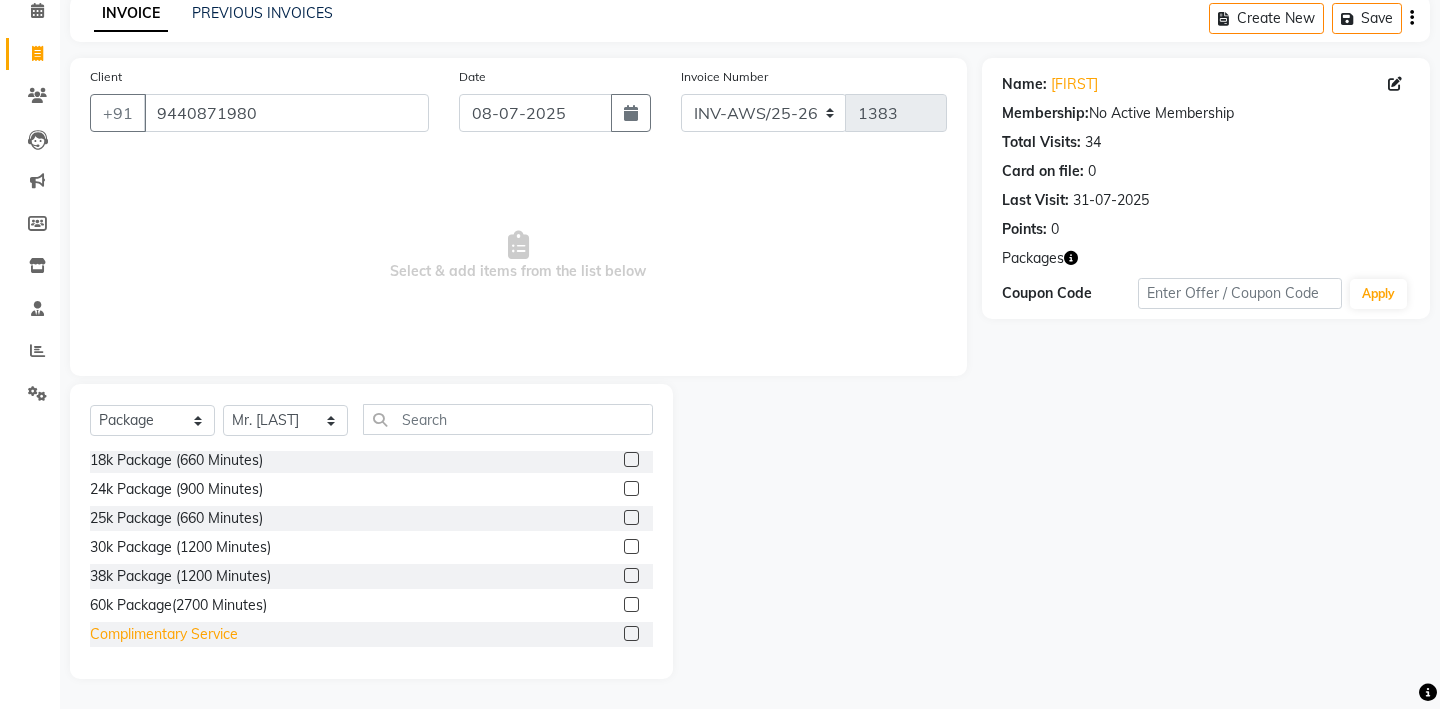 click on "Complimentary Service" 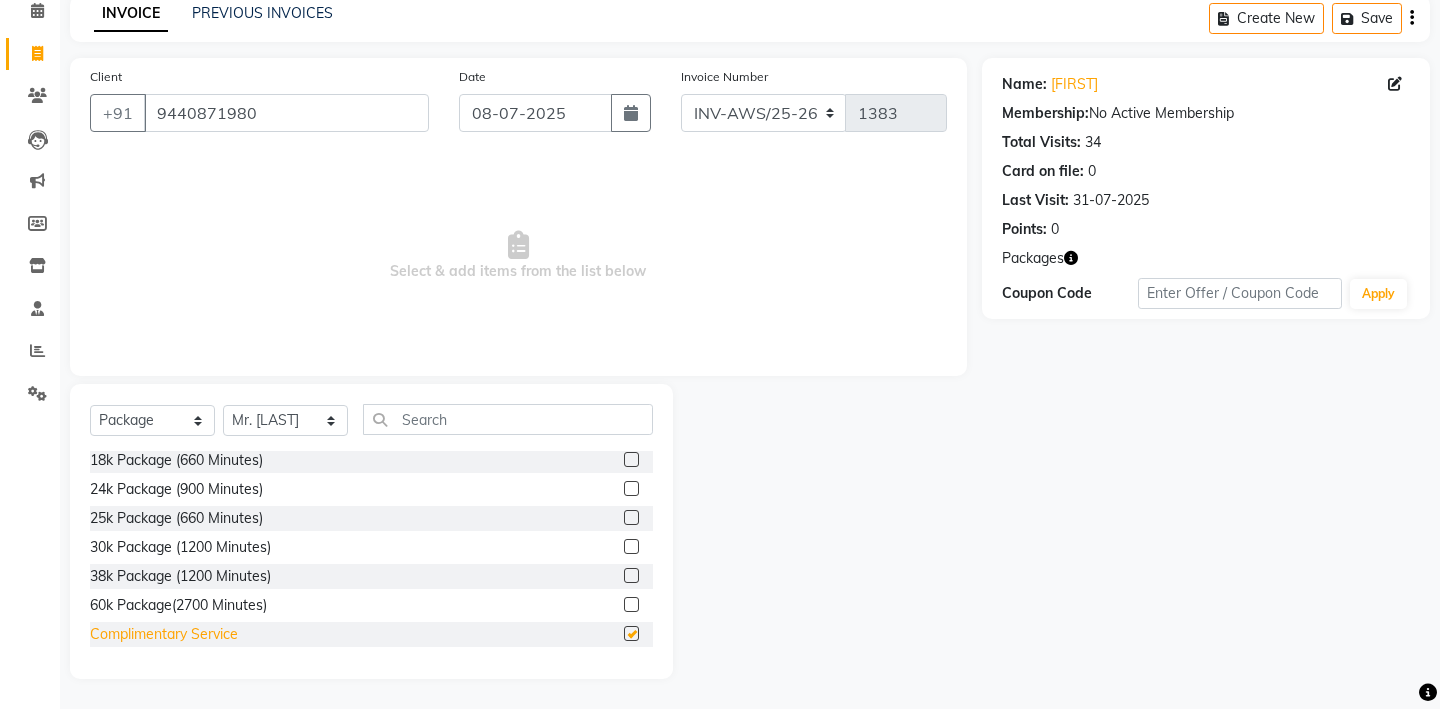 checkbox on "false" 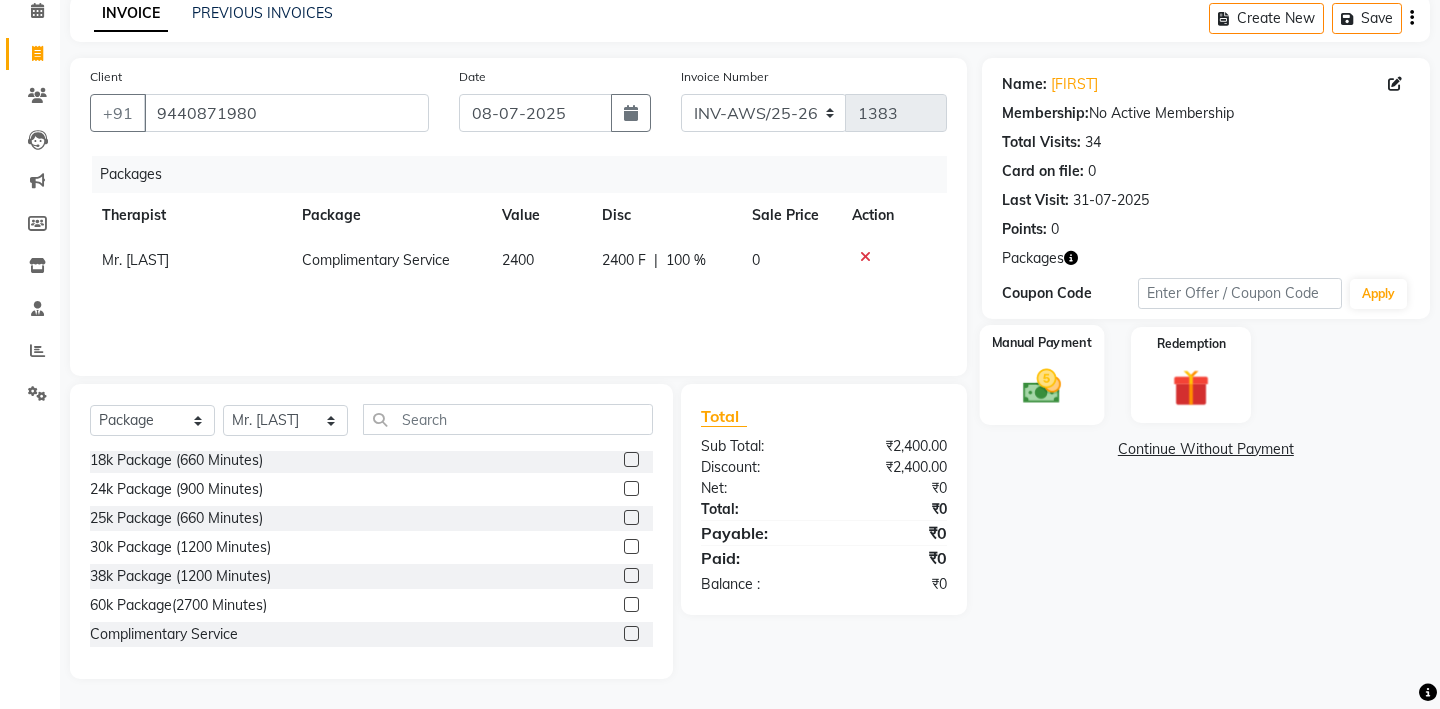 click 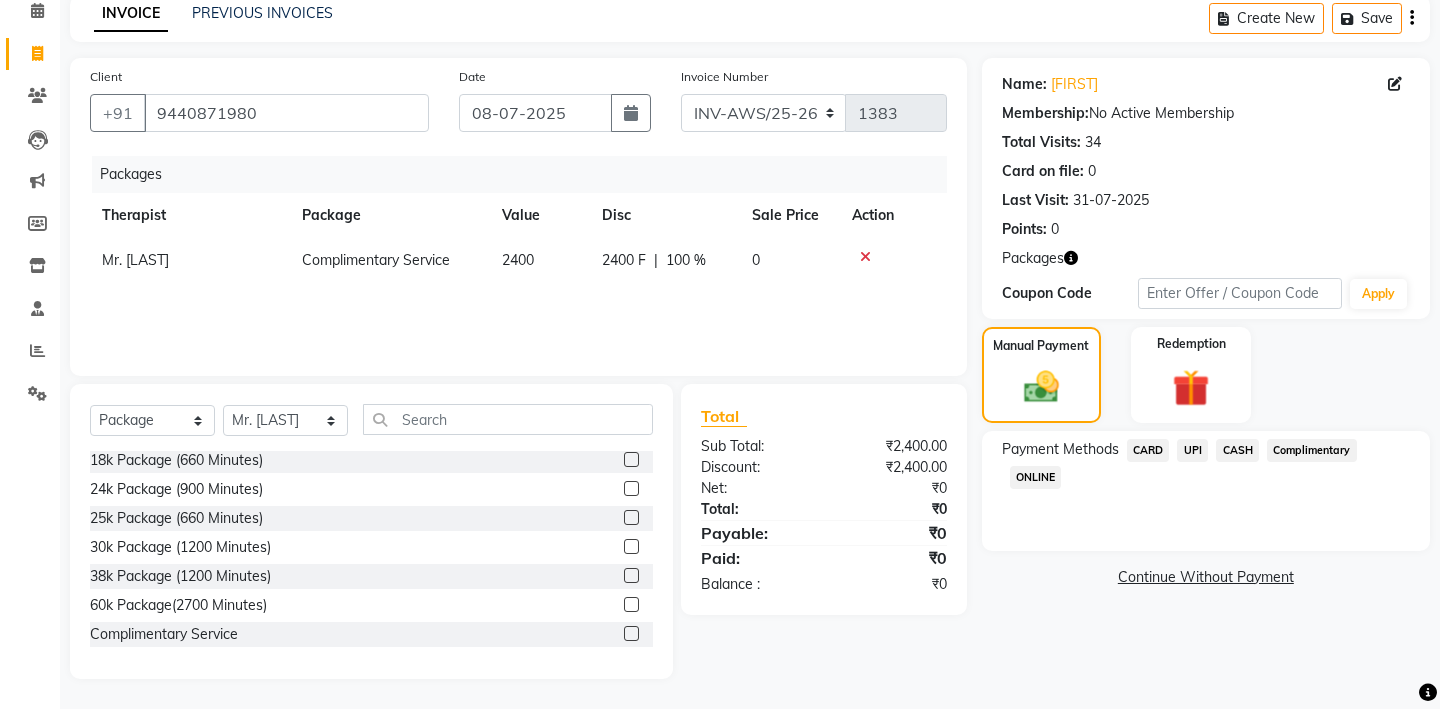 click on "Complimentary" 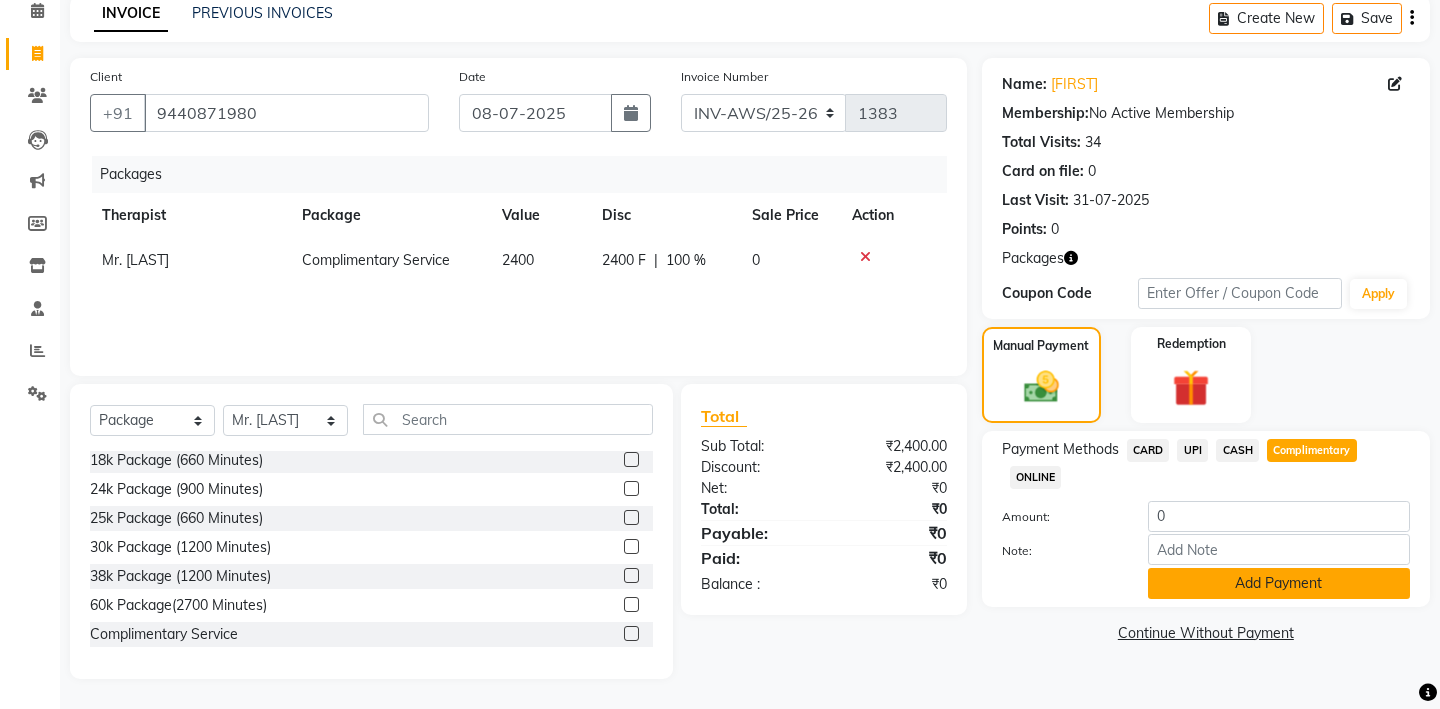 click on "Add Payment" 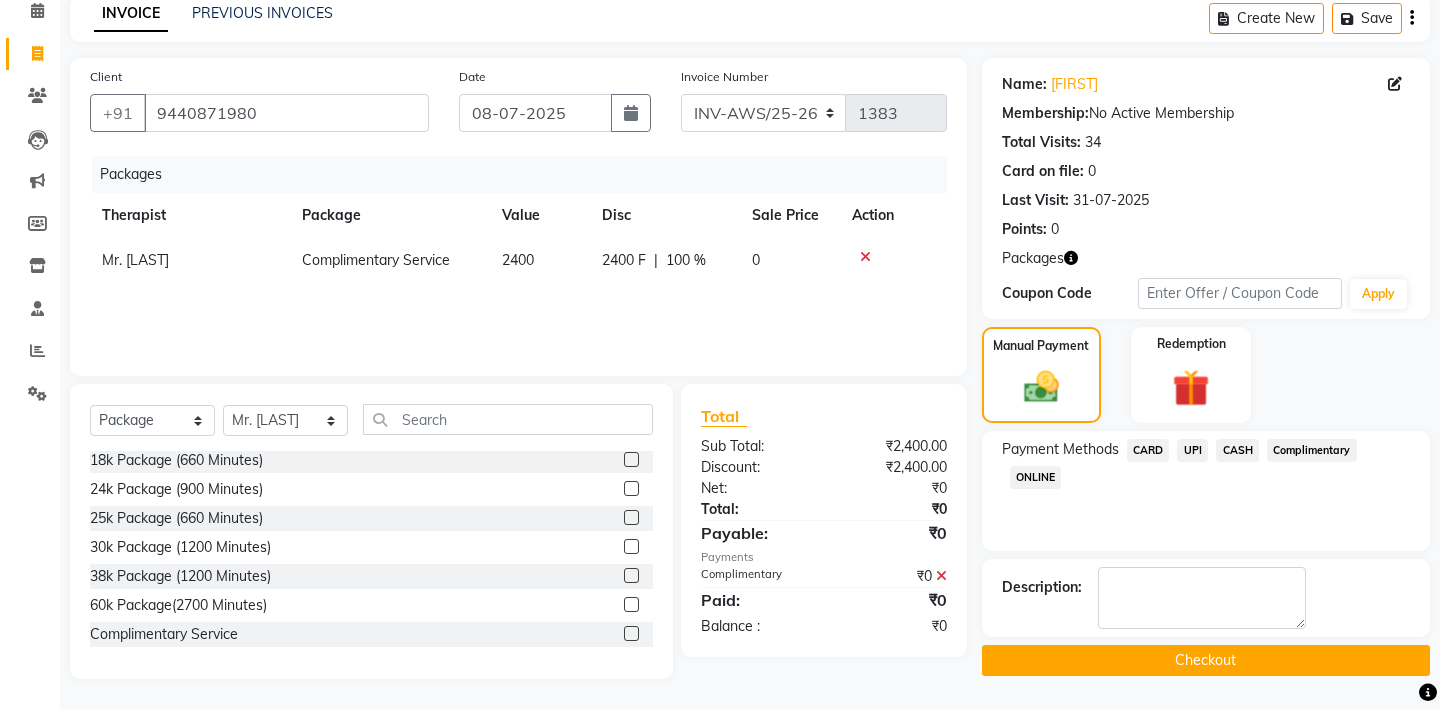 click on "Checkout" 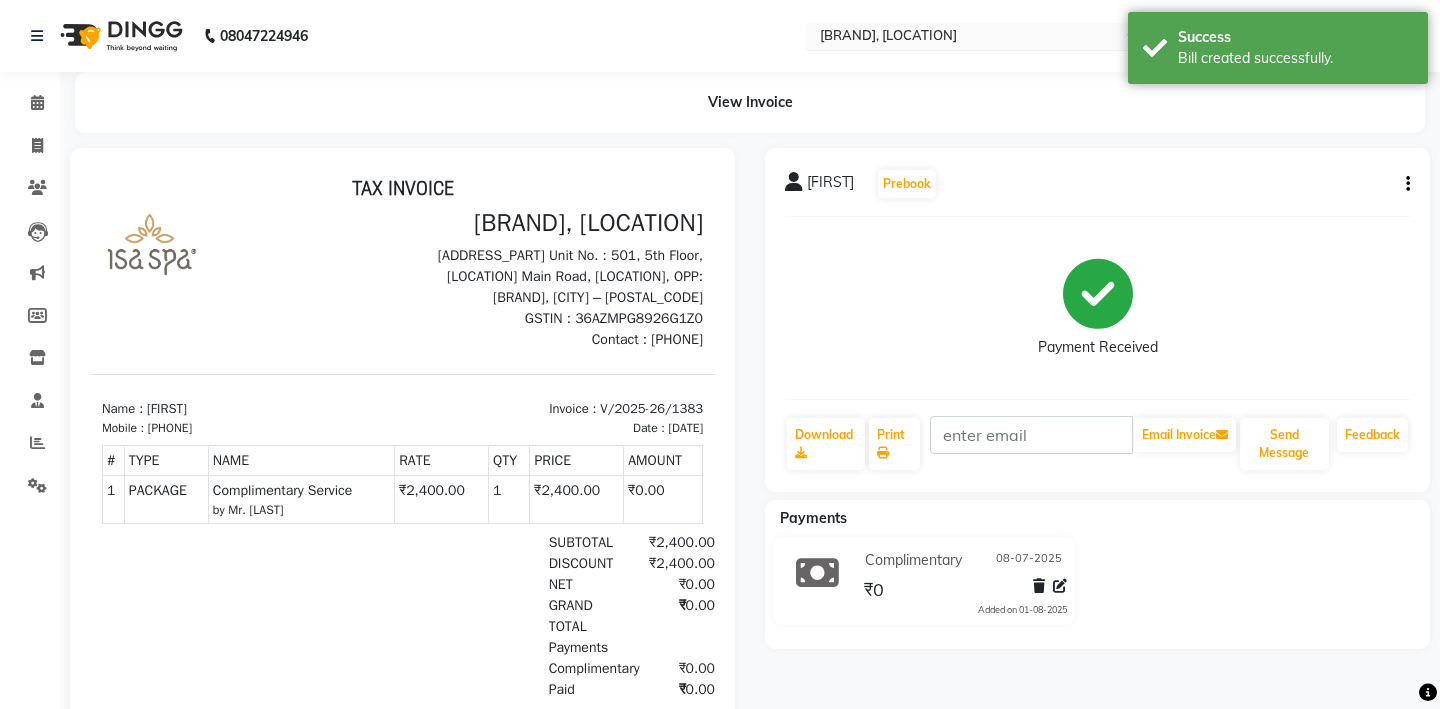 scroll, scrollTop: 0, scrollLeft: 0, axis: both 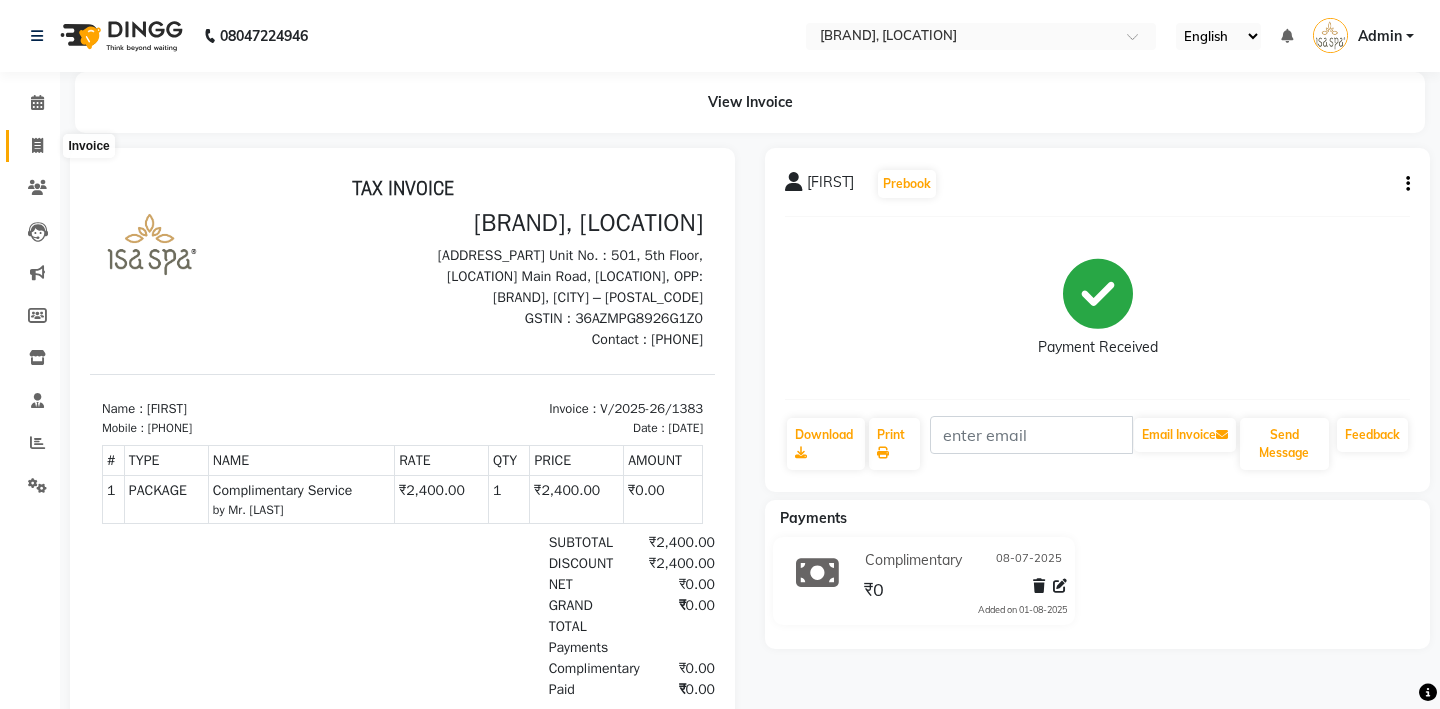 click 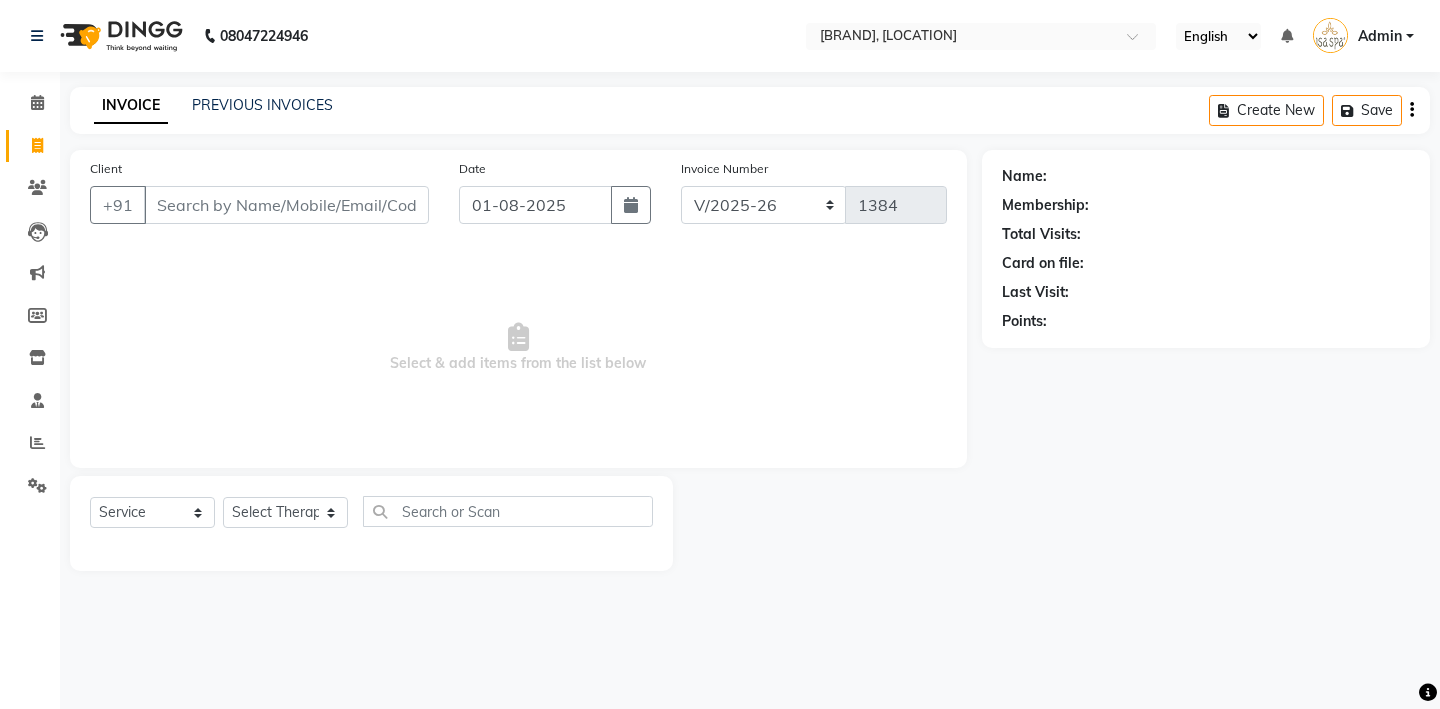 click on "Client" at bounding box center (286, 205) 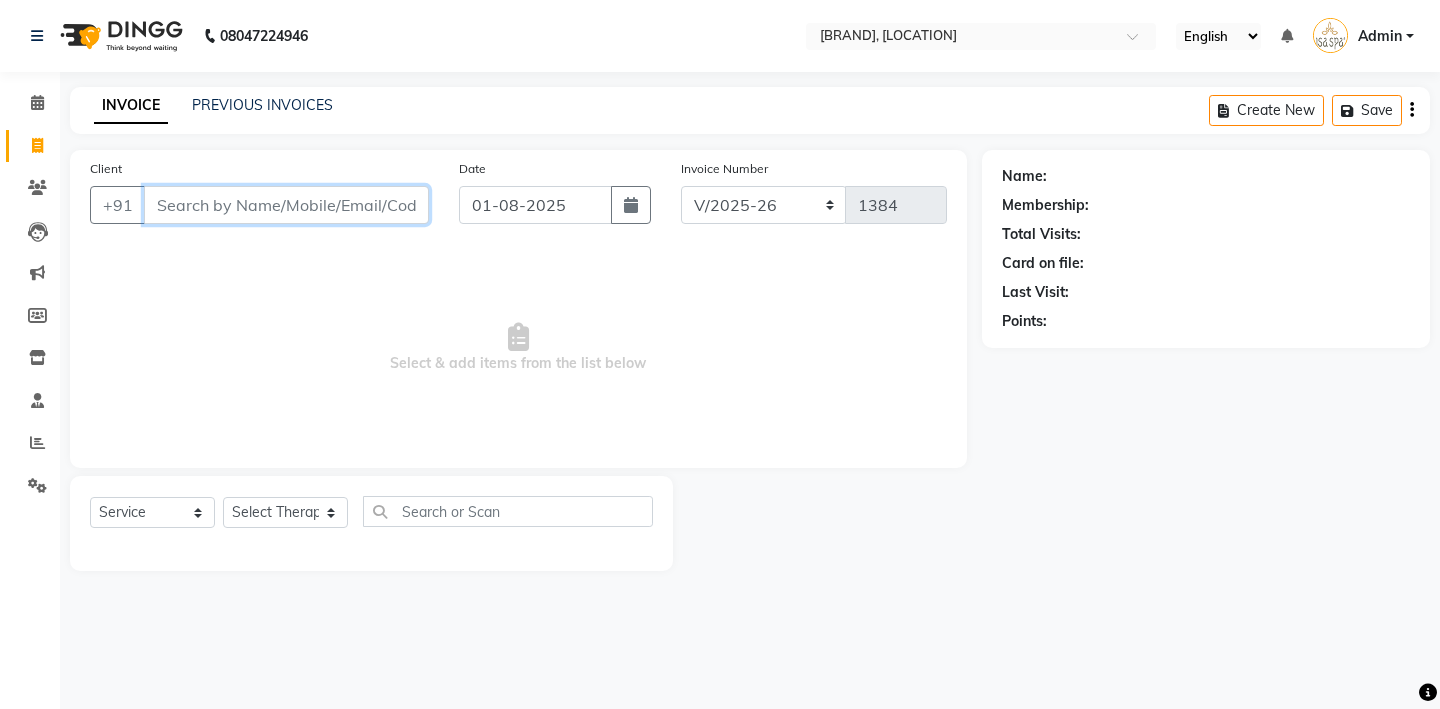 click on "Client" at bounding box center (286, 205) 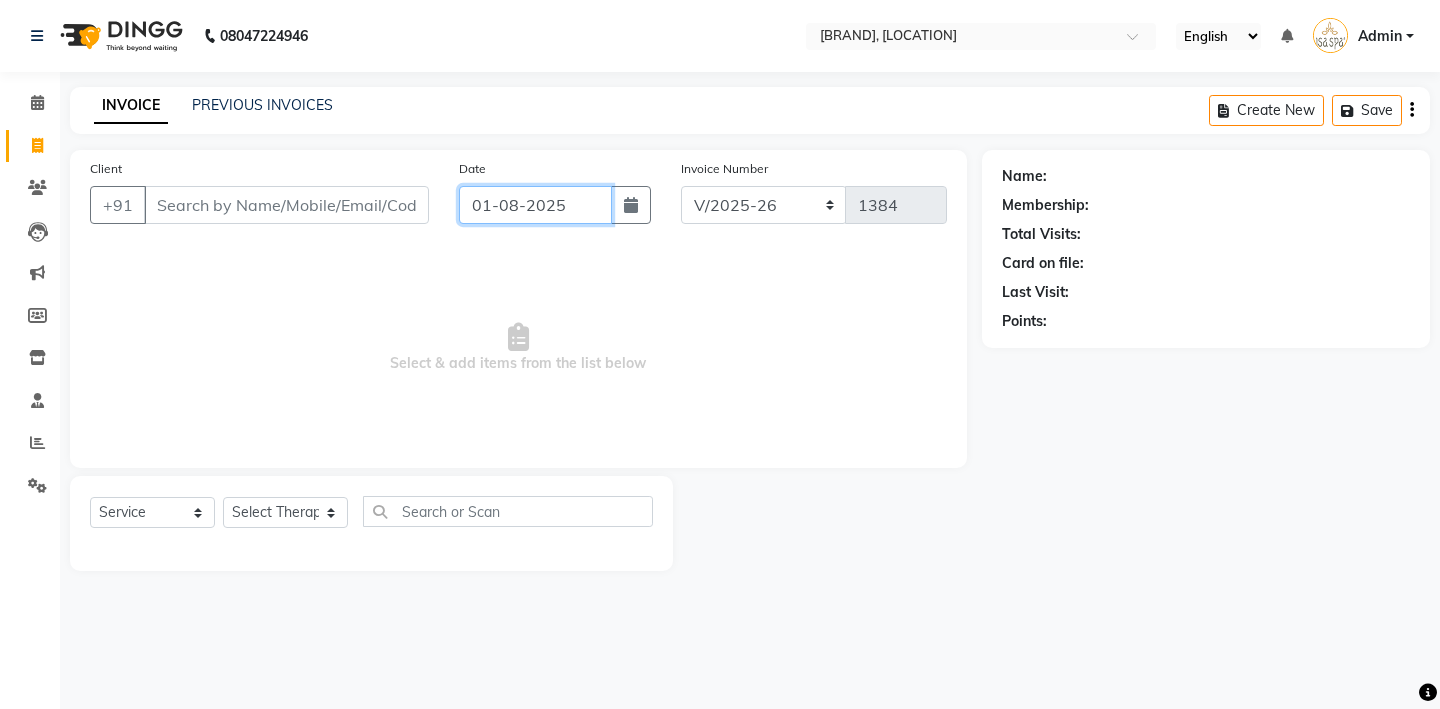 click on "01-08-2025" 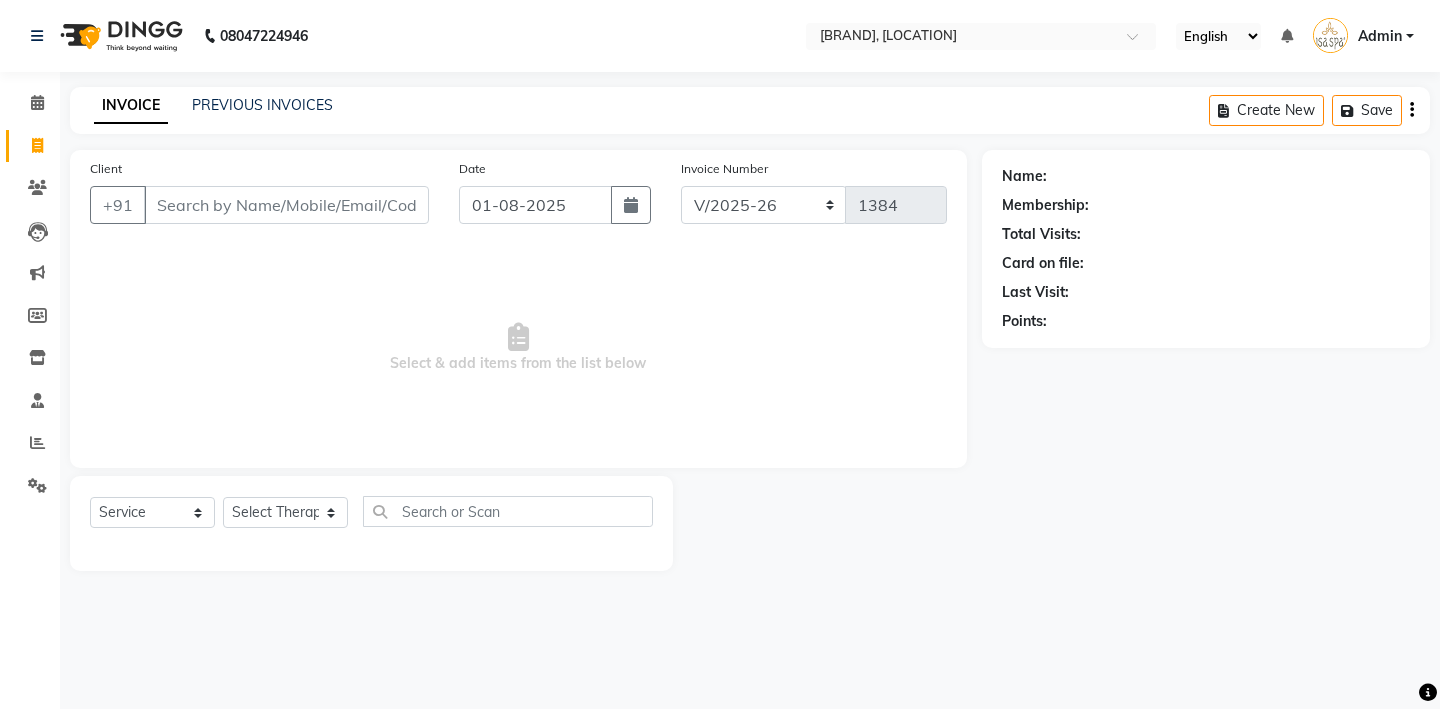 select on "8" 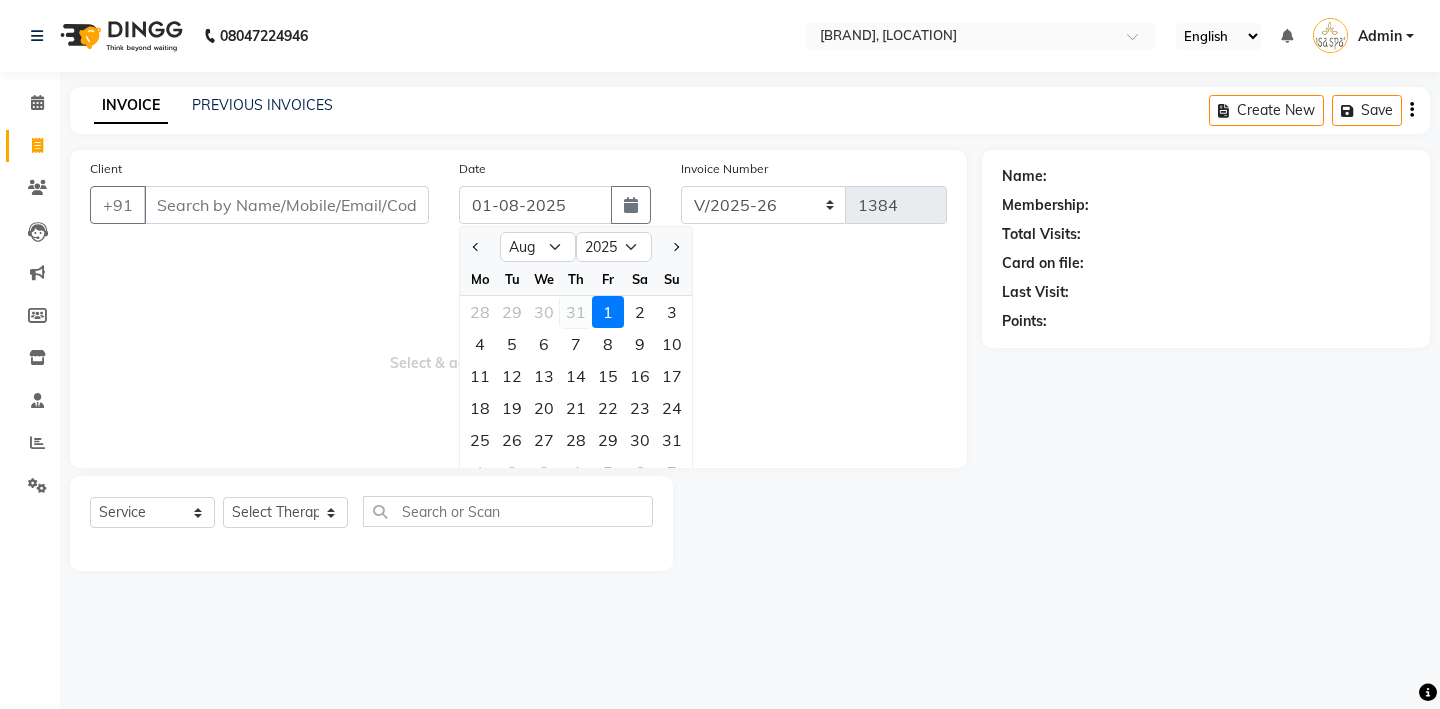 click on "31" 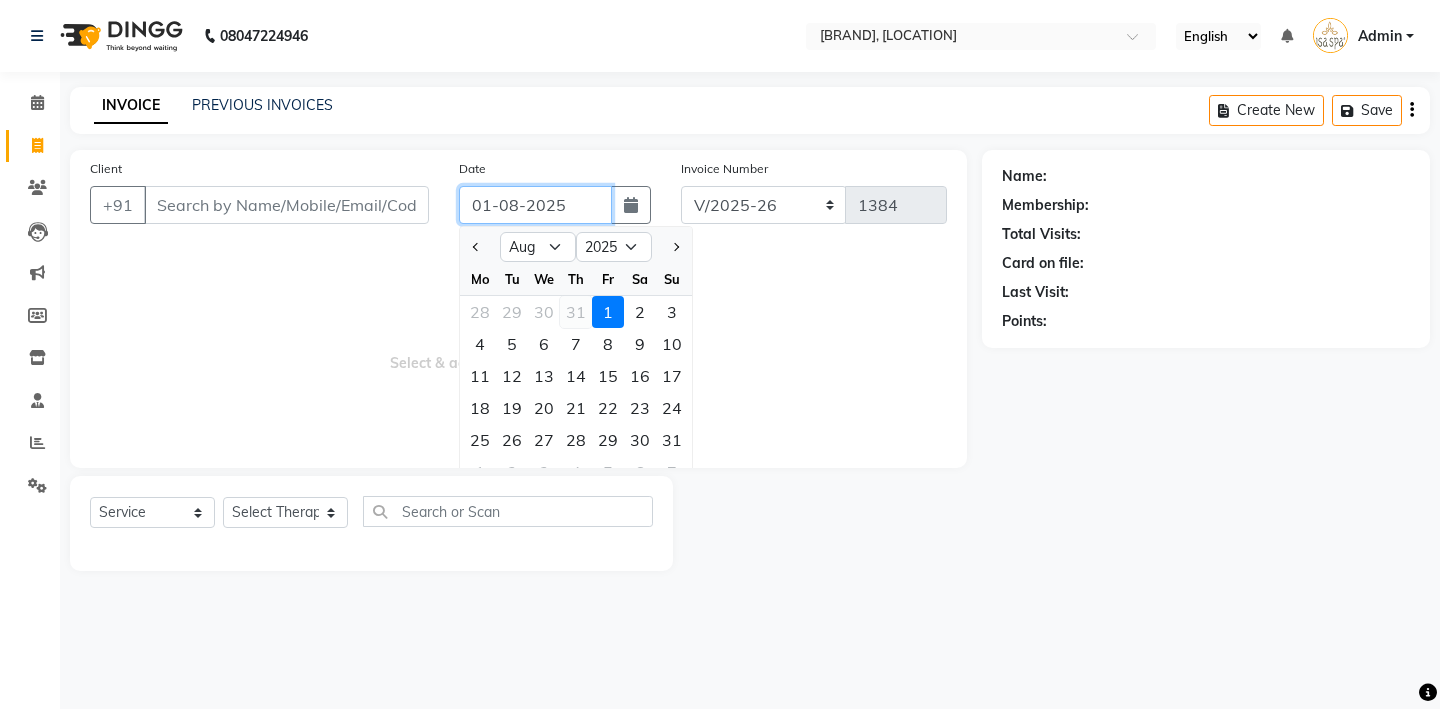 type on "31-07-2025" 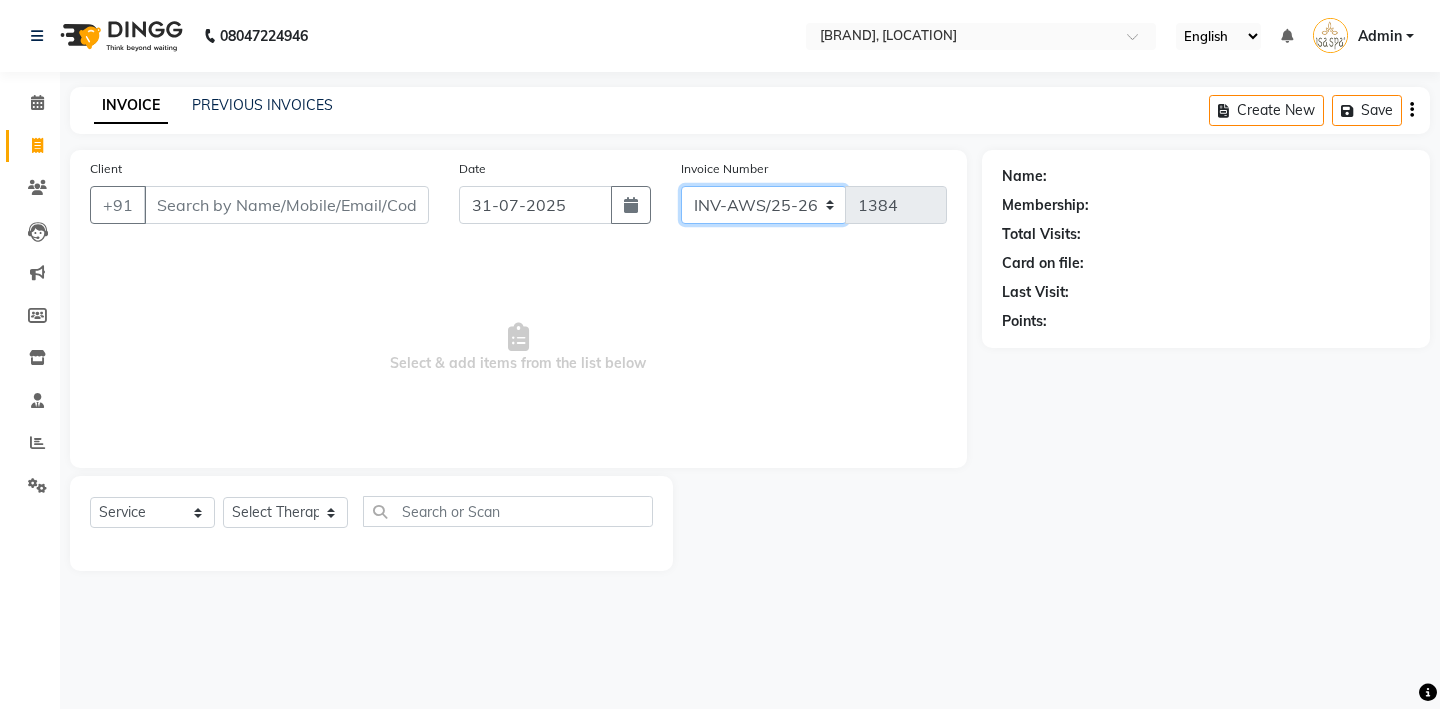 click on "INV-AWS/25-26 V/2025 V/2025-26" 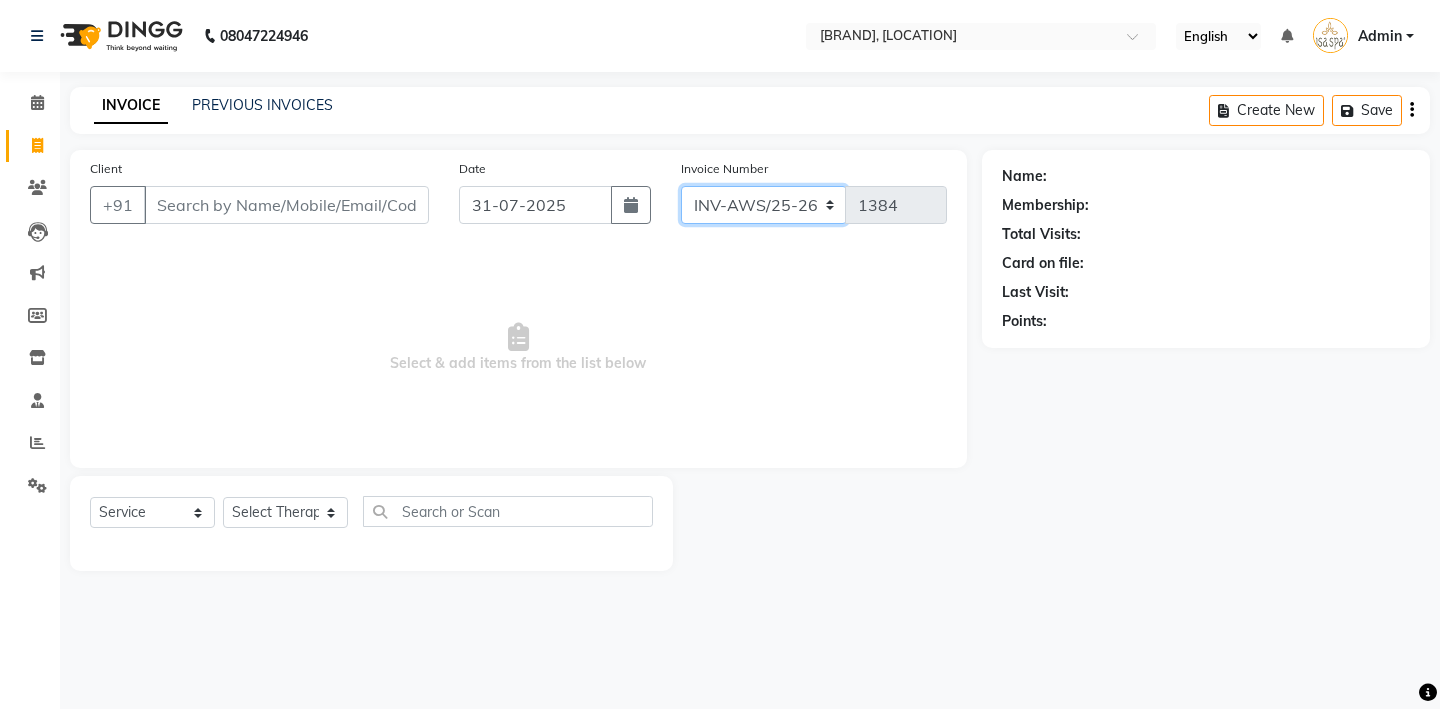 select on "6574" 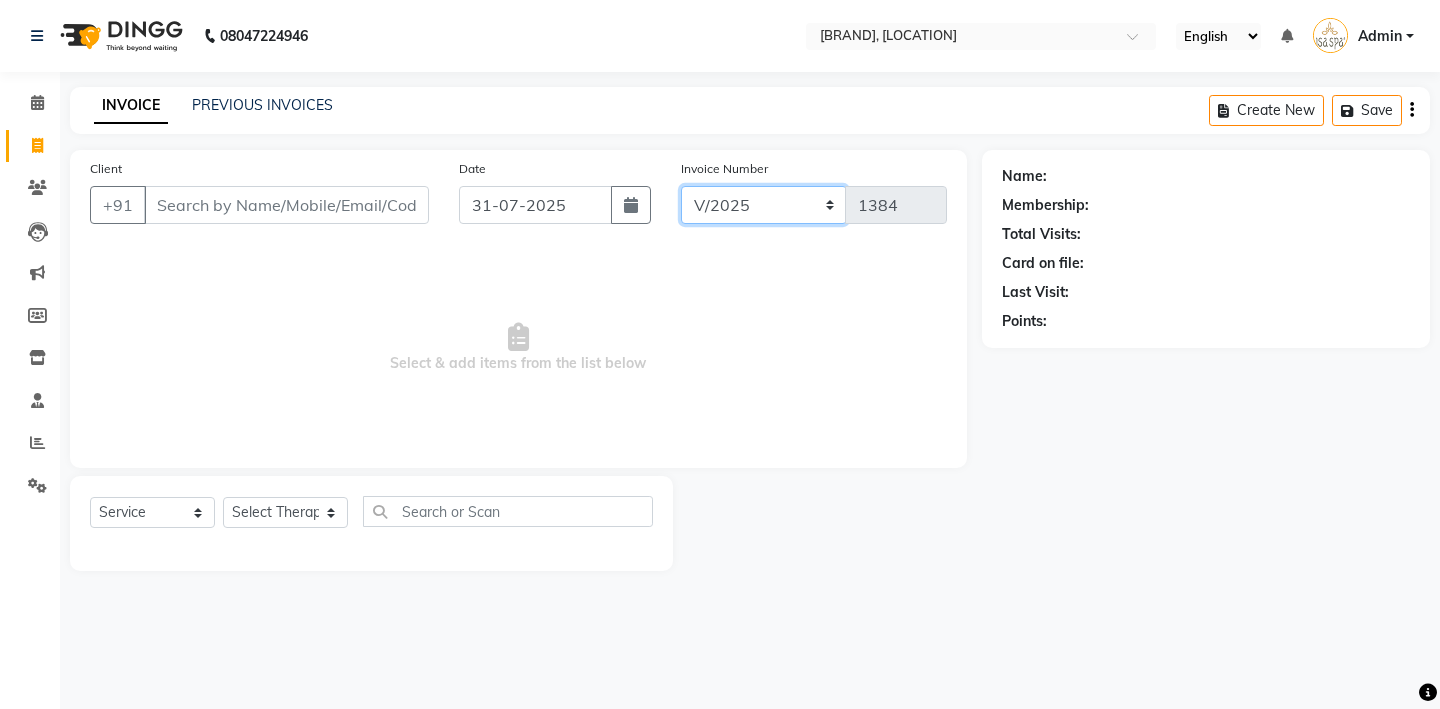 type on "0015" 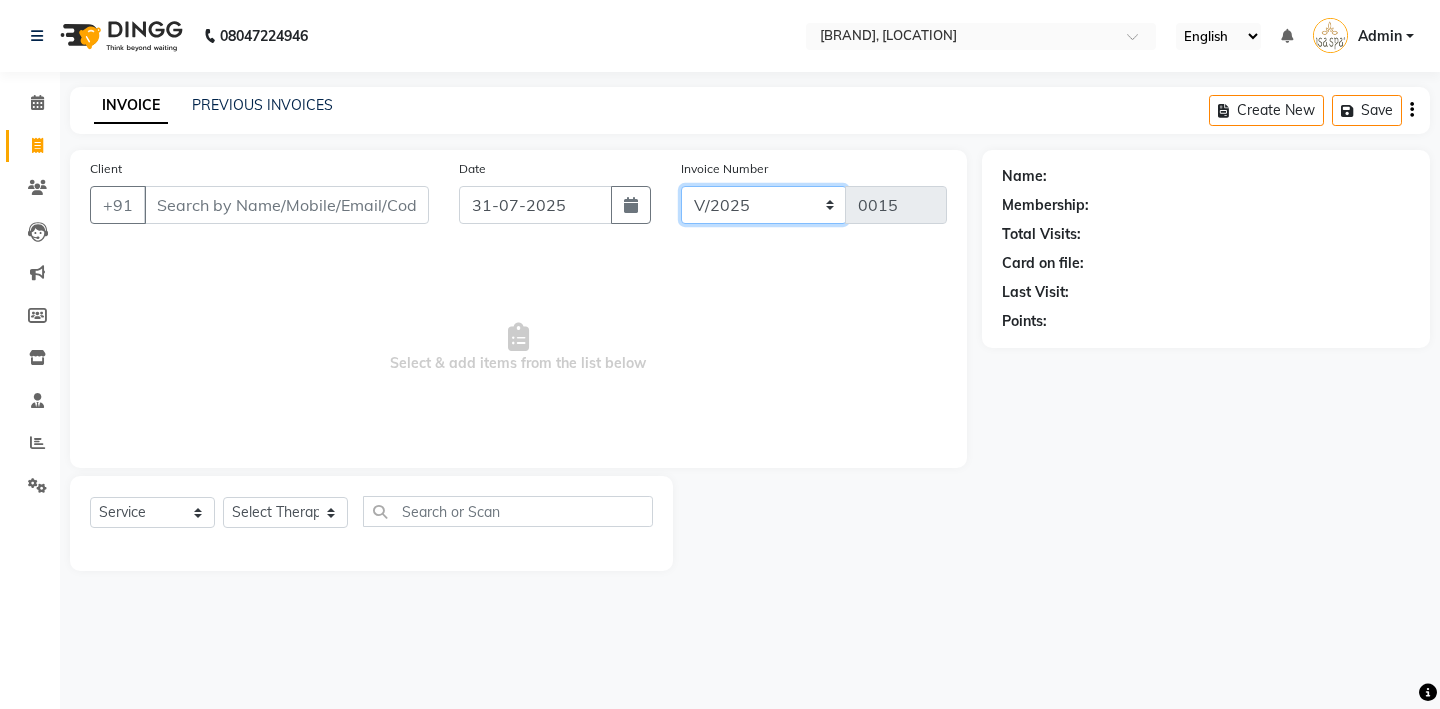 click on "INV-AWS/25-26 V/2025 V/2025-26" 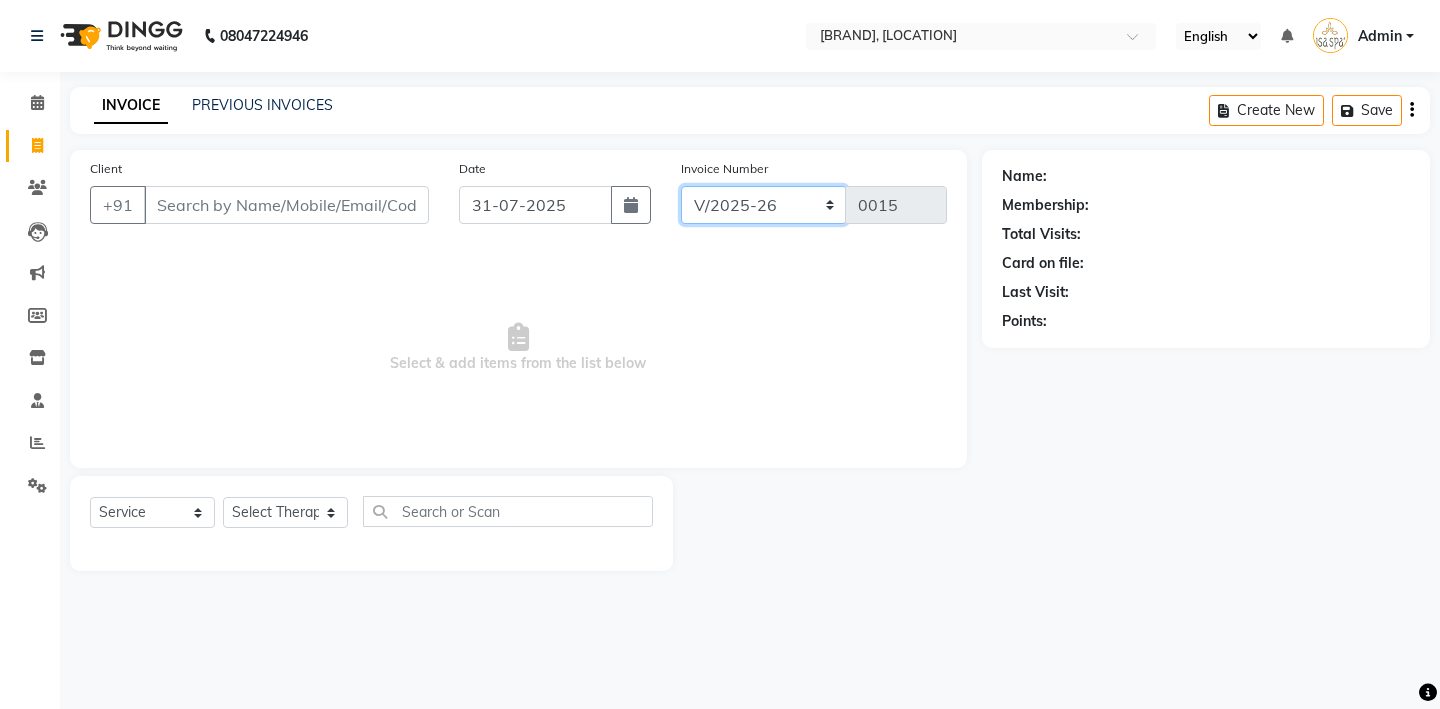 type on "1384" 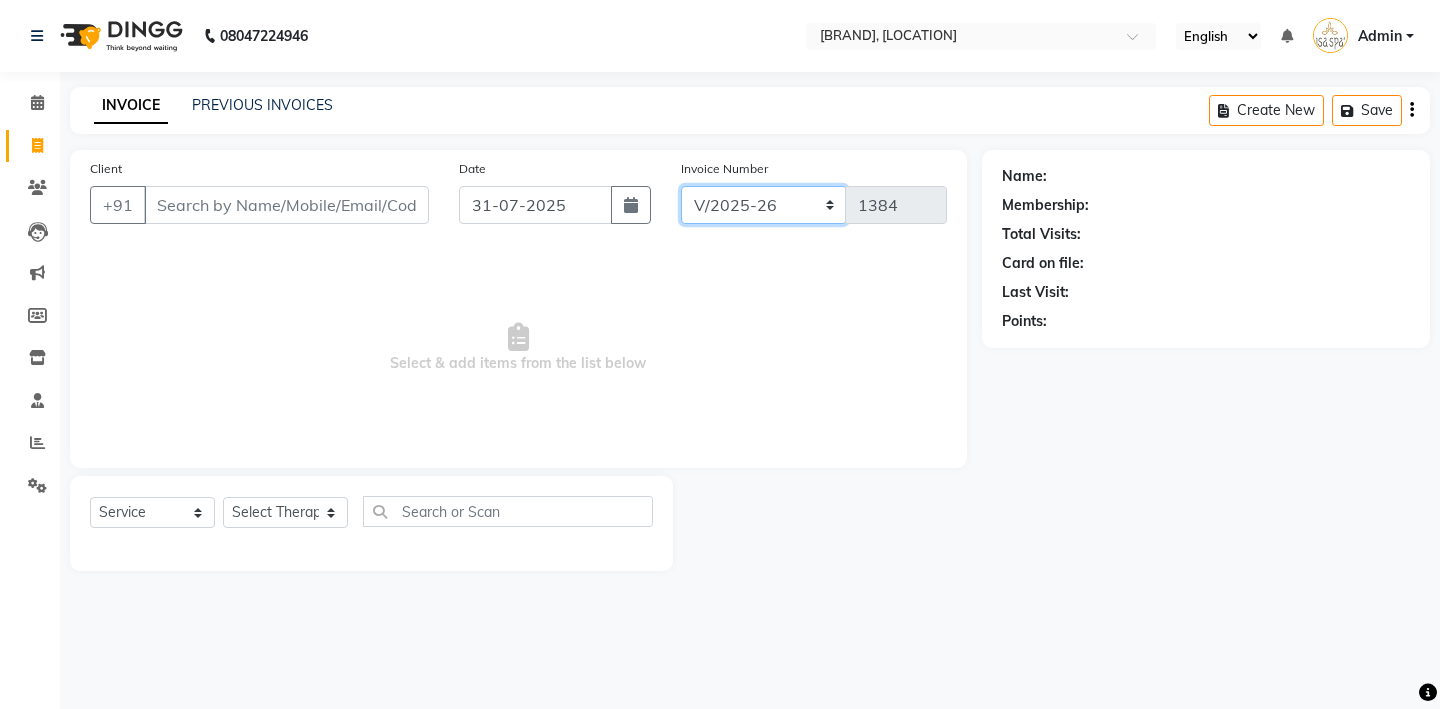 click on "INV-AWS/25-26 V/2025 V/2025-26" 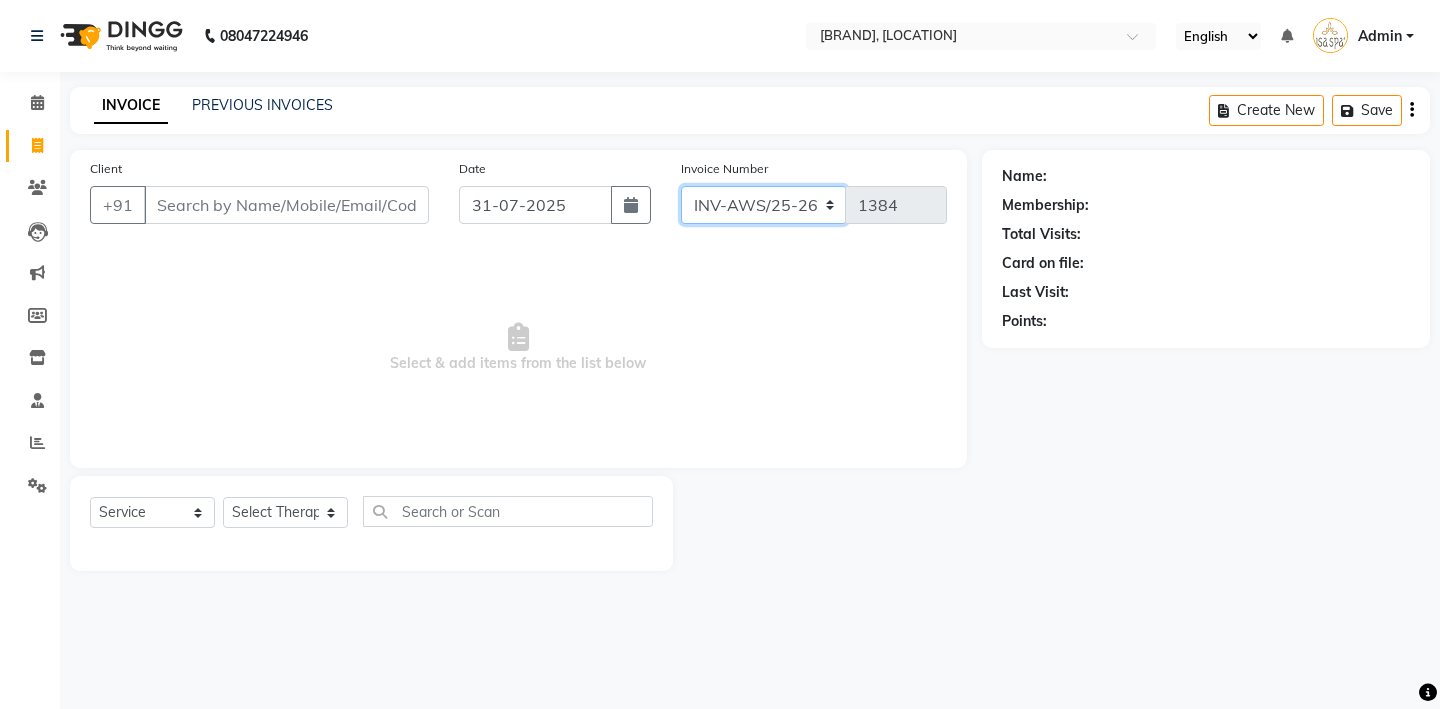 type on "0001" 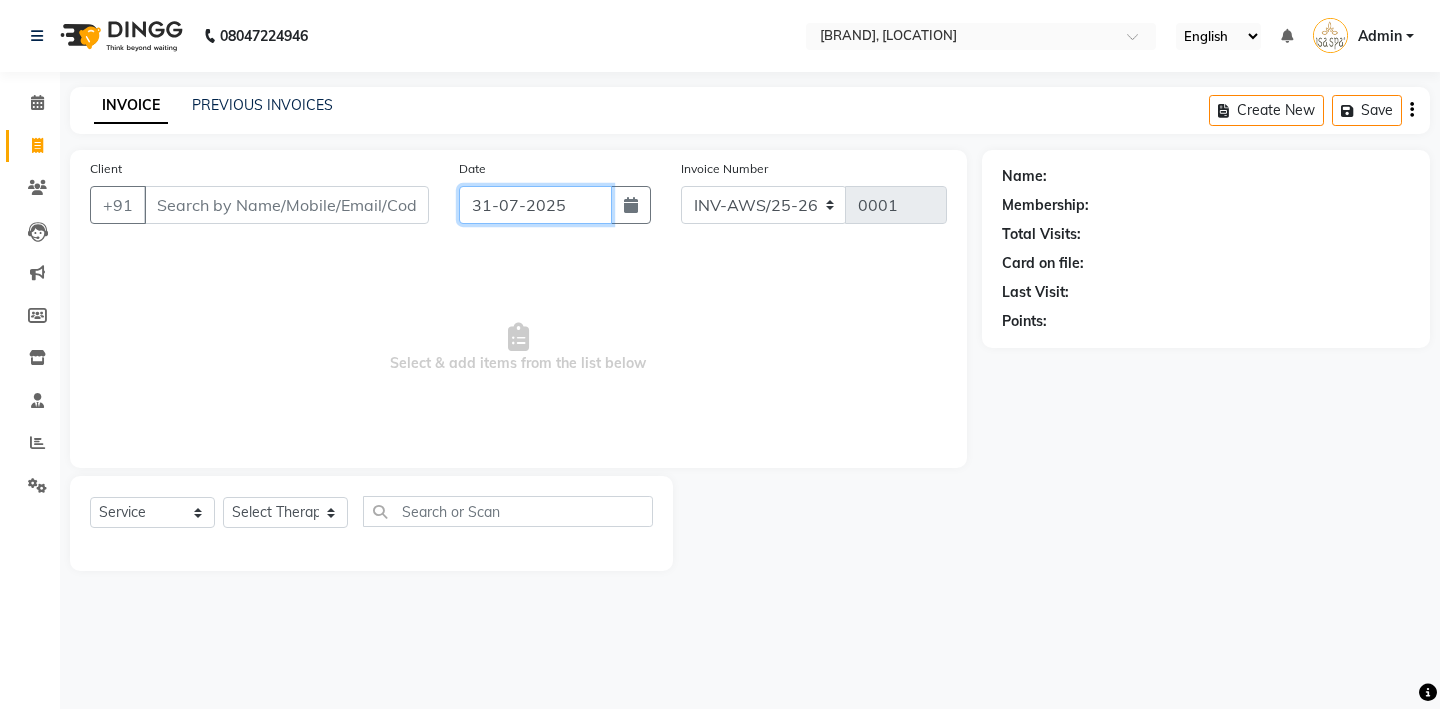 click on "31-07-2025" 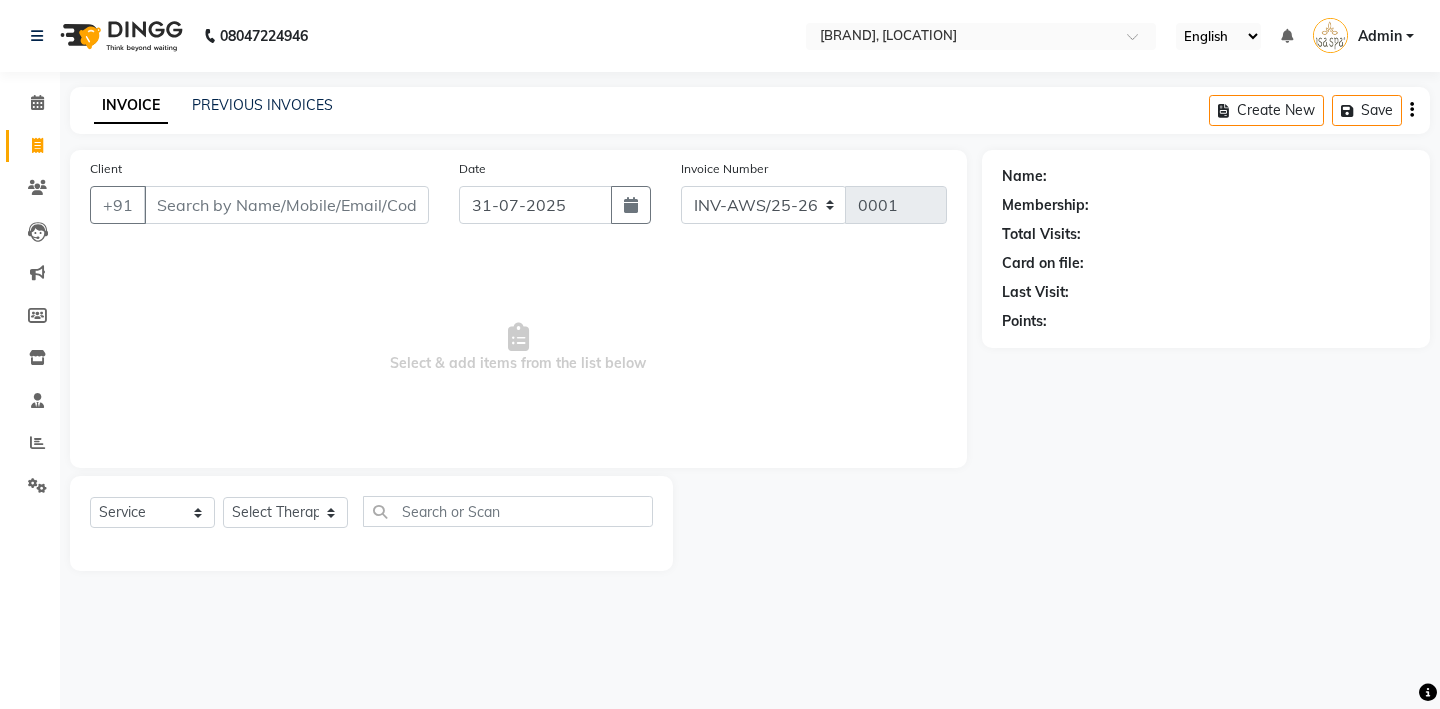 select on "7" 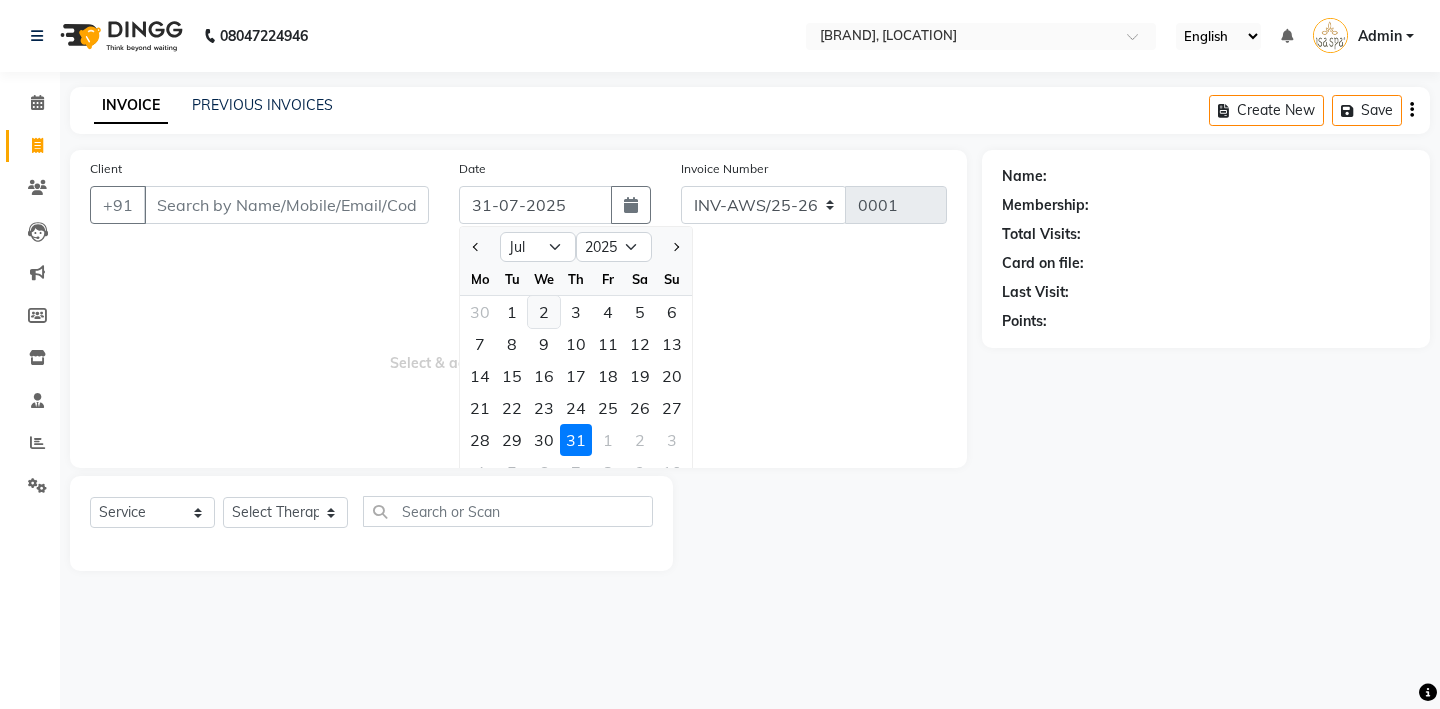 click on "2" 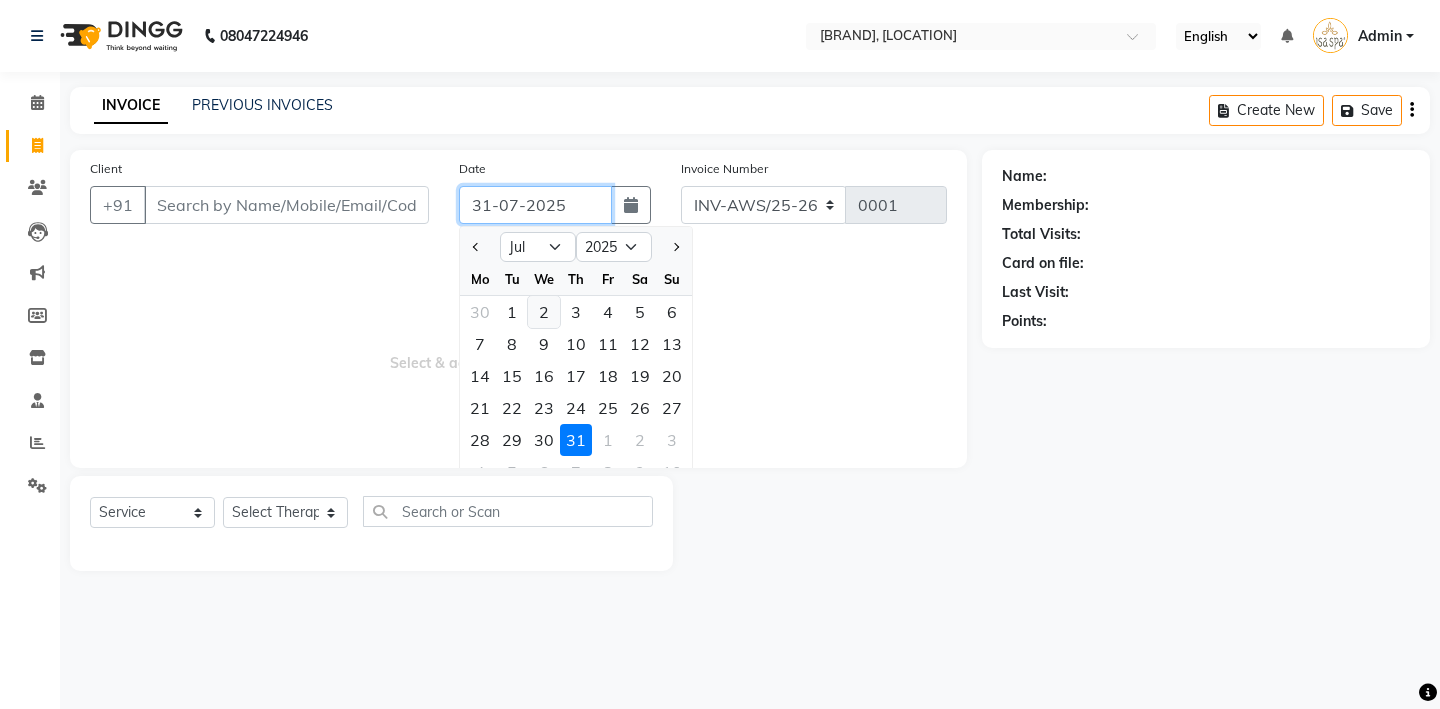 type on "02-07-2025" 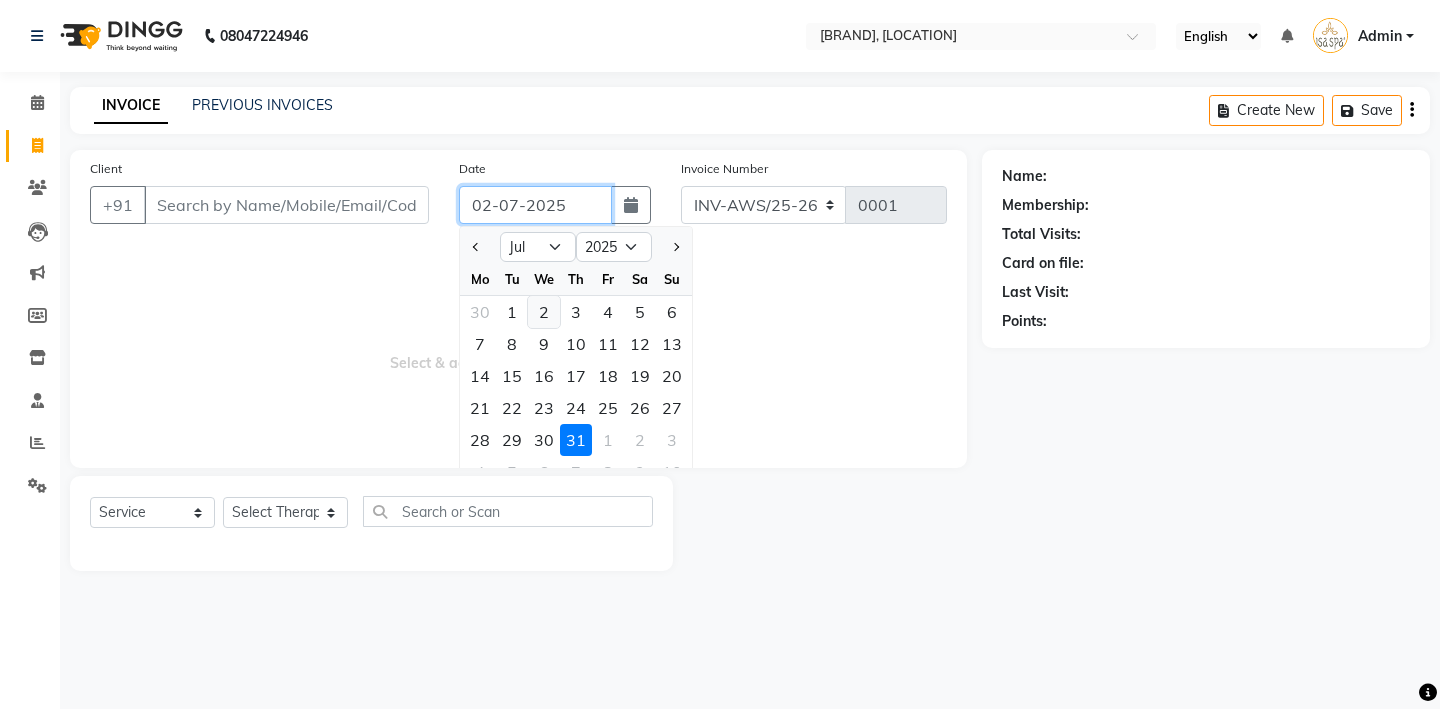 type on "1384" 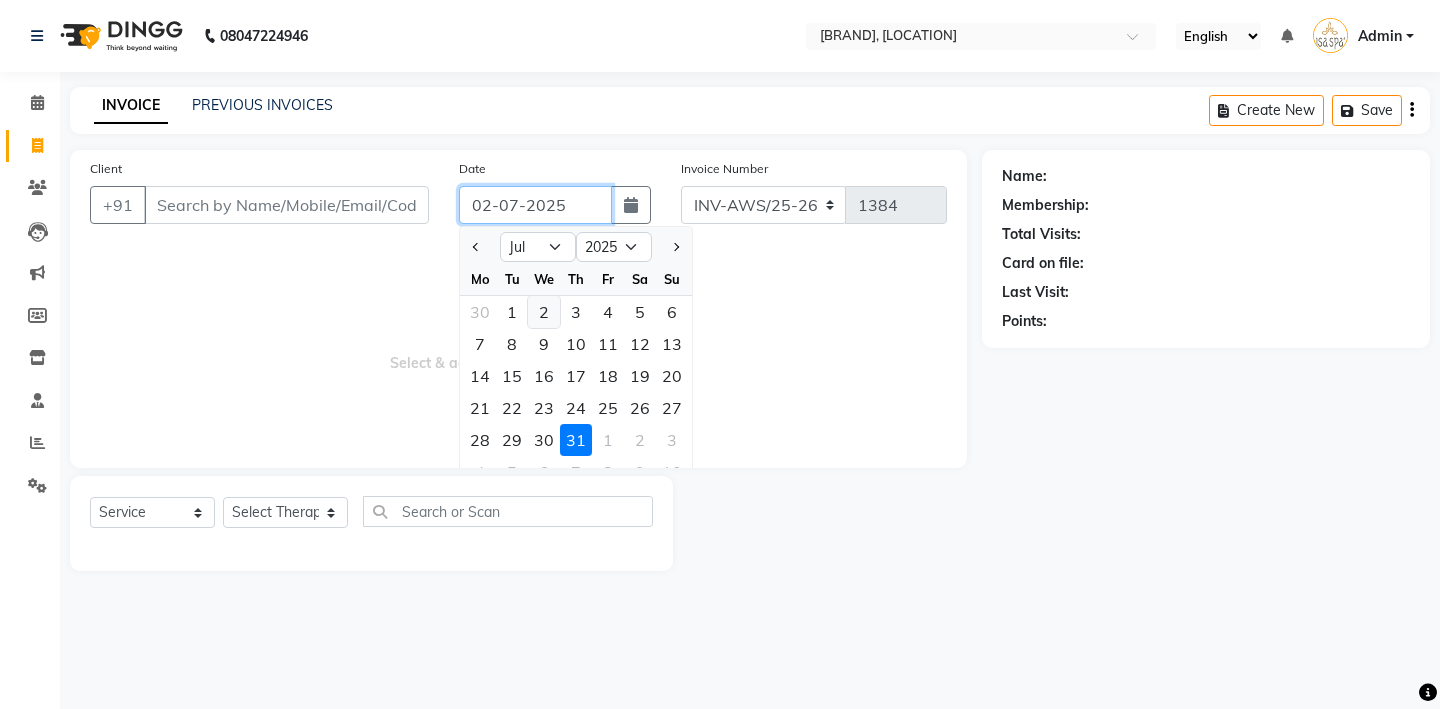 select on "6573" 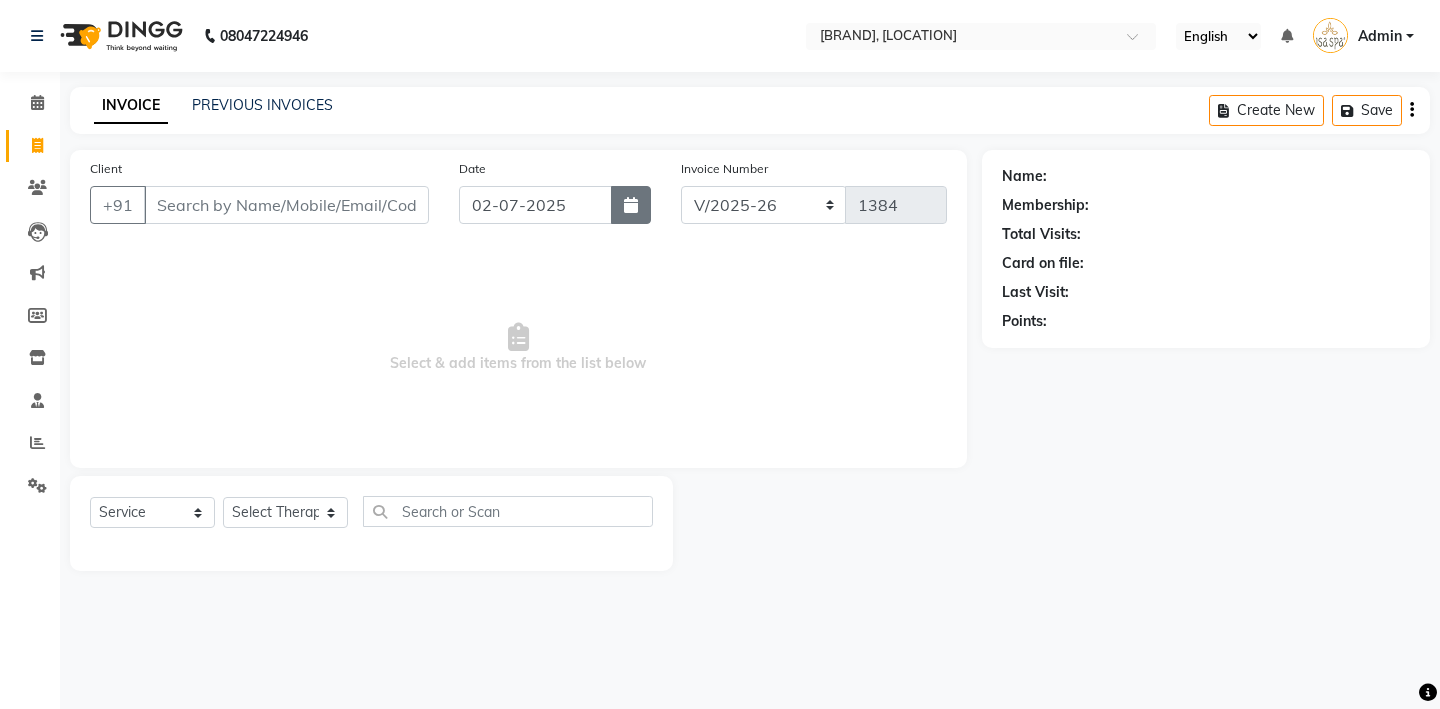 click 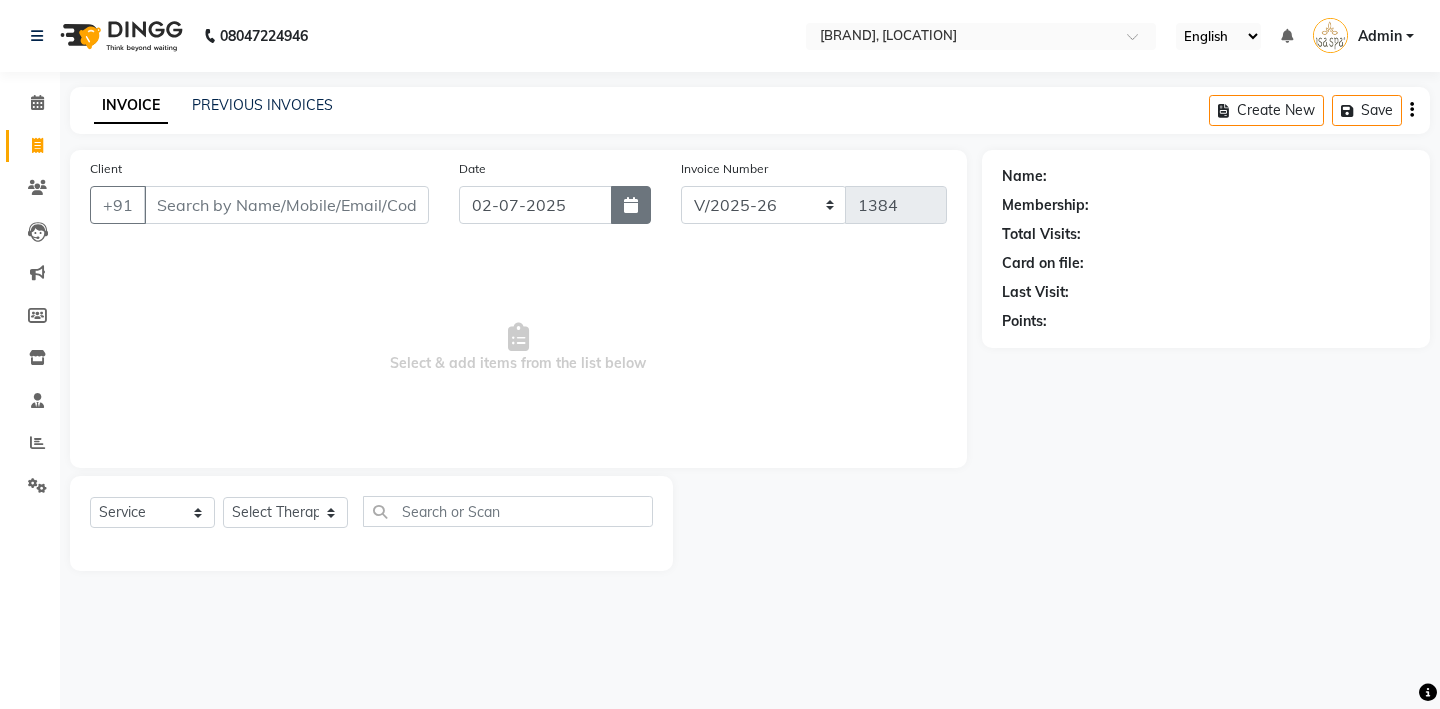 select on "7" 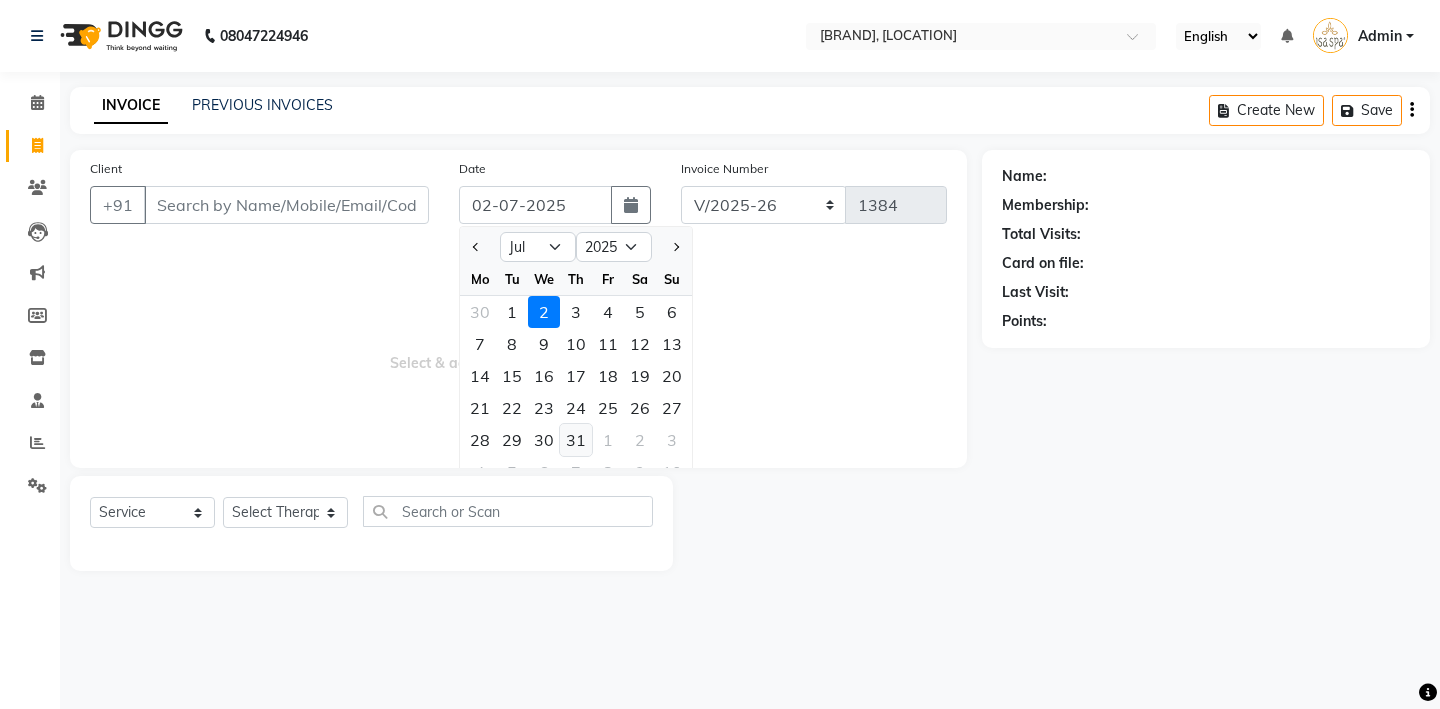 click on "31" 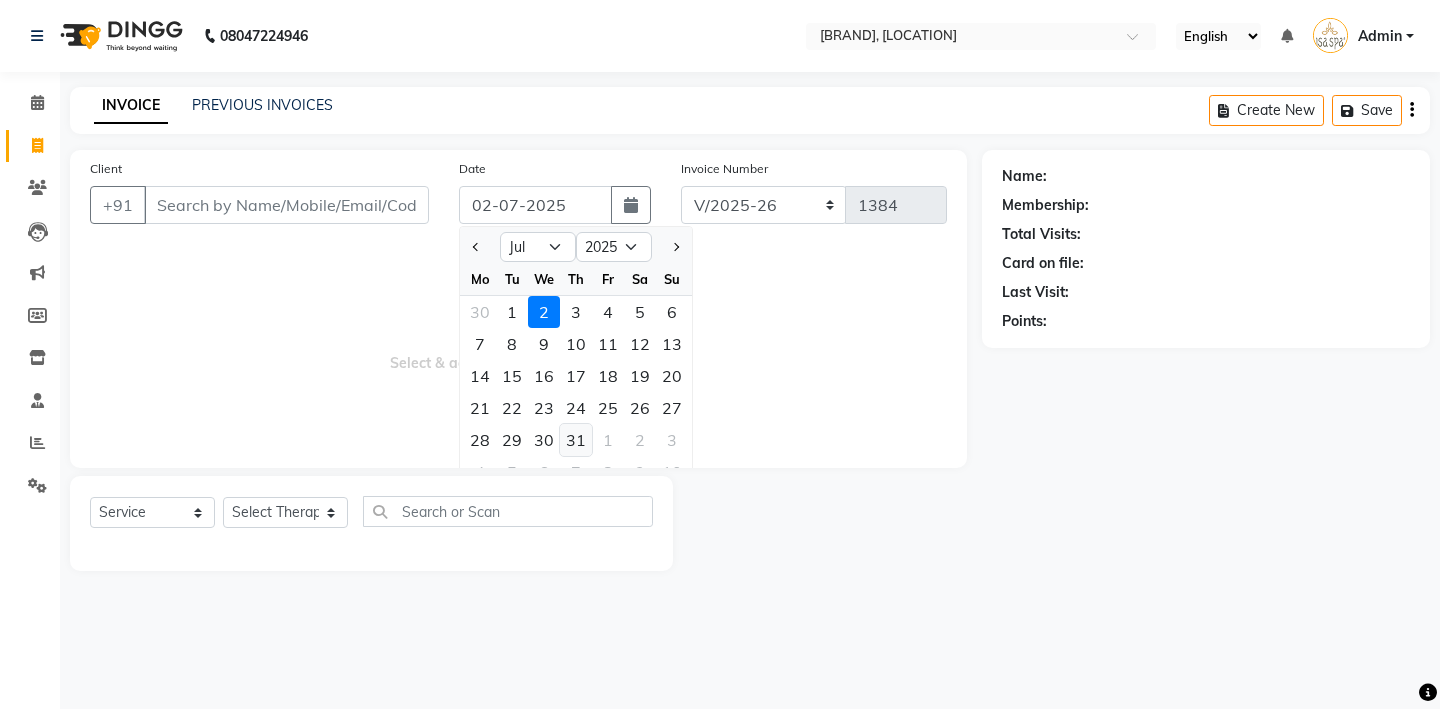 type on "31-07-2025" 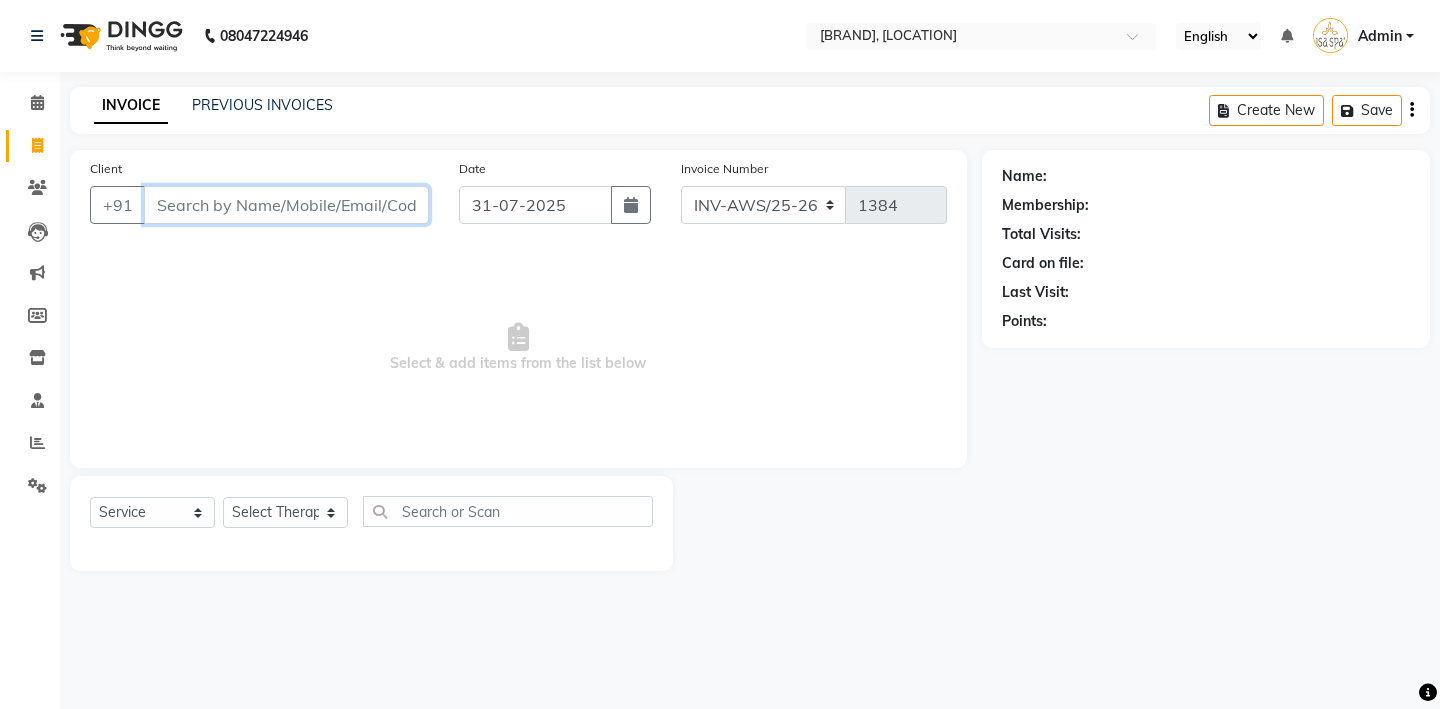 click on "Client" at bounding box center (286, 205) 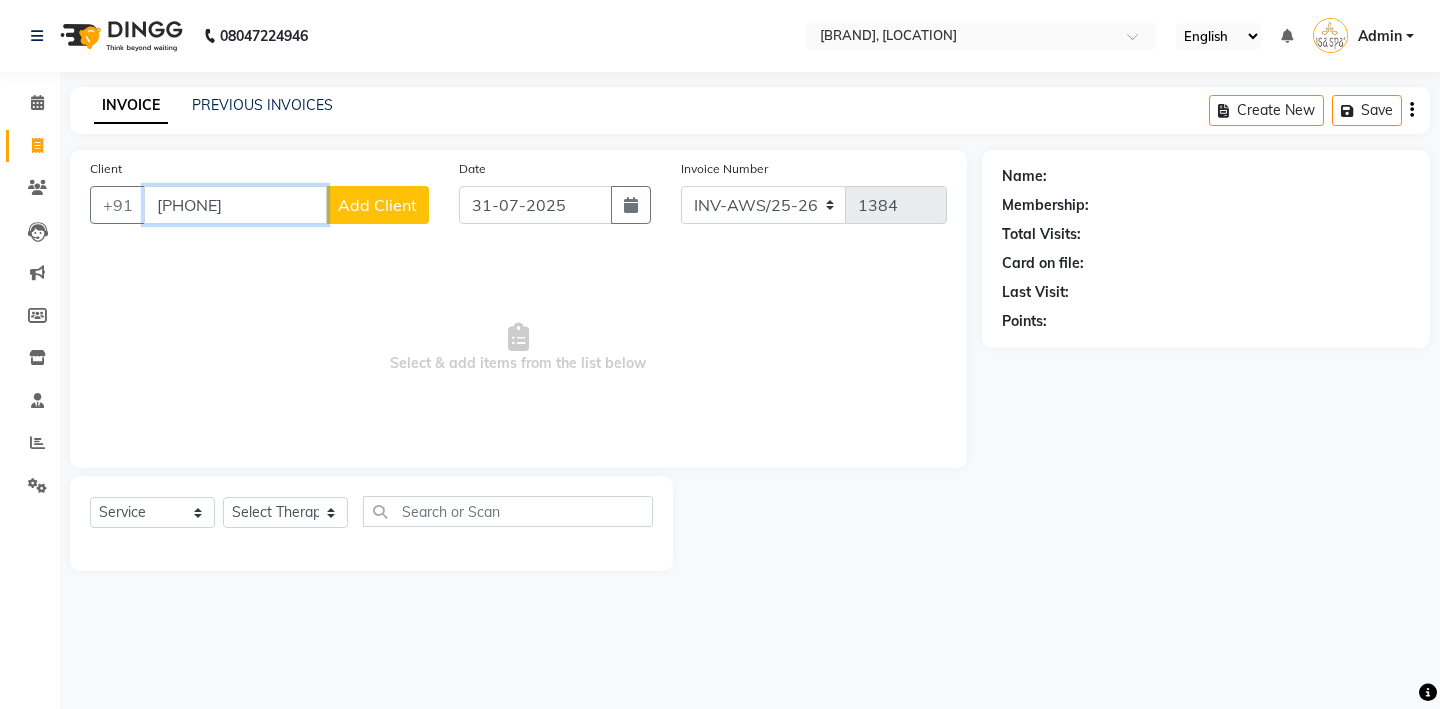 type on "8333939309" 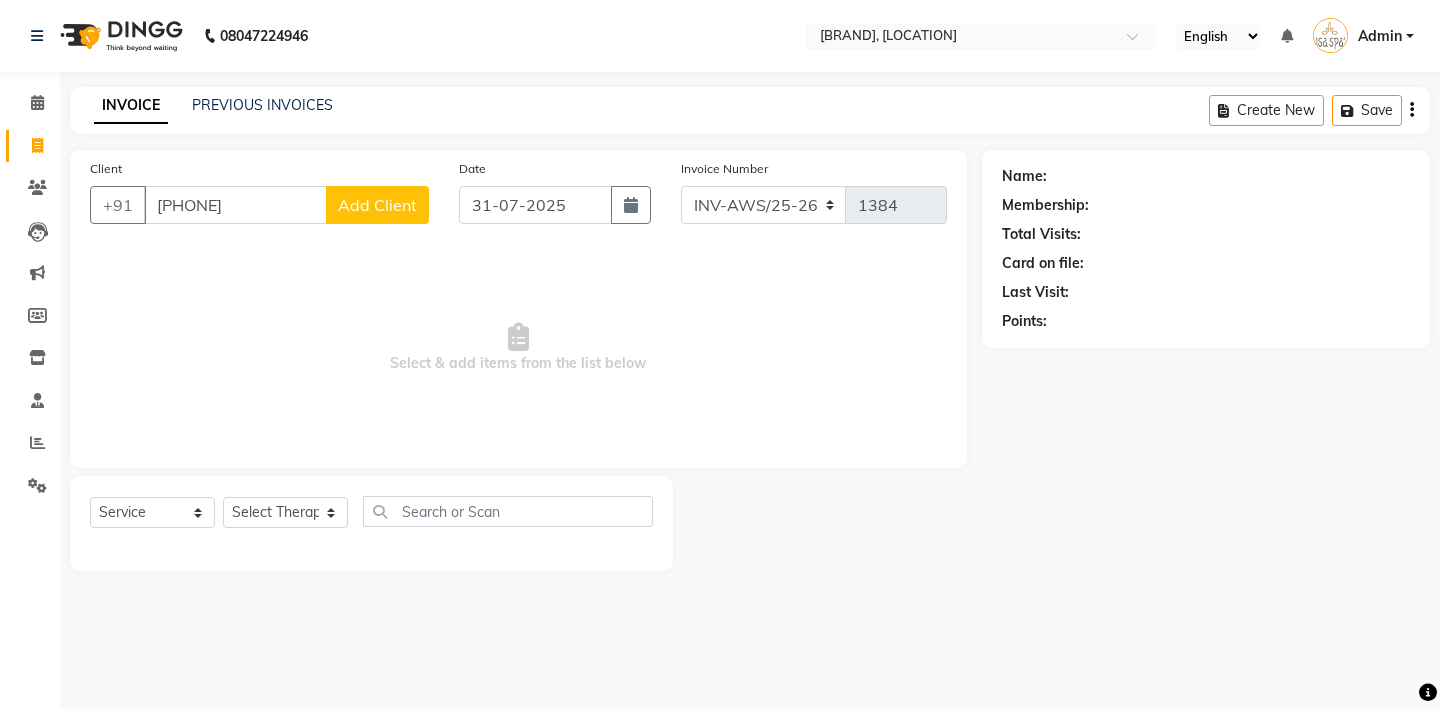click on "Add Client" 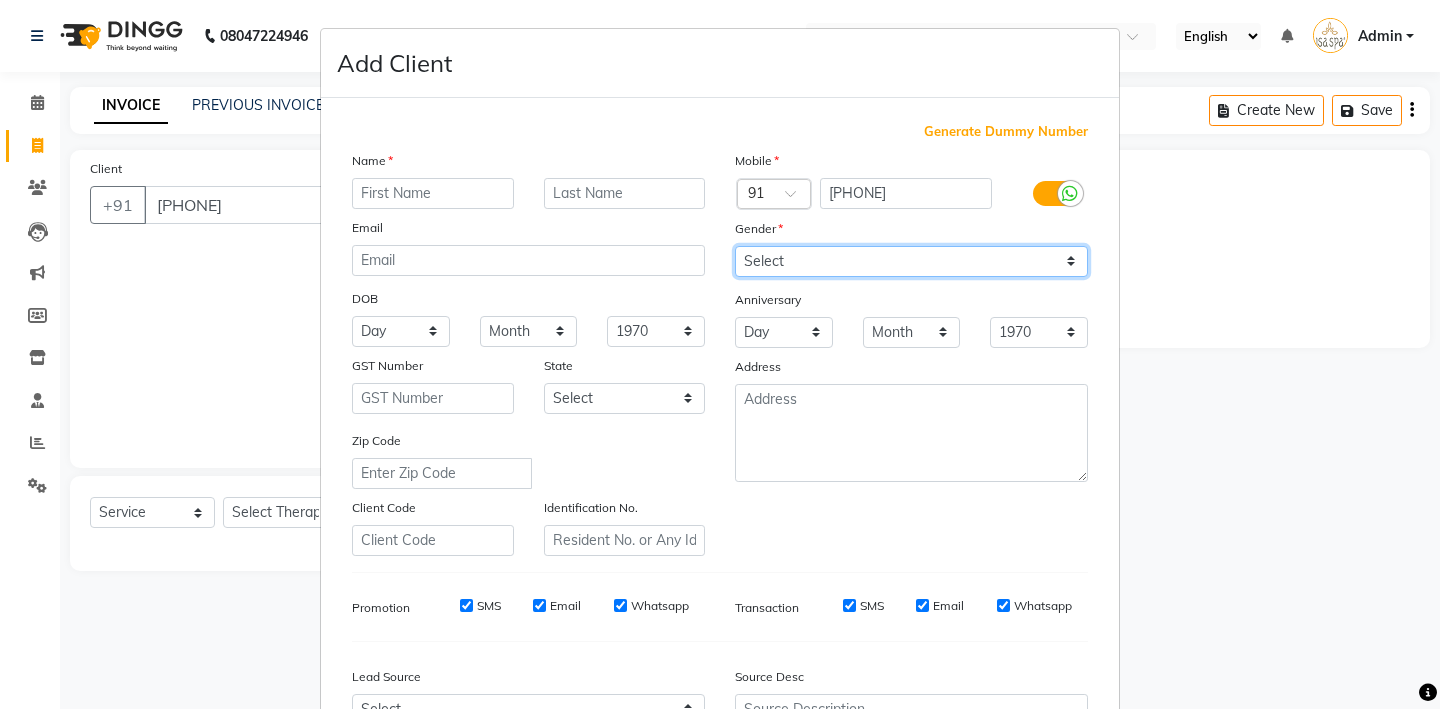 click on "Select Male Female Other Prefer Not To Say" at bounding box center [911, 261] 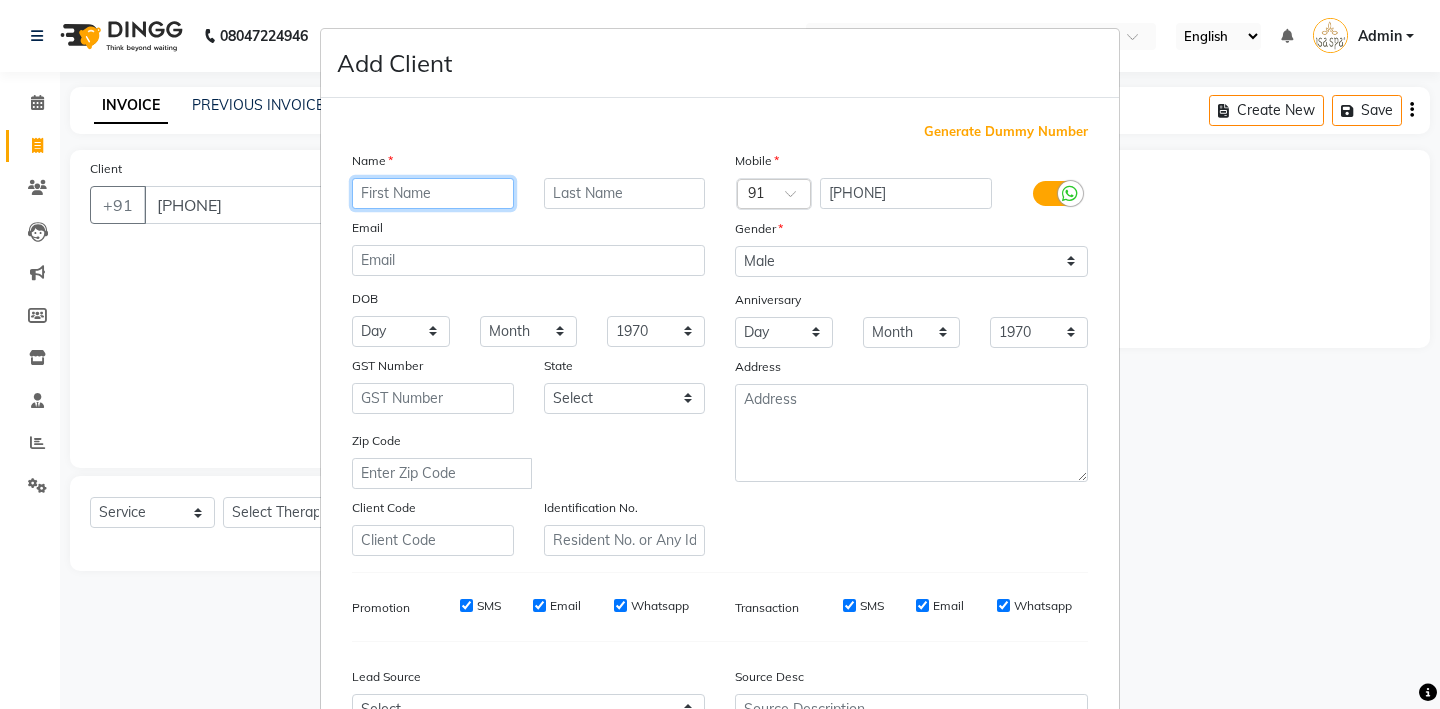 click at bounding box center [433, 193] 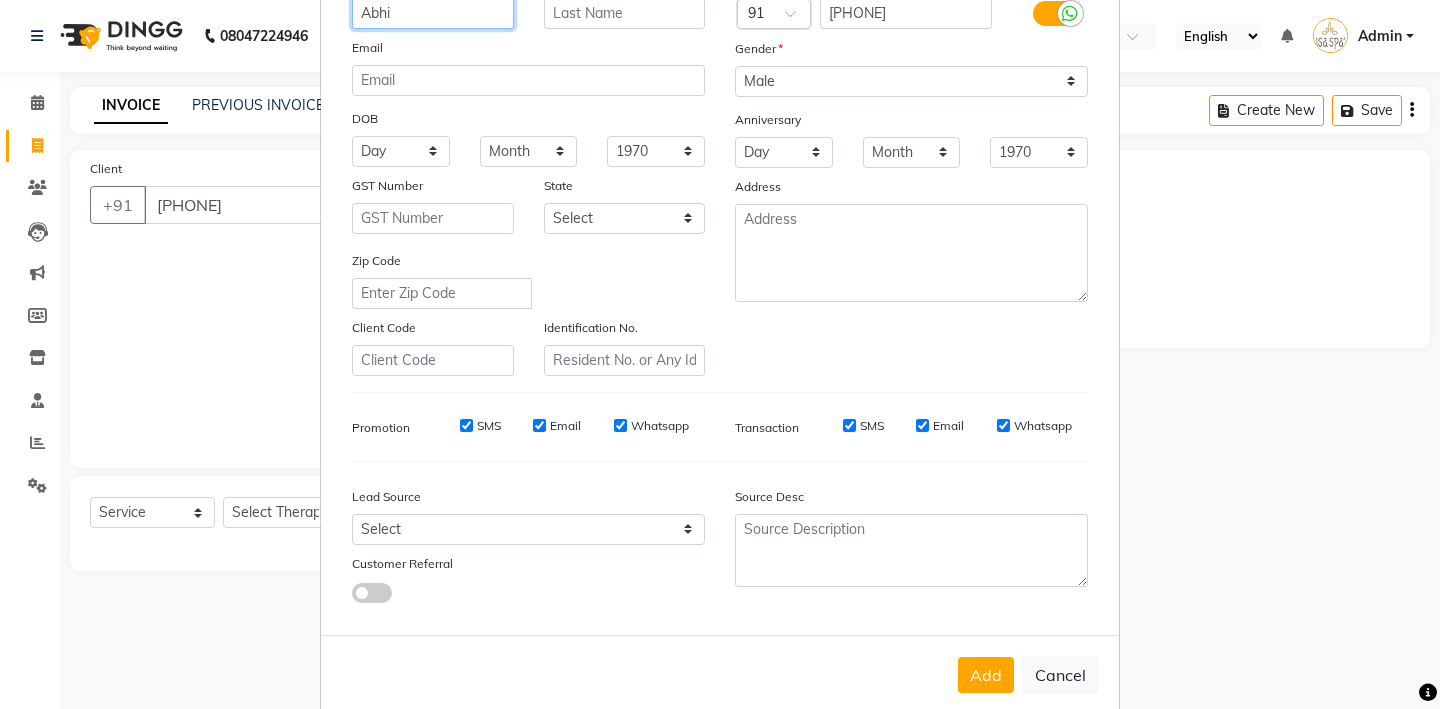 scroll, scrollTop: 182, scrollLeft: 0, axis: vertical 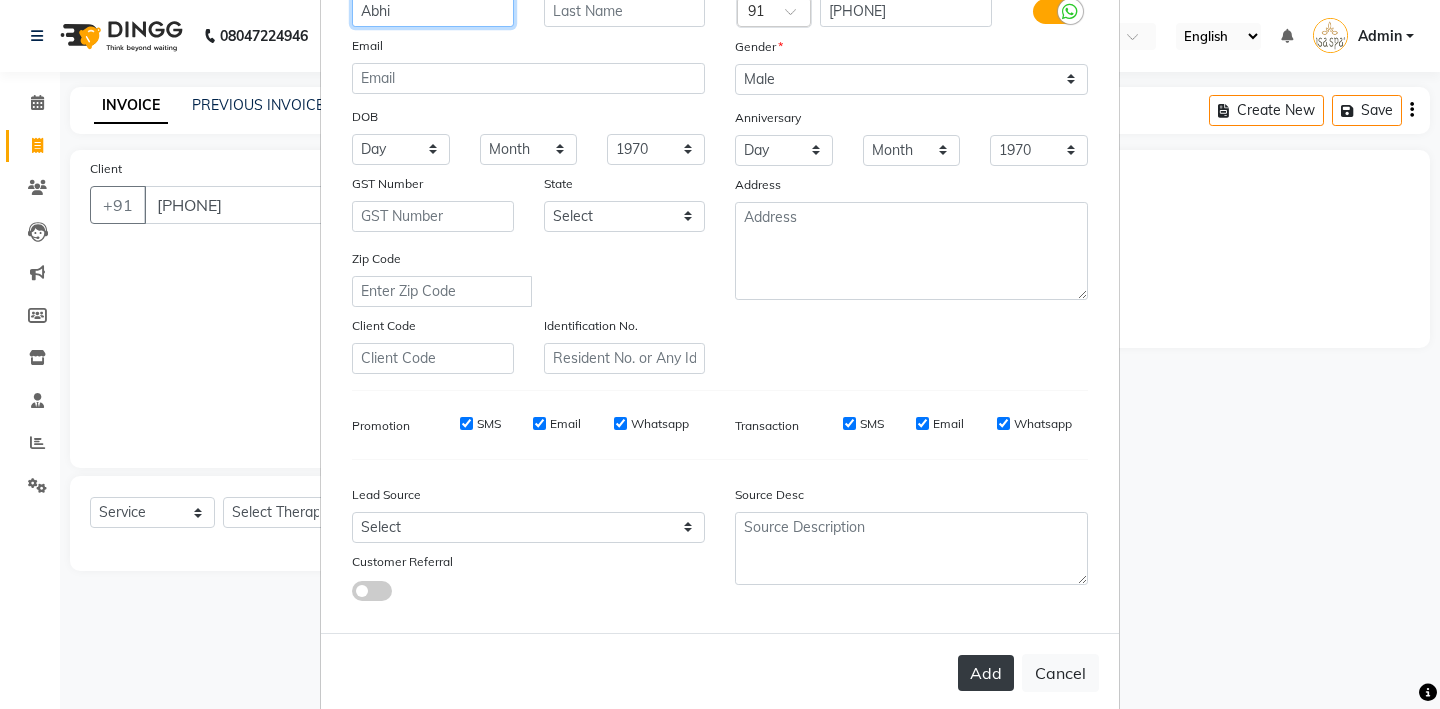 type on "Abhi" 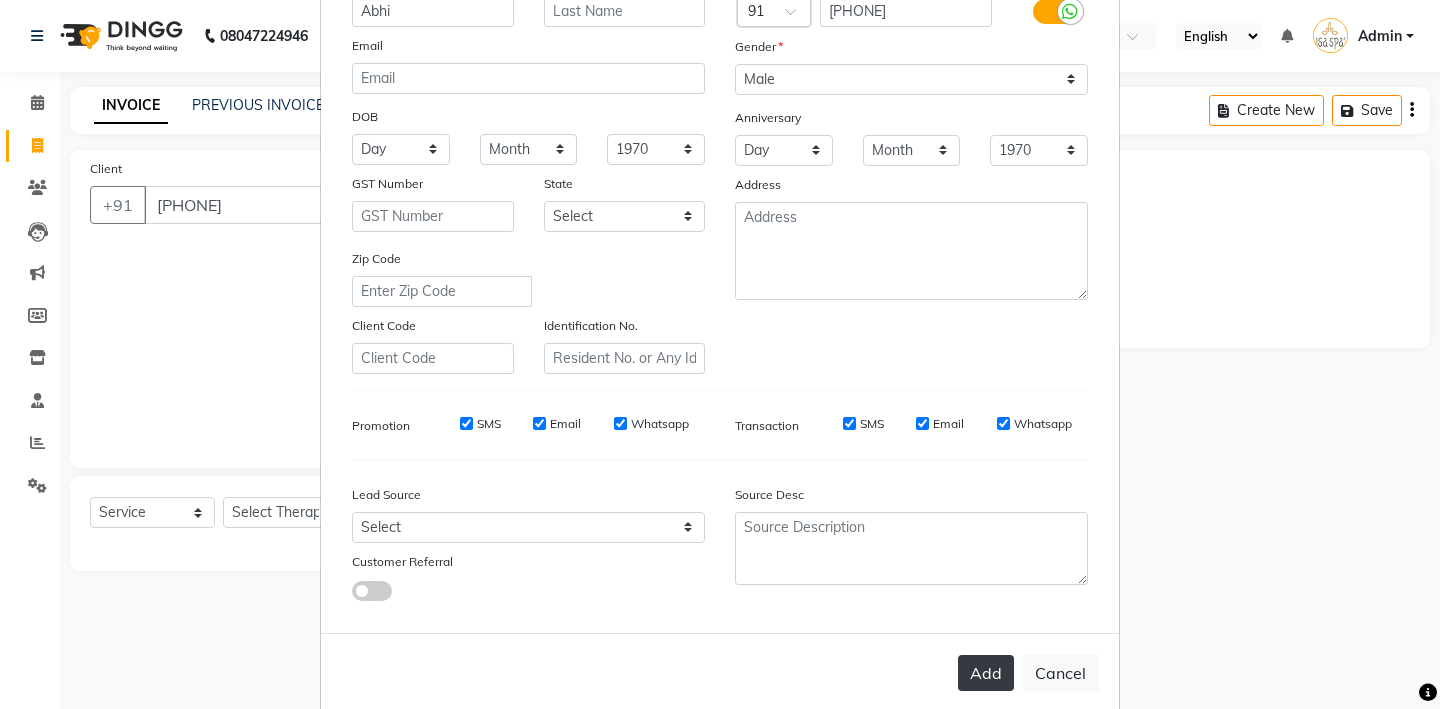 click on "Add" at bounding box center [986, 673] 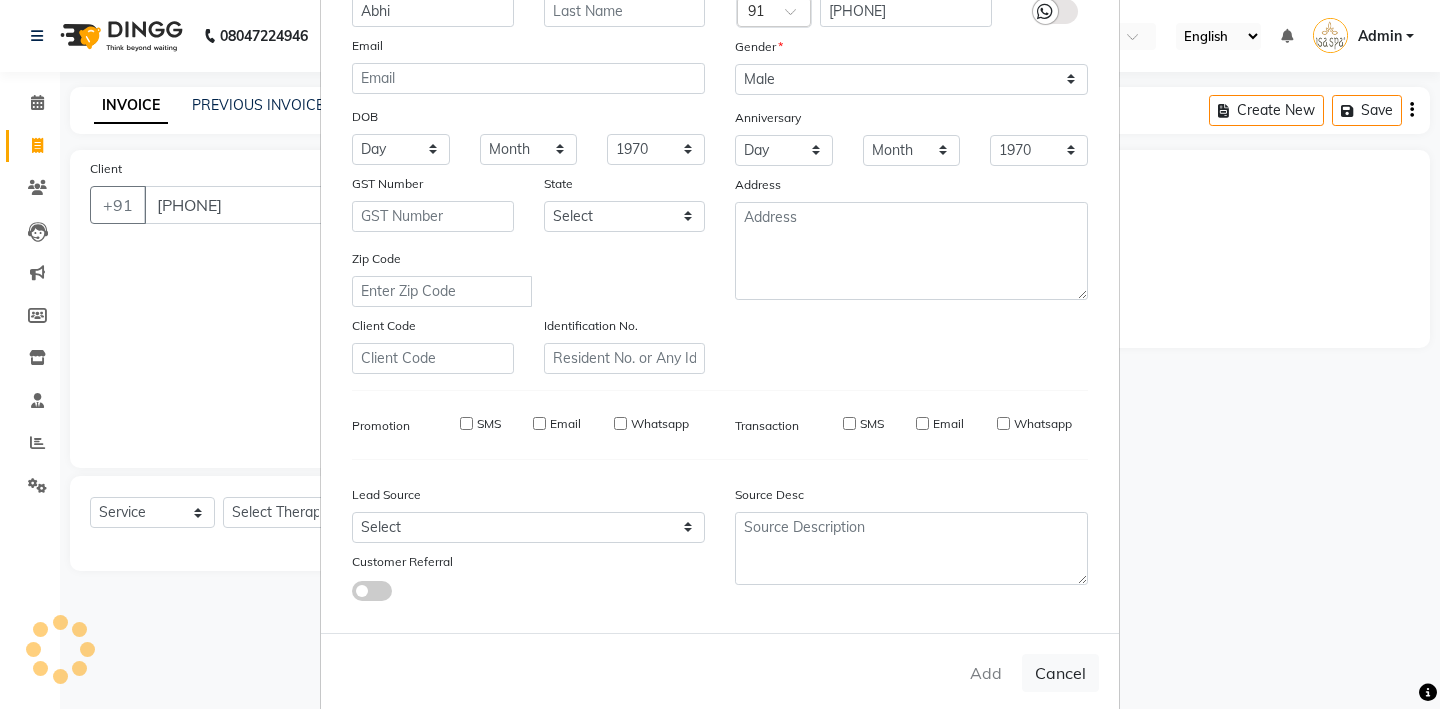 type 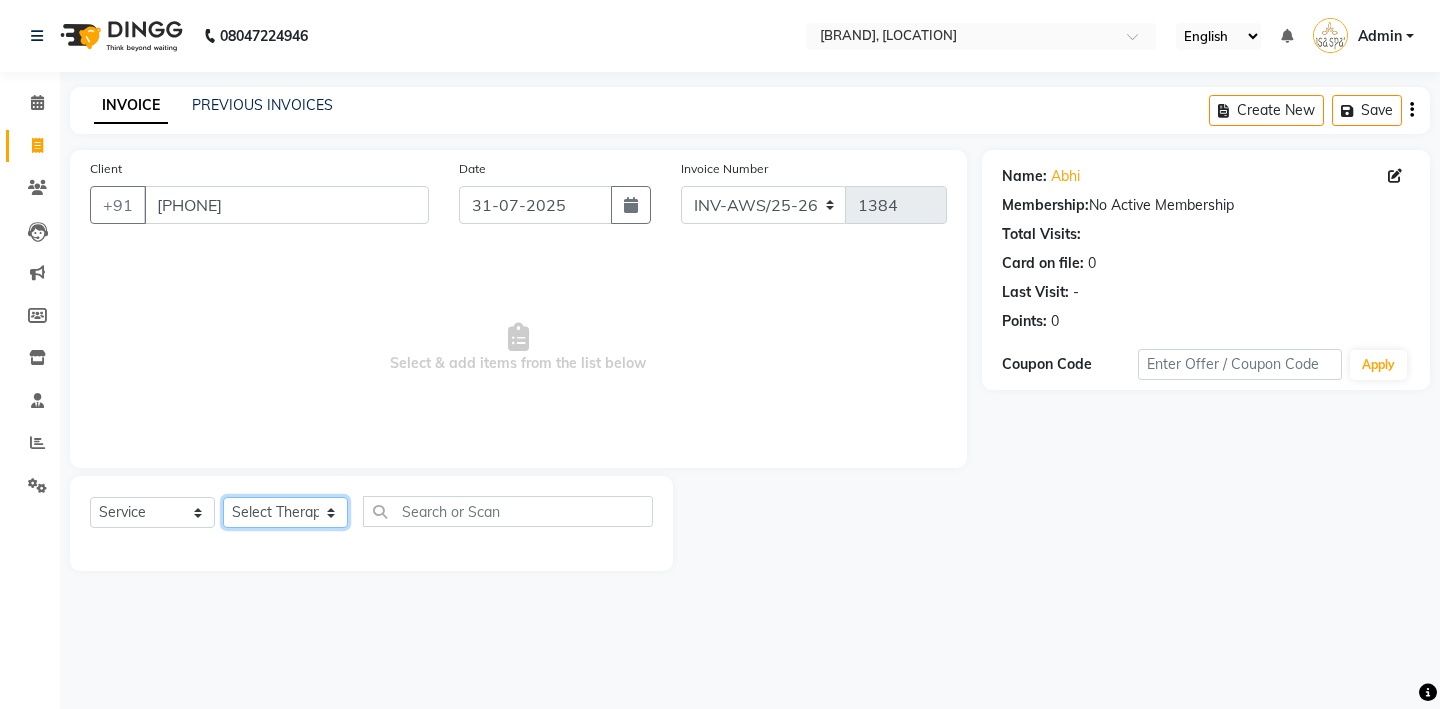 click on "Select Therapist Miss. Chong Miss. Duhpuii Miss. Gladys Miss. Julee Miss. Rini Mr. Lelen" 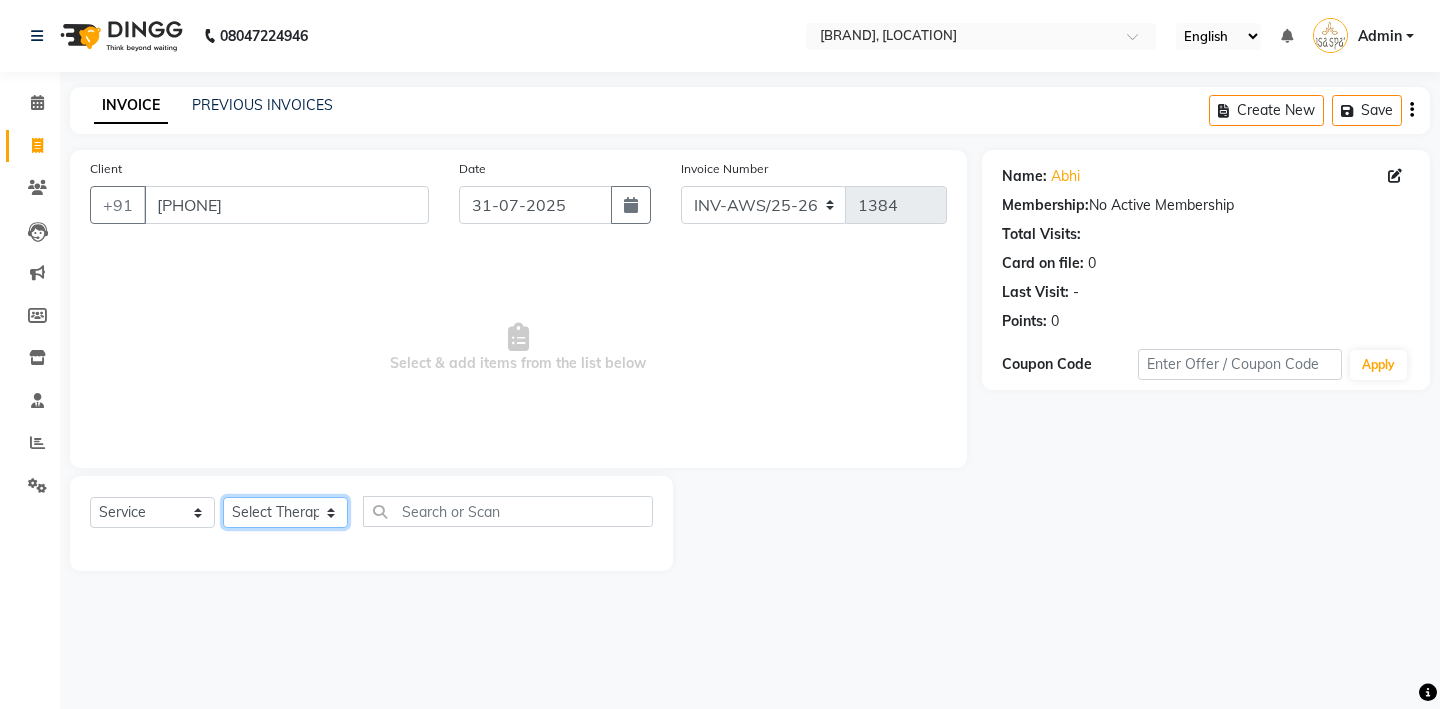 select on "50768" 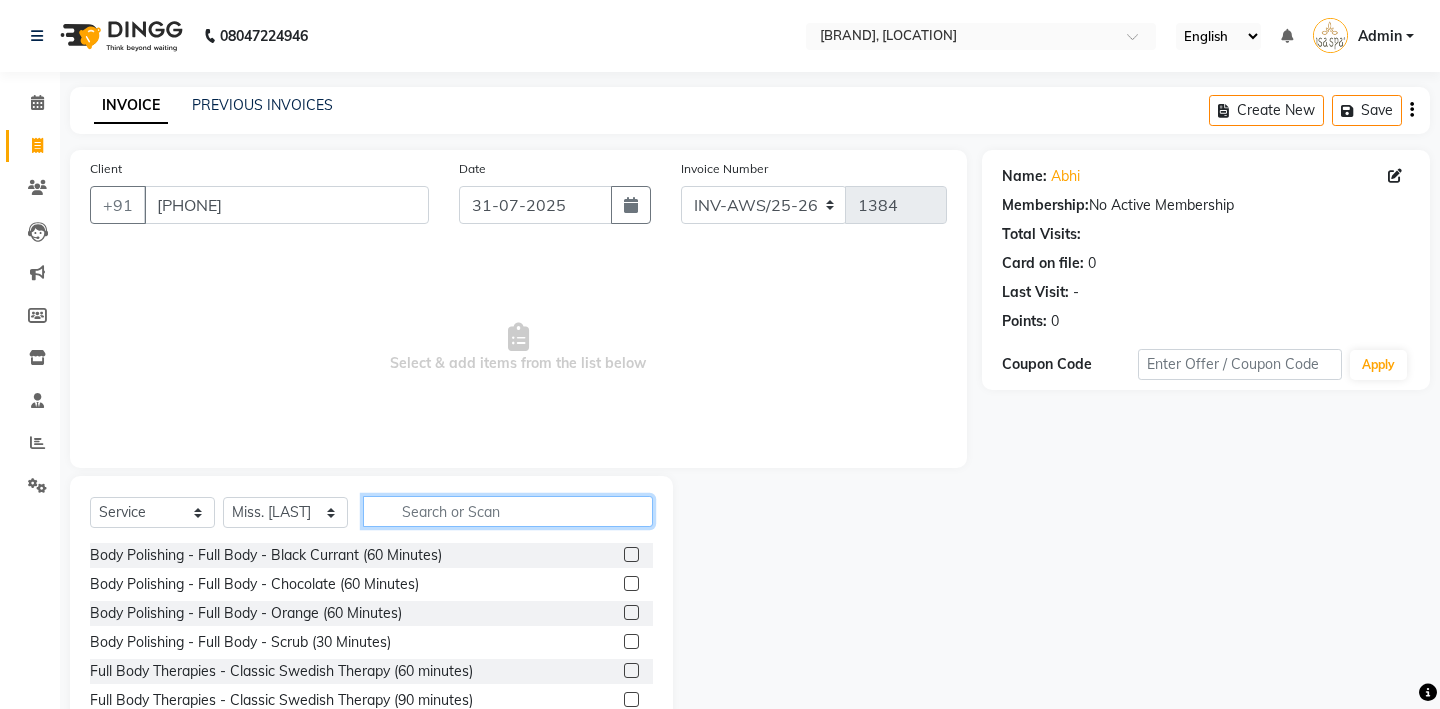 click 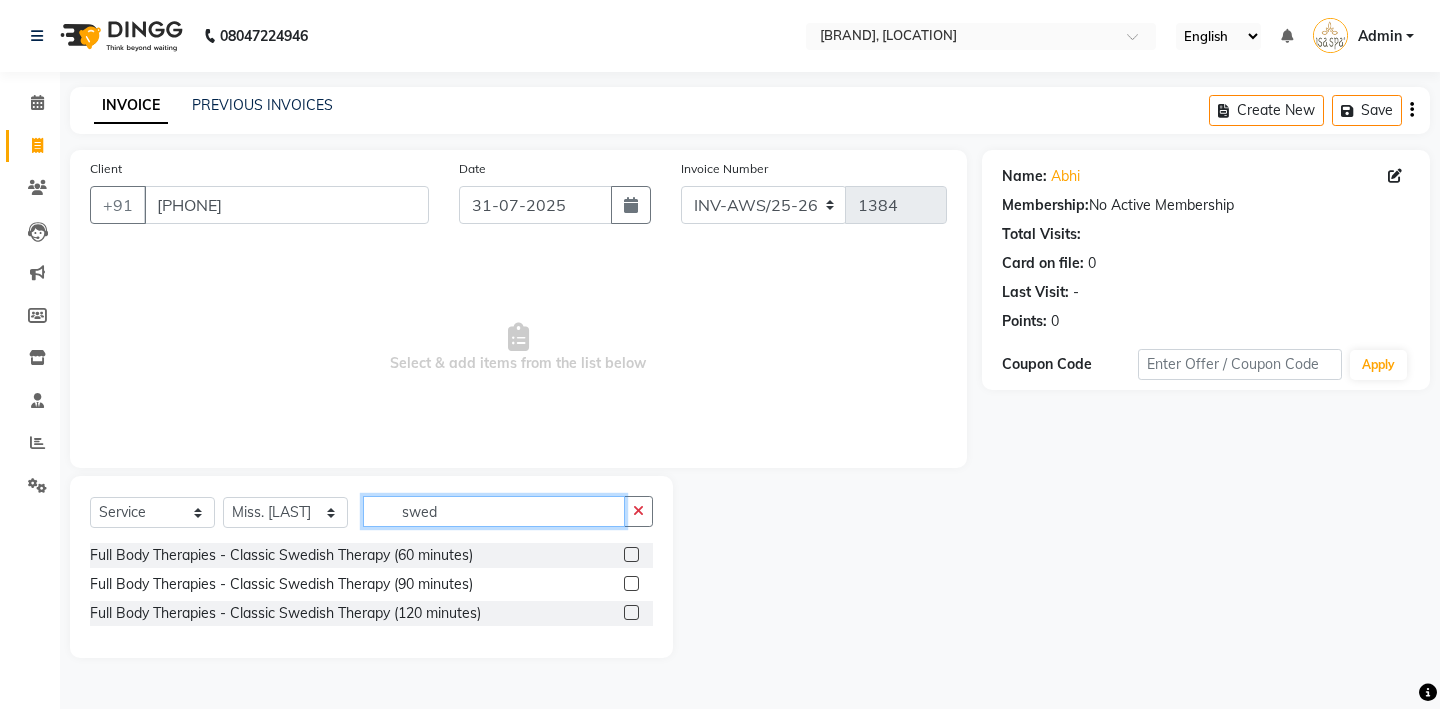 type on "swed" 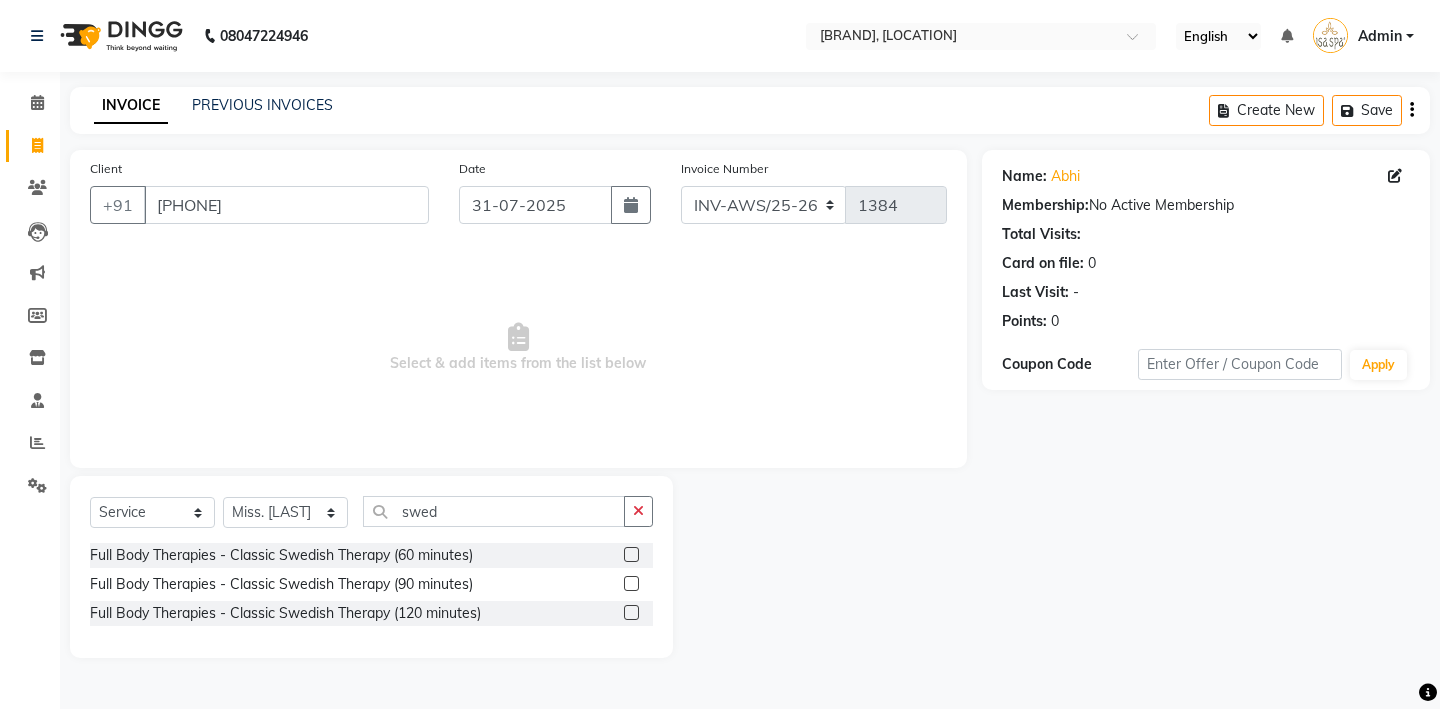 click 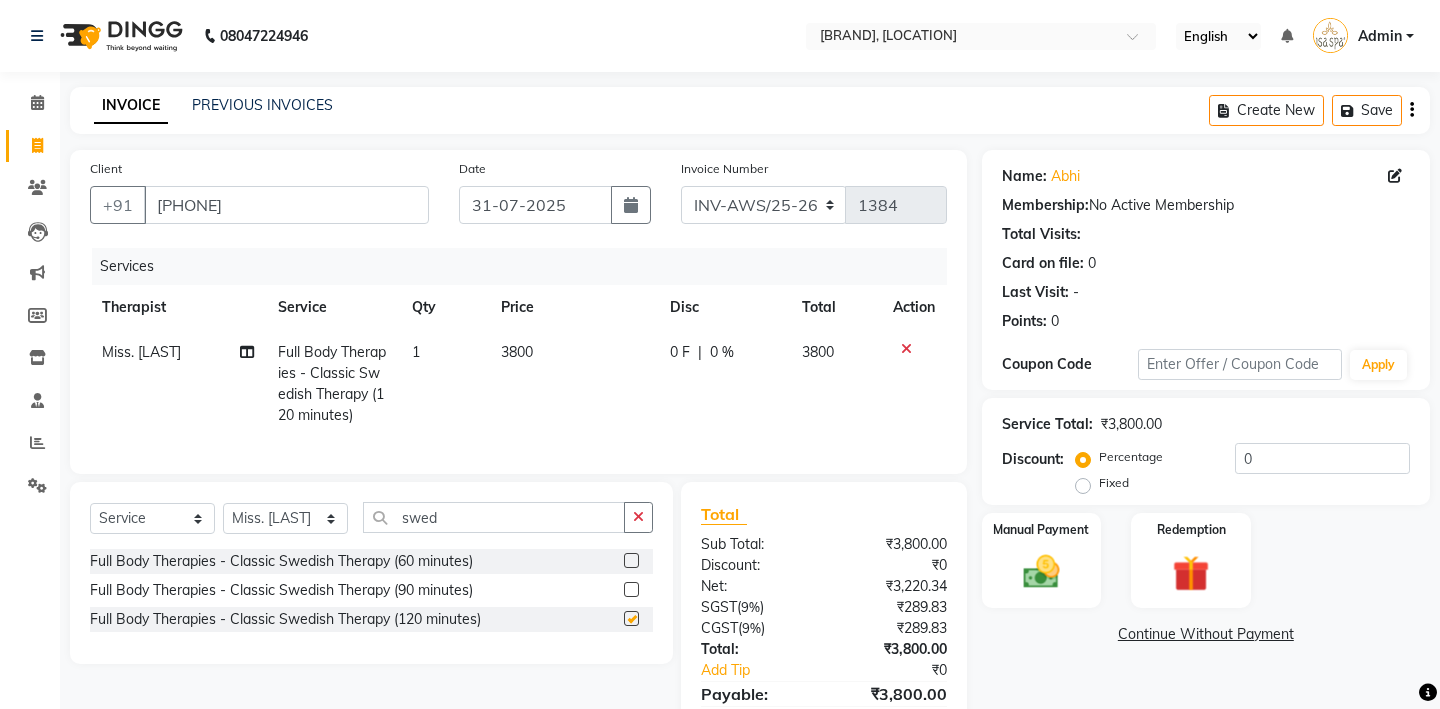 checkbox on "false" 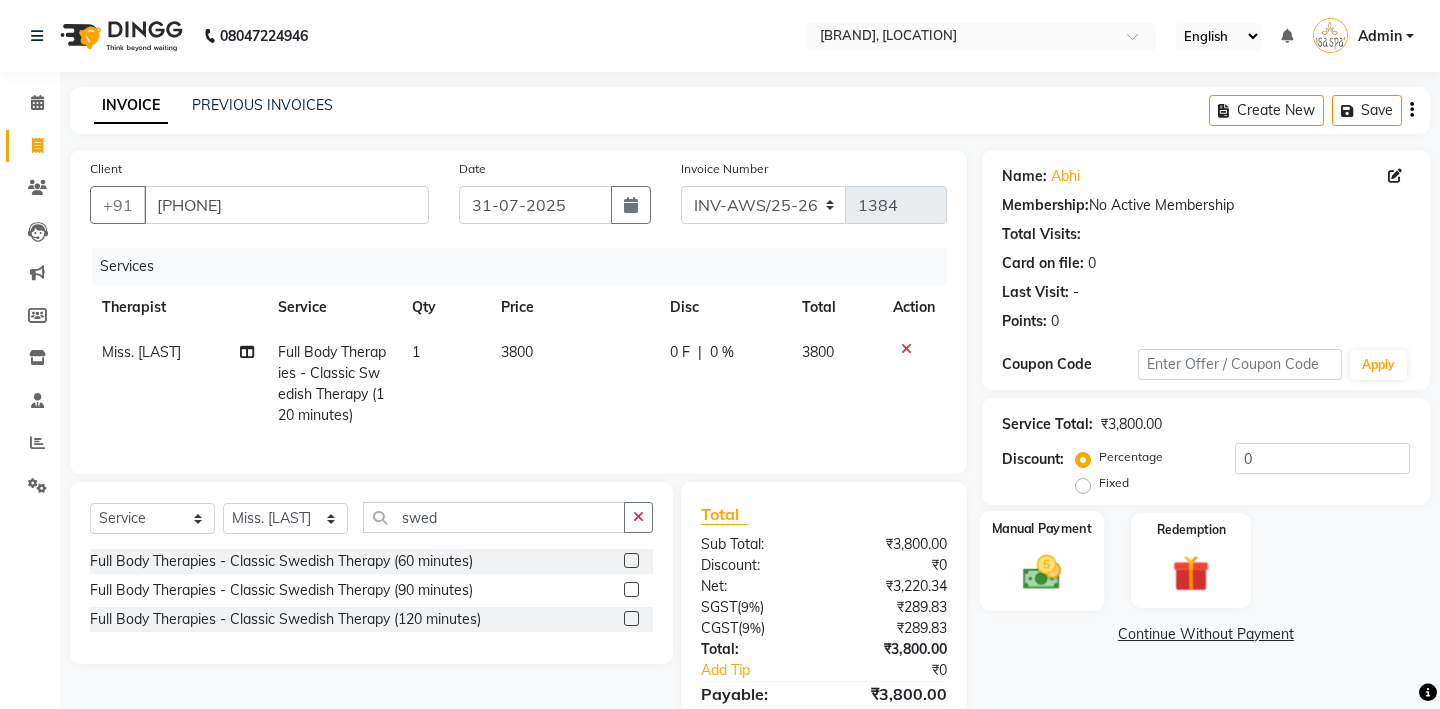 click 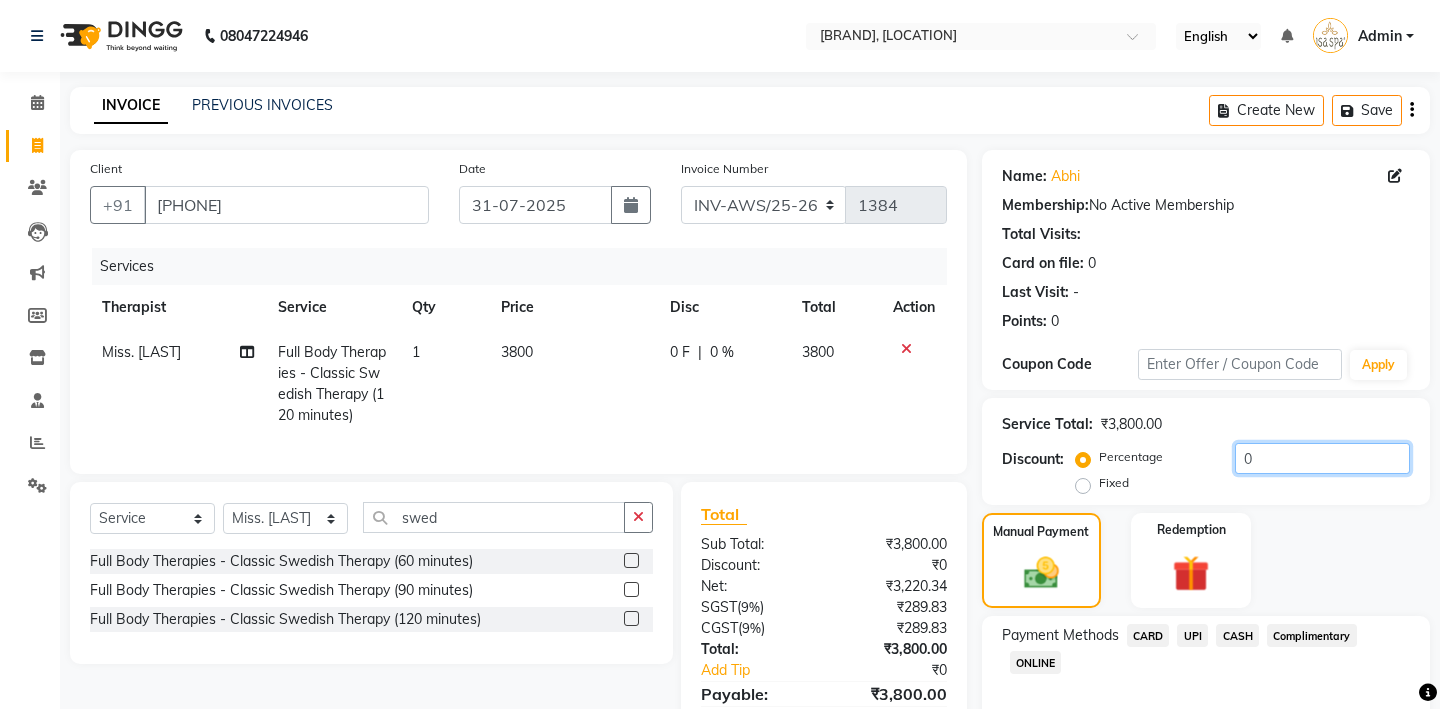 click on "0" 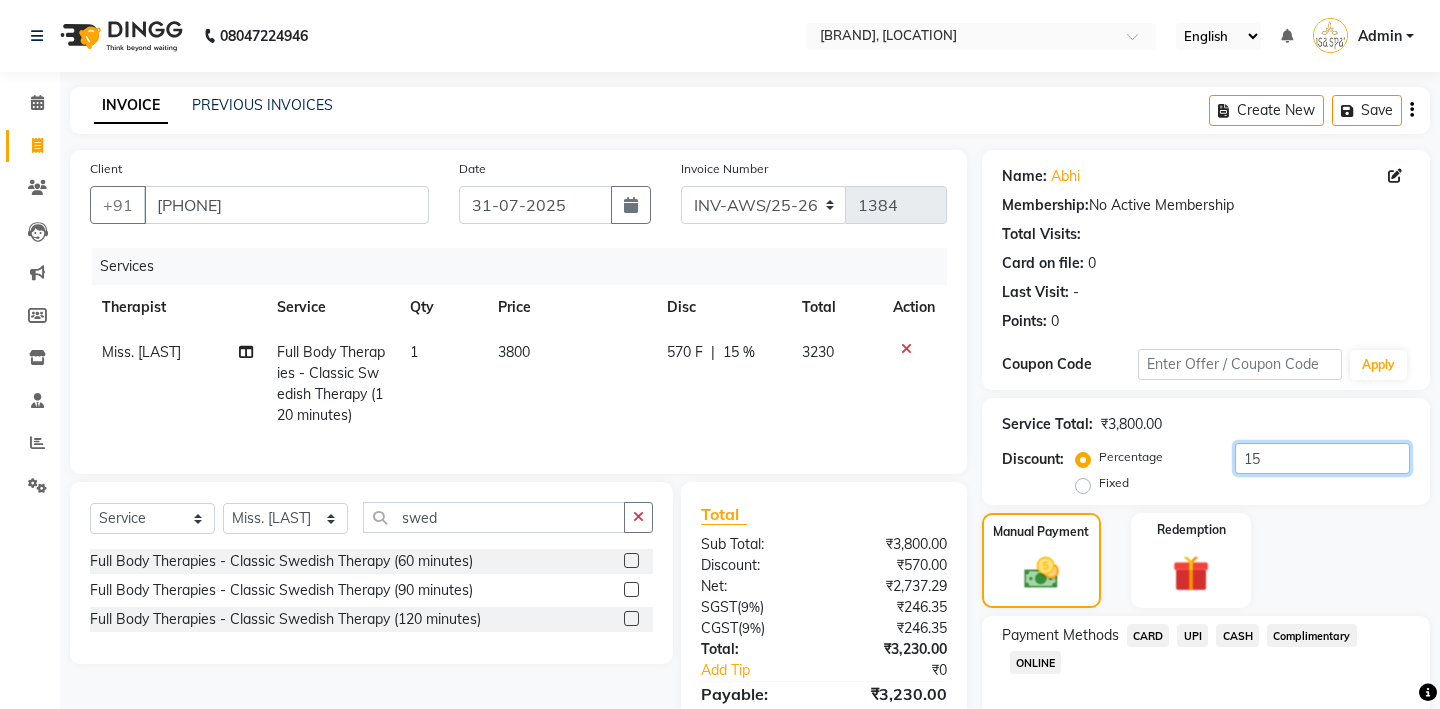 type on "15" 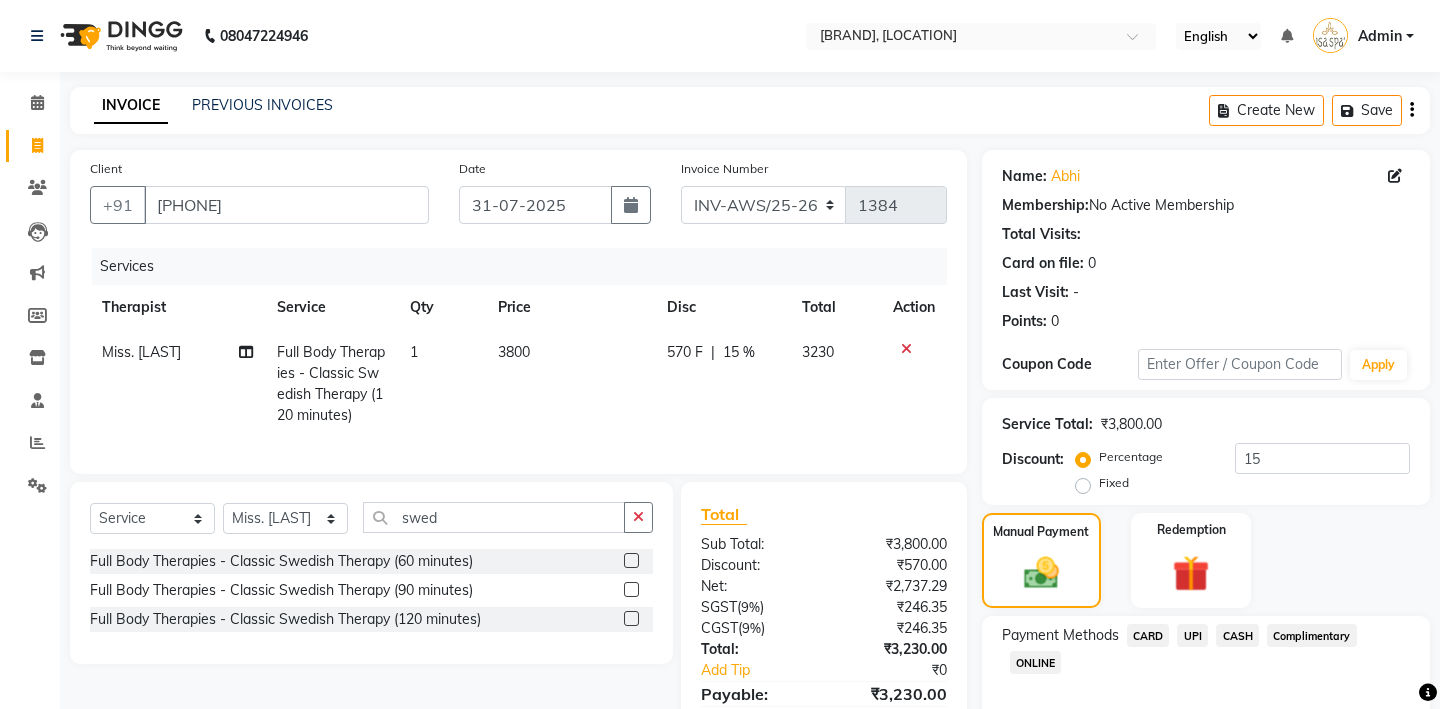 click on "Manual Payment Redemption" 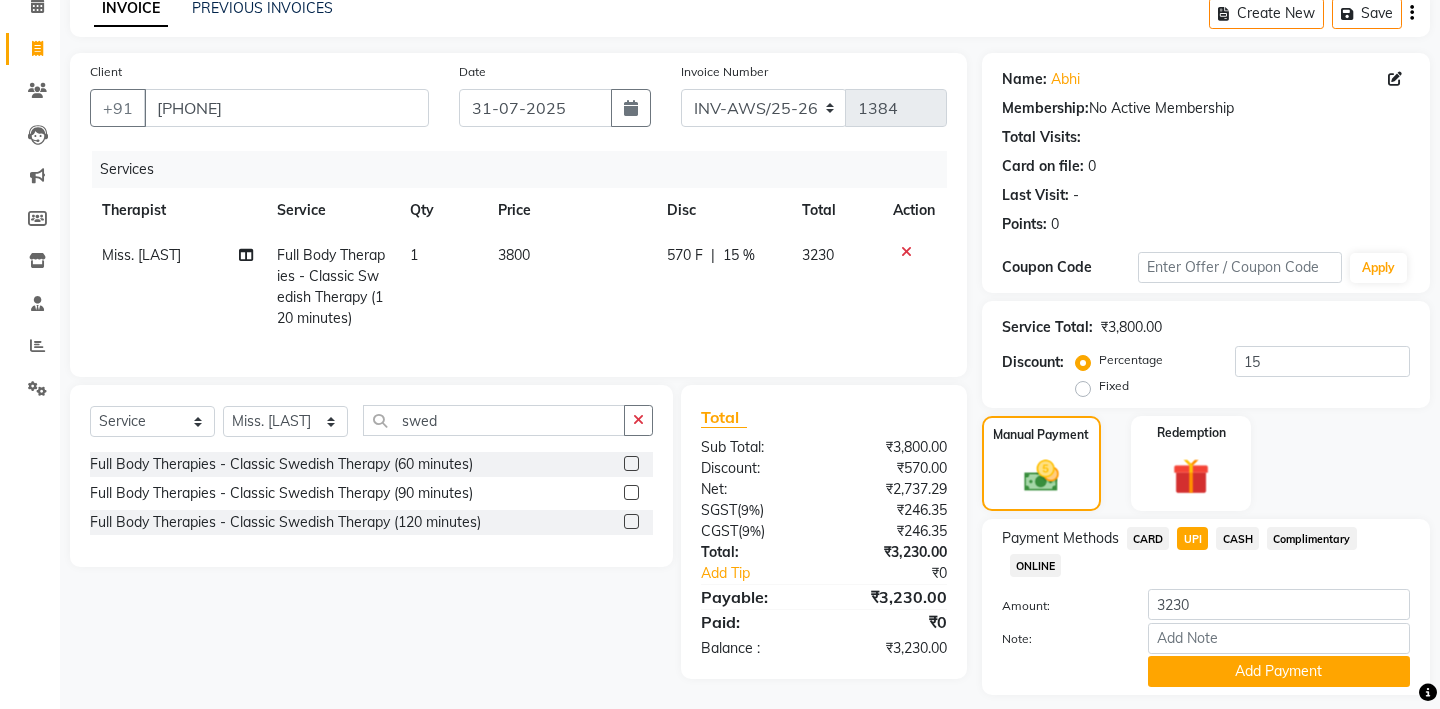 scroll, scrollTop: 131, scrollLeft: 0, axis: vertical 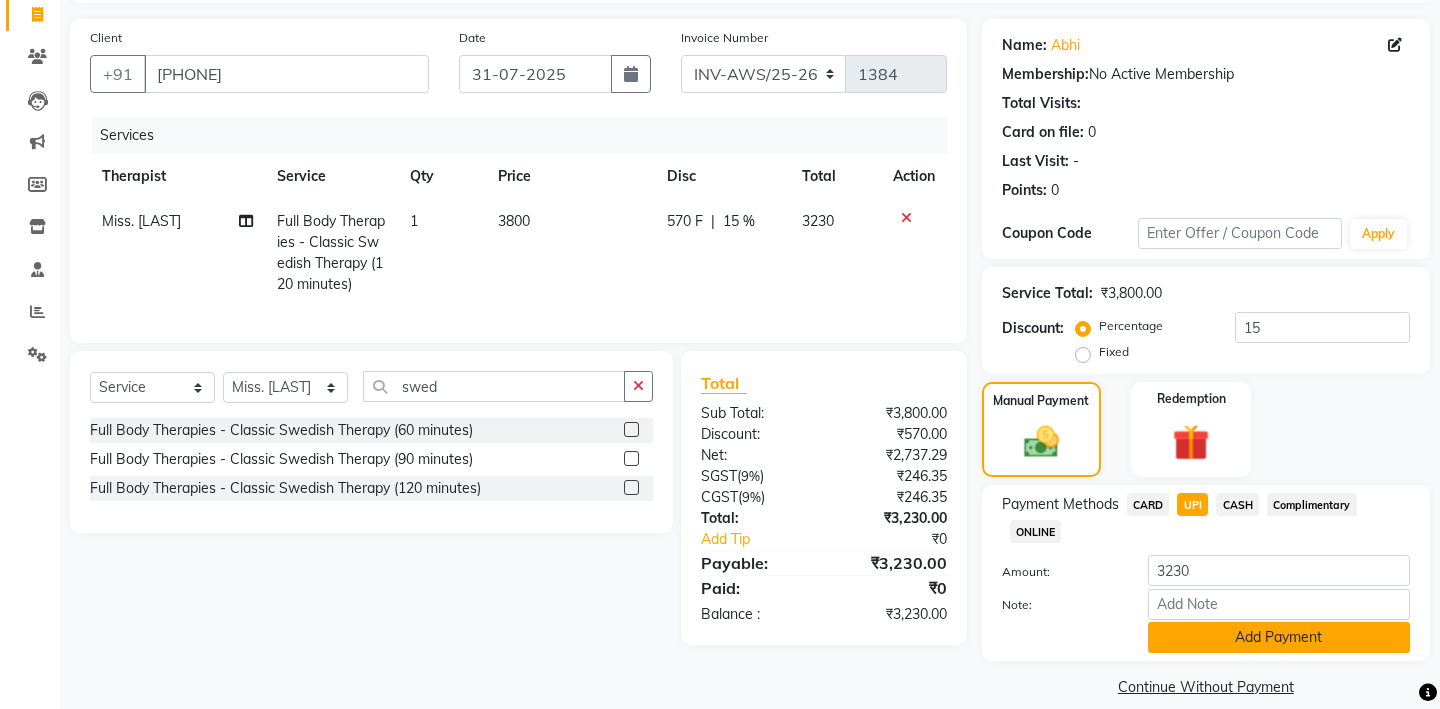 click on "Add Payment" 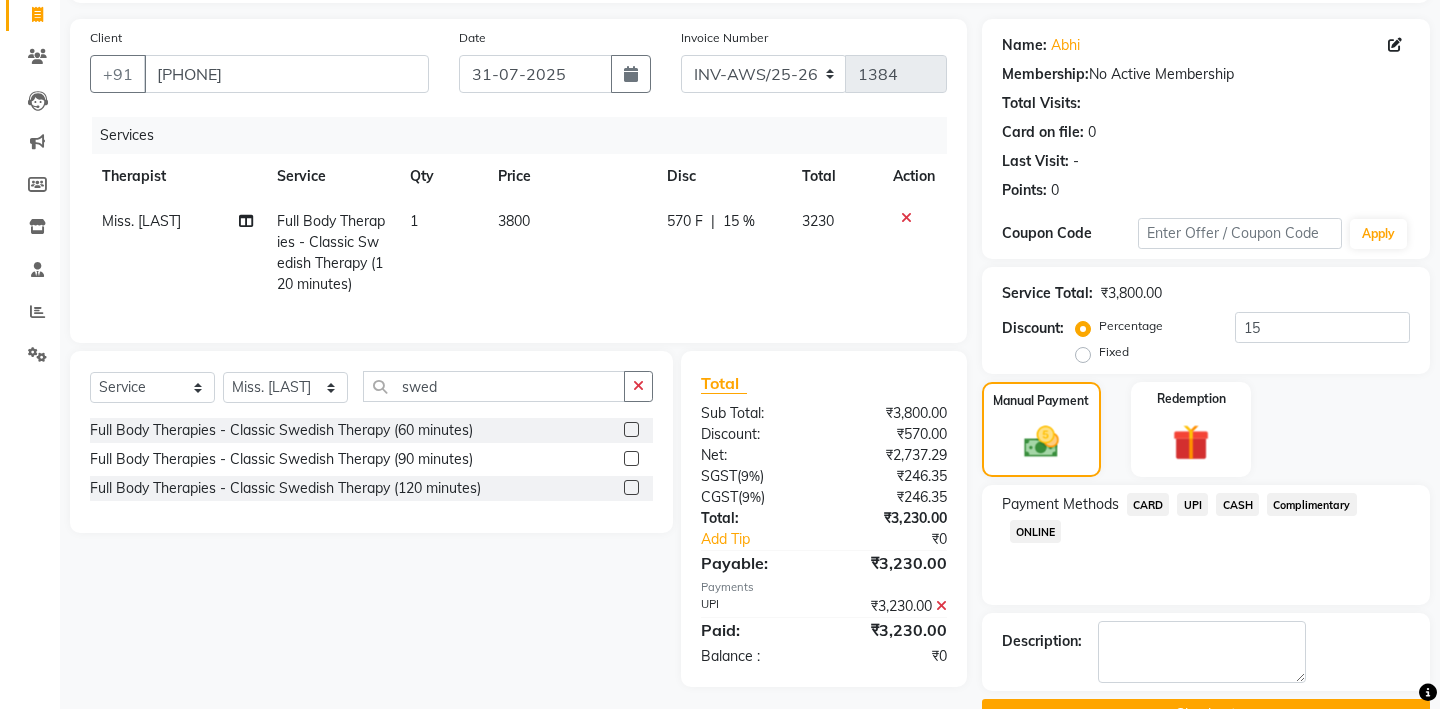 click on "Checkout" 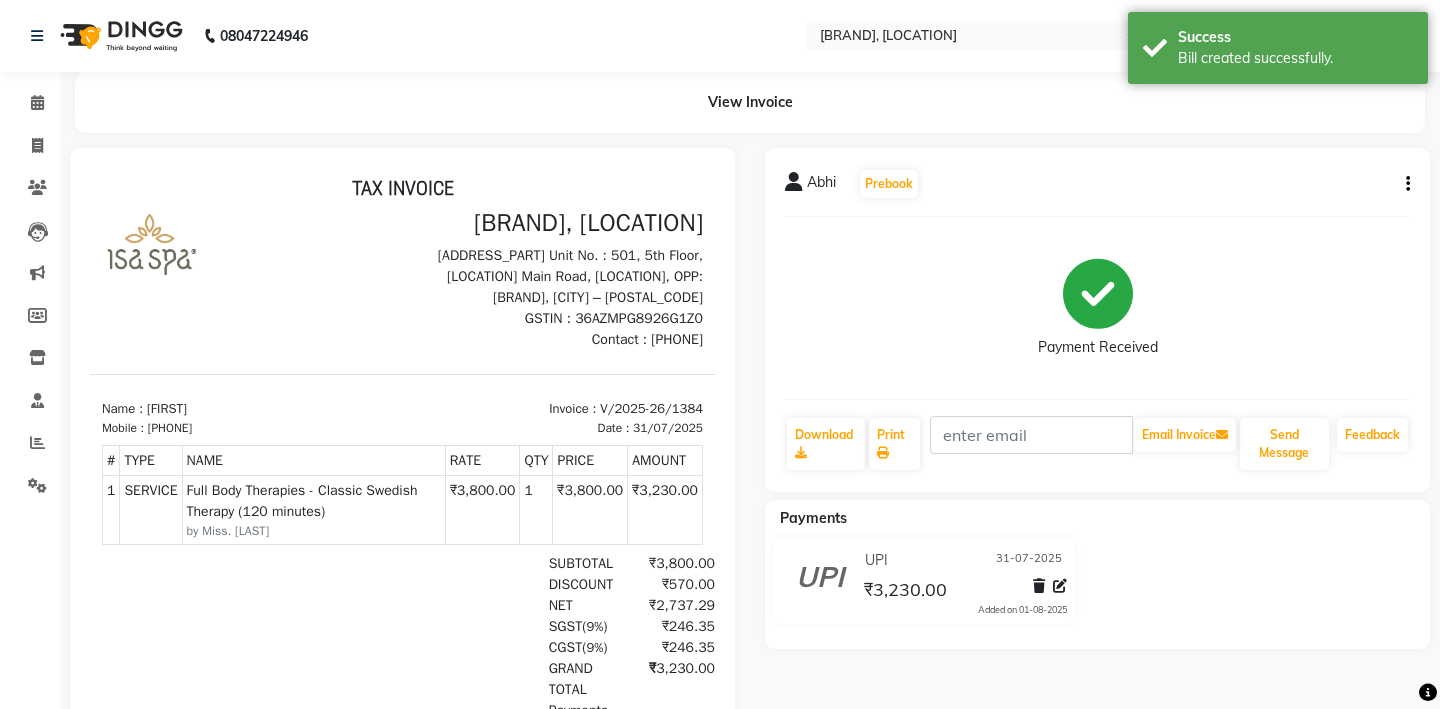scroll, scrollTop: 0, scrollLeft: 0, axis: both 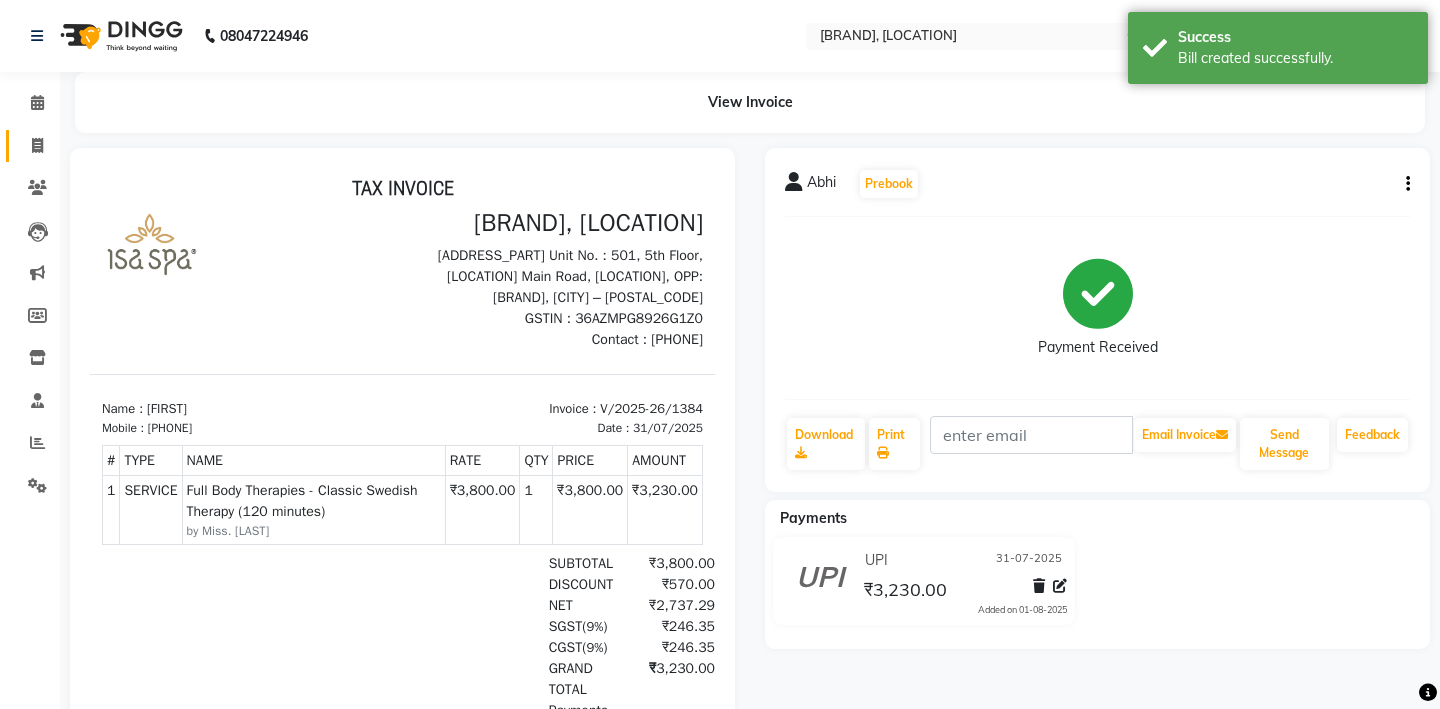 click 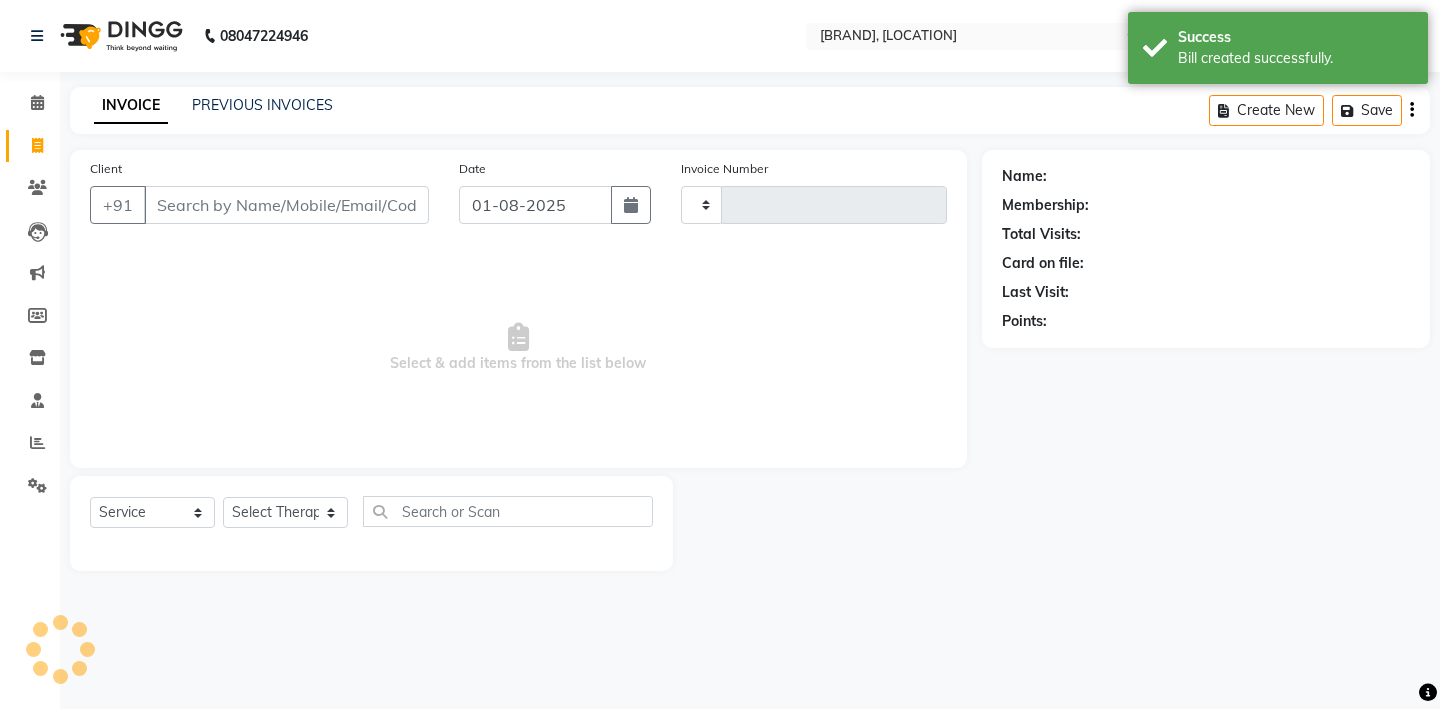 type on "1385" 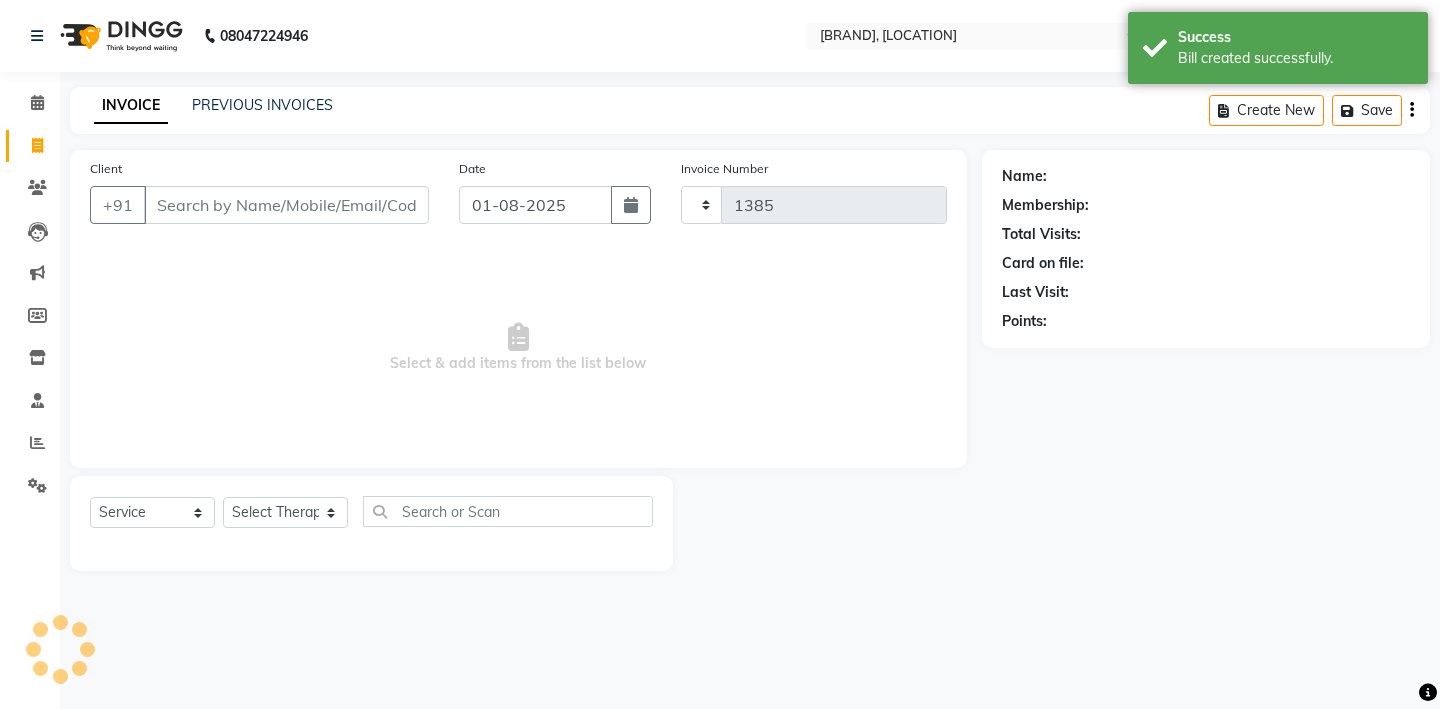 select on "6573" 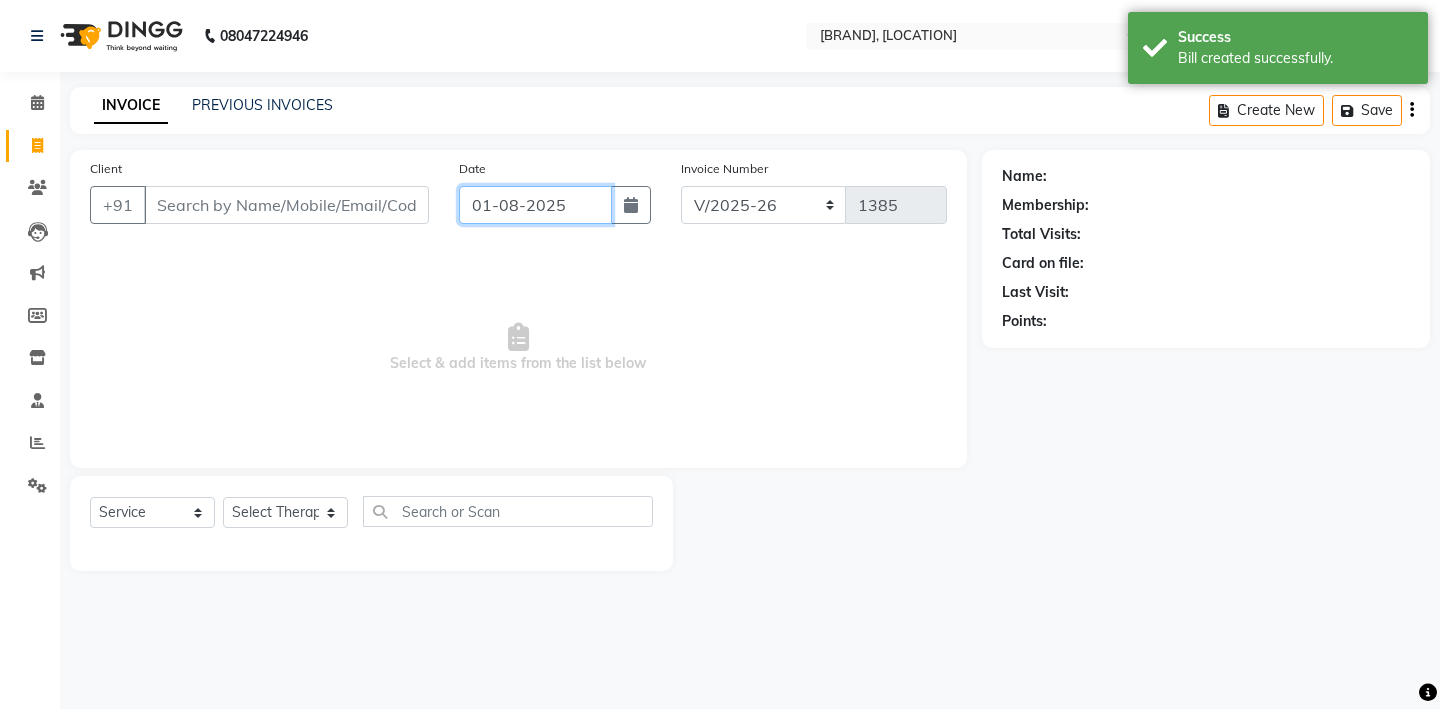 click on "01-08-2025" 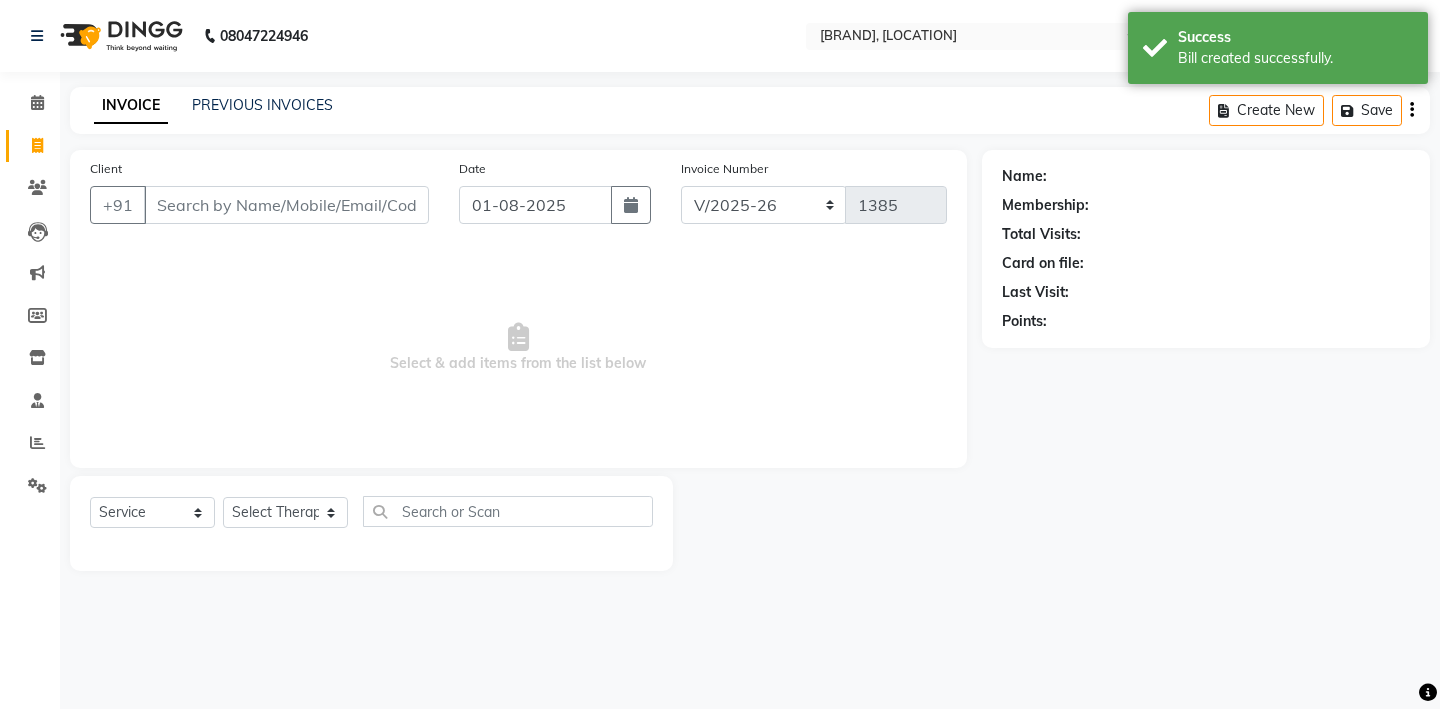 select on "8" 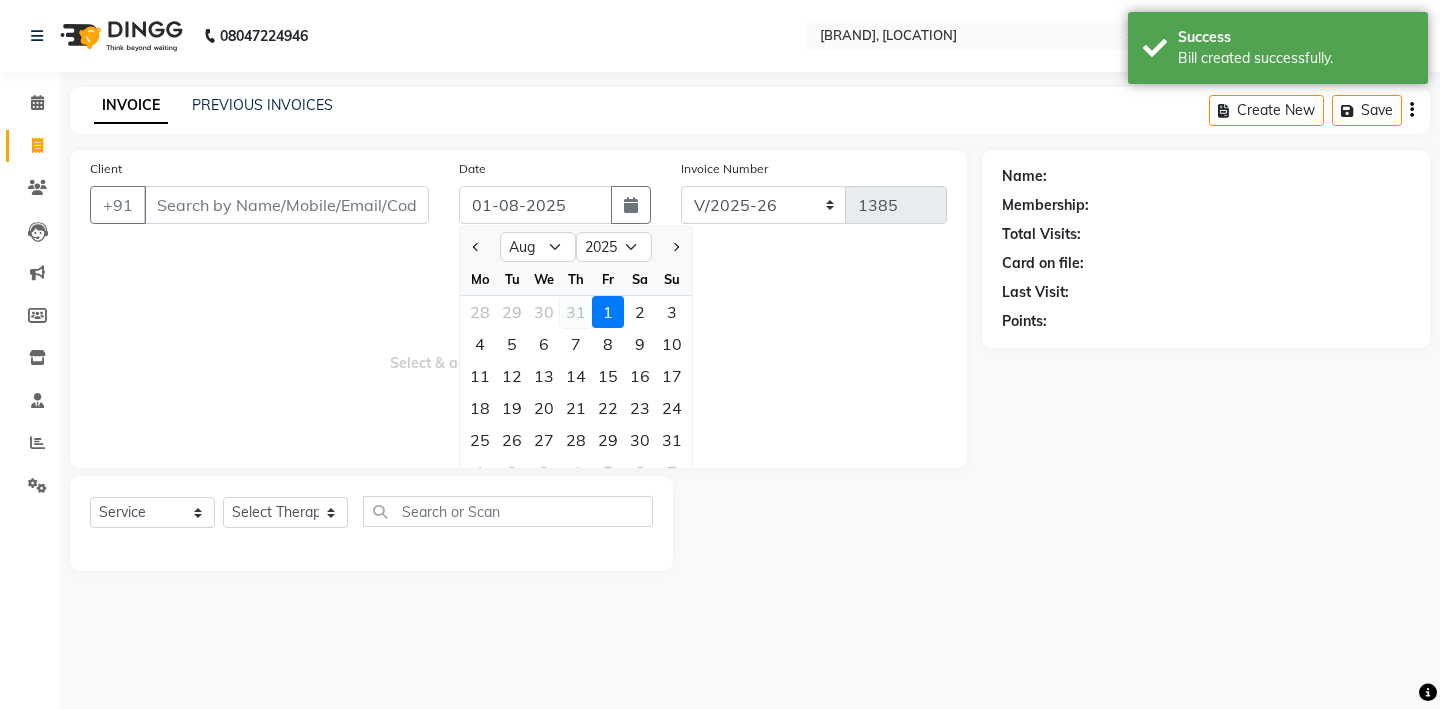 click on "31" 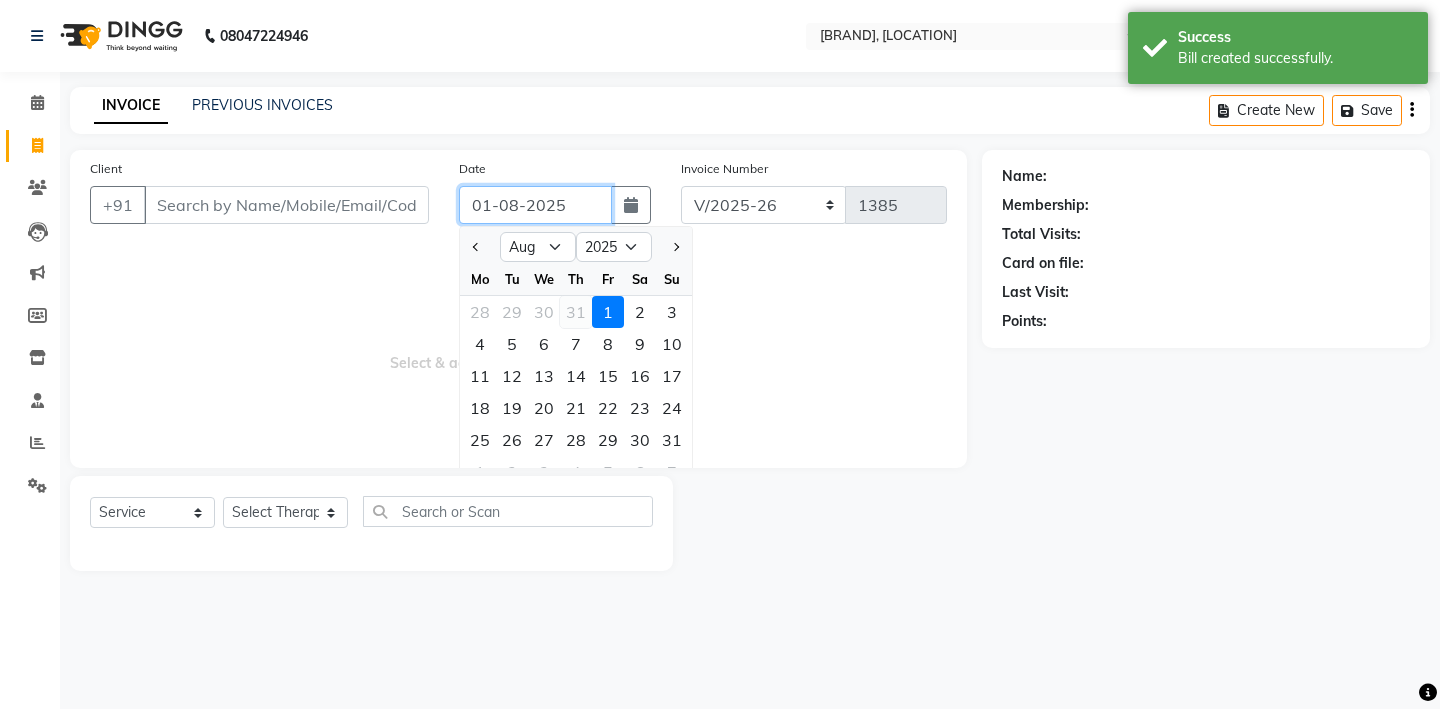 type on "31-07-2025" 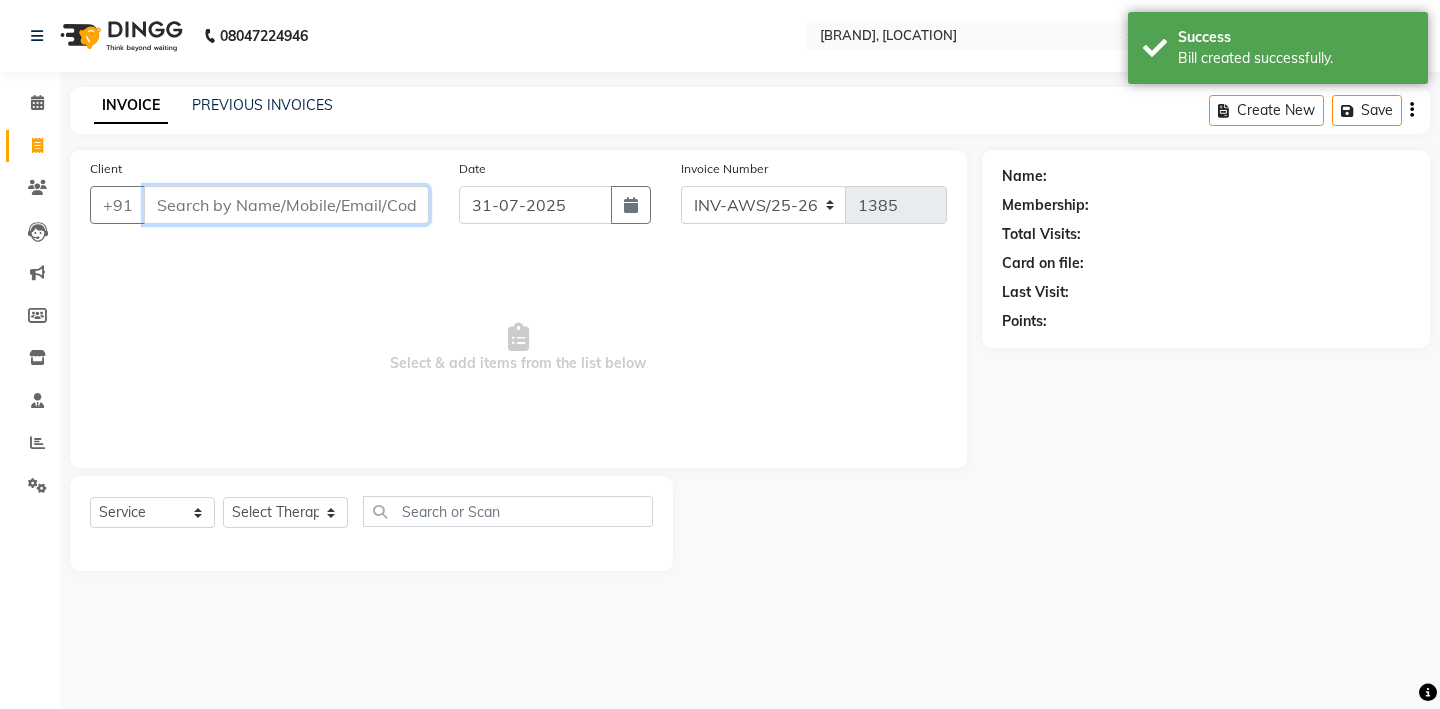 click on "Client" at bounding box center (286, 205) 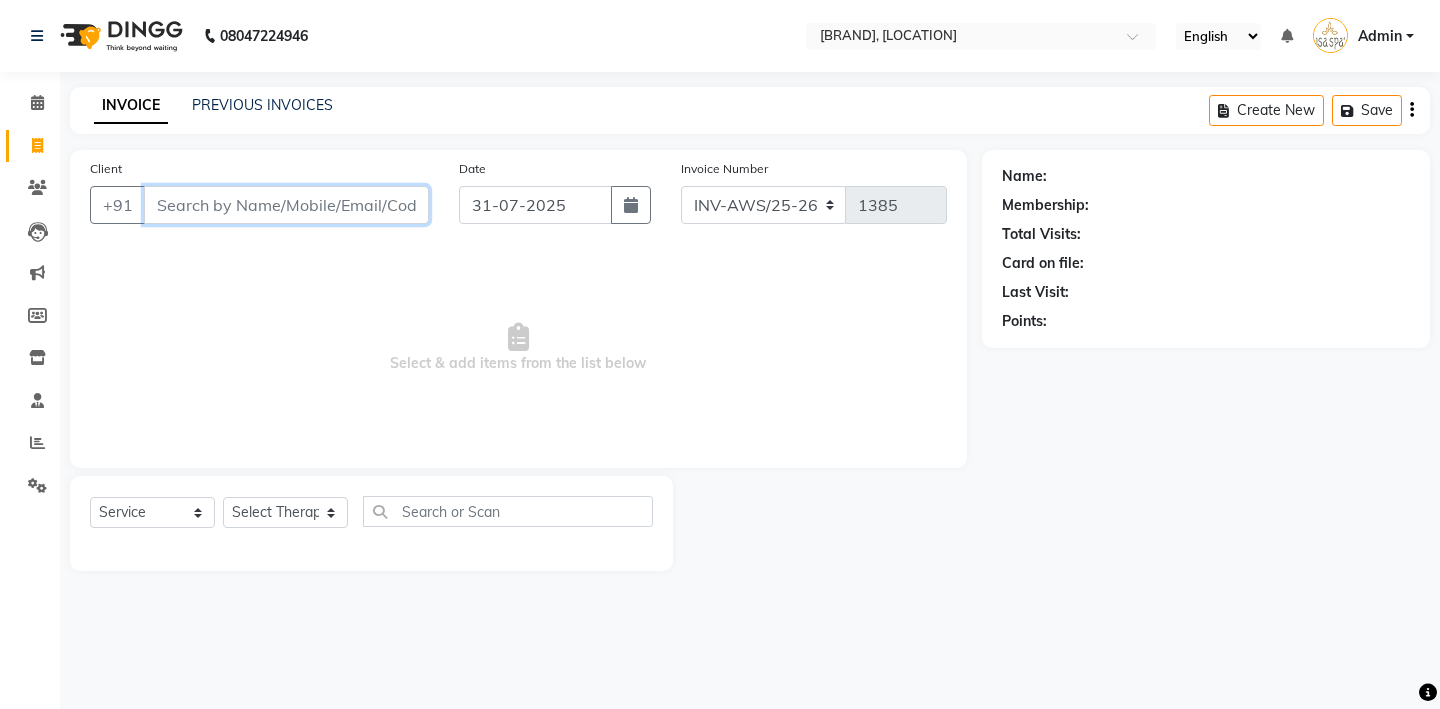 click on "Client" at bounding box center [286, 205] 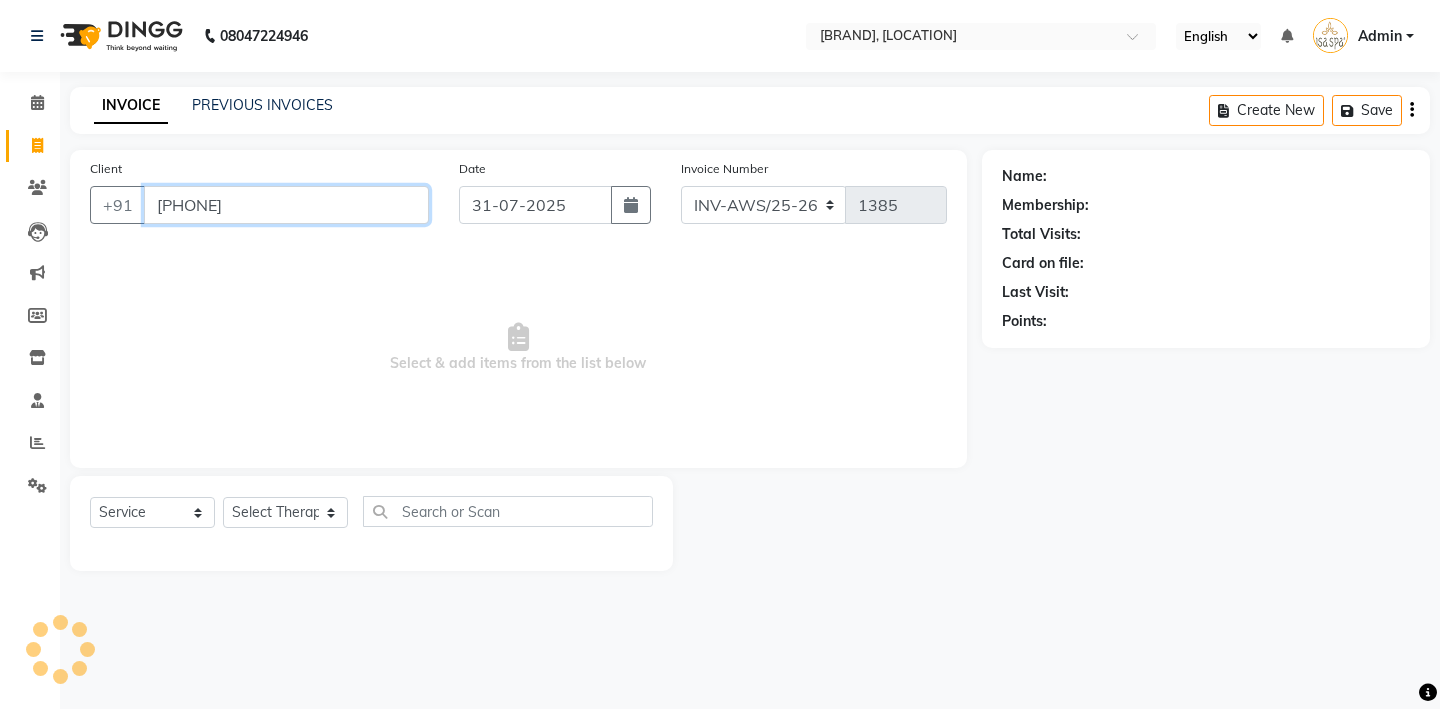 type on "7679388426" 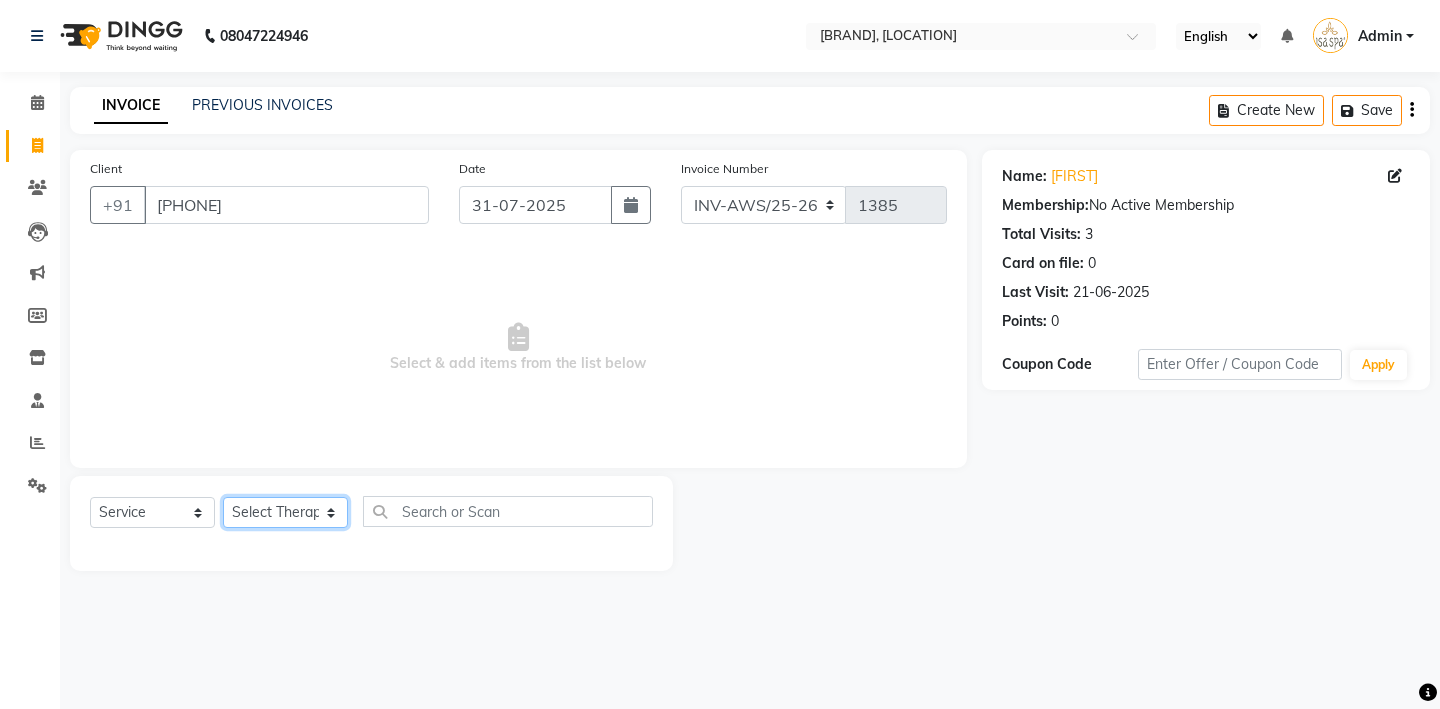 click on "Select Therapist Miss. Chong Miss. Duhpuii Miss. Gladys Miss. Julee Miss. Rini Mr. Lelen" 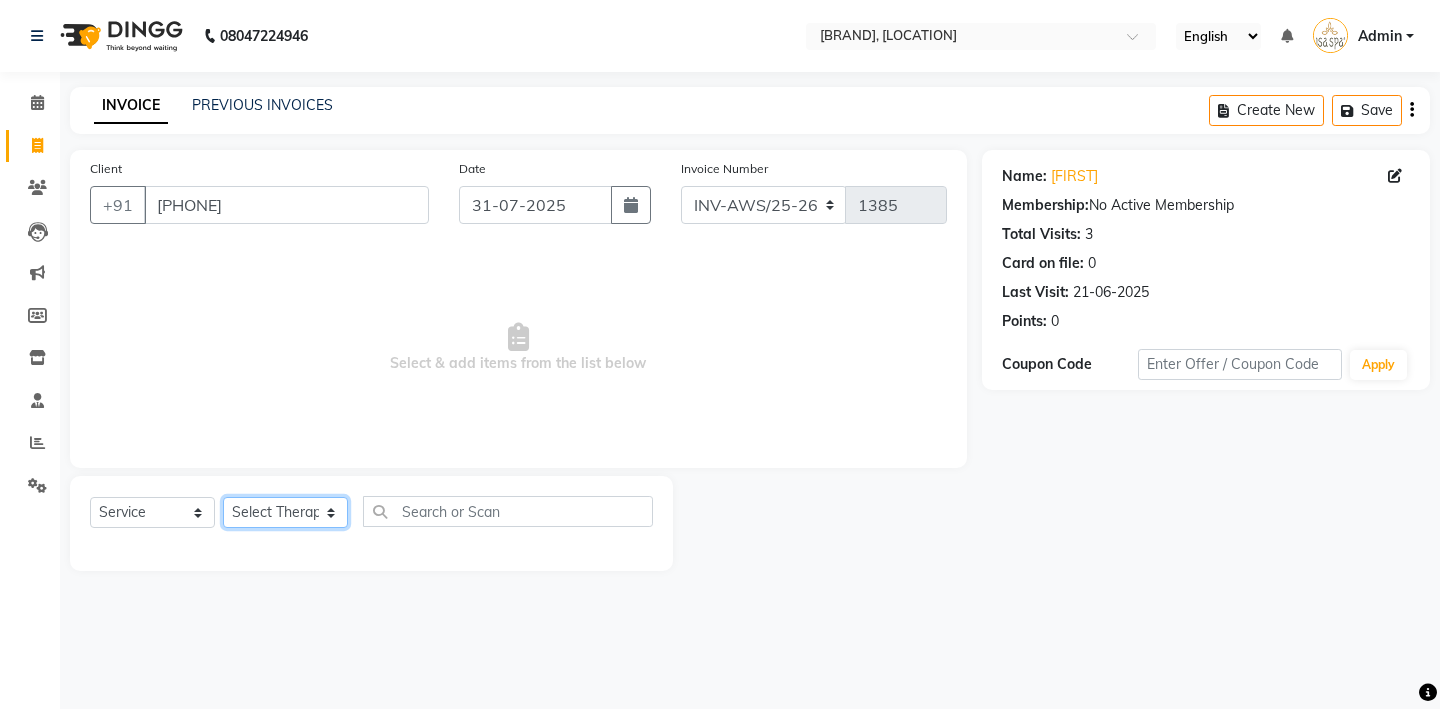 select on "82364" 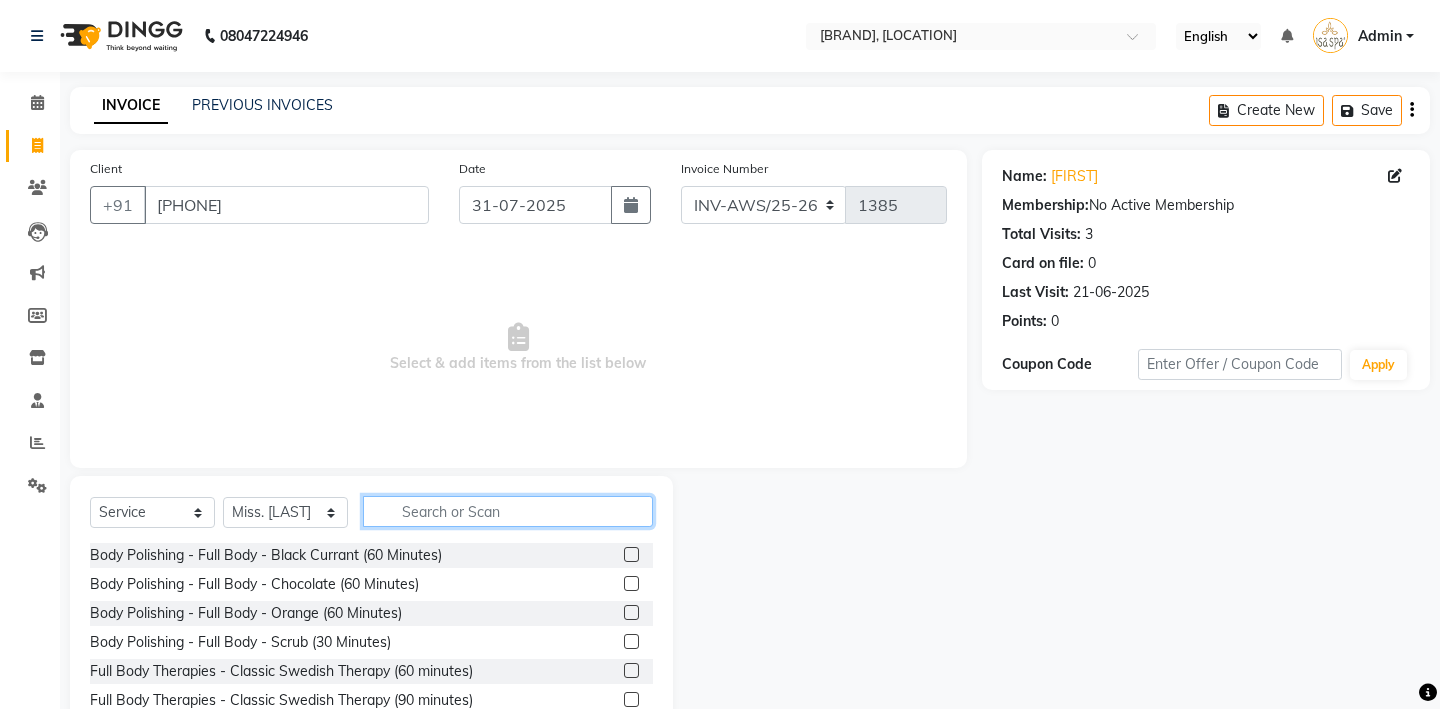 click 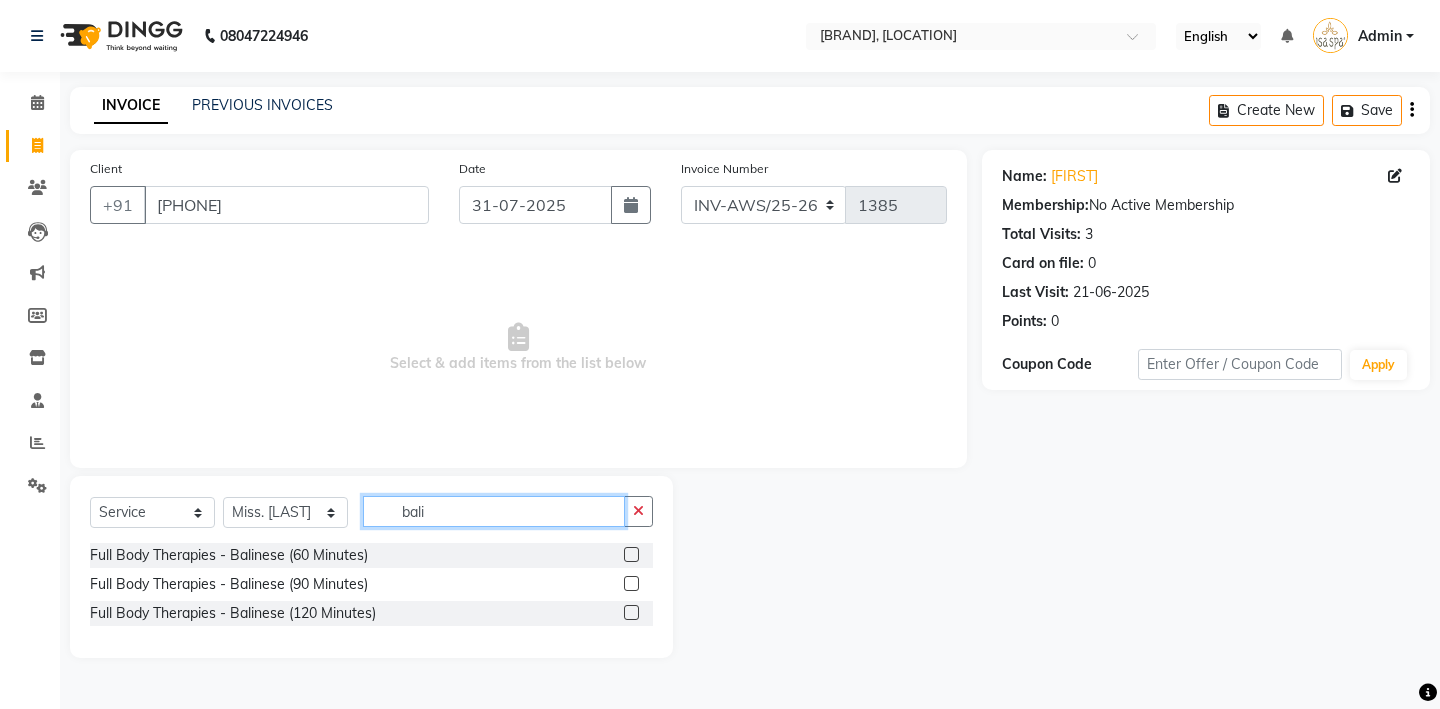 type on "bali" 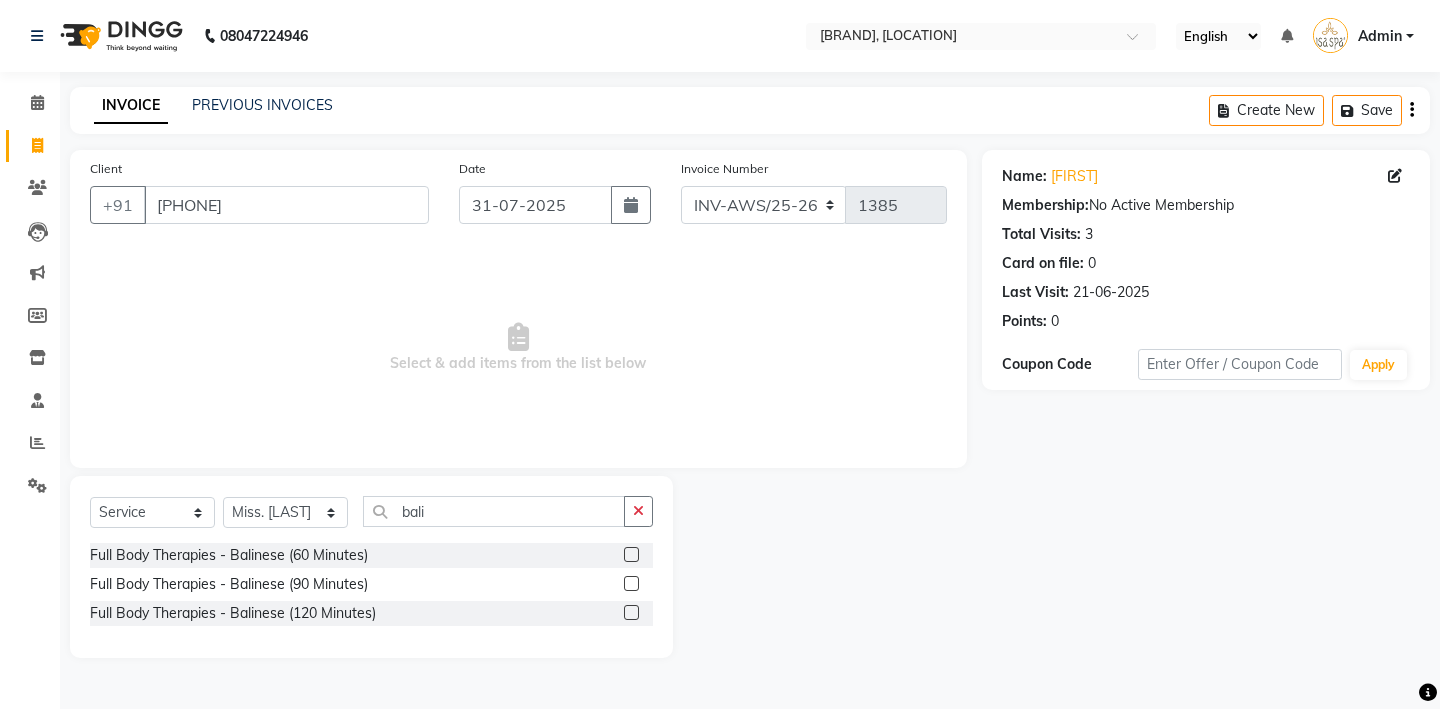 click 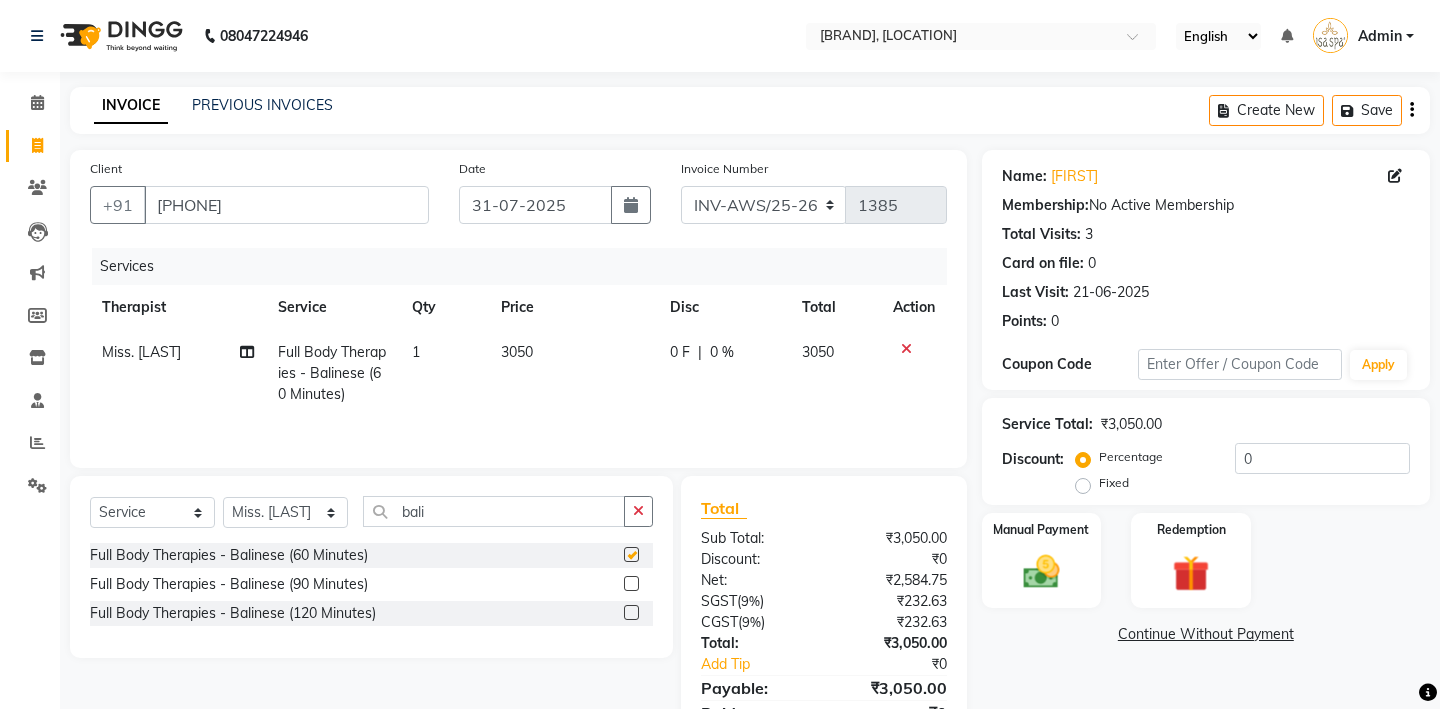 checkbox on "false" 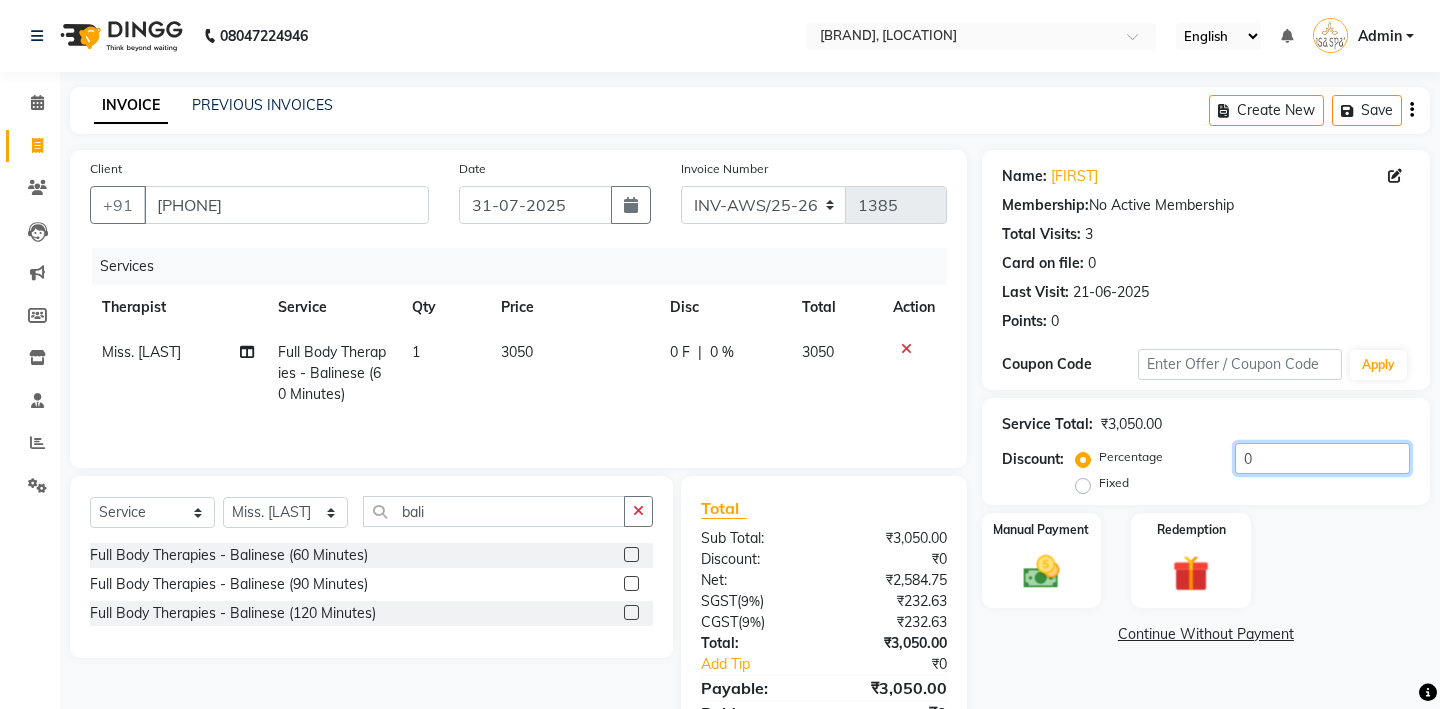 click on "0" 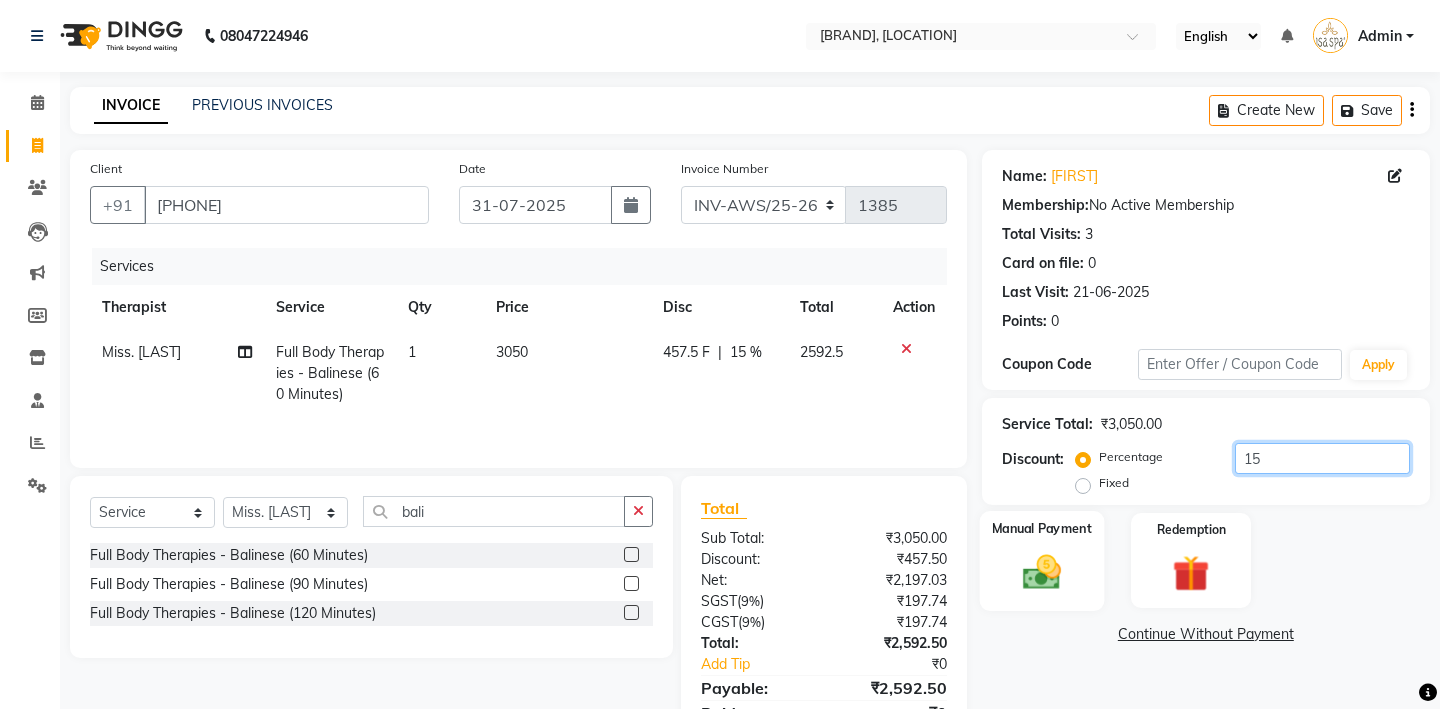 type on "15" 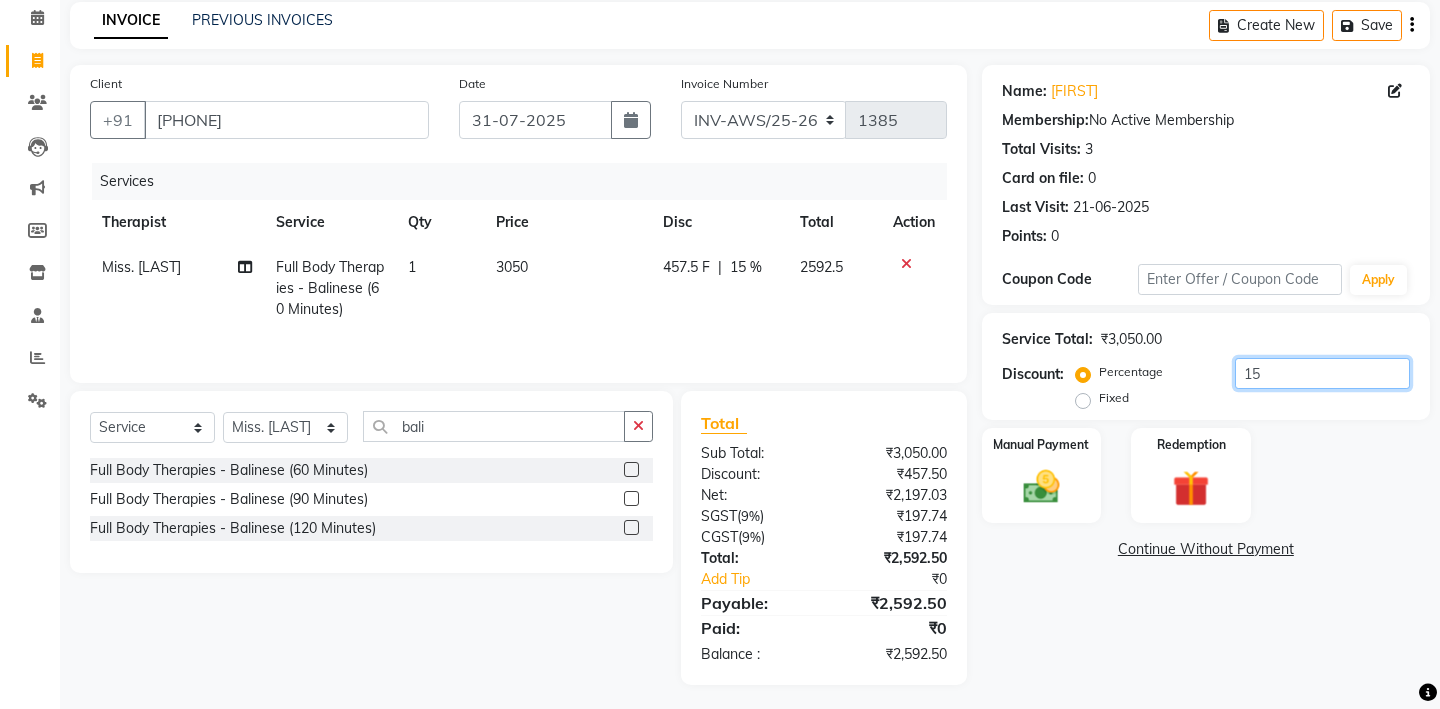 scroll, scrollTop: 91, scrollLeft: 0, axis: vertical 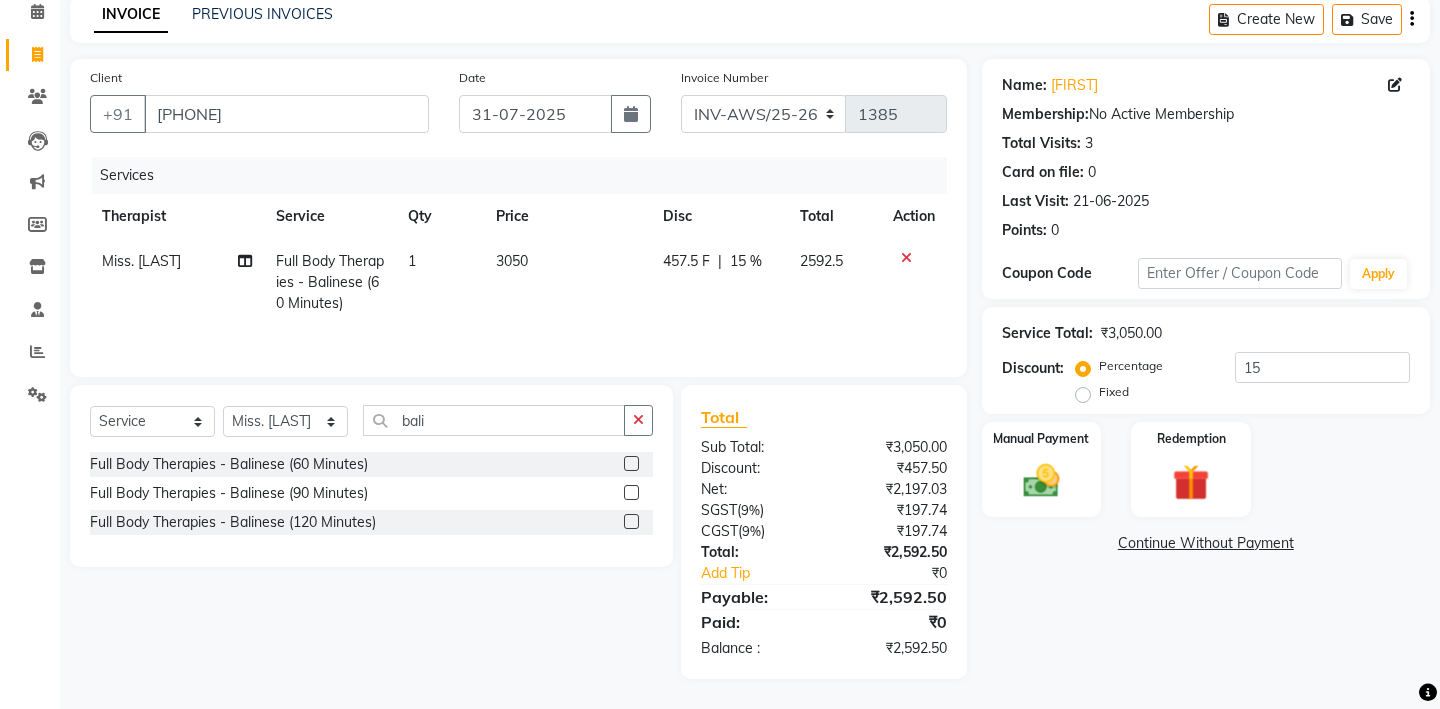 click on "Fixed" 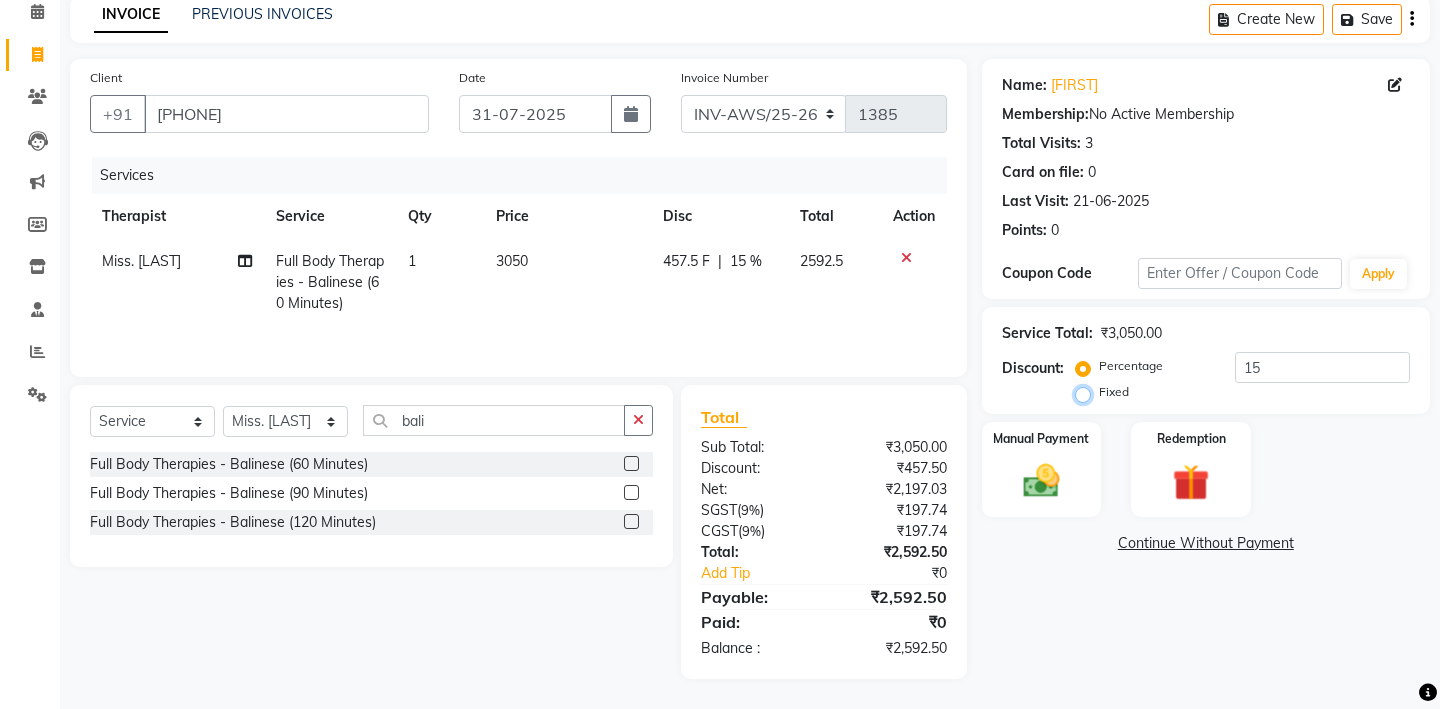 click on "Fixed" at bounding box center (1087, 392) 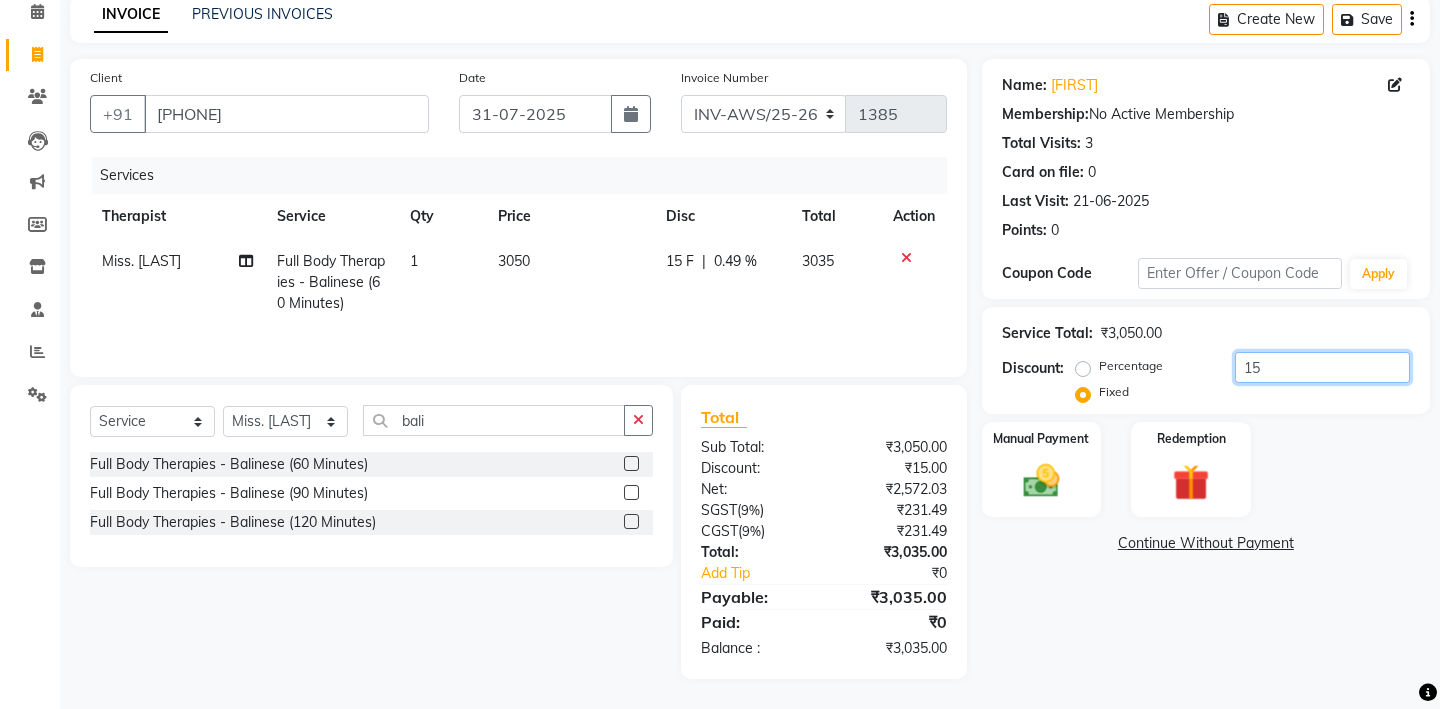 click on "15" 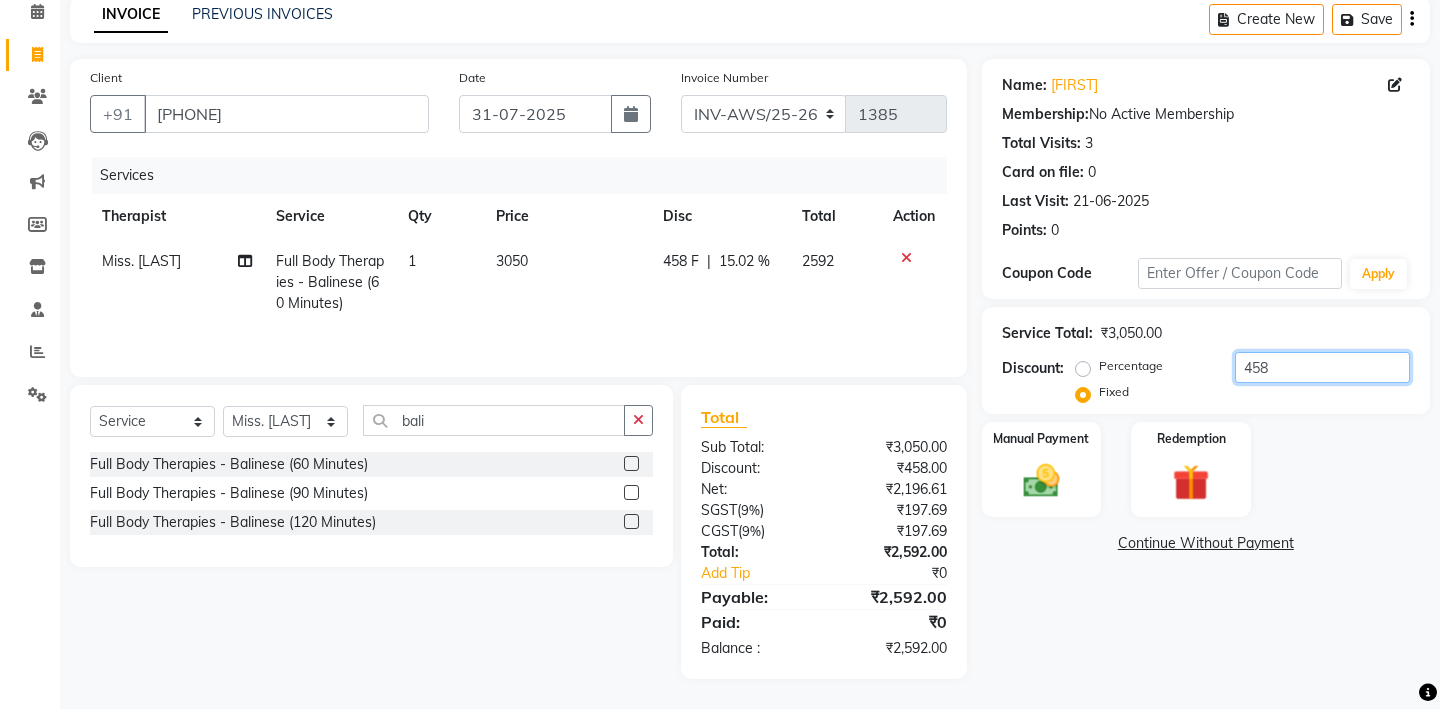 type on "458" 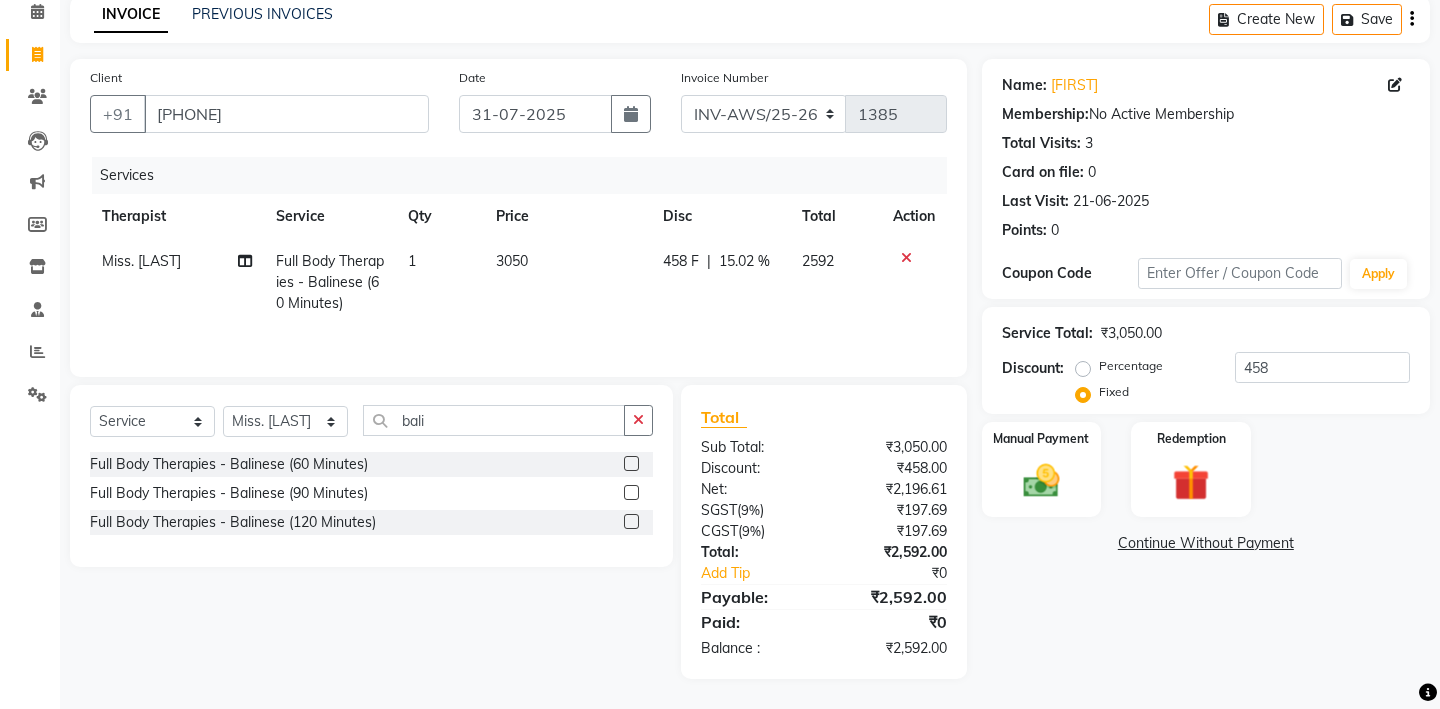 click on "Name: Samrat  Membership:  No Active Membership  Total Visits:  3 Card on file:  0 Last Visit:   21-06-2025 Points:   0  Coupon Code Apply Service Total:  ₹3,050.00  Discount:  Percentage   Fixed  458 Manual Payment Redemption  Continue Without Payment" 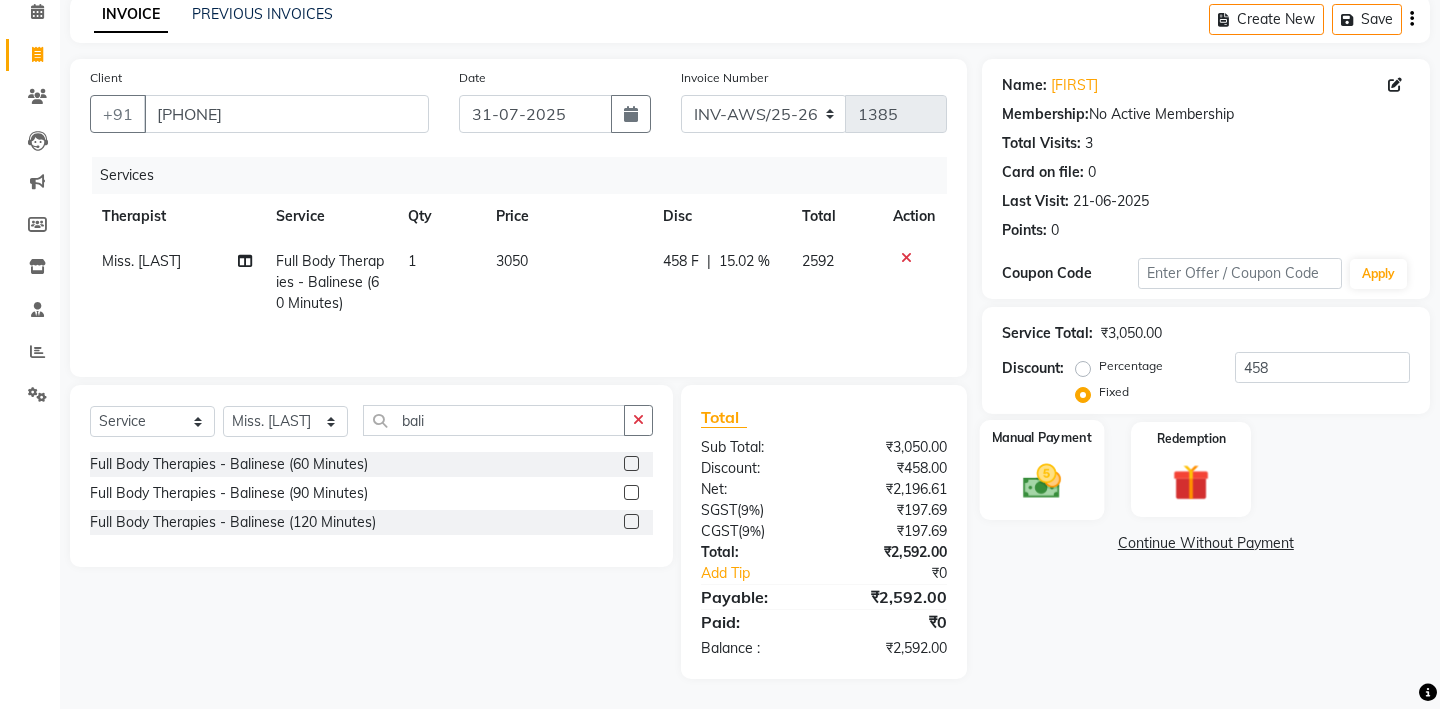 click on "Manual Payment" 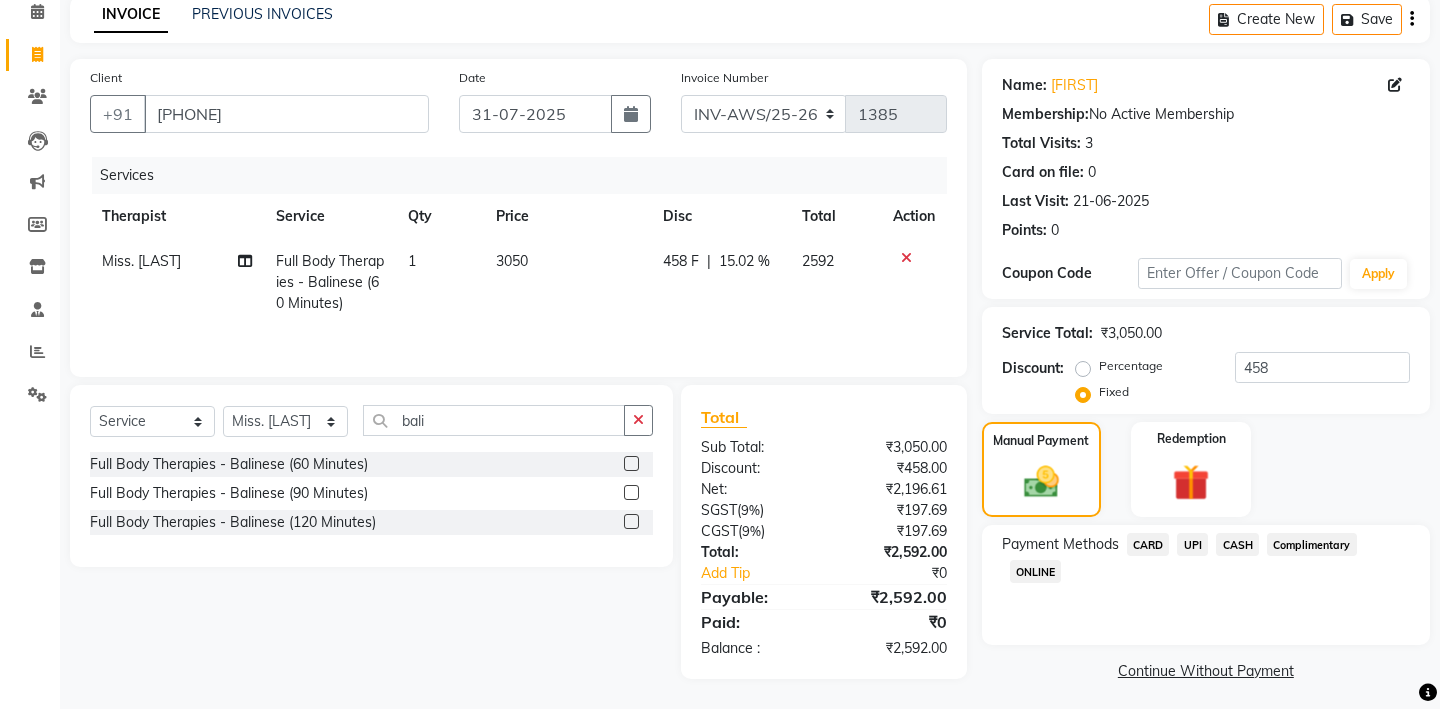 click on "UPI" 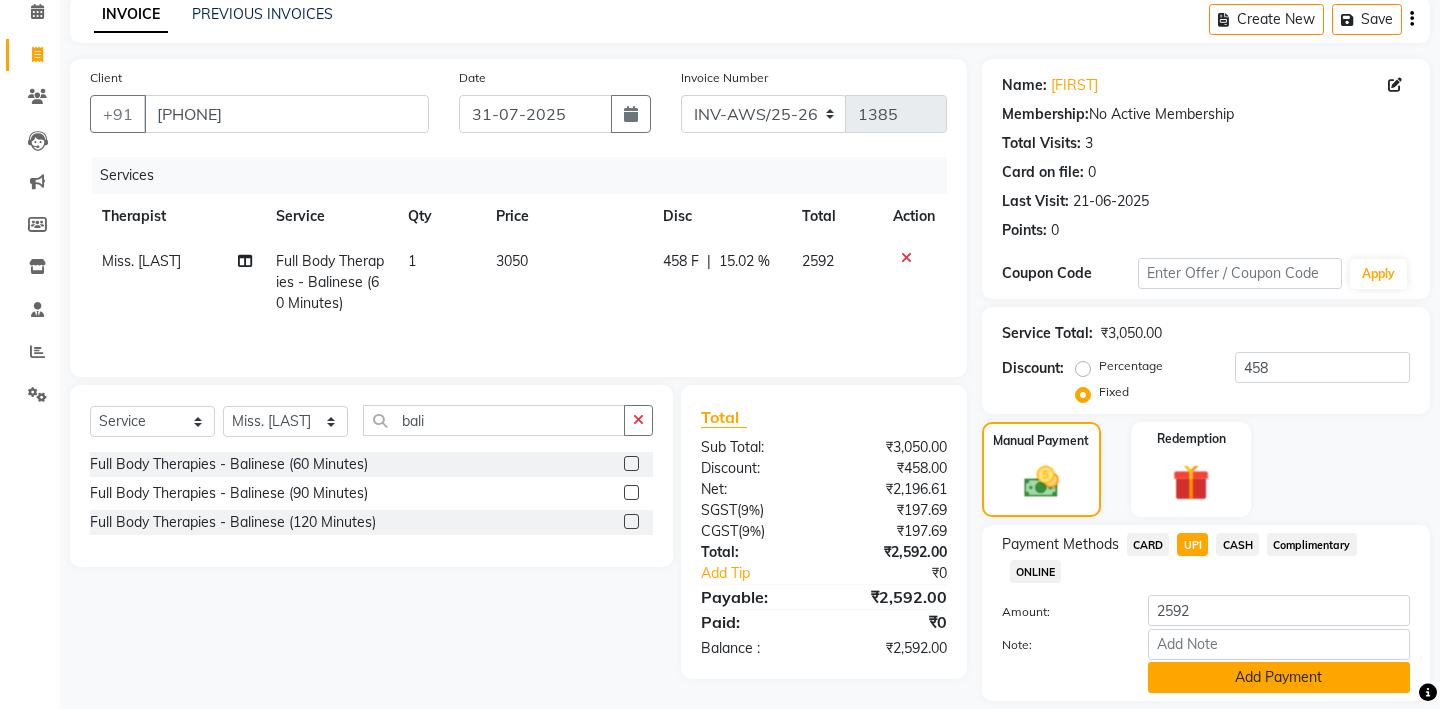 click on "Add Payment" 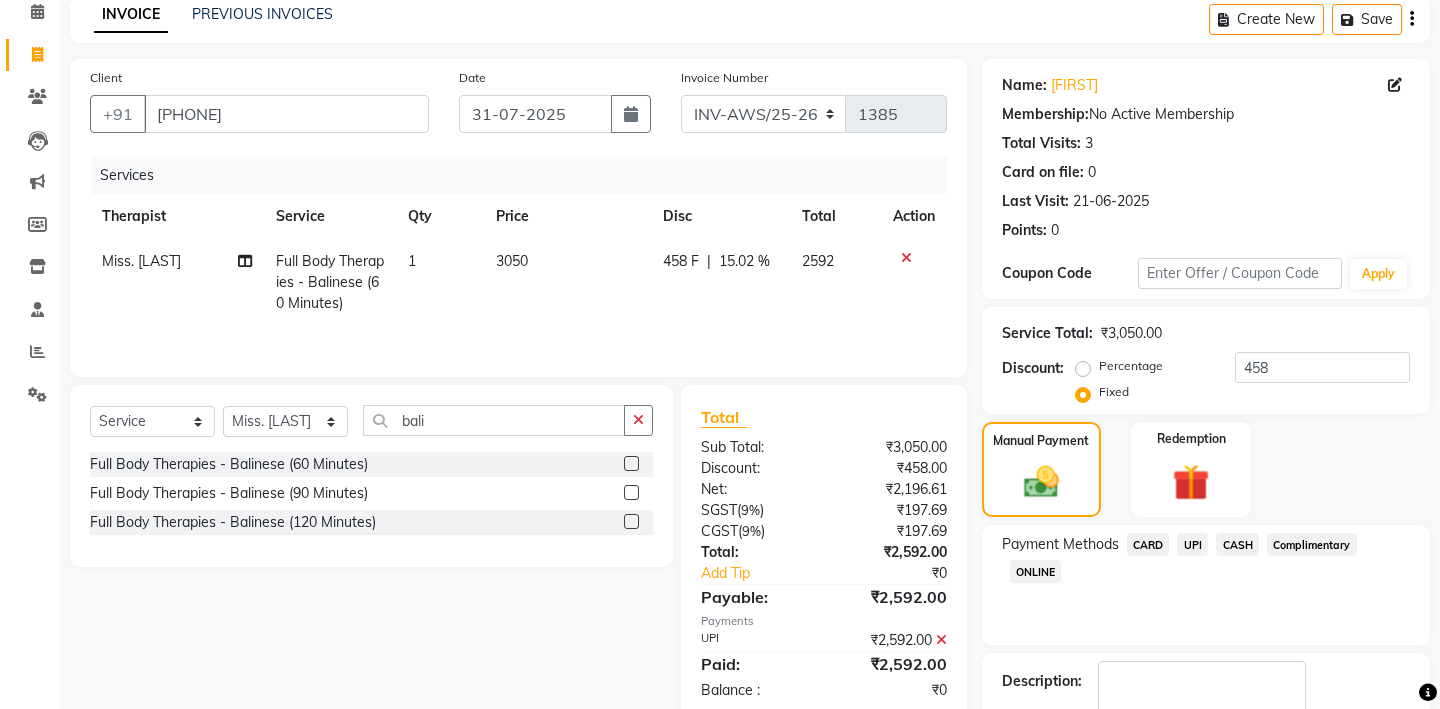 scroll, scrollTop: 159, scrollLeft: 0, axis: vertical 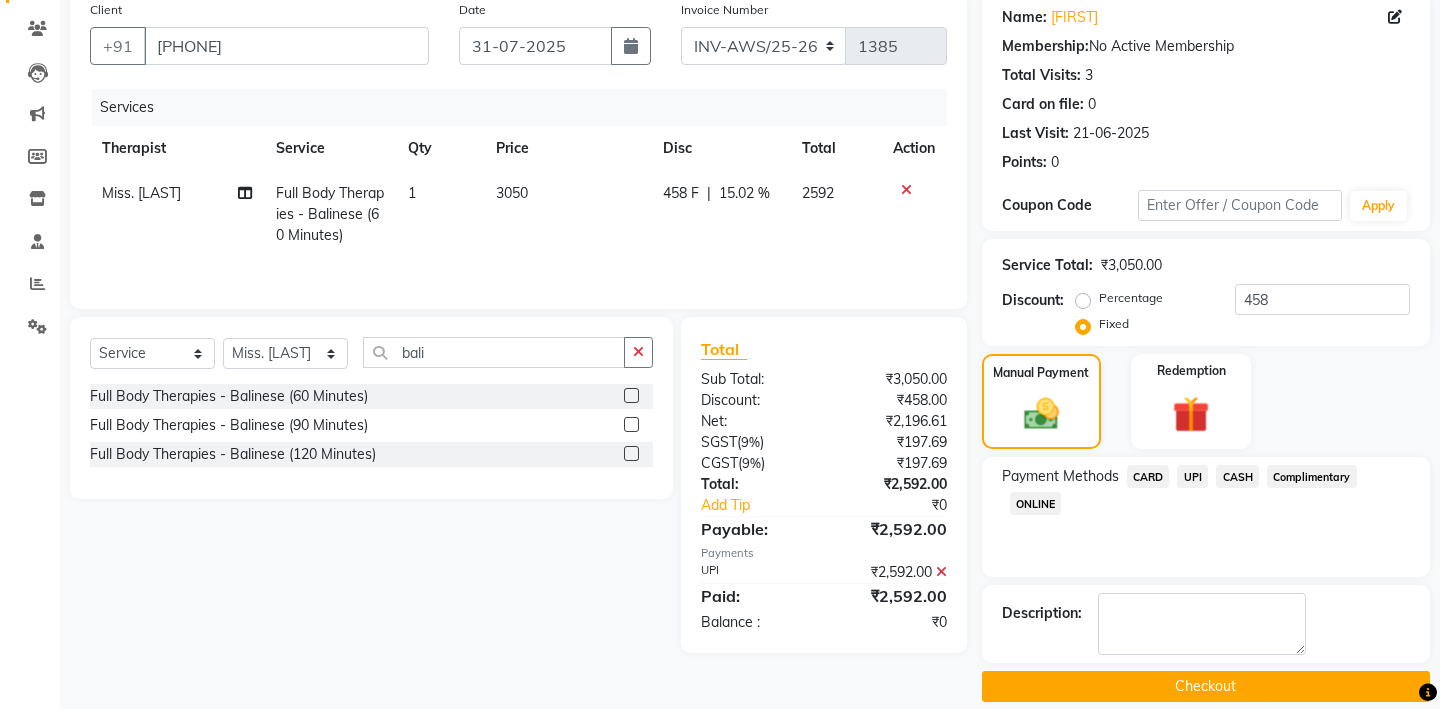 click on "Checkout" 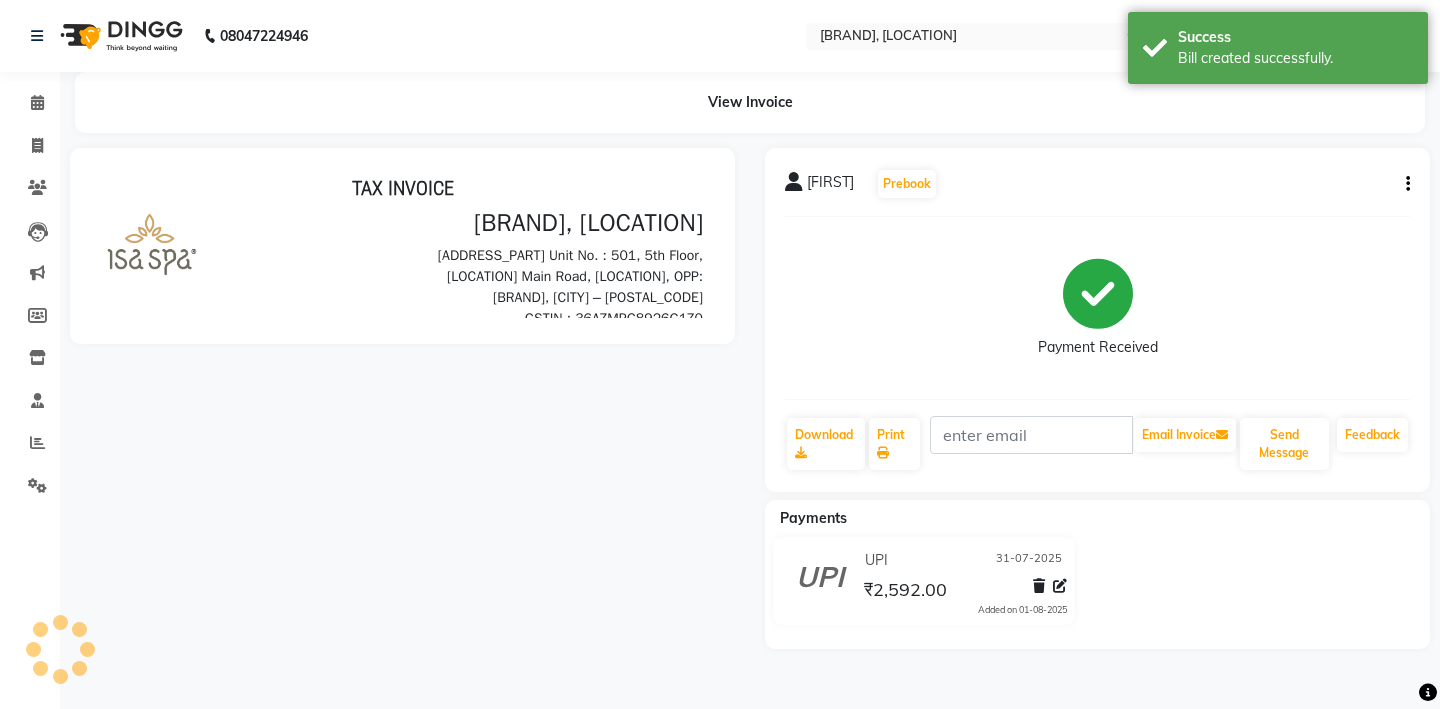 scroll, scrollTop: 0, scrollLeft: 0, axis: both 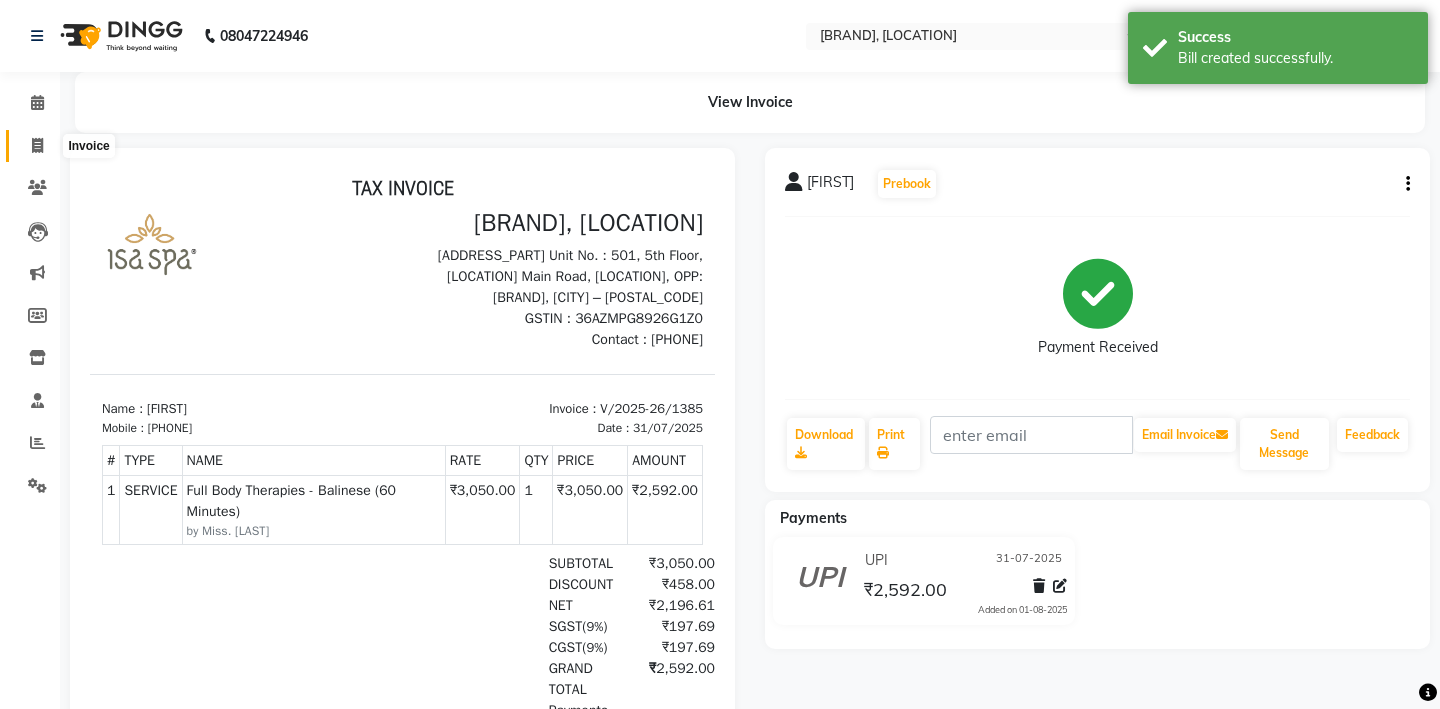 click 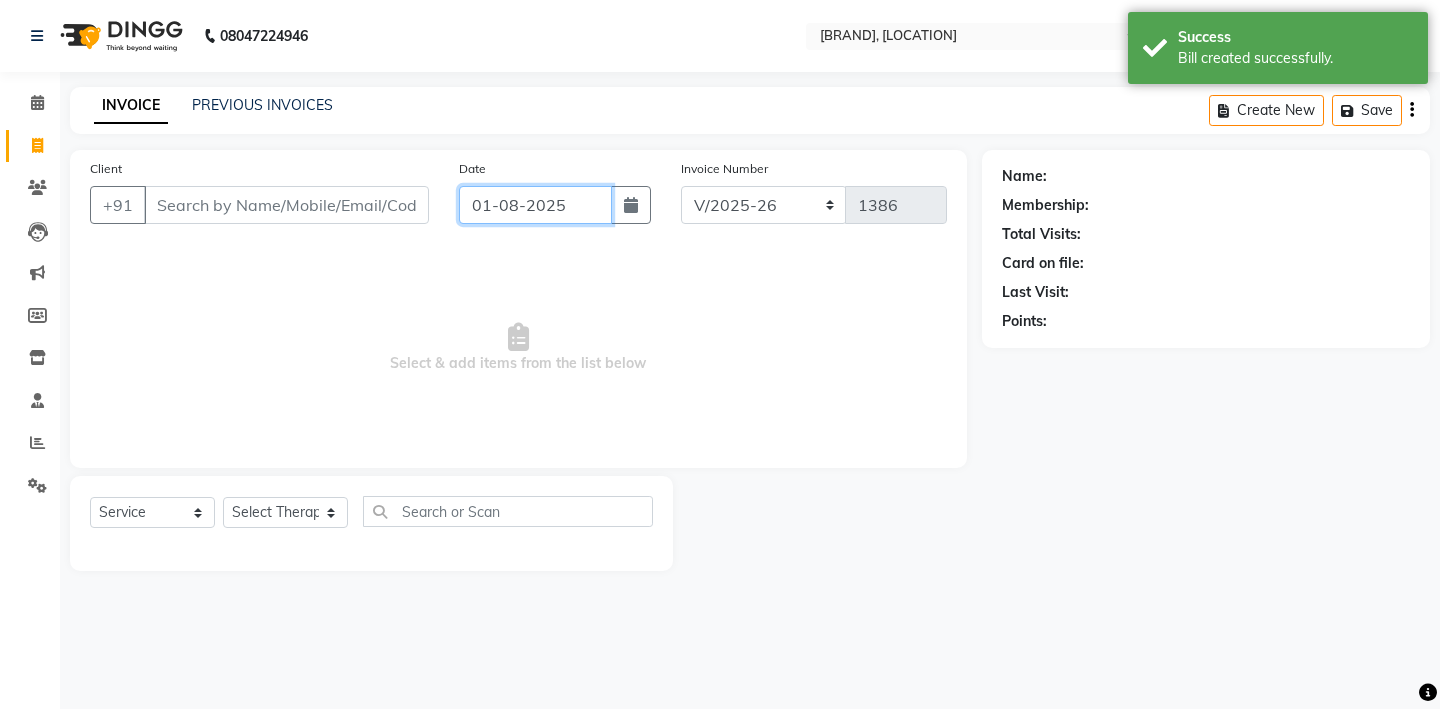 click on "01-08-2025" 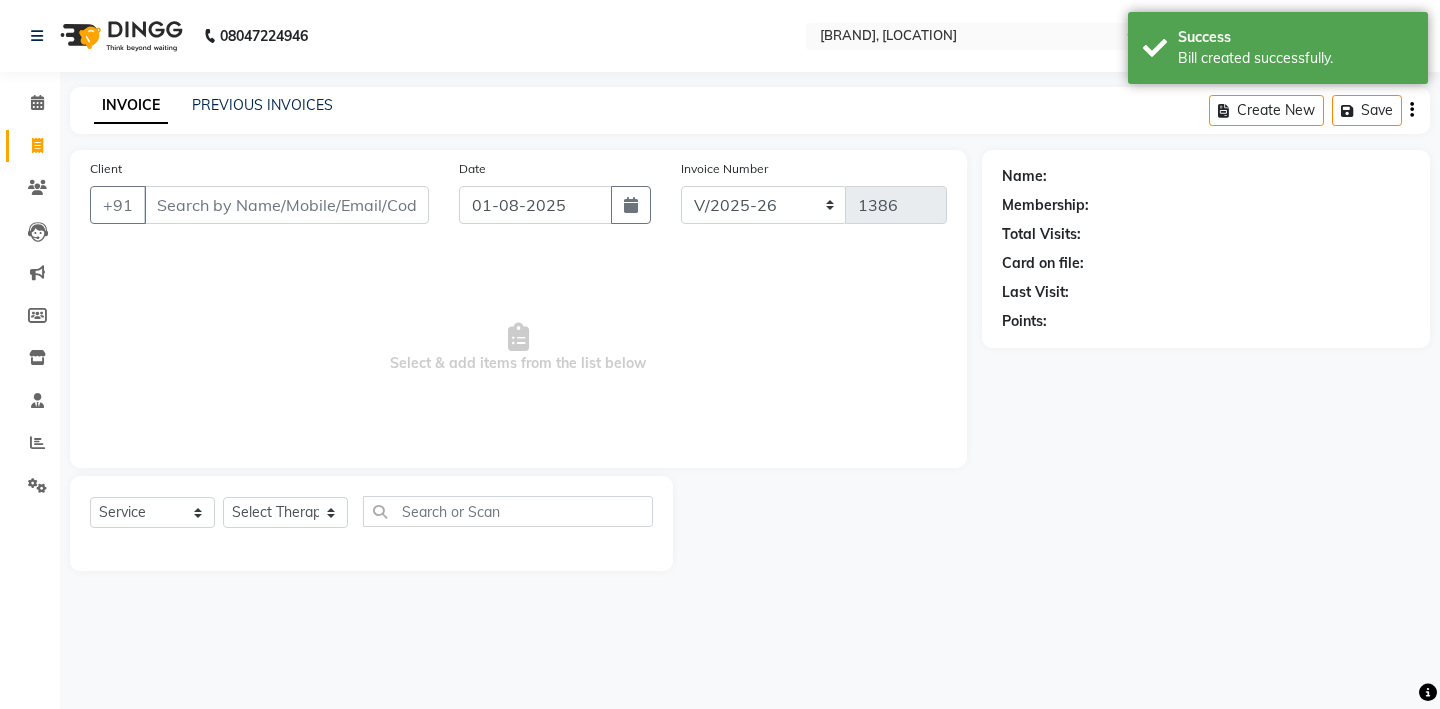 select on "8" 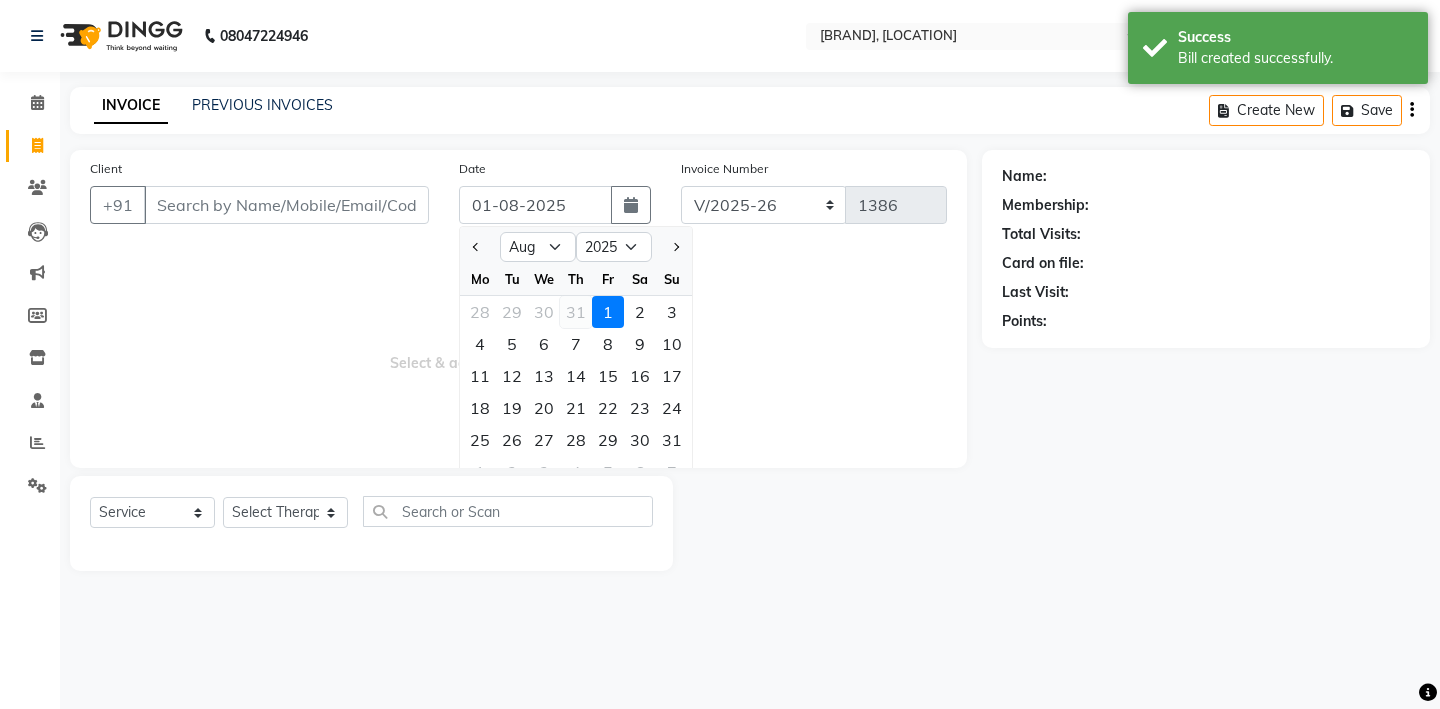click on "31" 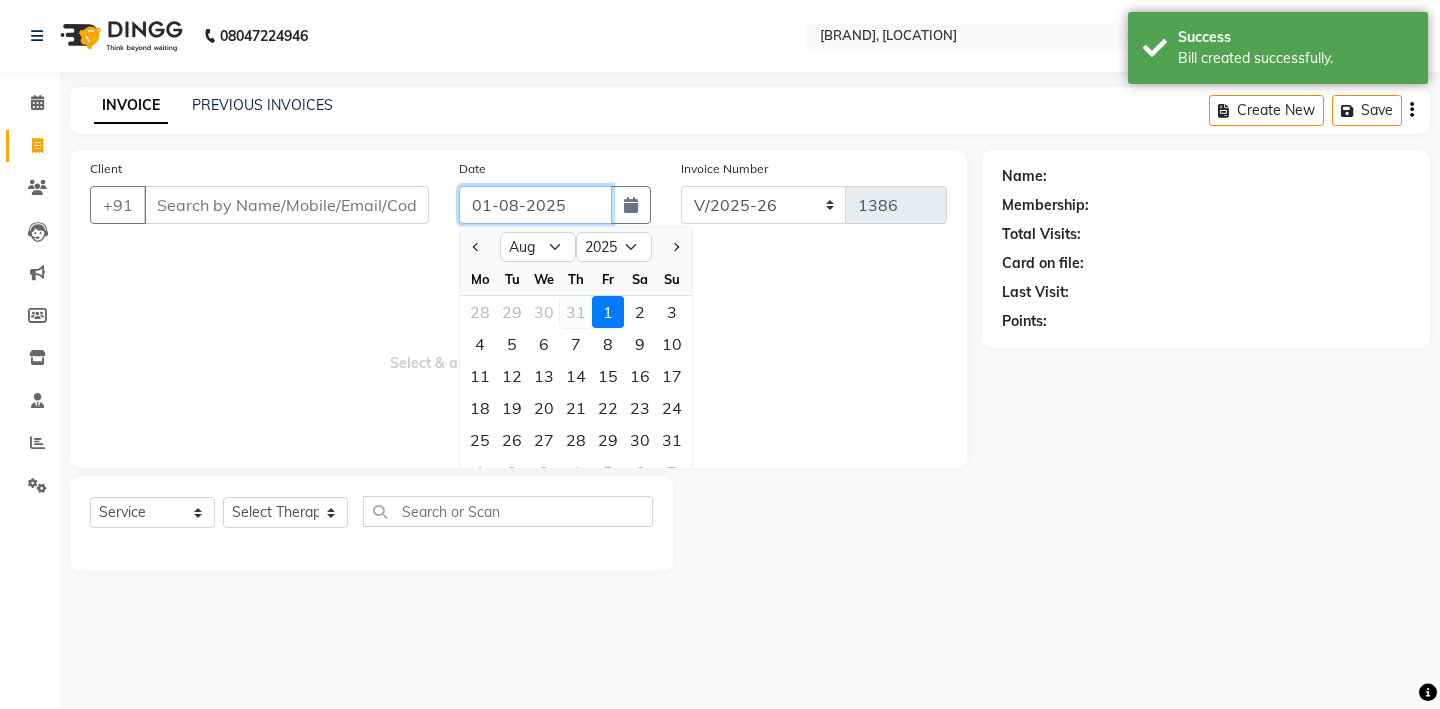 type on "31-07-2025" 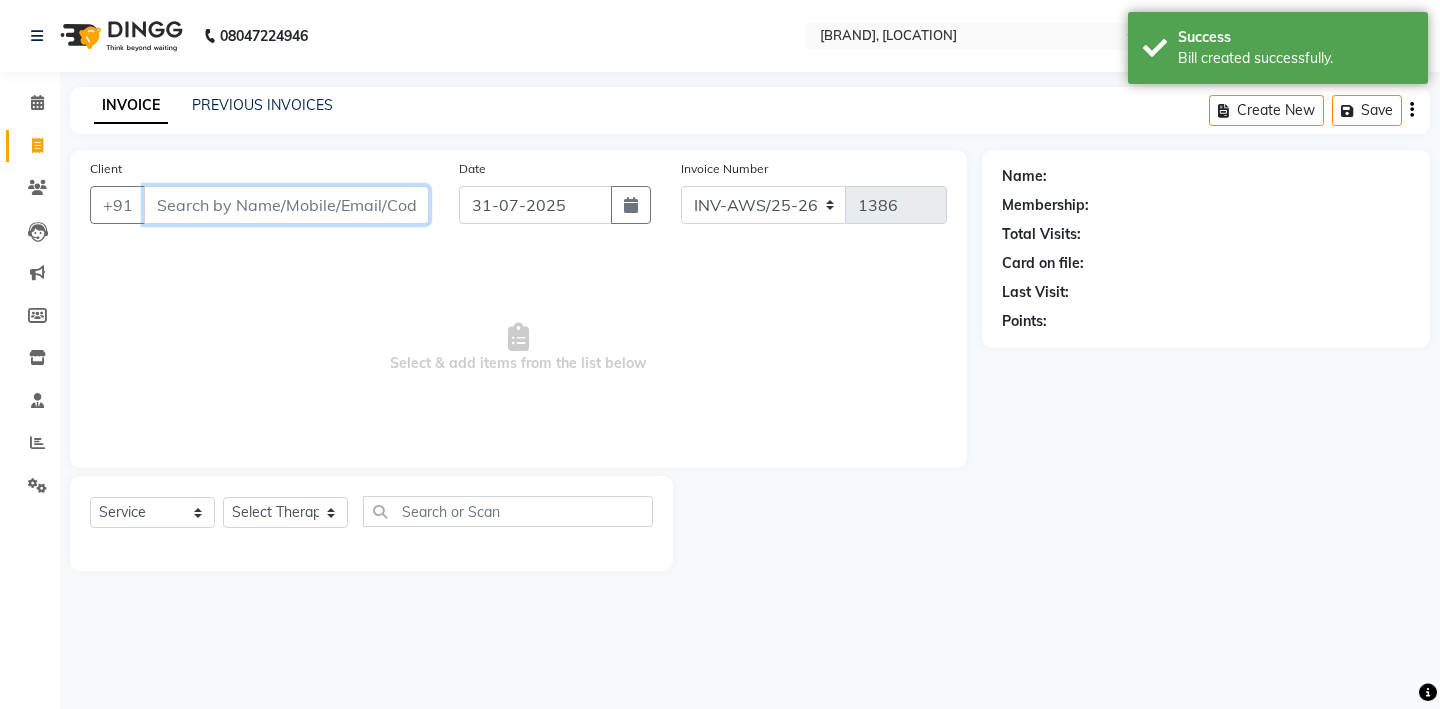 click on "Client" at bounding box center [286, 205] 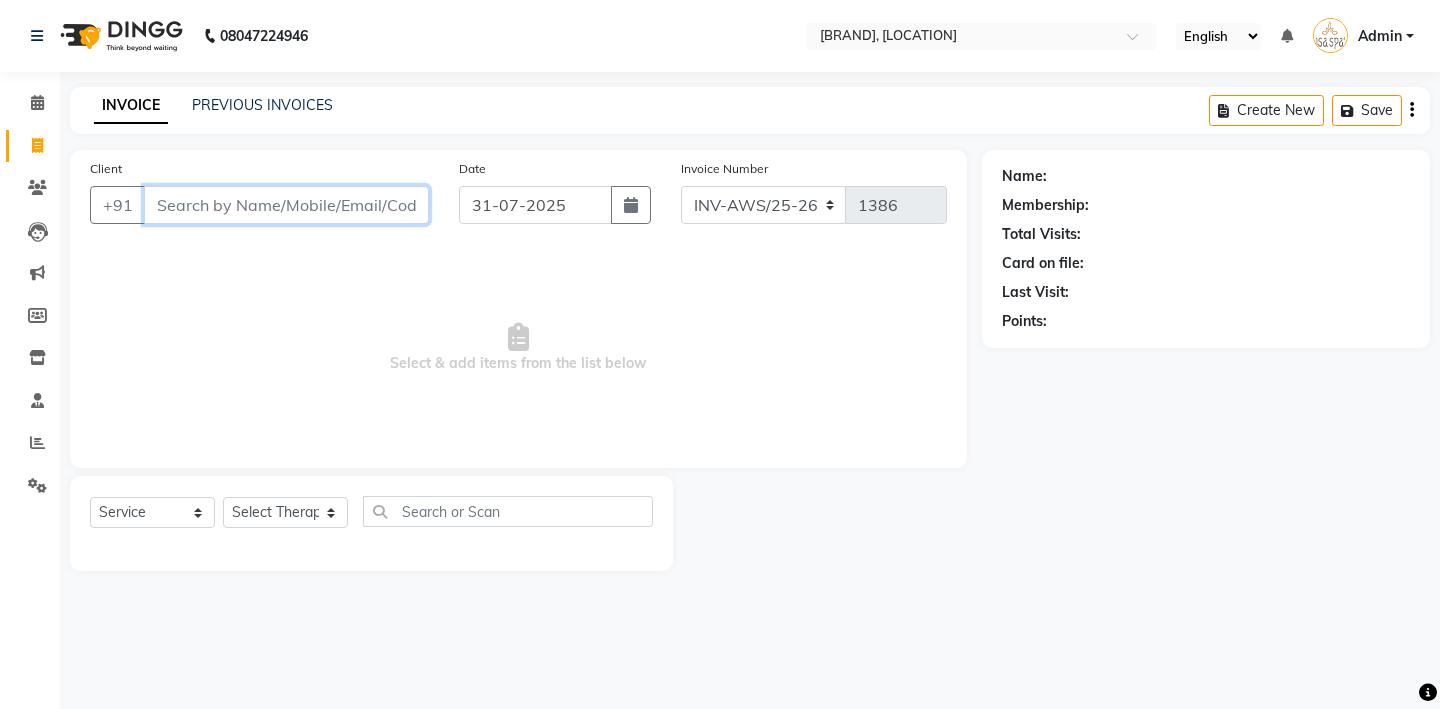 paste on "8919551898" 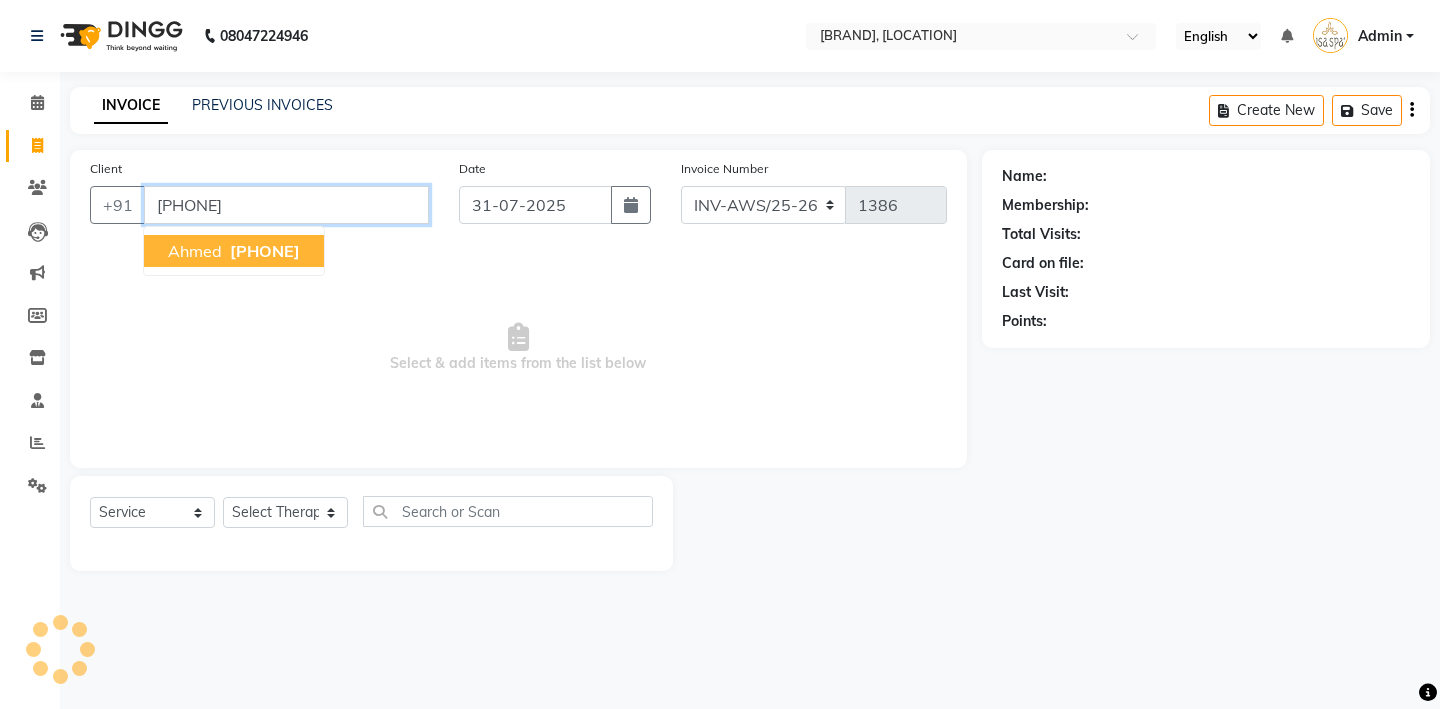 type on "8919551898" 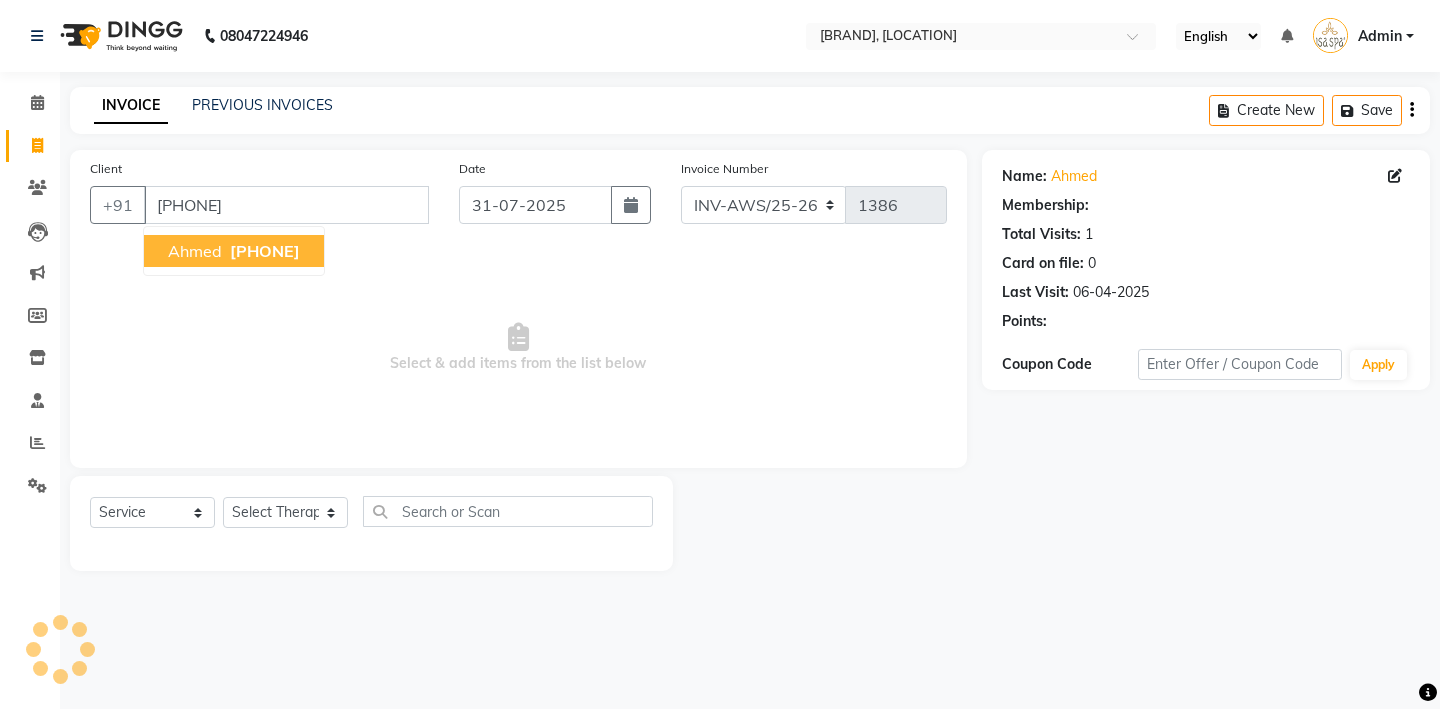 click on "8919551898" at bounding box center [265, 251] 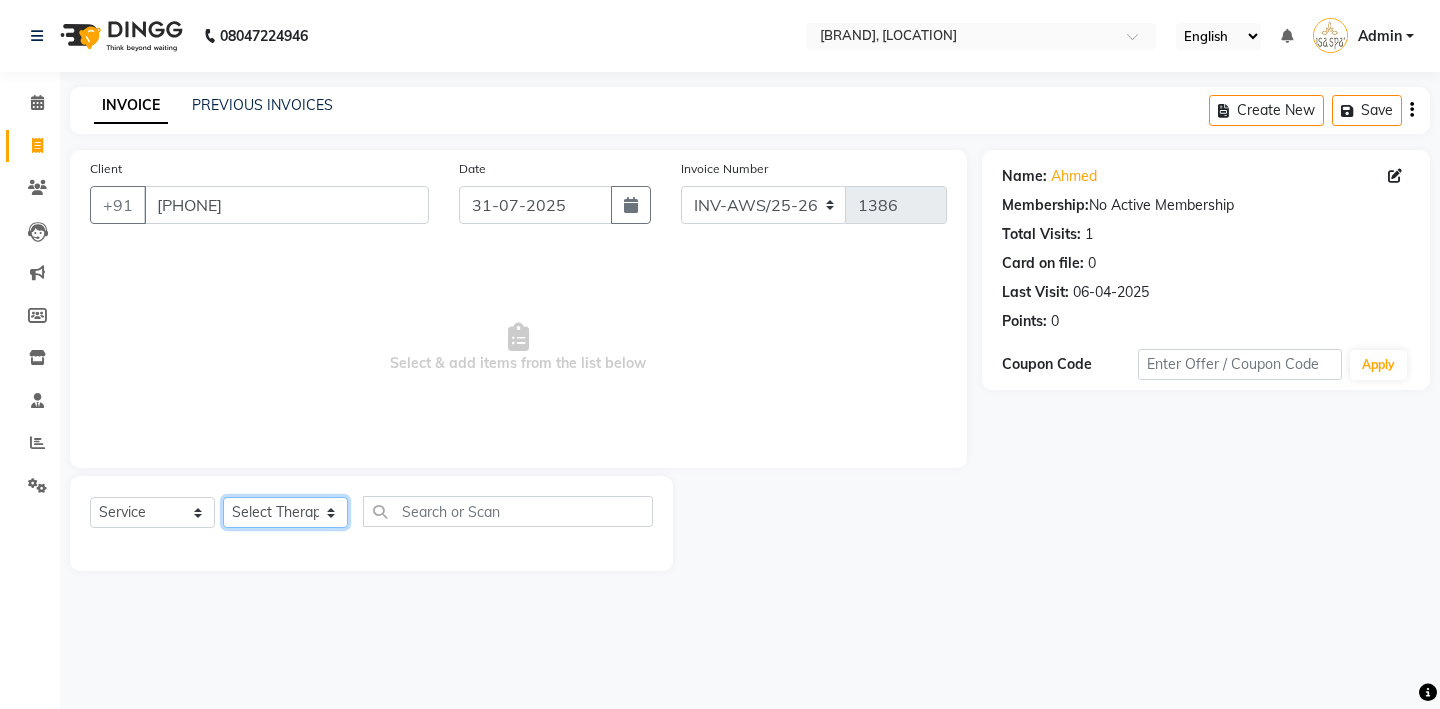 click on "Select Therapist Miss. Chong Miss. Duhpuii Miss. Gladys Miss. Julee Miss. Rini Mr. Lelen" 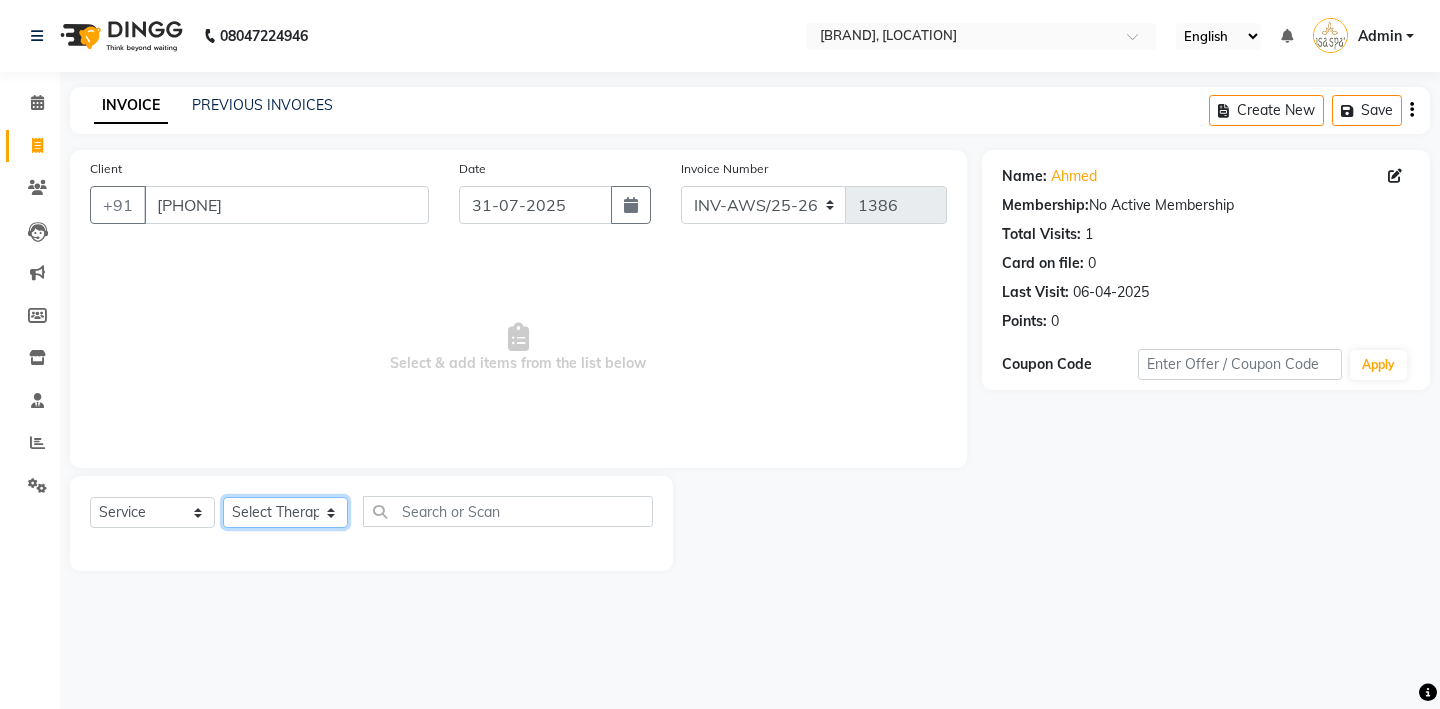 select on "50770" 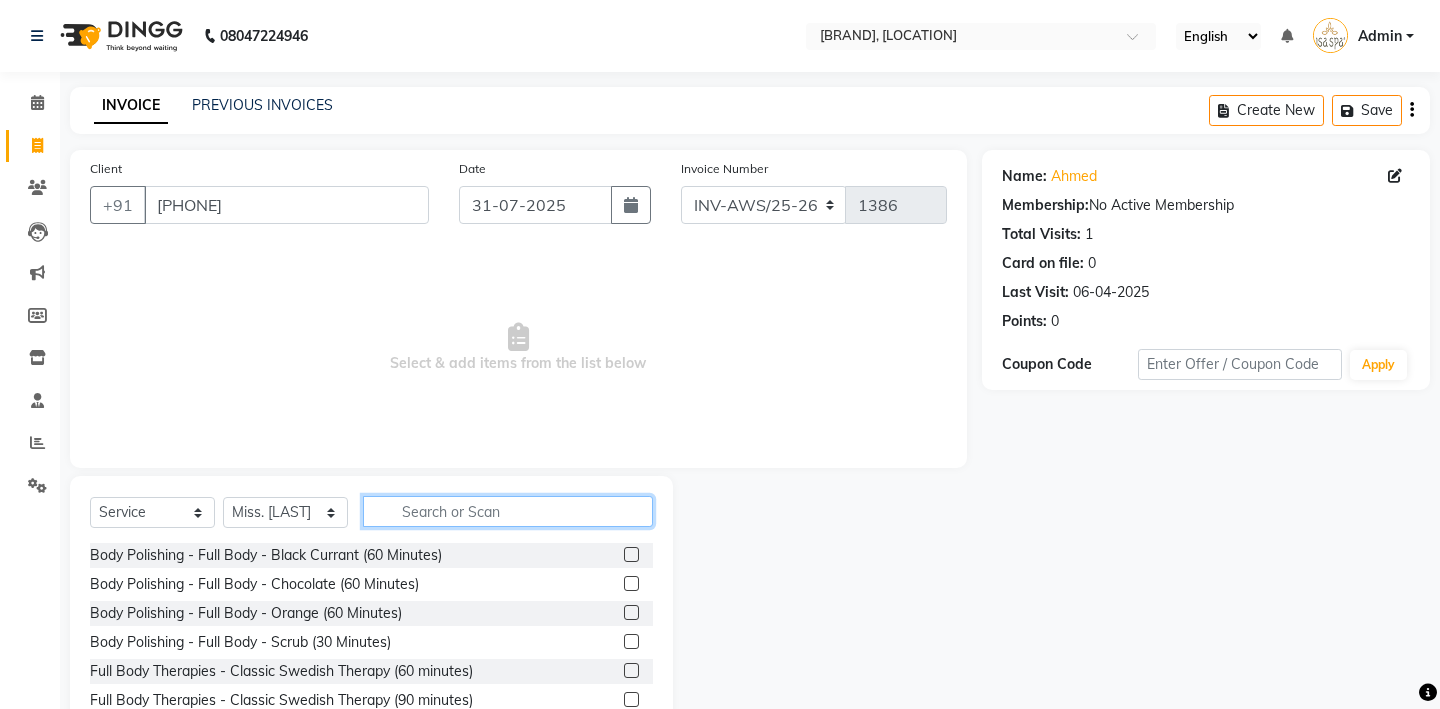 click 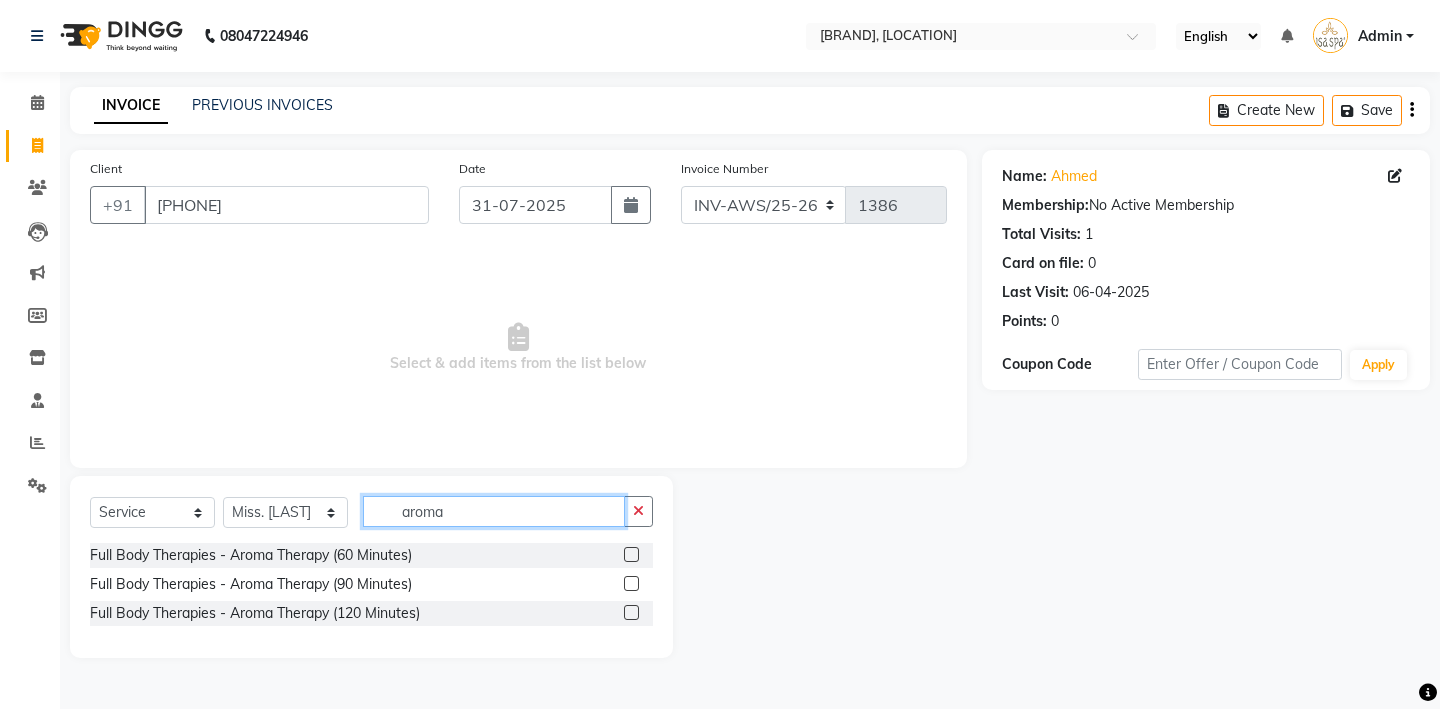 type on "aroma" 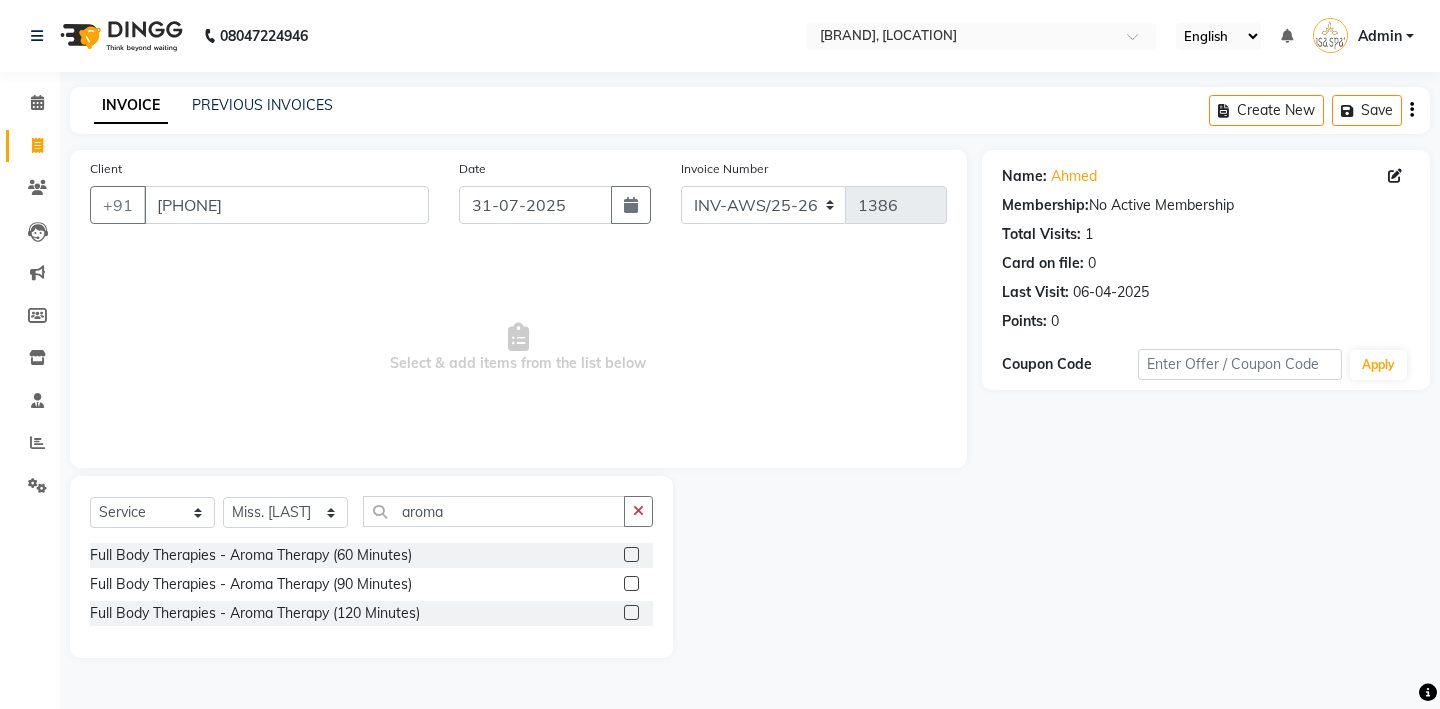 click 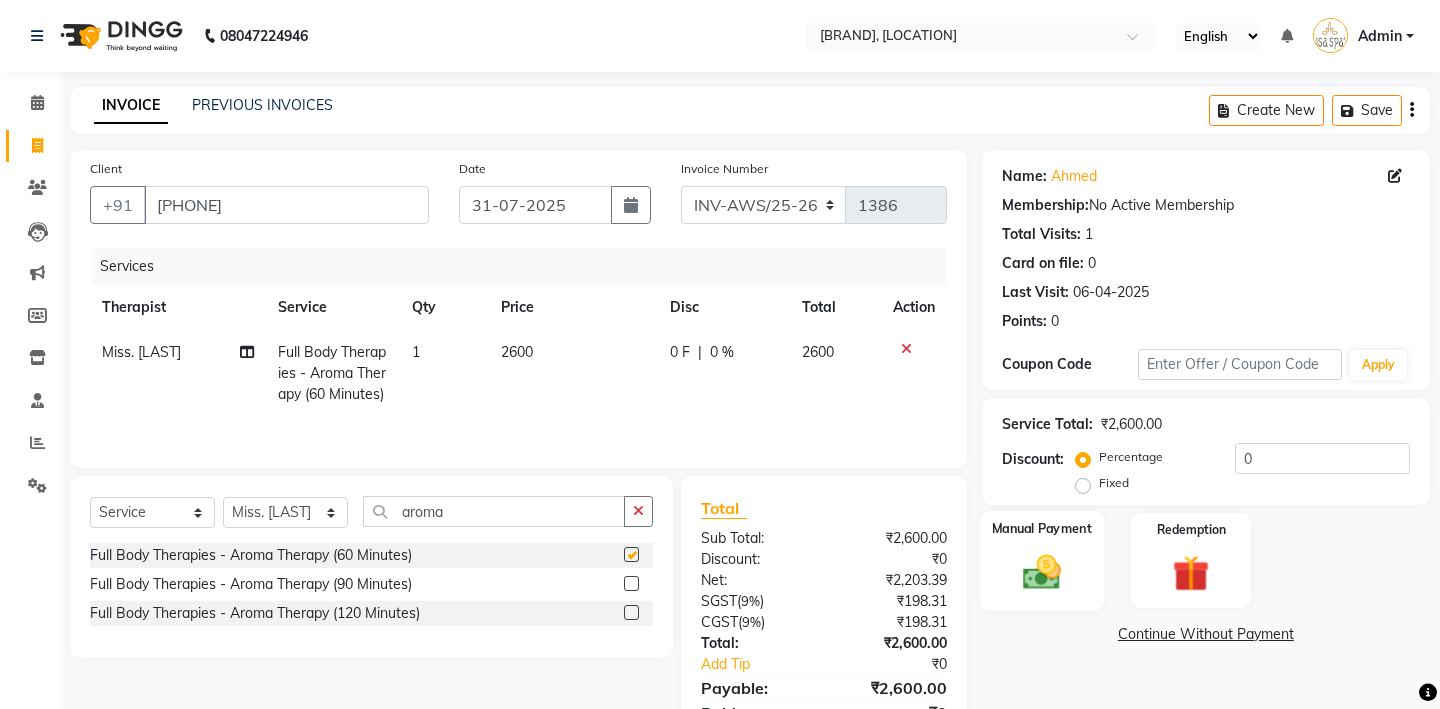 checkbox on "false" 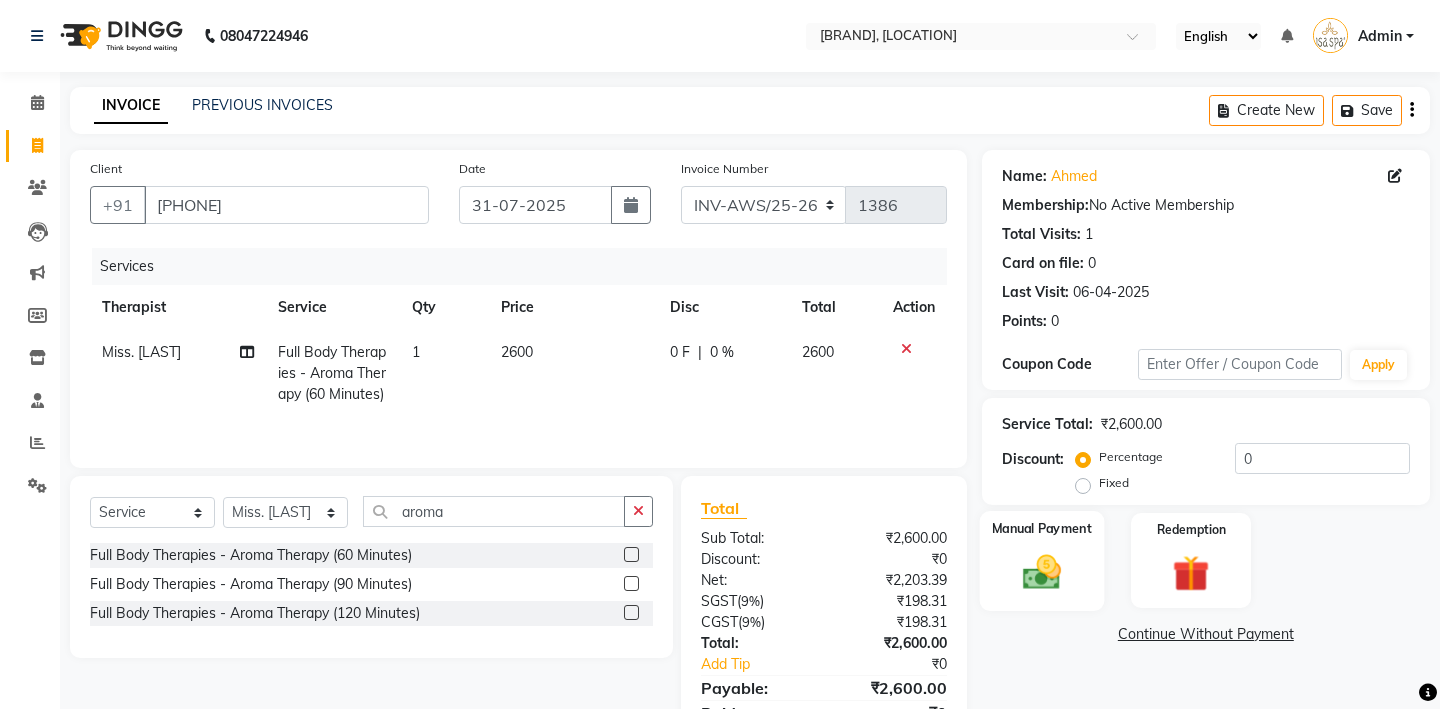 click 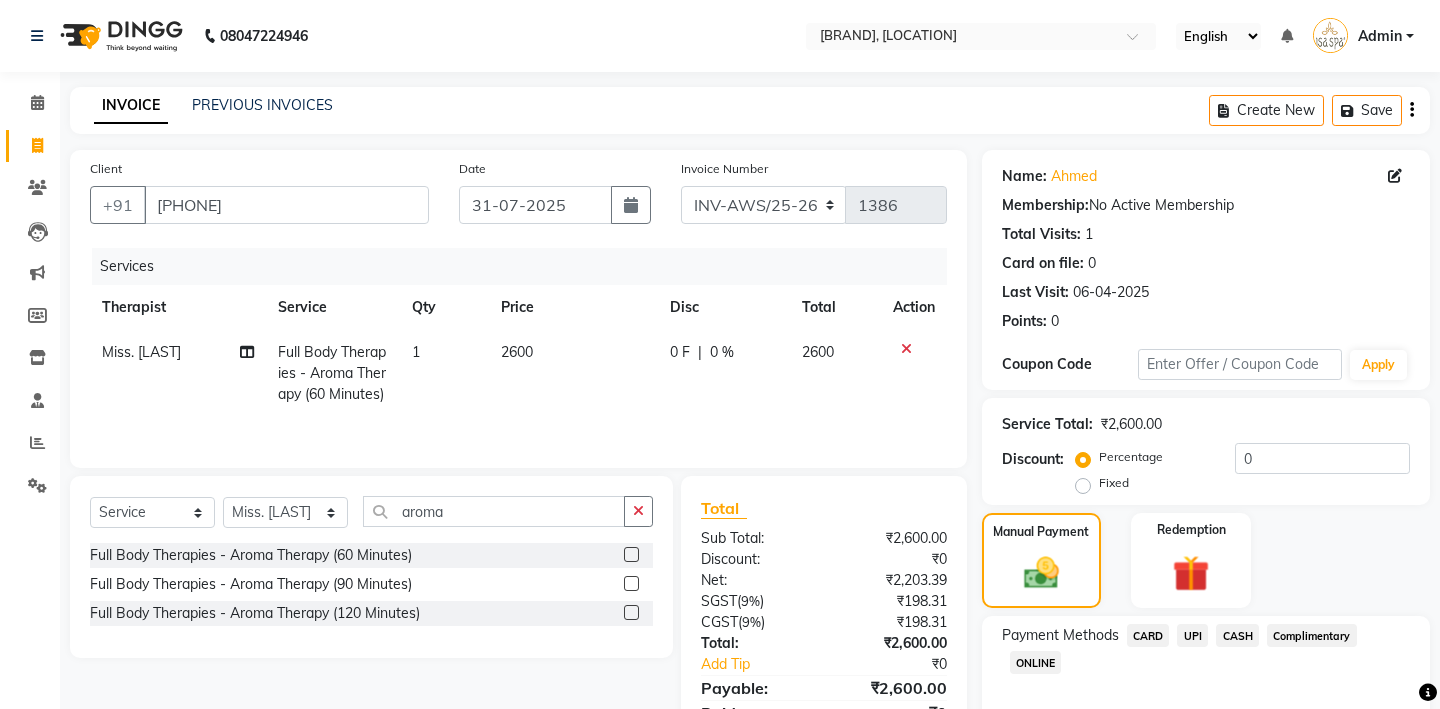 click on "UPI" 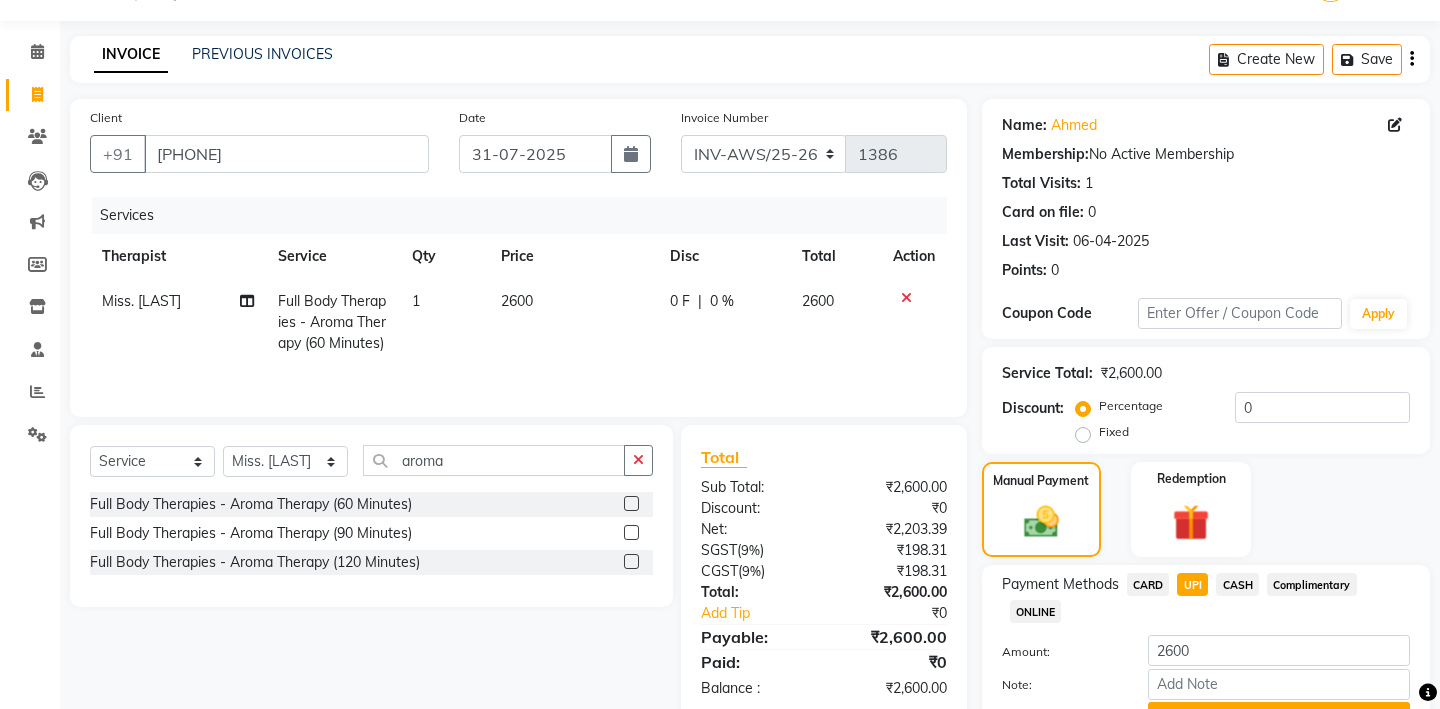 scroll, scrollTop: 131, scrollLeft: 0, axis: vertical 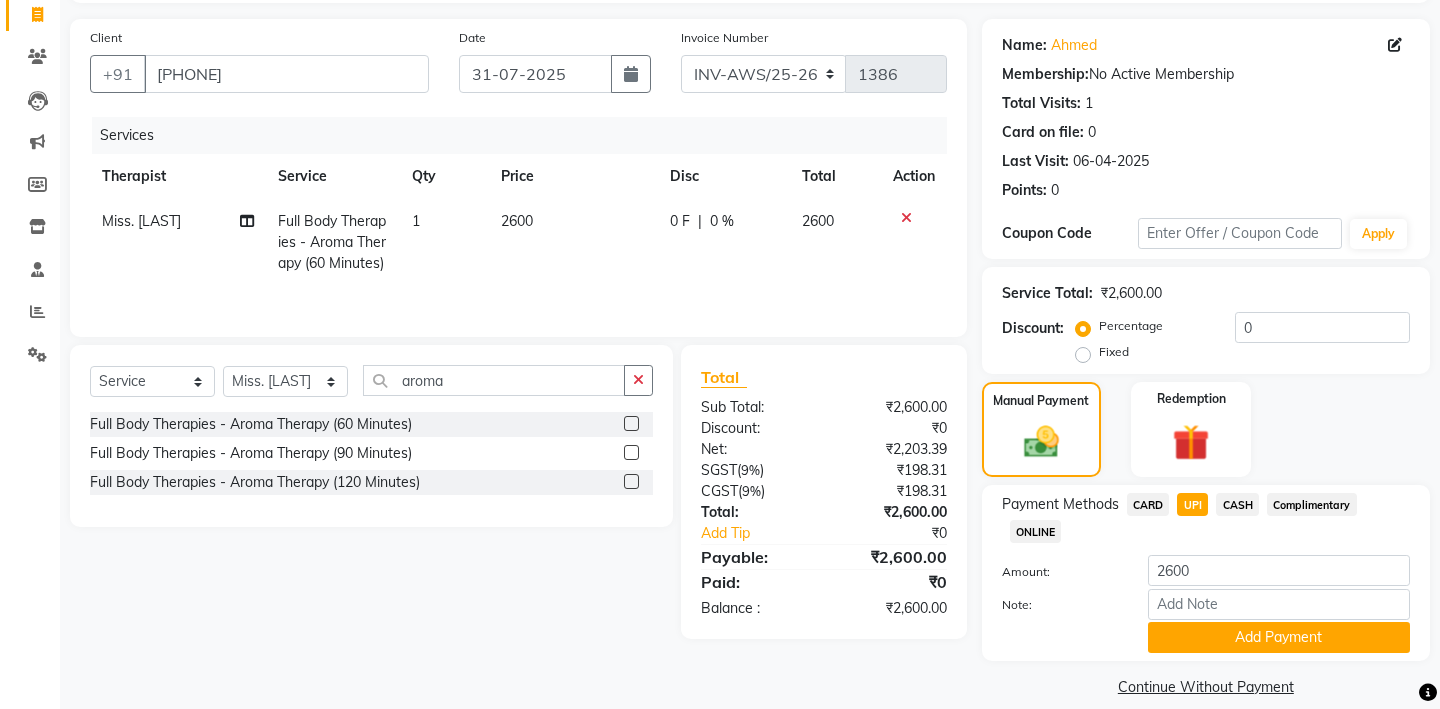 click on "Add Payment" 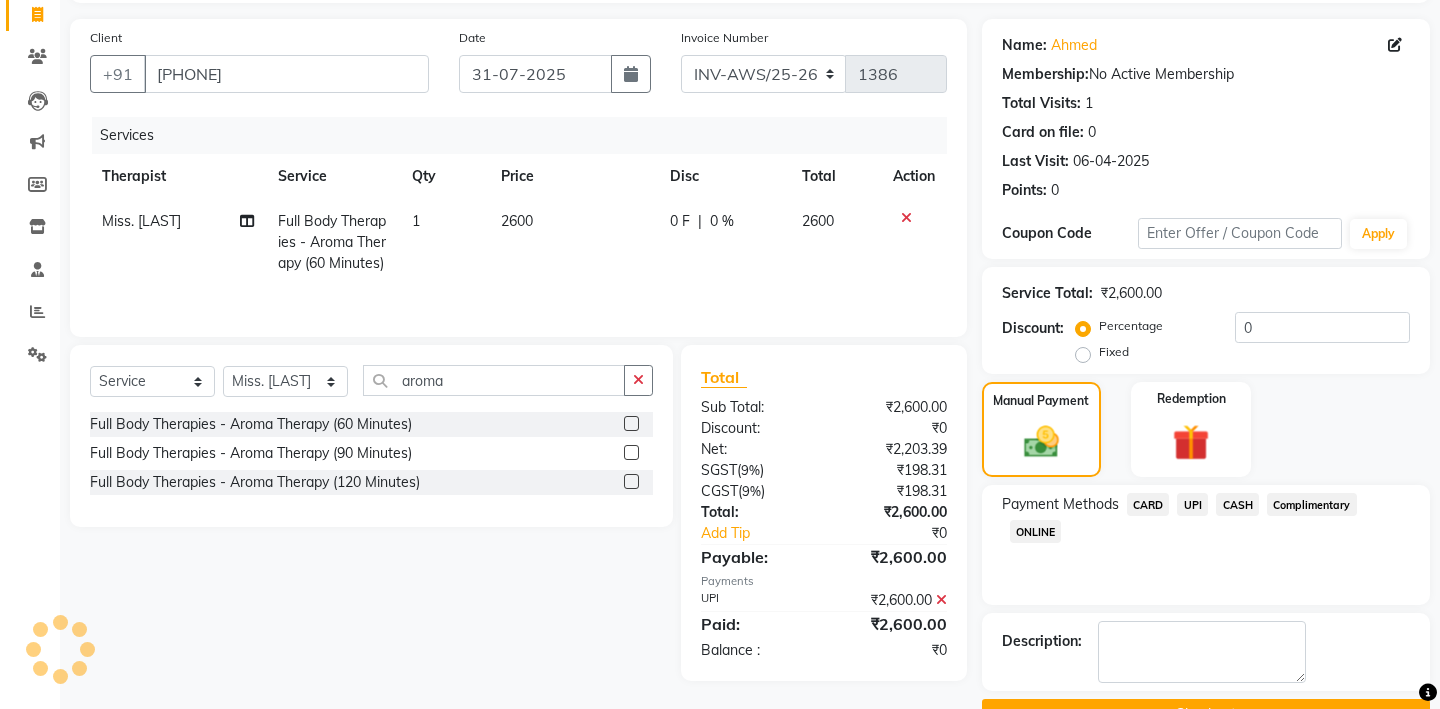 click on "Checkout" 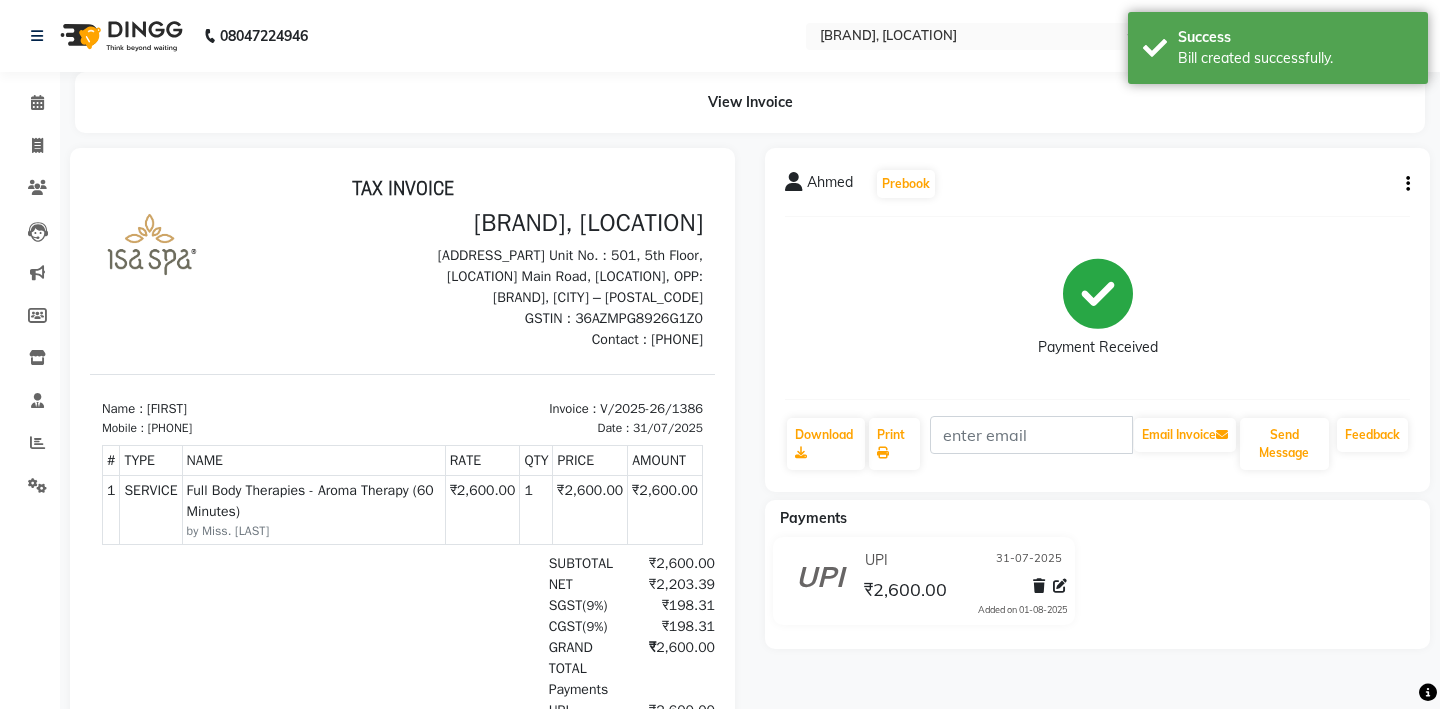 scroll, scrollTop: 0, scrollLeft: 0, axis: both 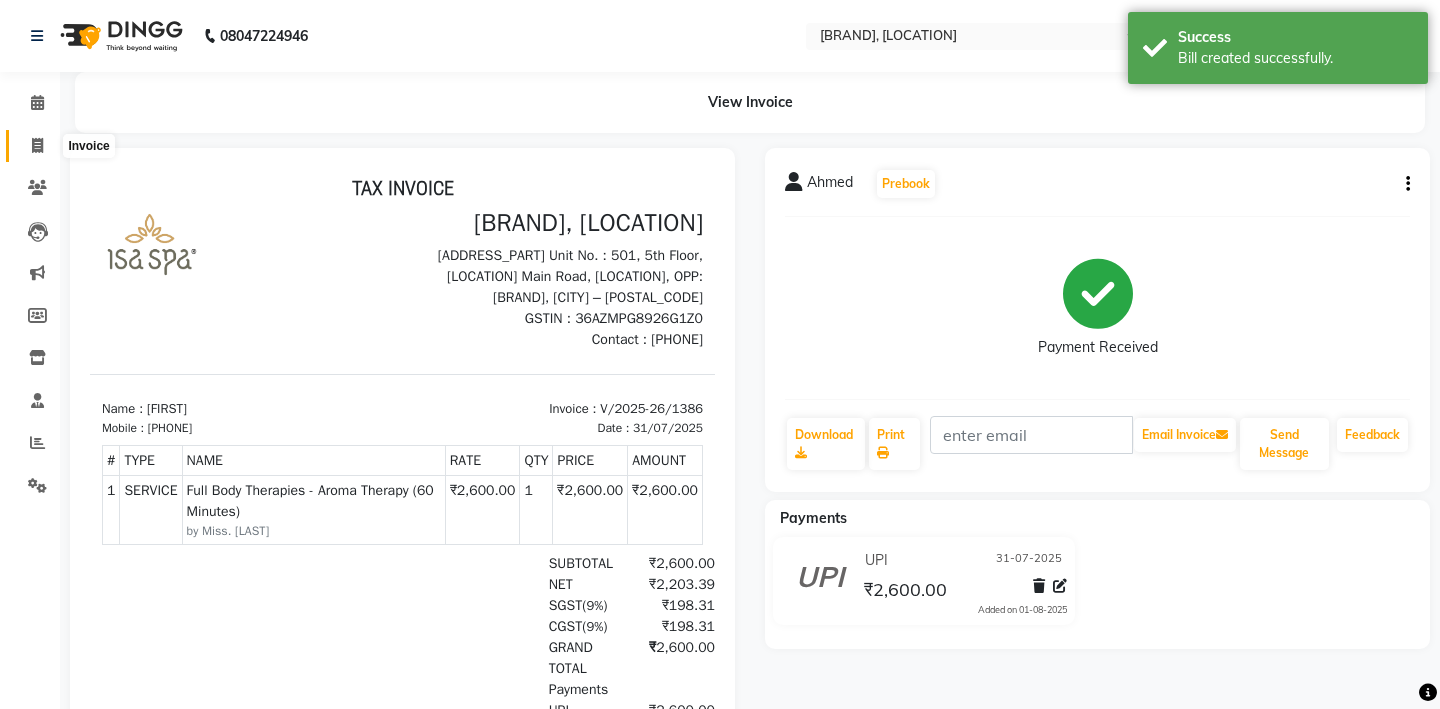 click 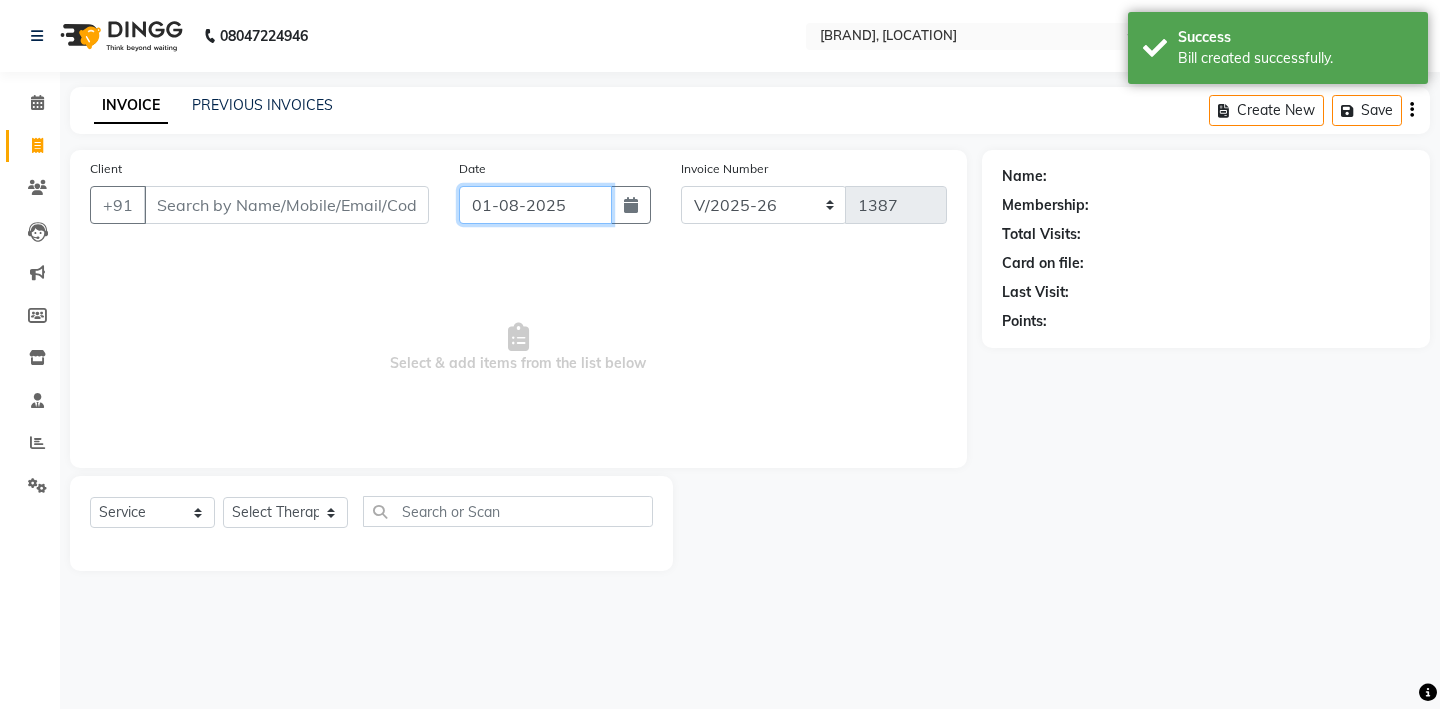 click on "01-08-2025" 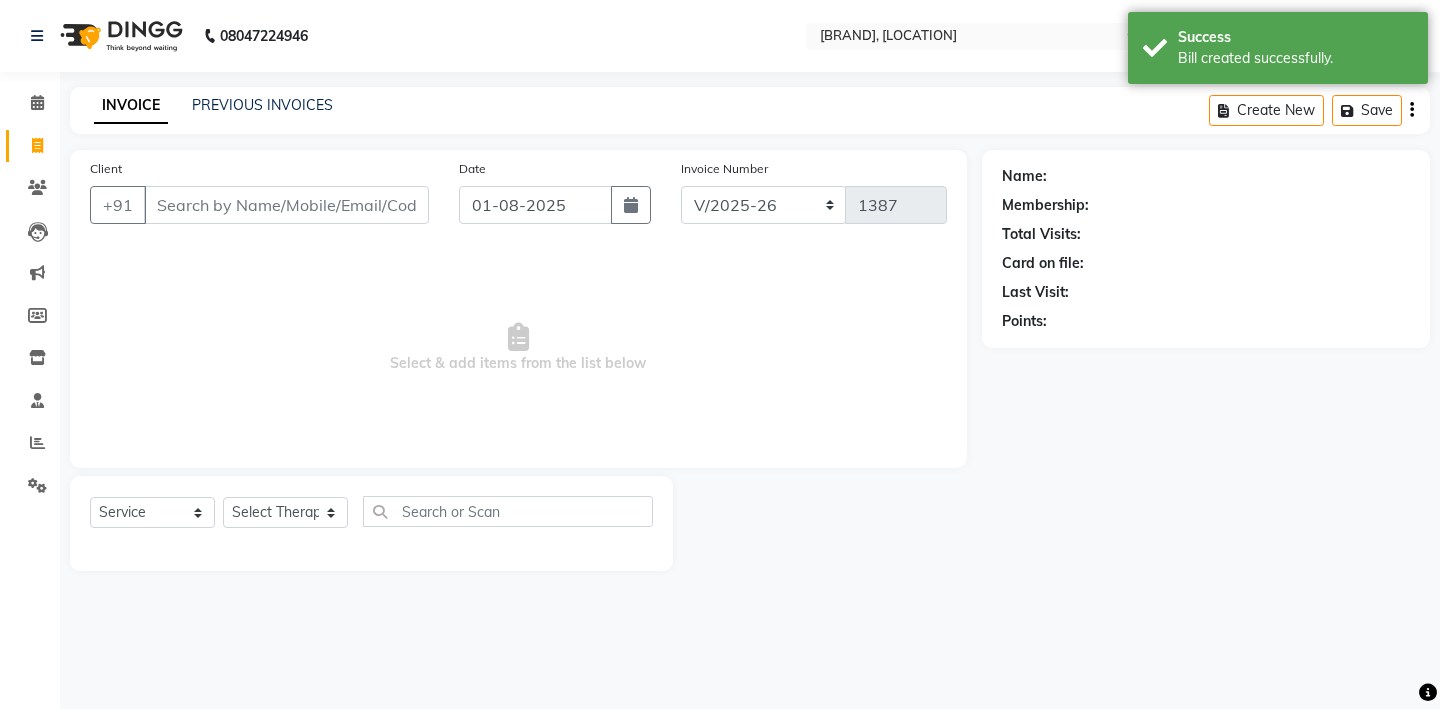 select on "8" 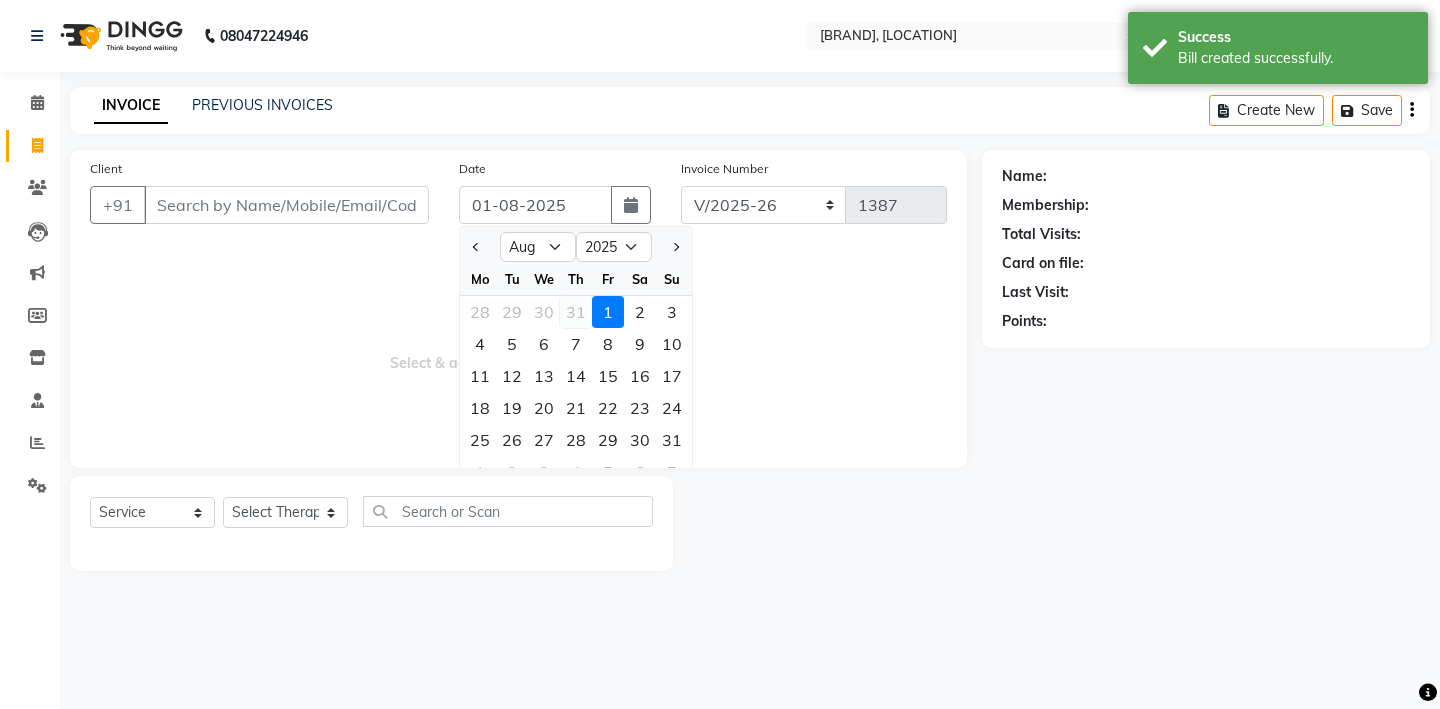 click on "31" 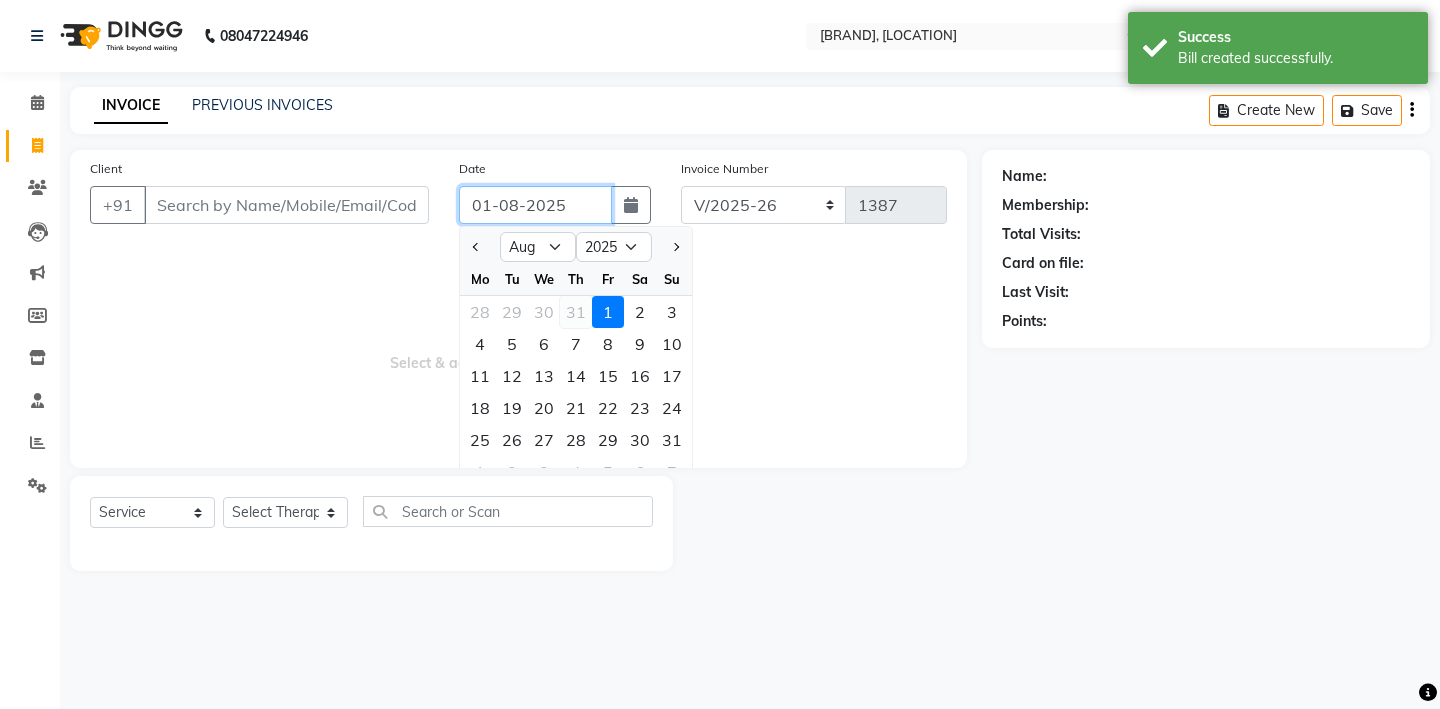 type on "31-07-2025" 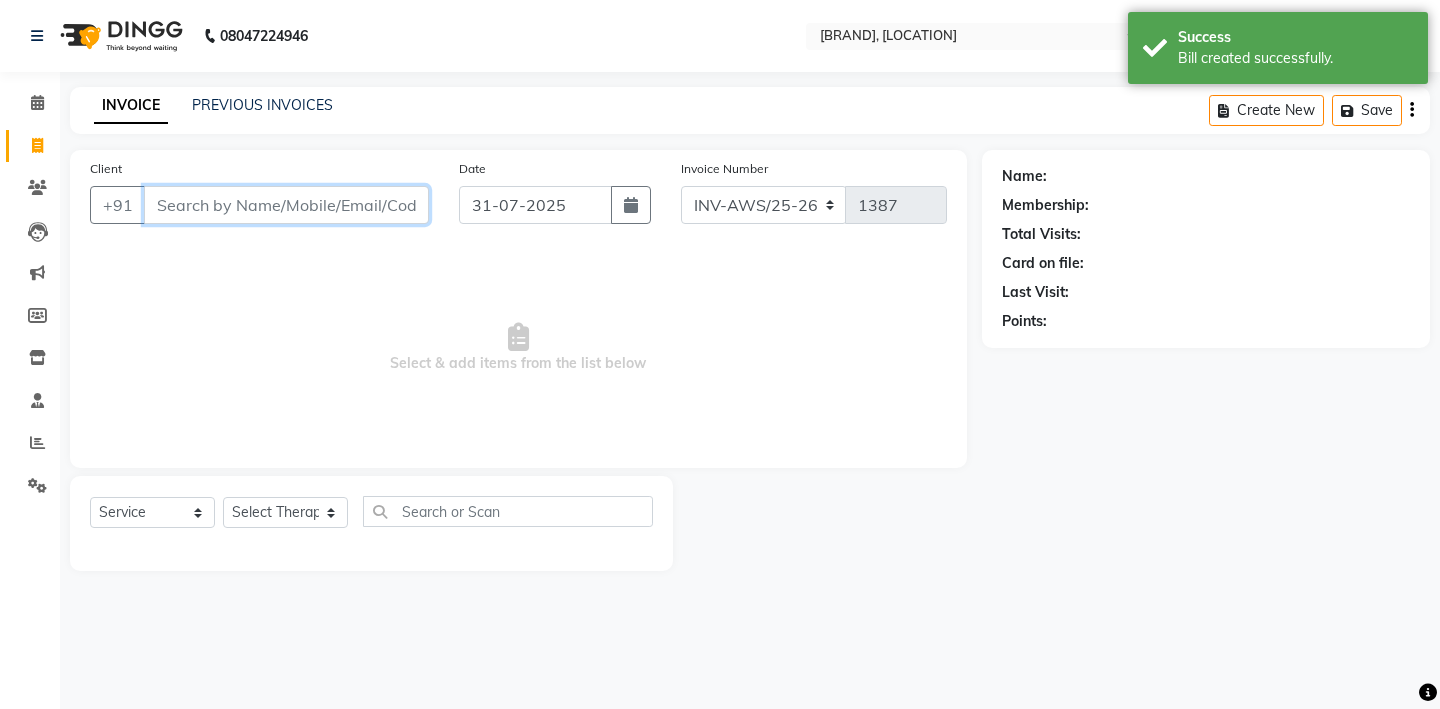 click on "Client" at bounding box center (286, 205) 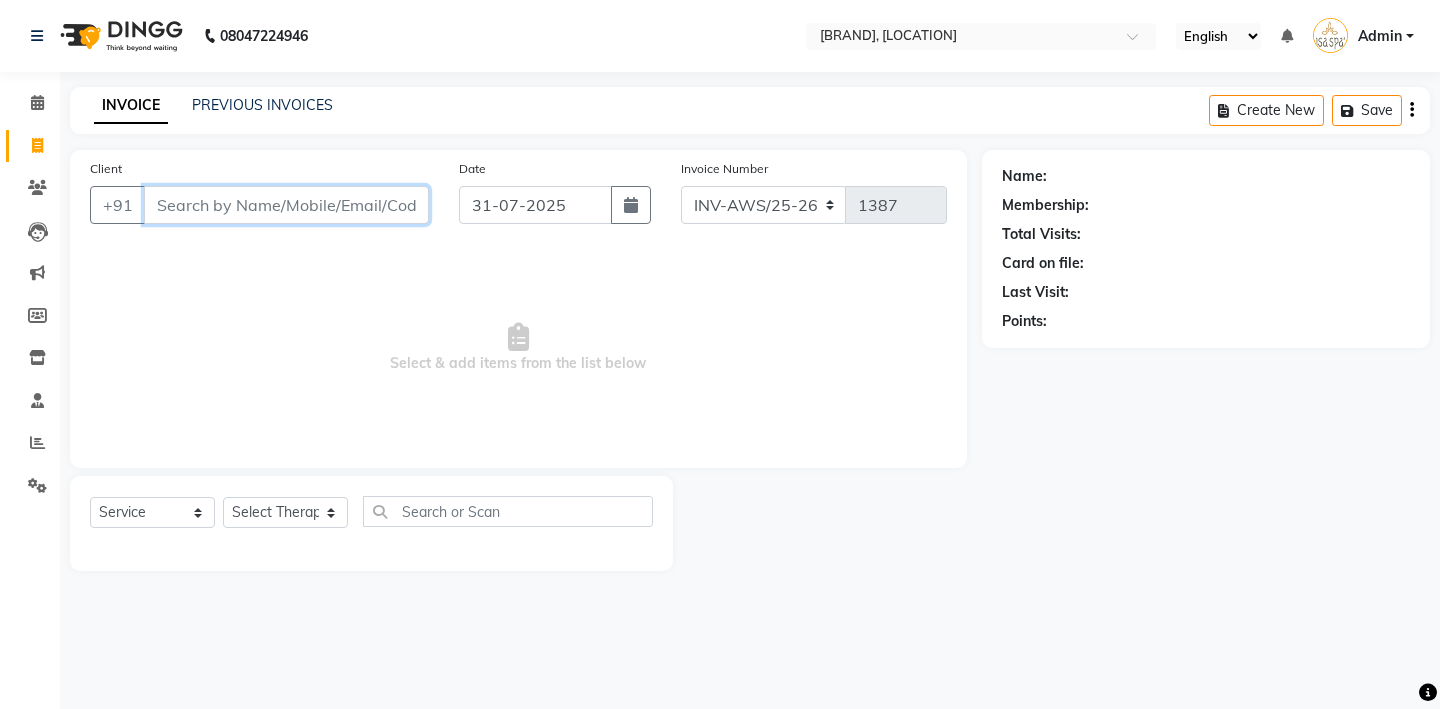 paste on "9989546467" 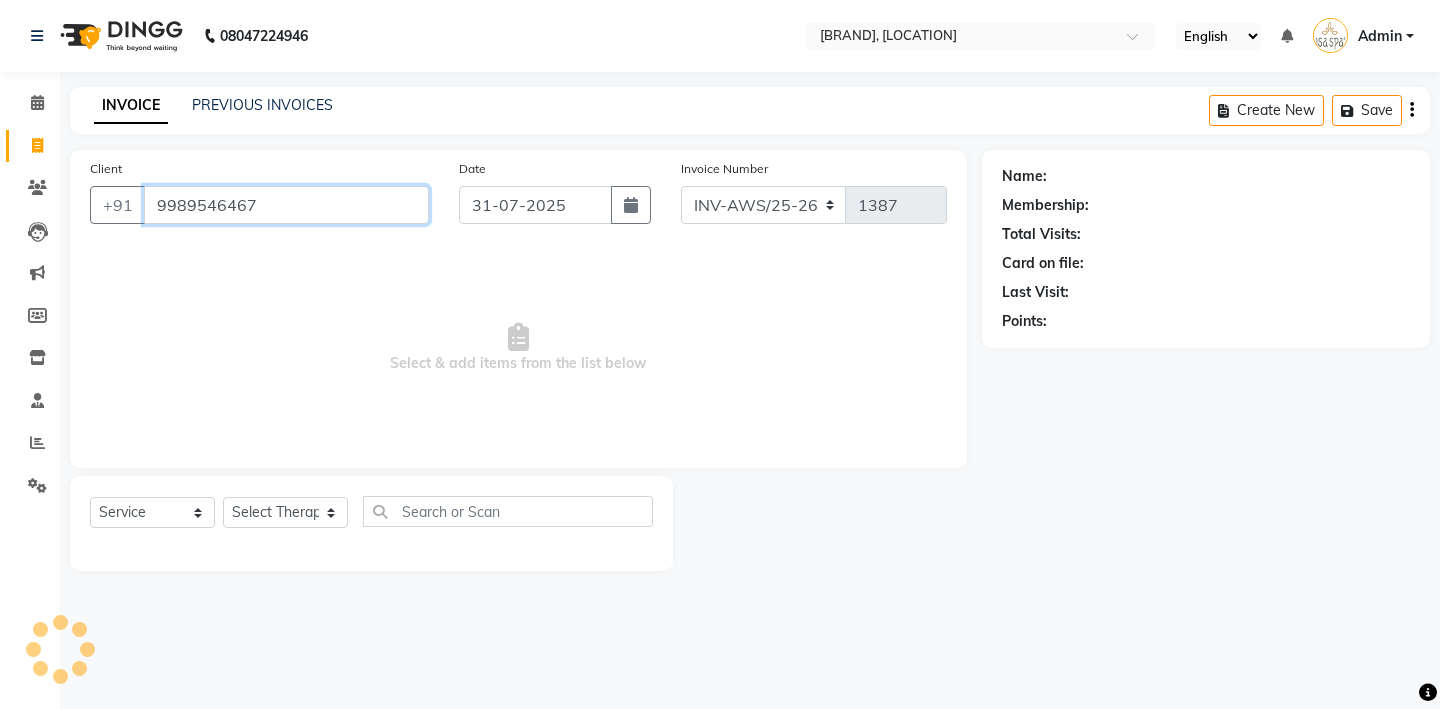 type on "9989546467" 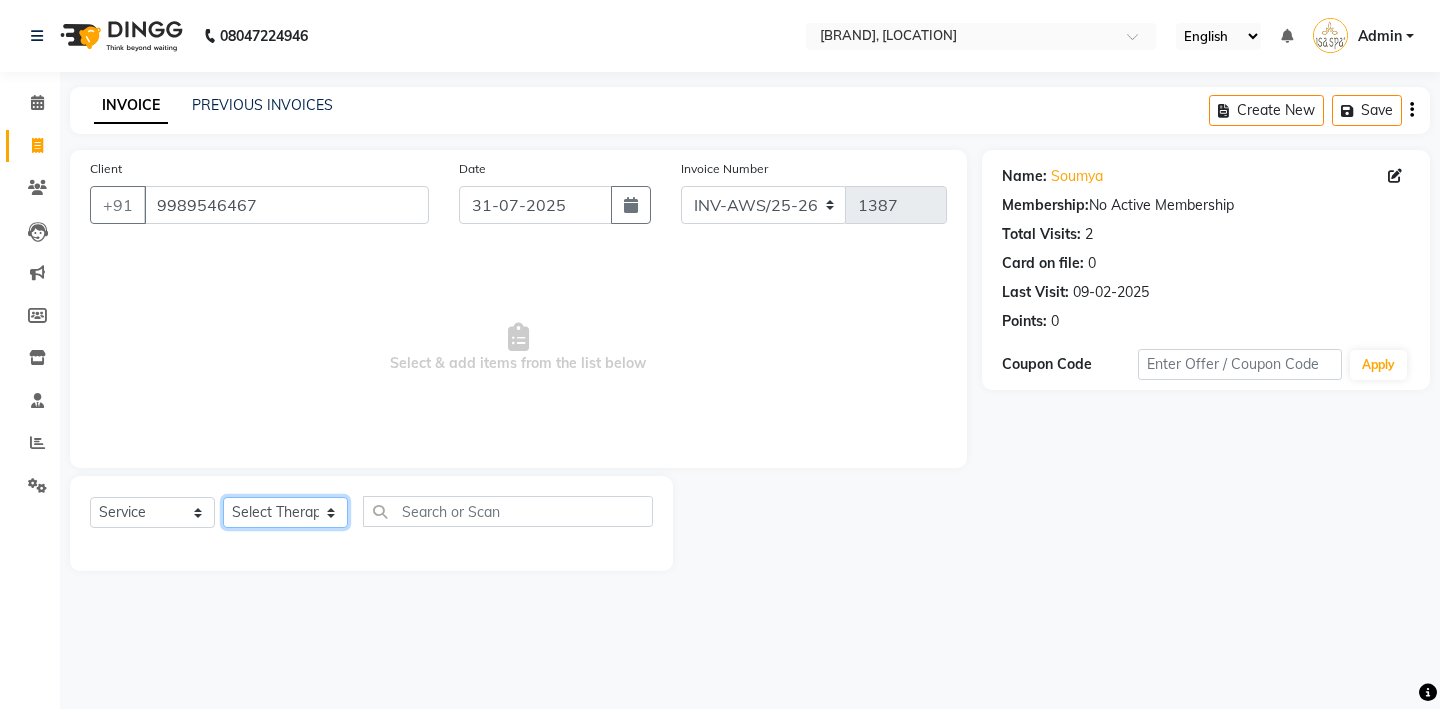 click on "Select Therapist Miss. Chong Miss. Duhpuii Miss. Gladys Miss. Julee Miss. Rini Mr. Lelen" 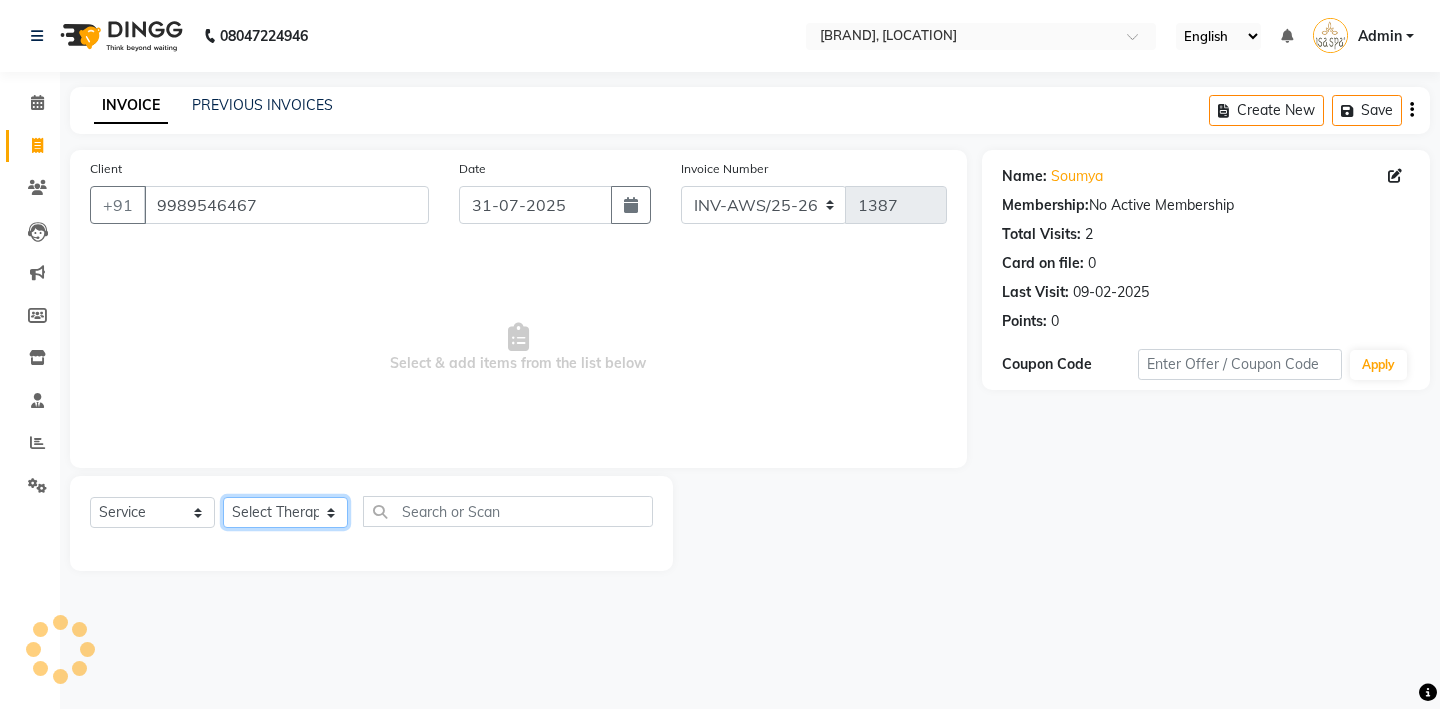select on "83627" 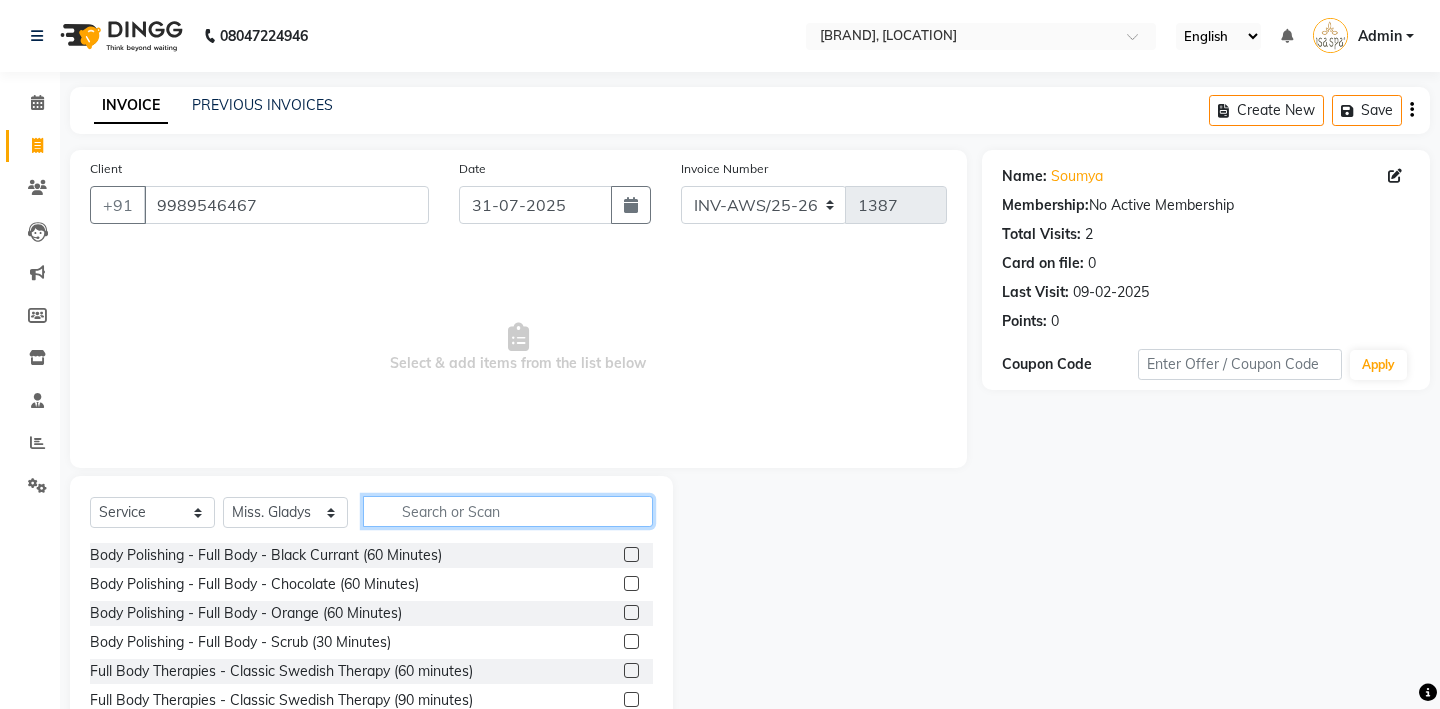 click 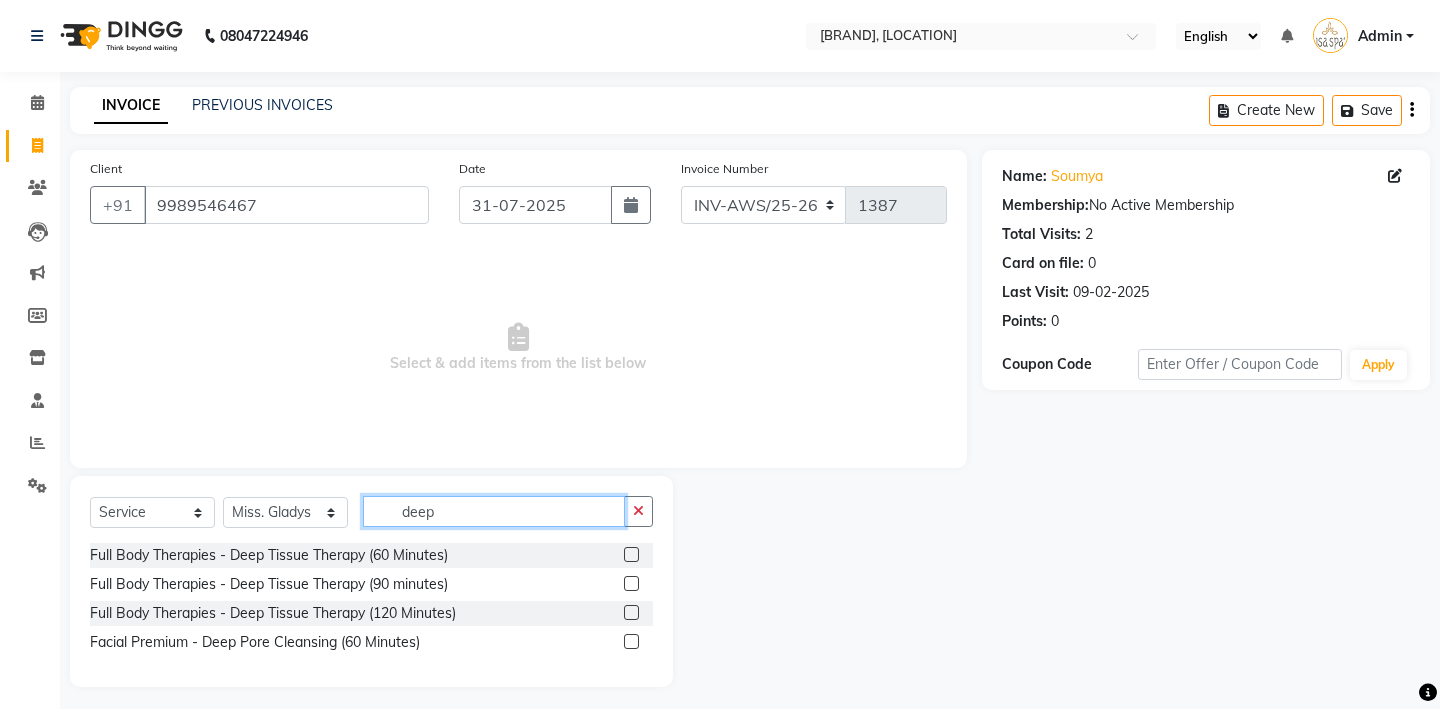 type on "deep" 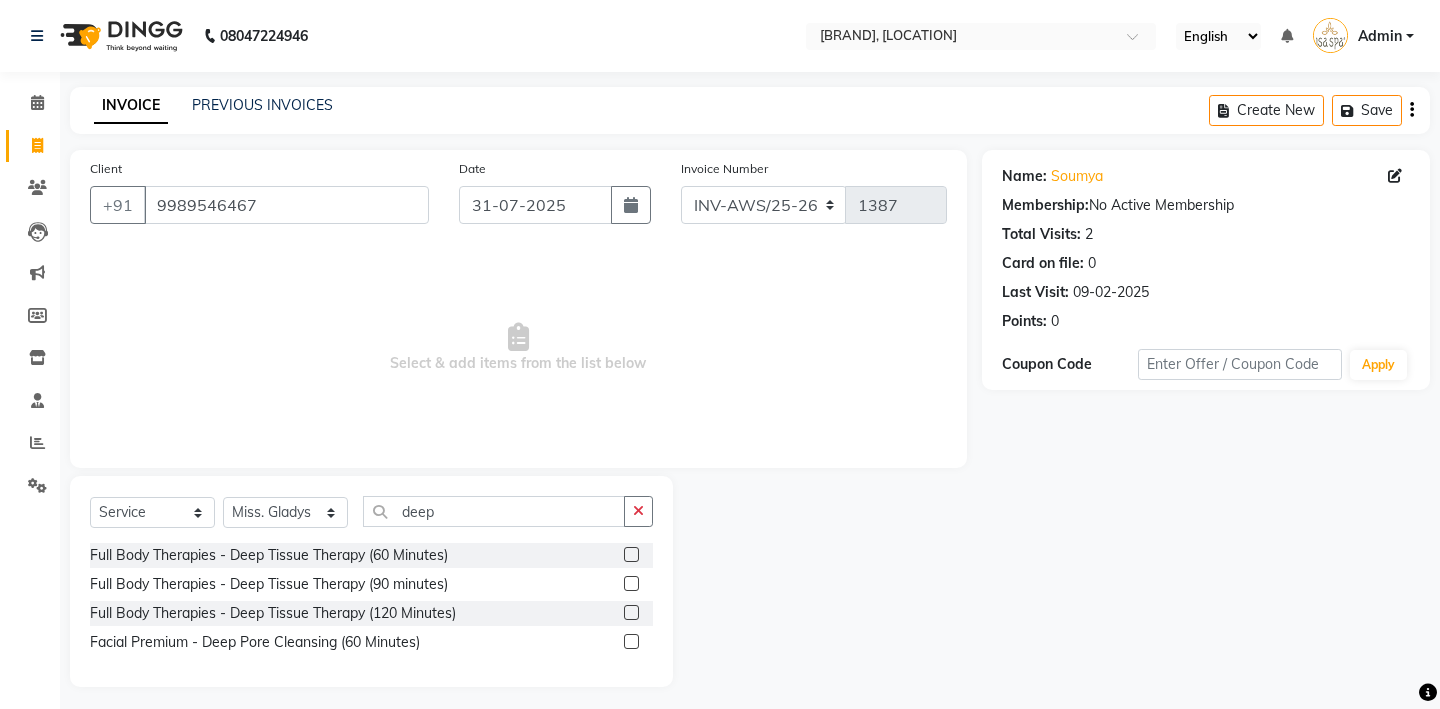 click 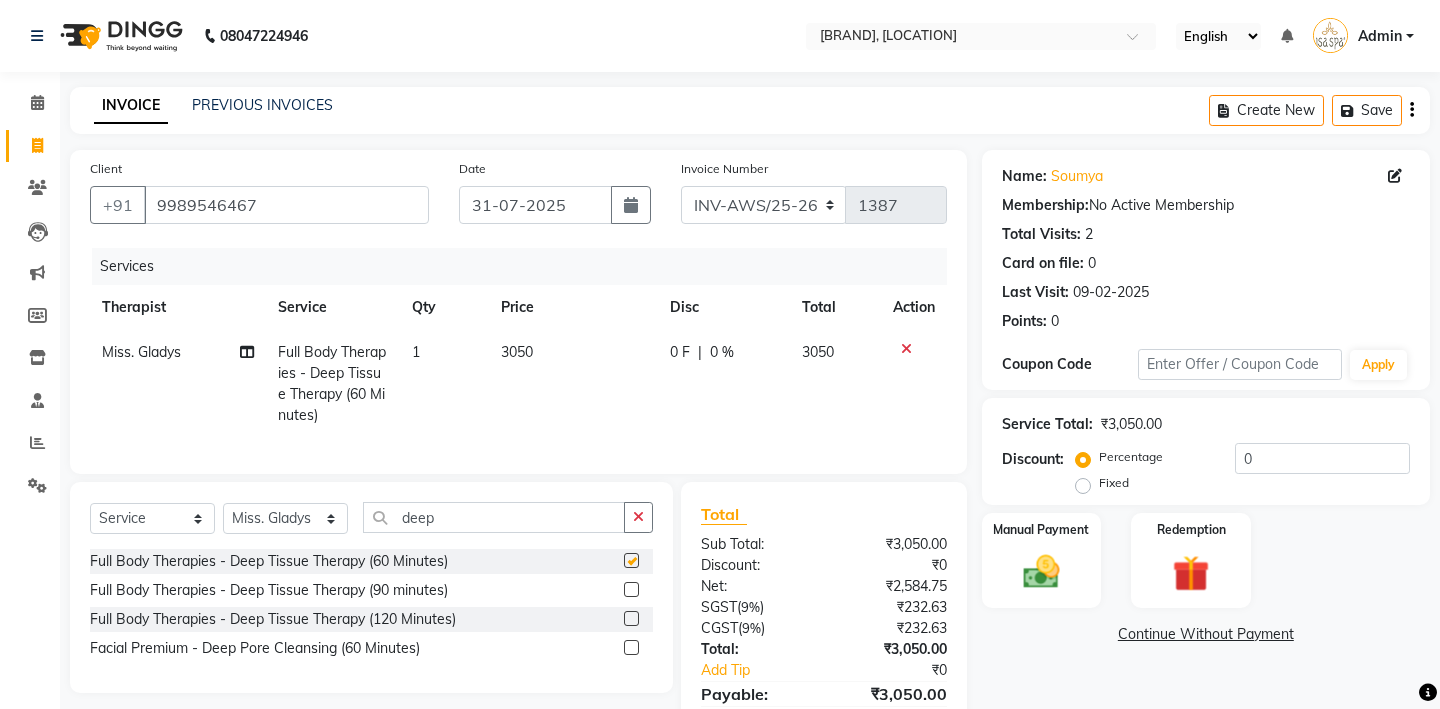 checkbox on "false" 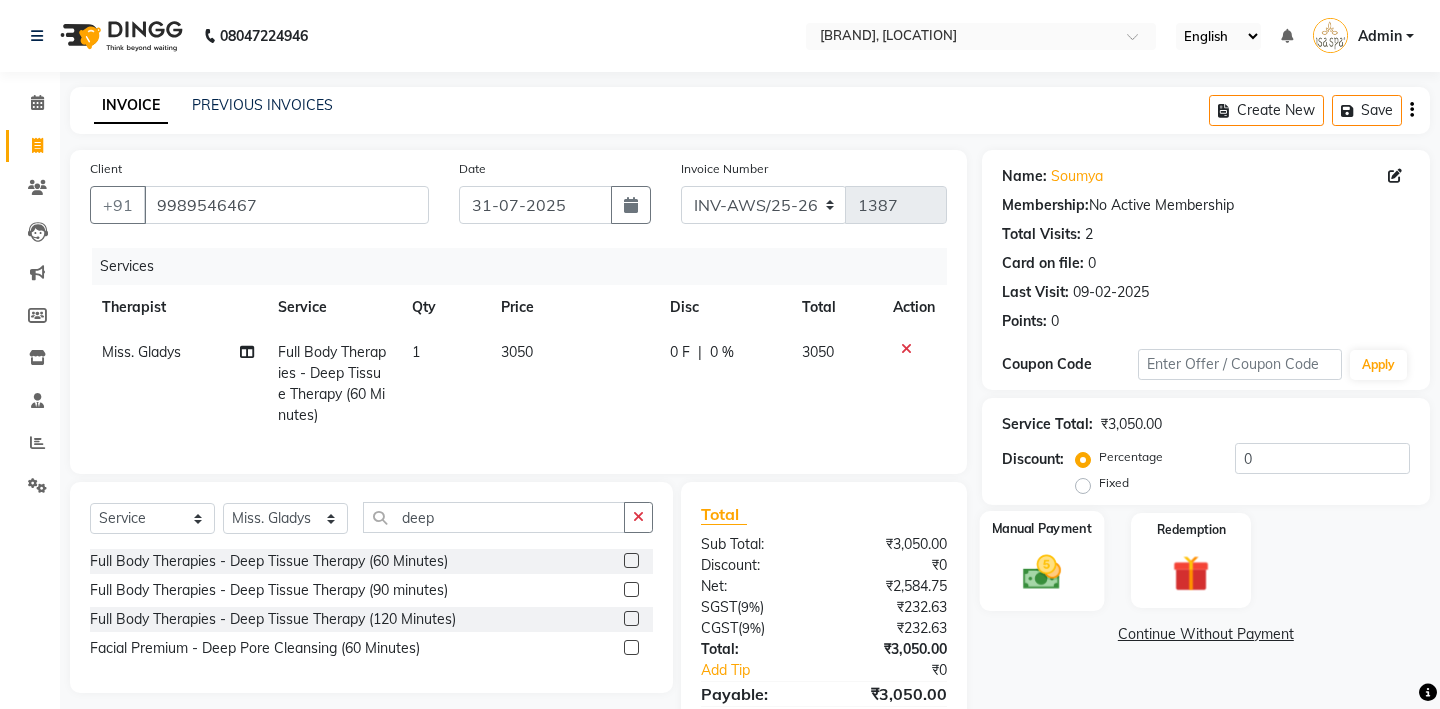 click 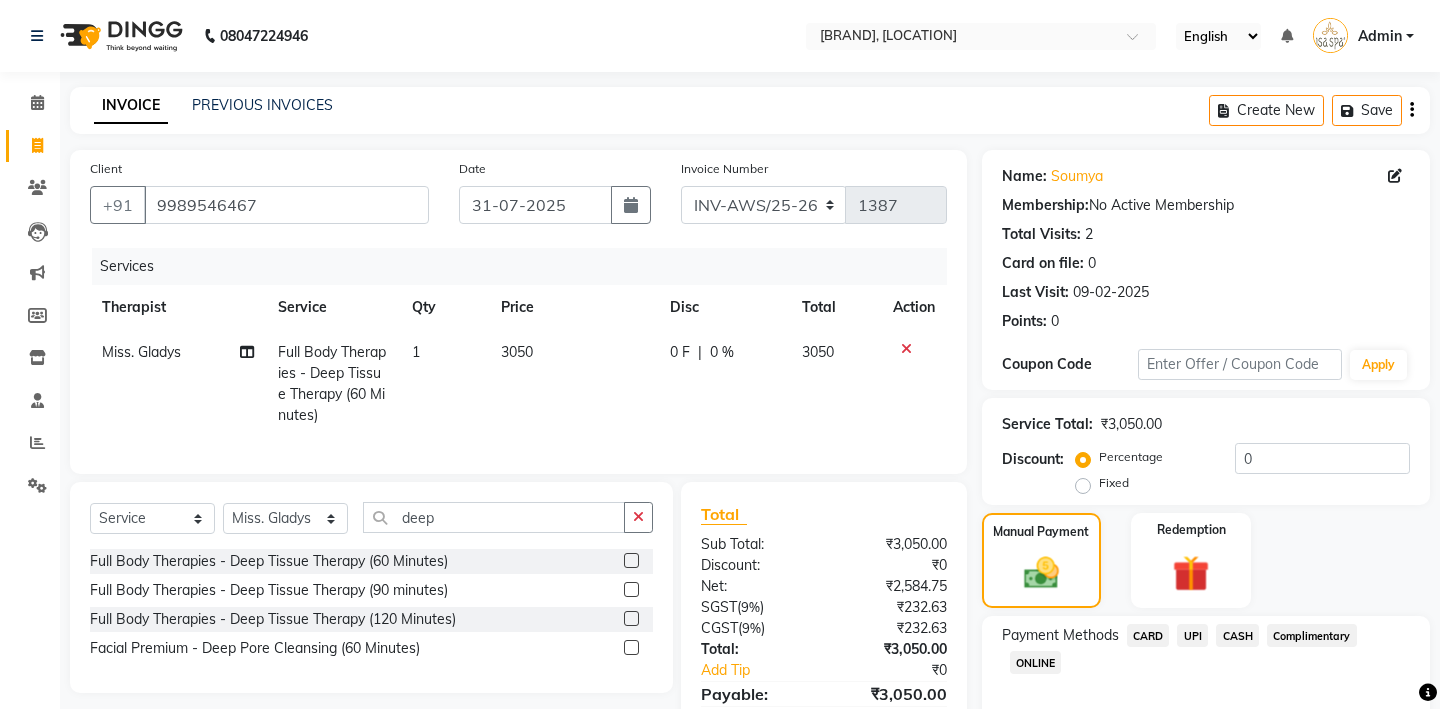 click on "CASH" 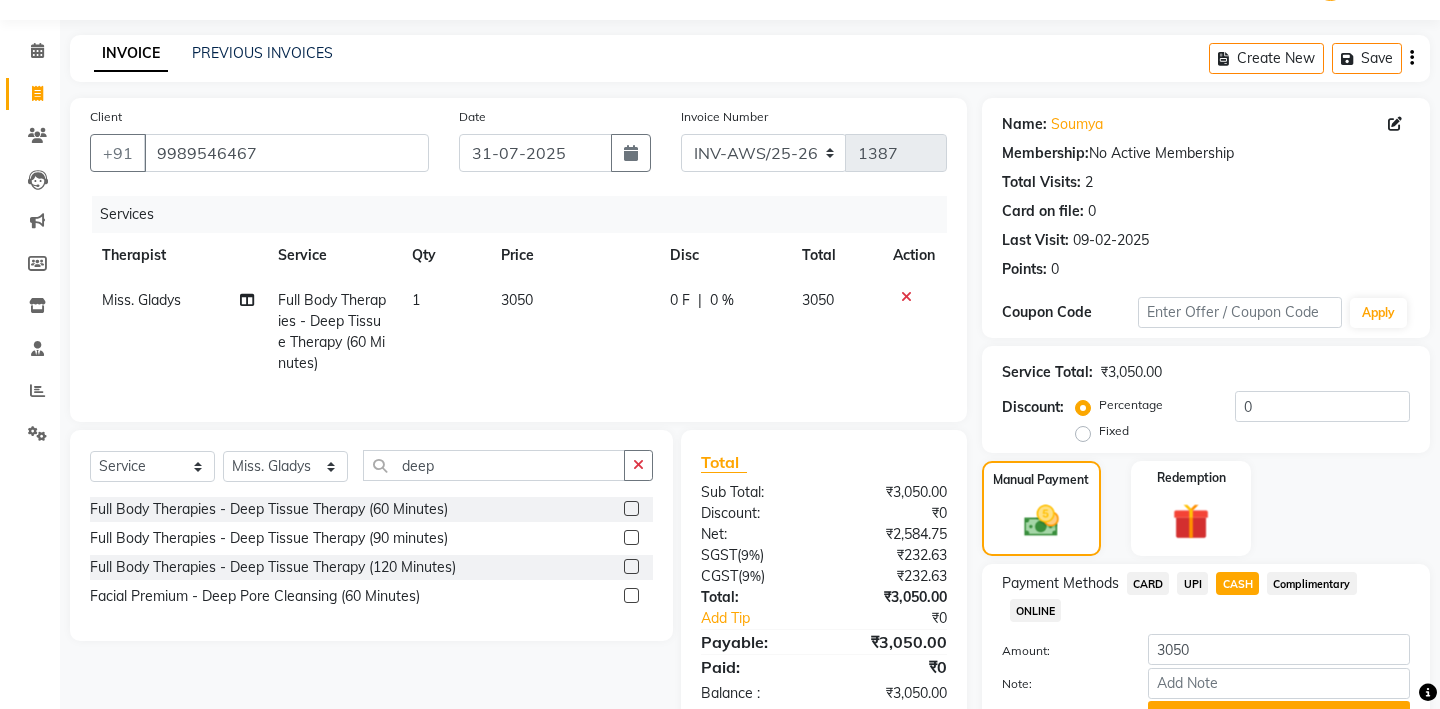scroll, scrollTop: 131, scrollLeft: 0, axis: vertical 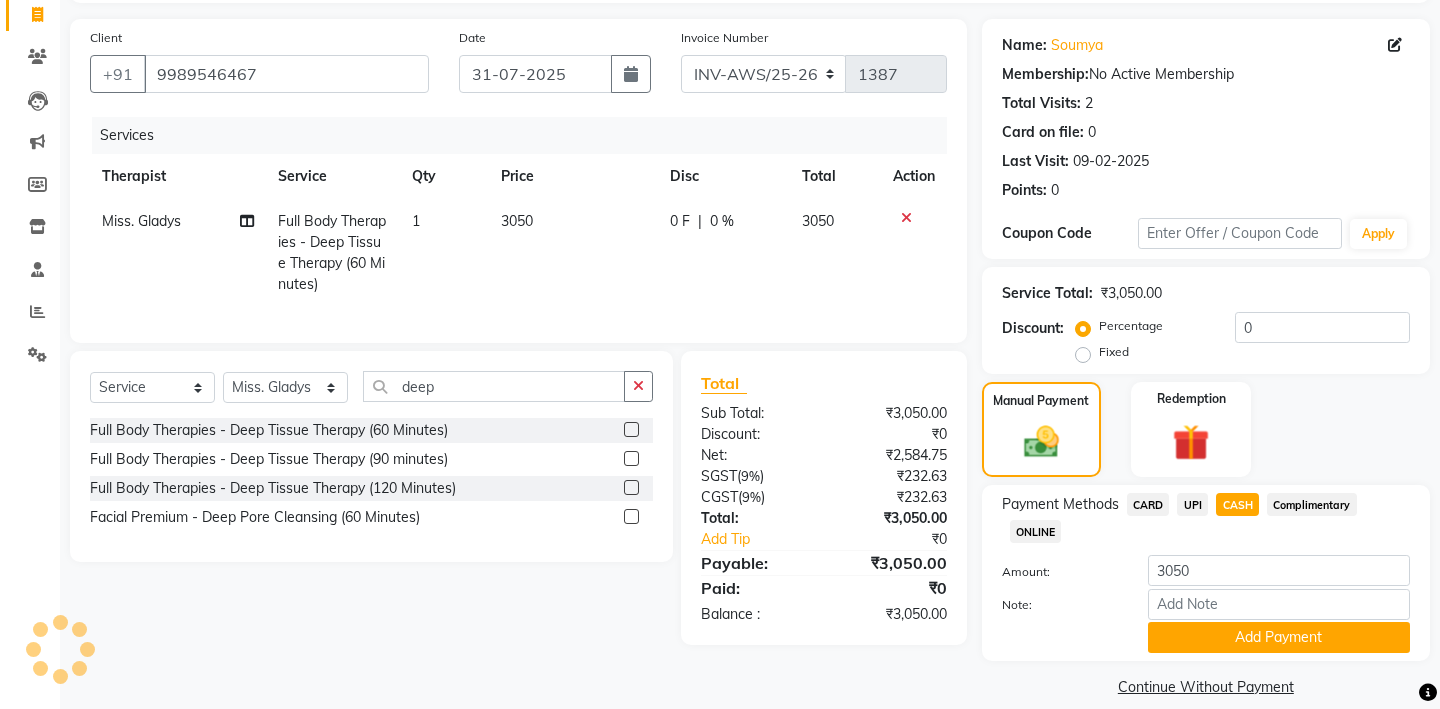 click on "Add Payment" 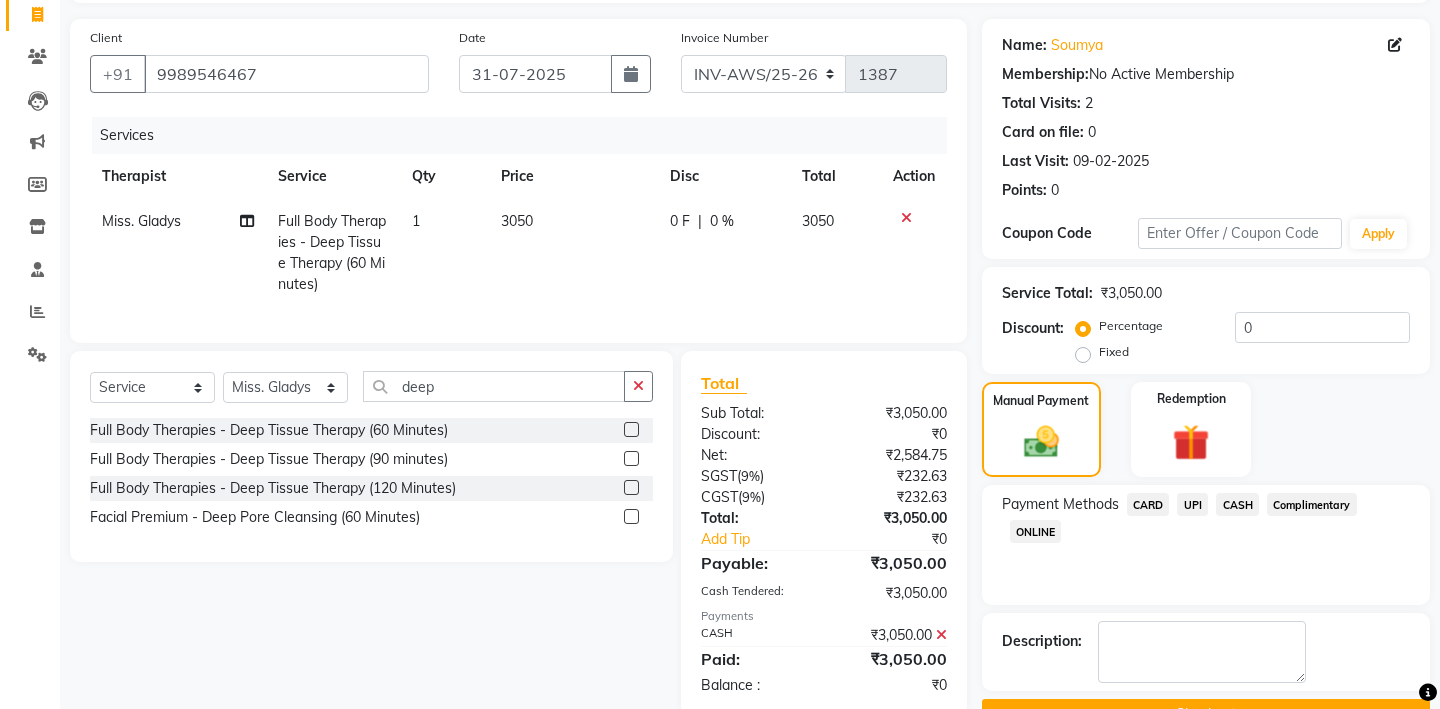click on "Checkout" 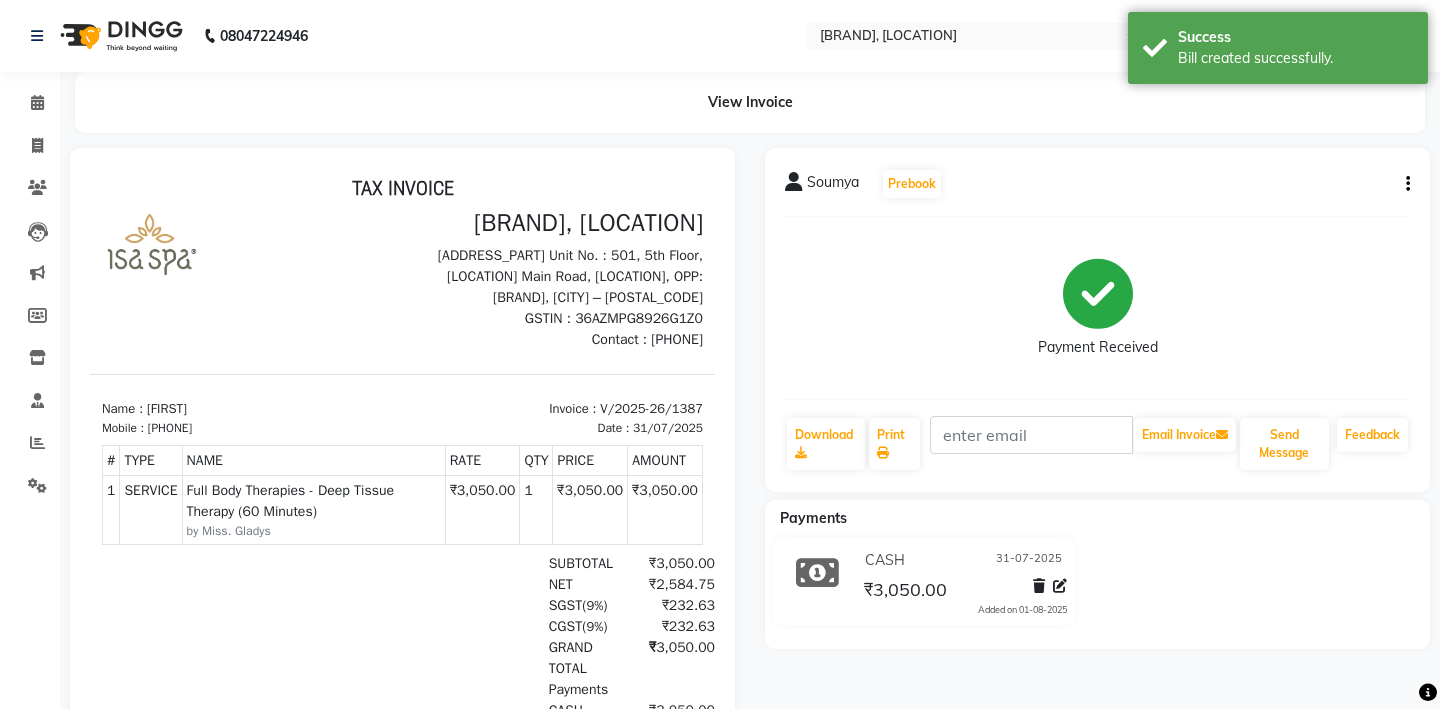 scroll, scrollTop: 0, scrollLeft: 0, axis: both 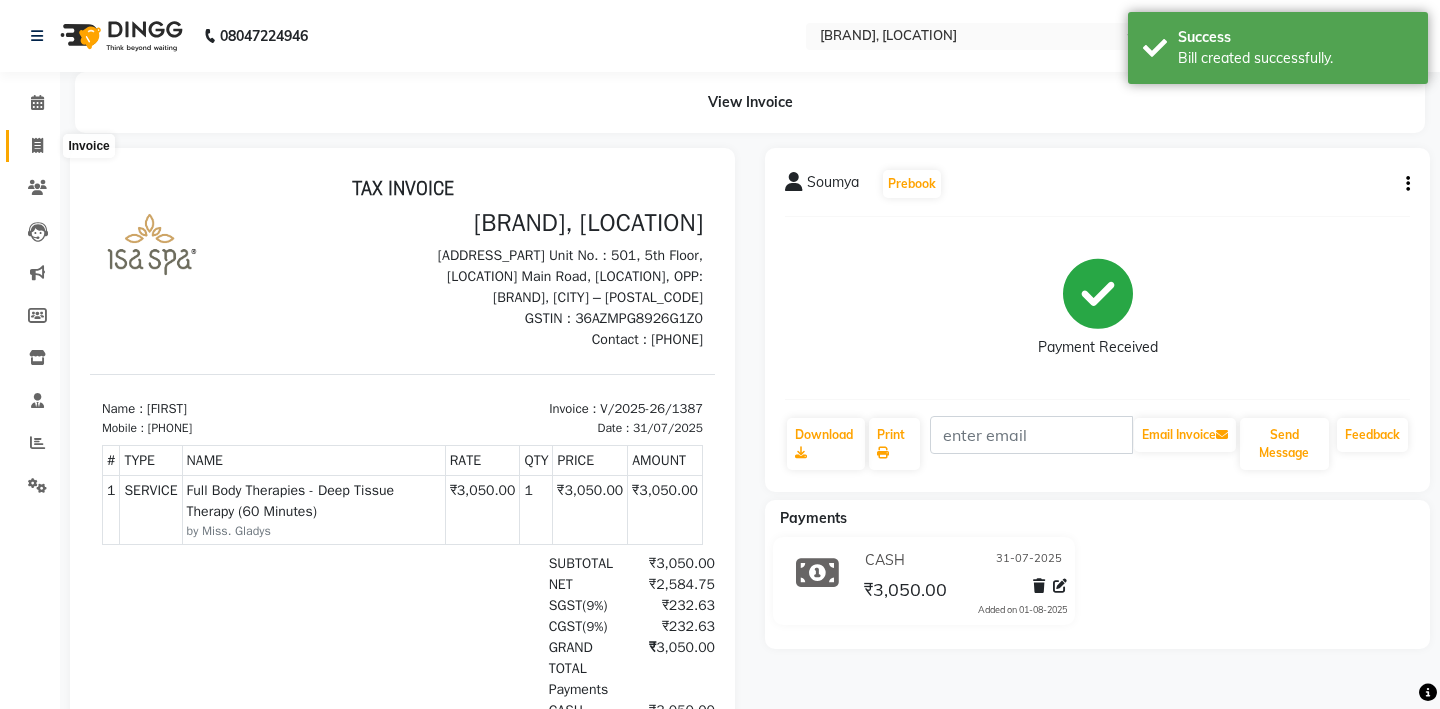click 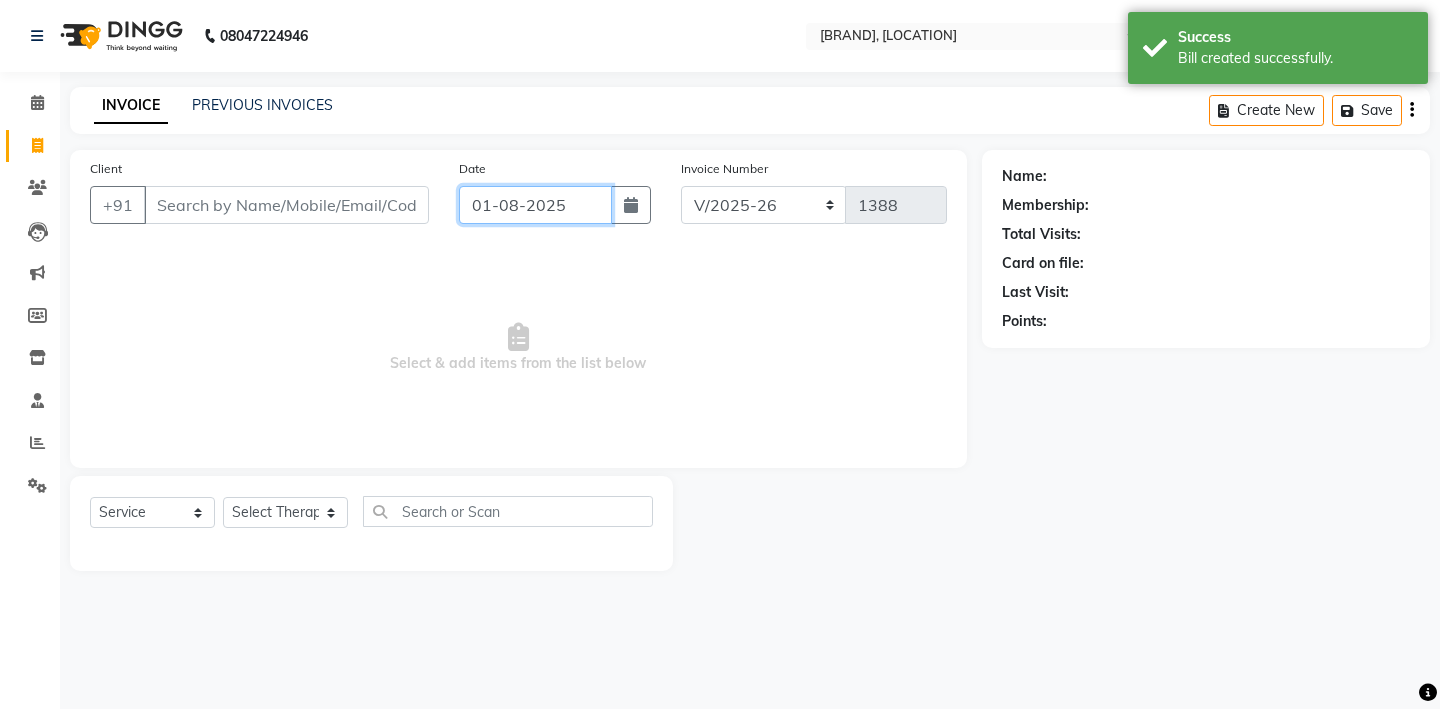 click on "01-08-2025" 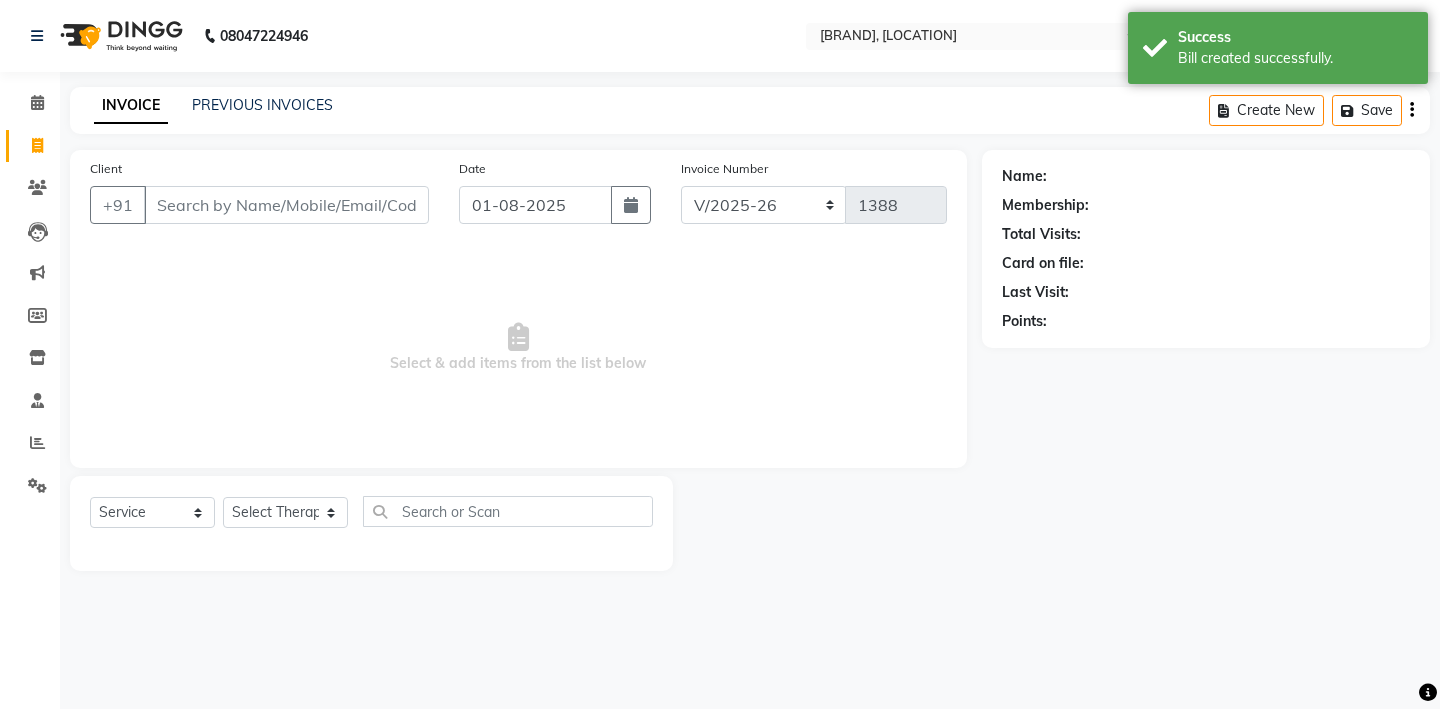 select on "8" 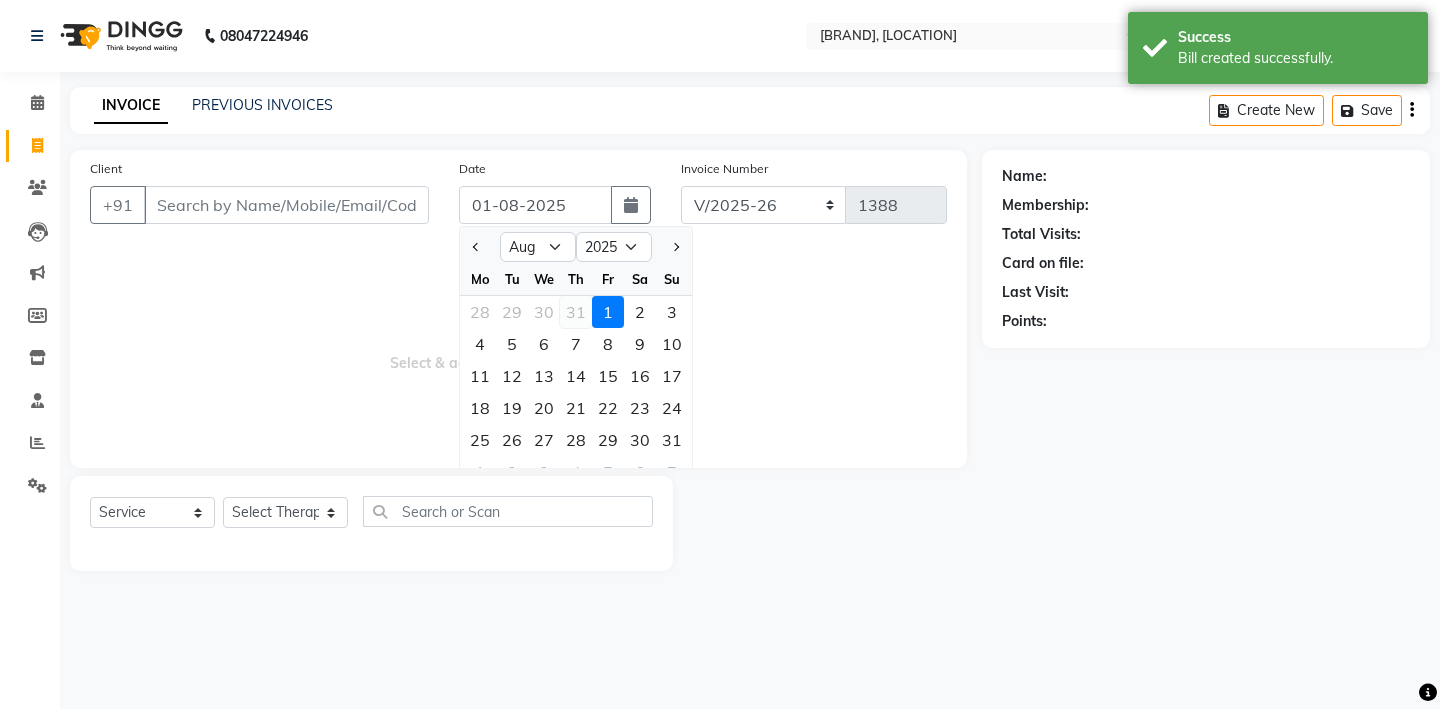 click on "31" 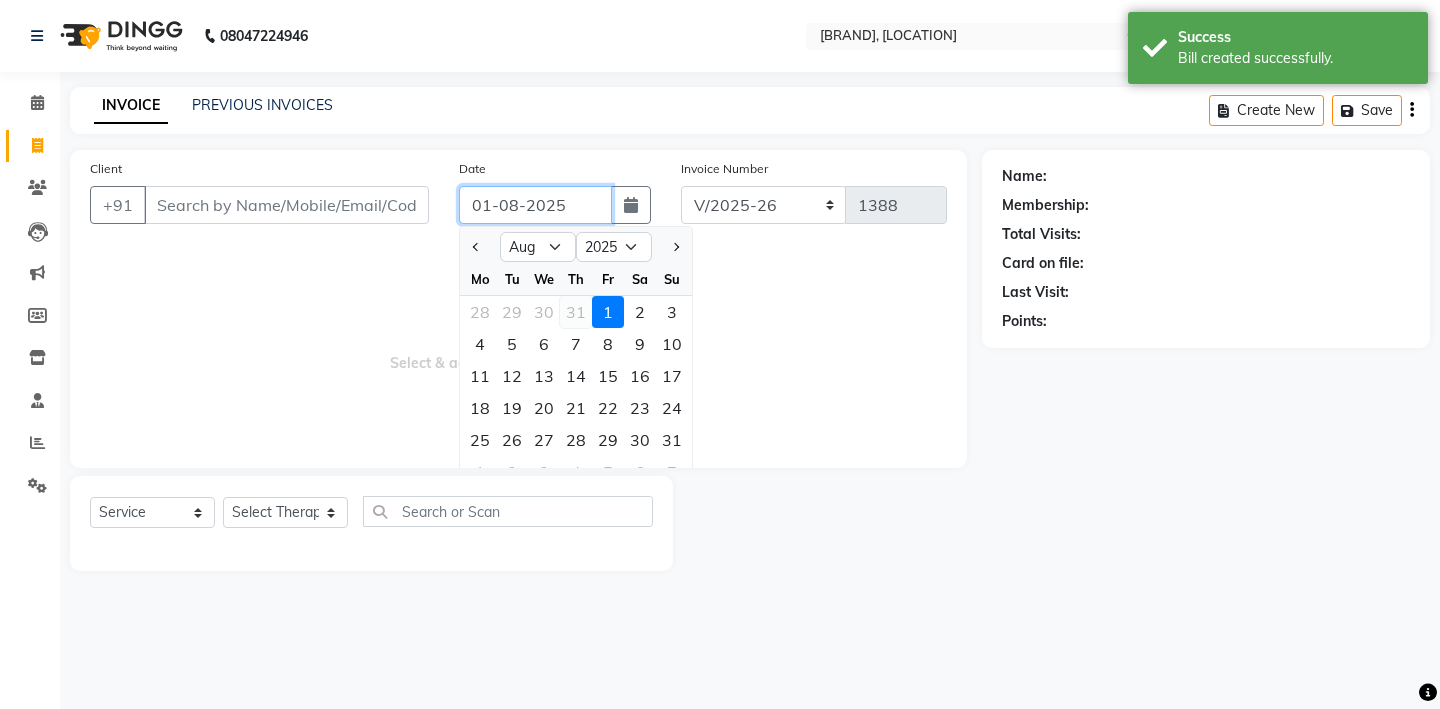 type on "31-07-2025" 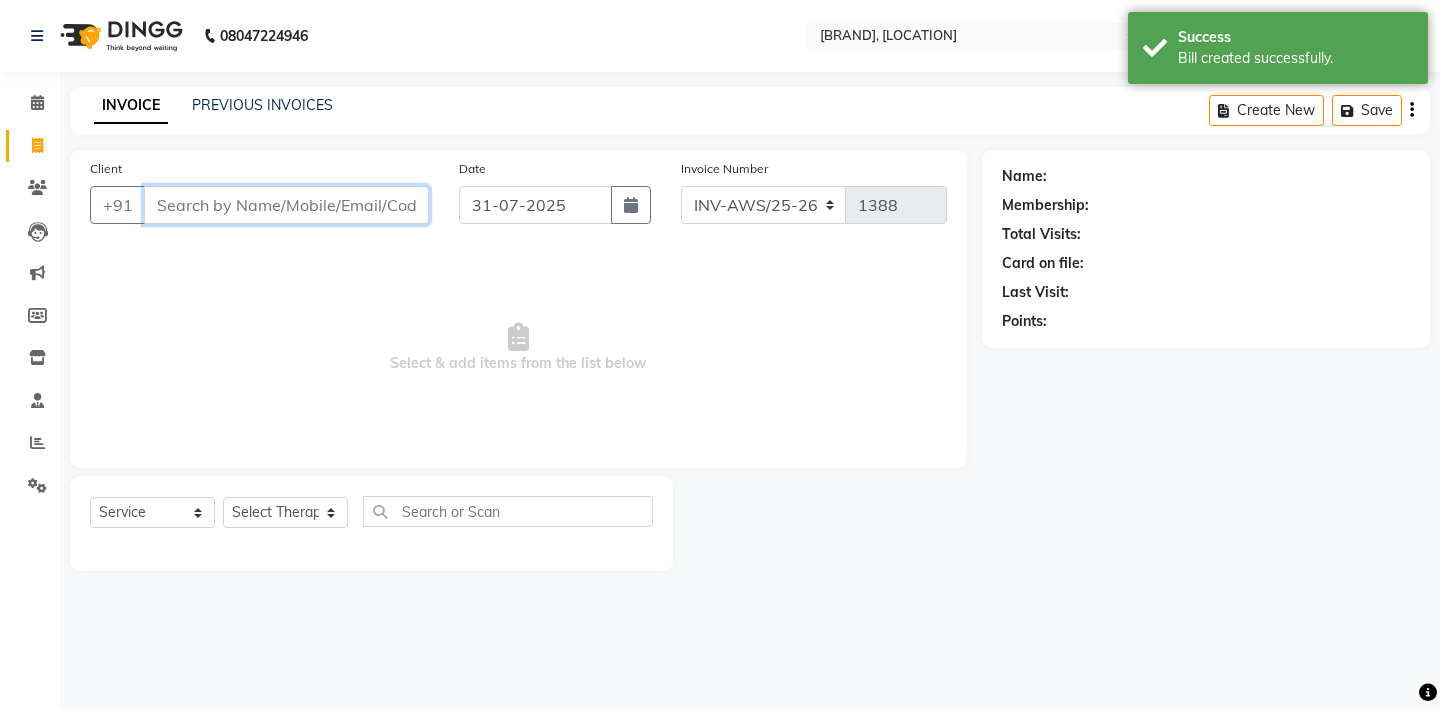 click on "Client" at bounding box center (286, 205) 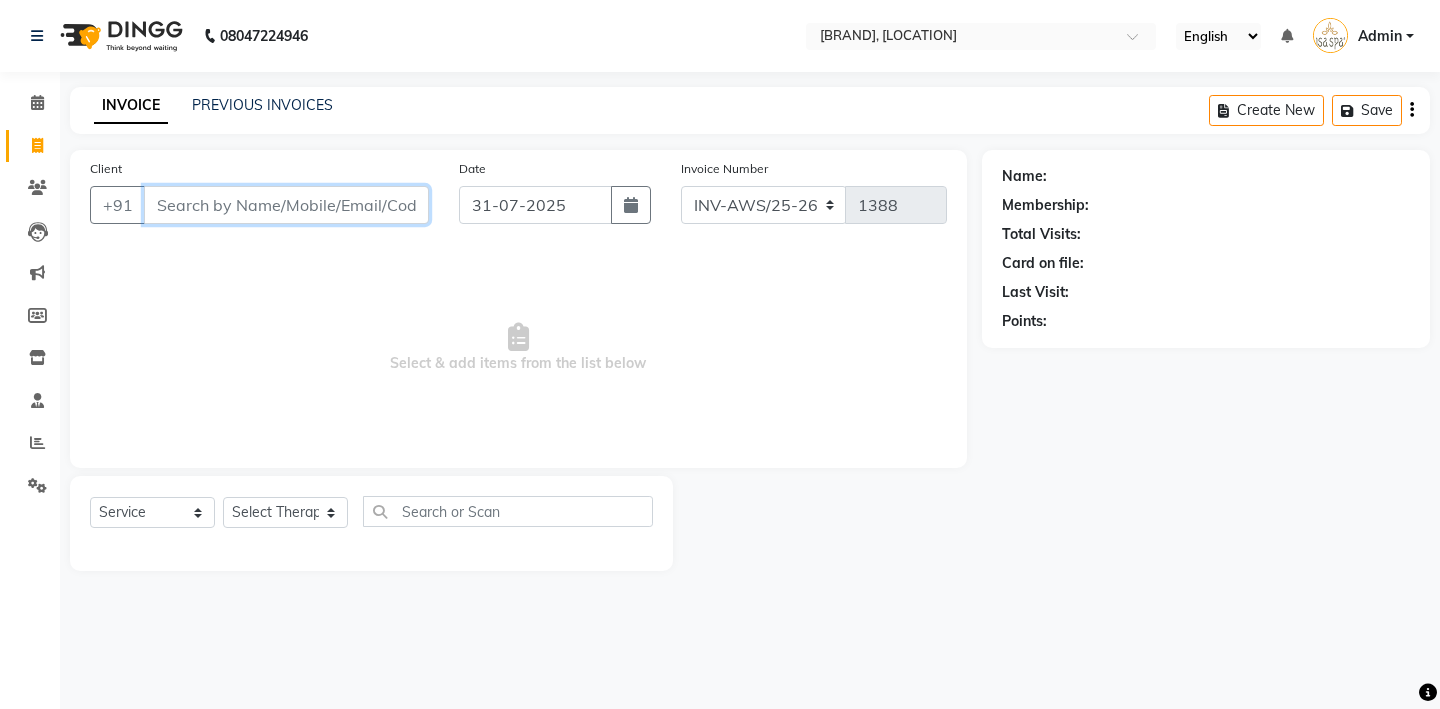 click on "Client" at bounding box center (286, 205) 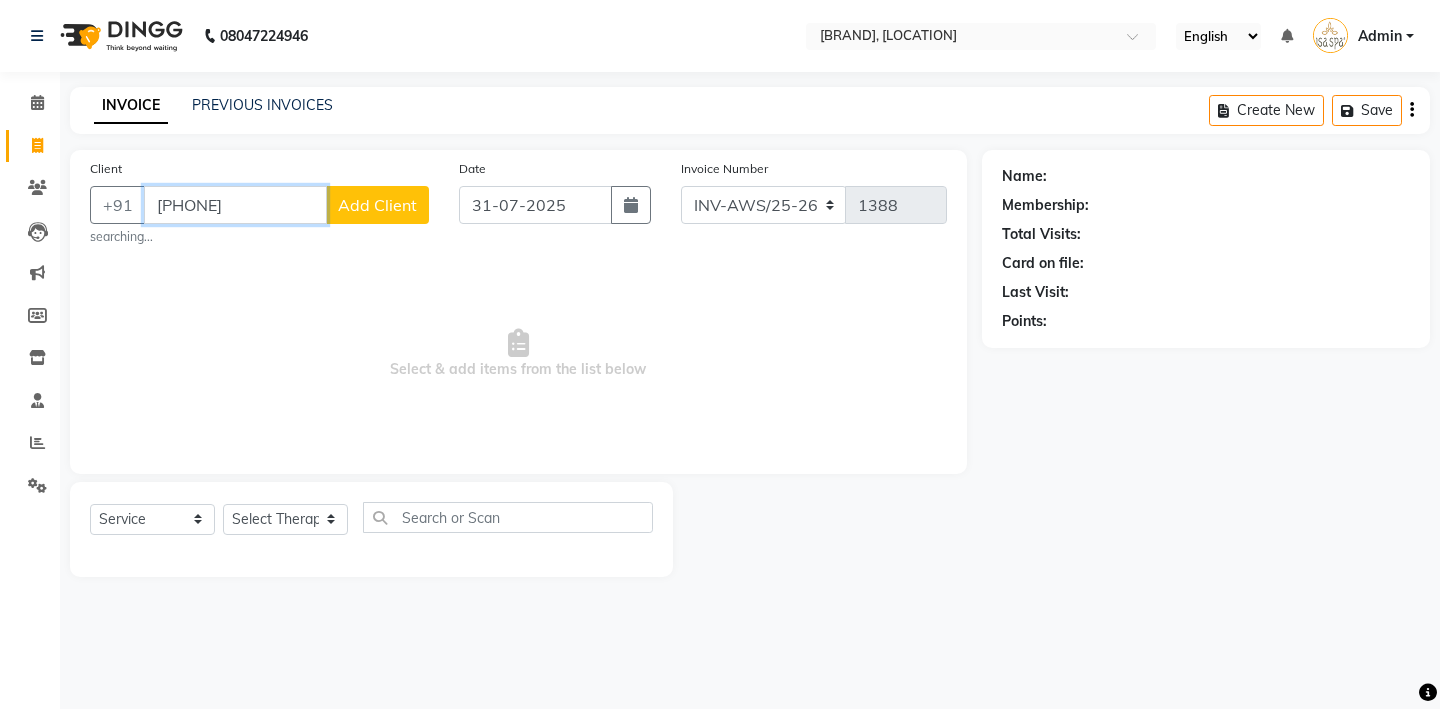 type on "9811507216" 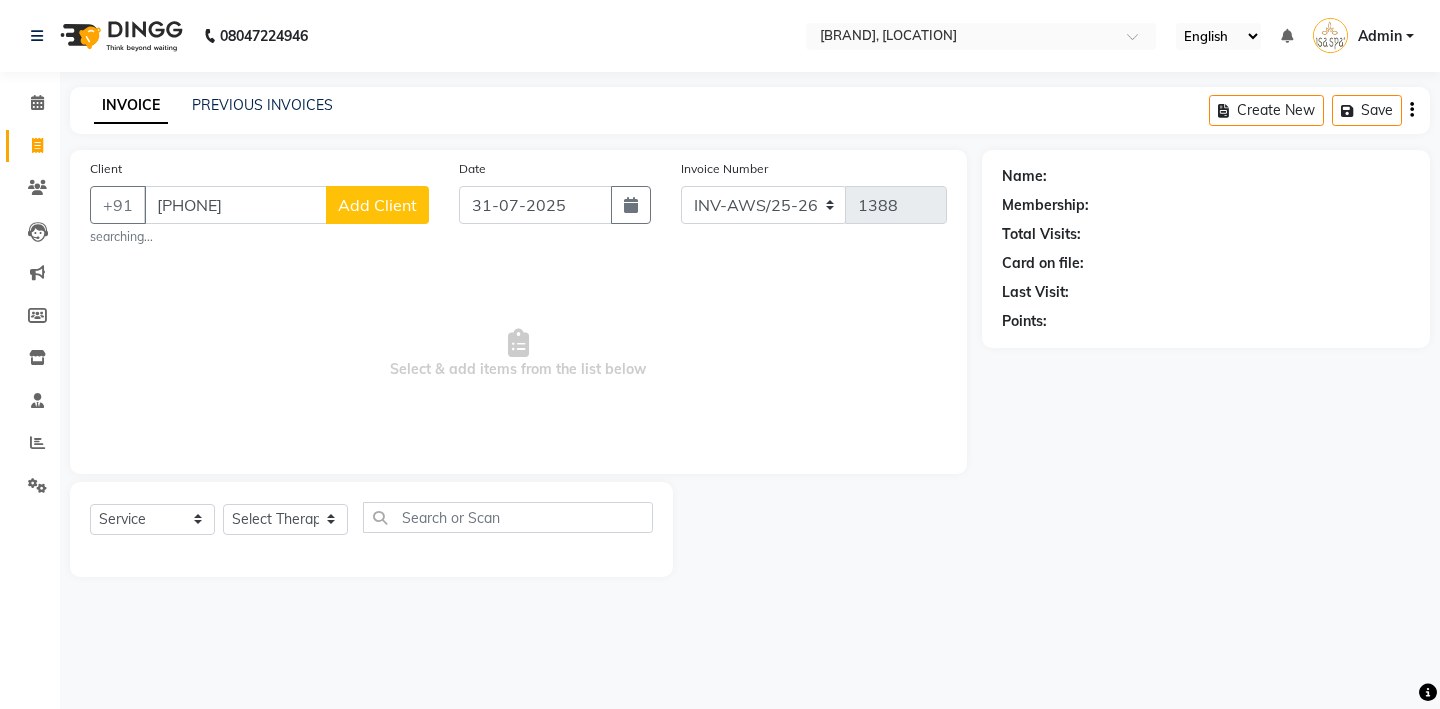 click on "Add Client" 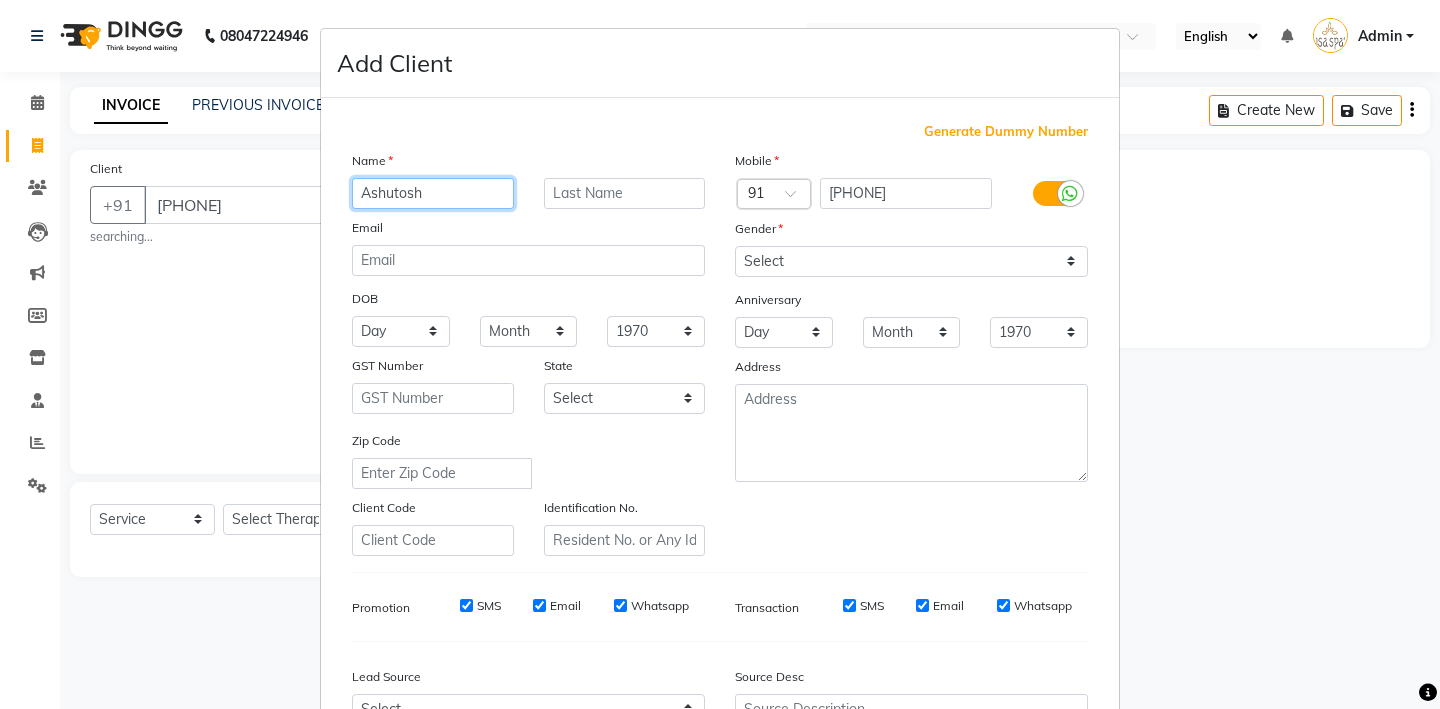 type on "Ashutosh" 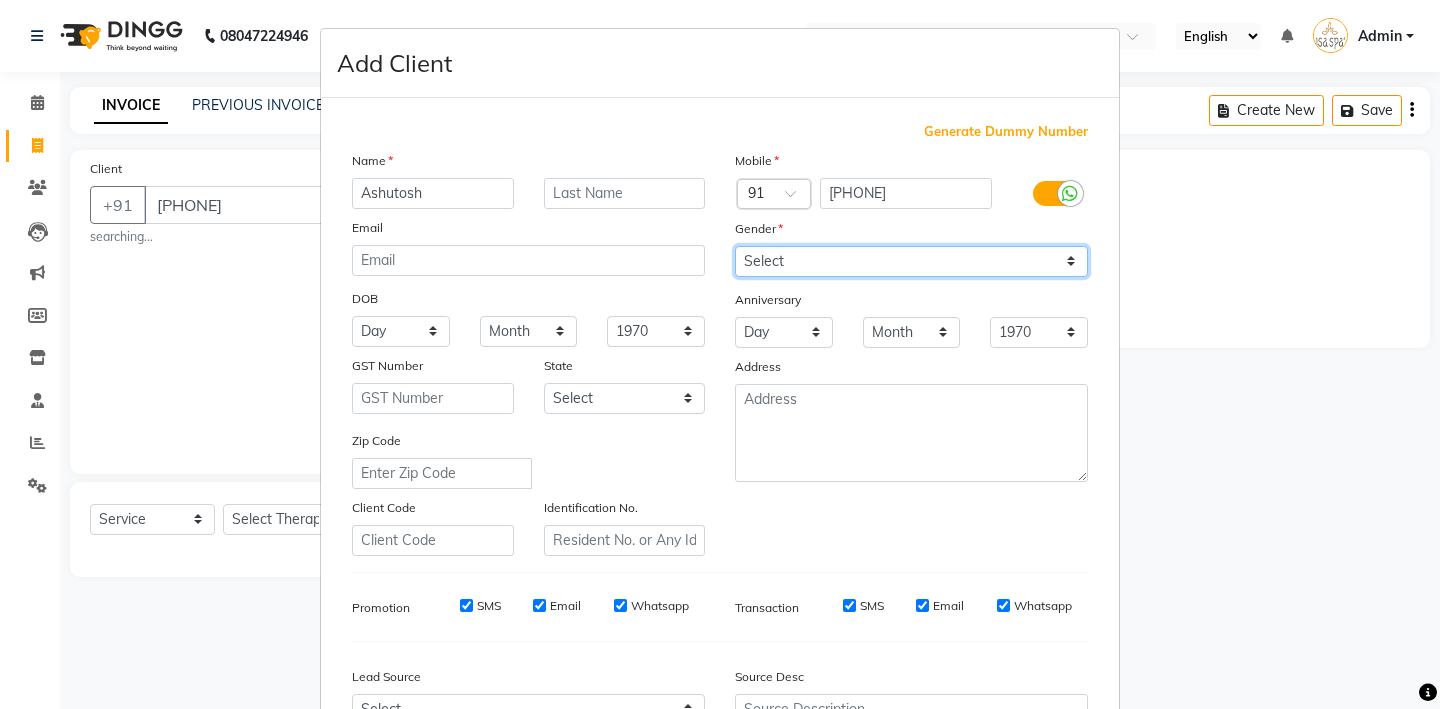 click on "Select Male Female Other Prefer Not To Say" at bounding box center (911, 261) 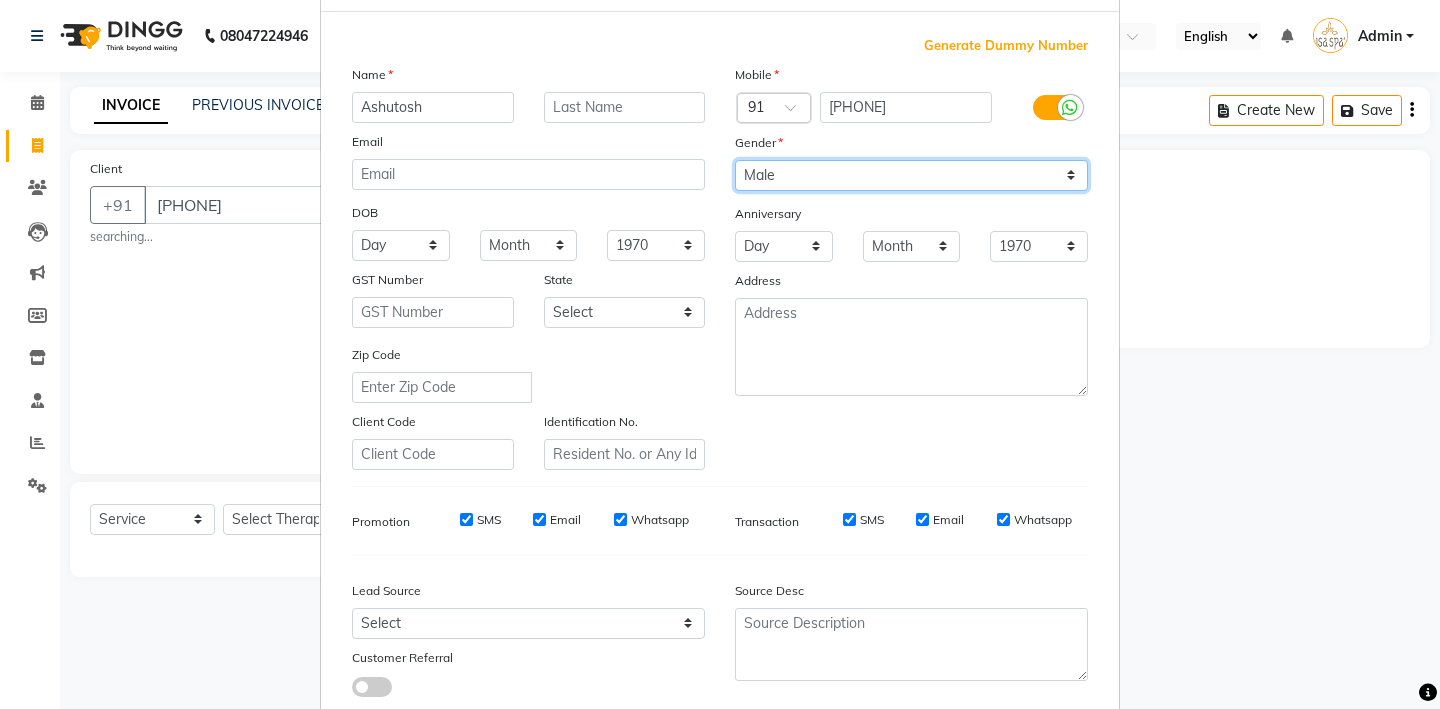 scroll, scrollTop: 213, scrollLeft: 0, axis: vertical 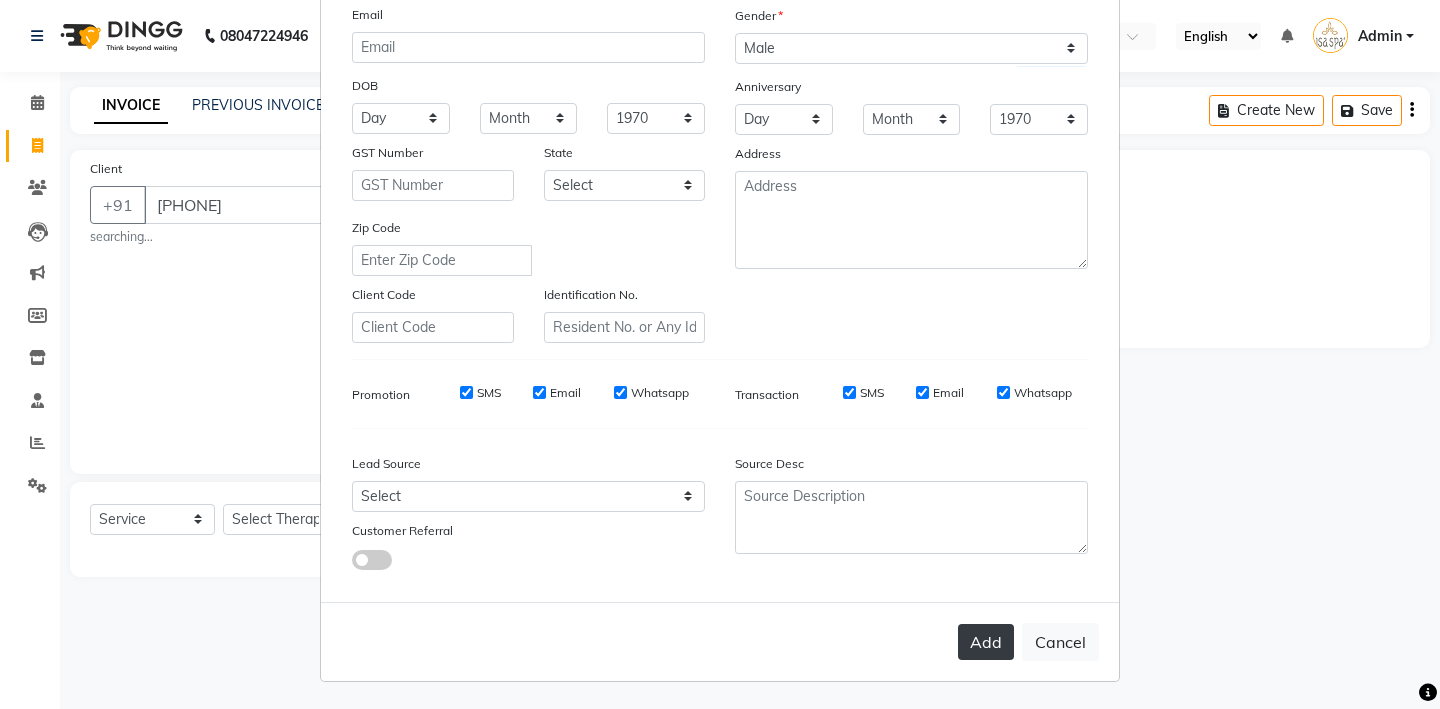 click on "Add" at bounding box center [986, 642] 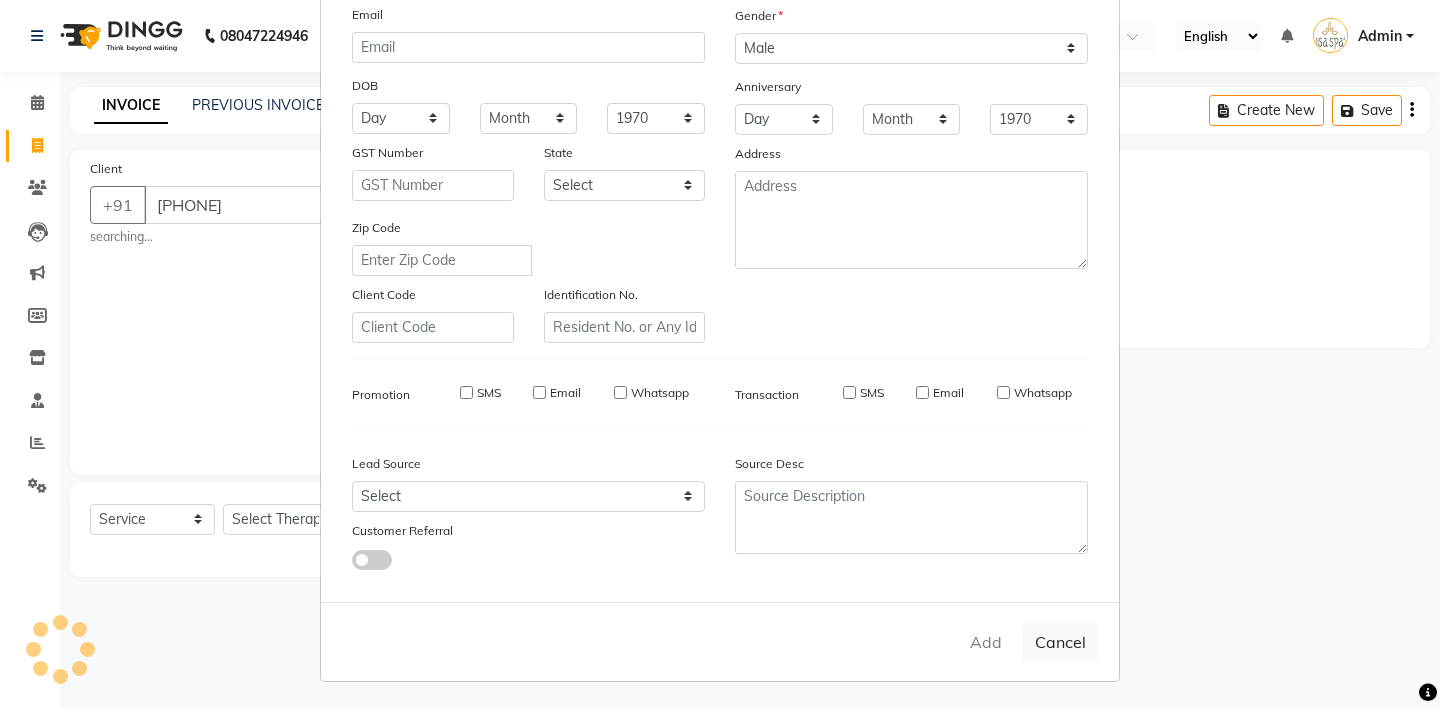 type 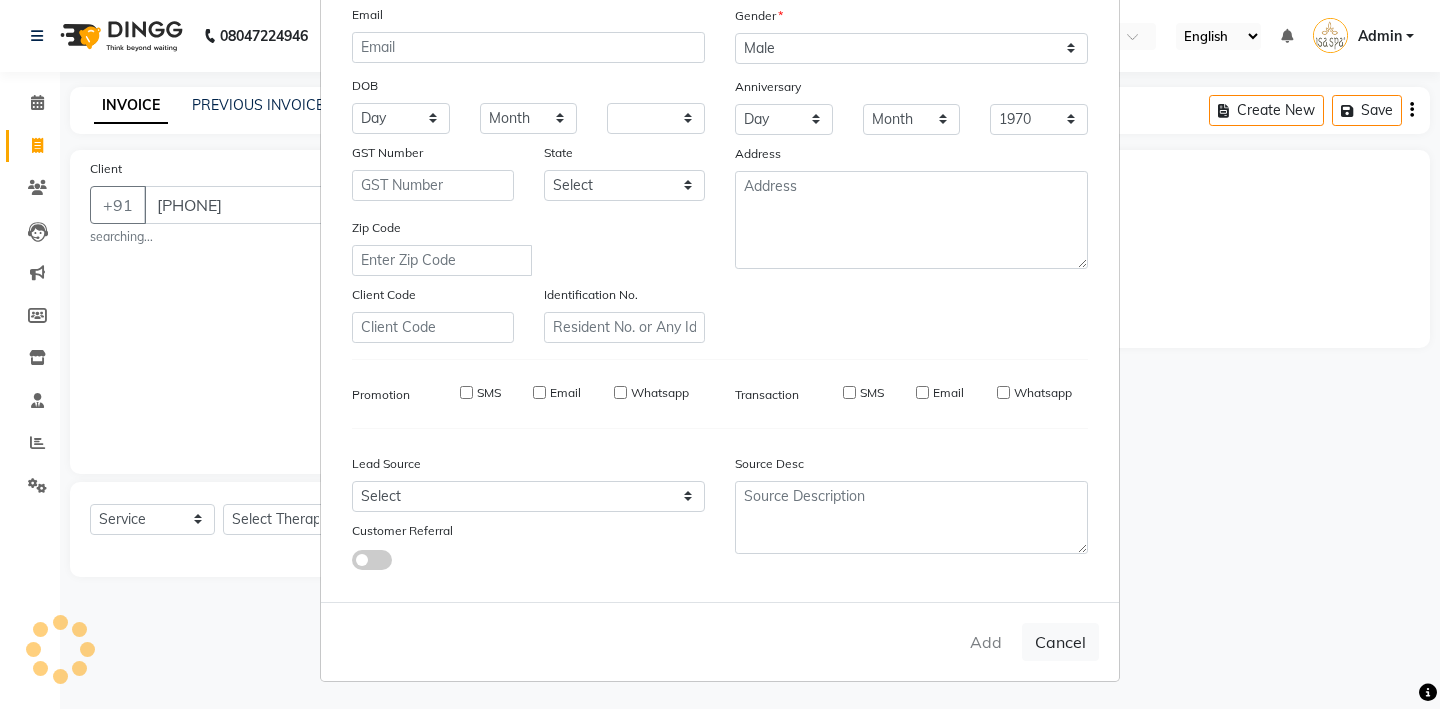 select 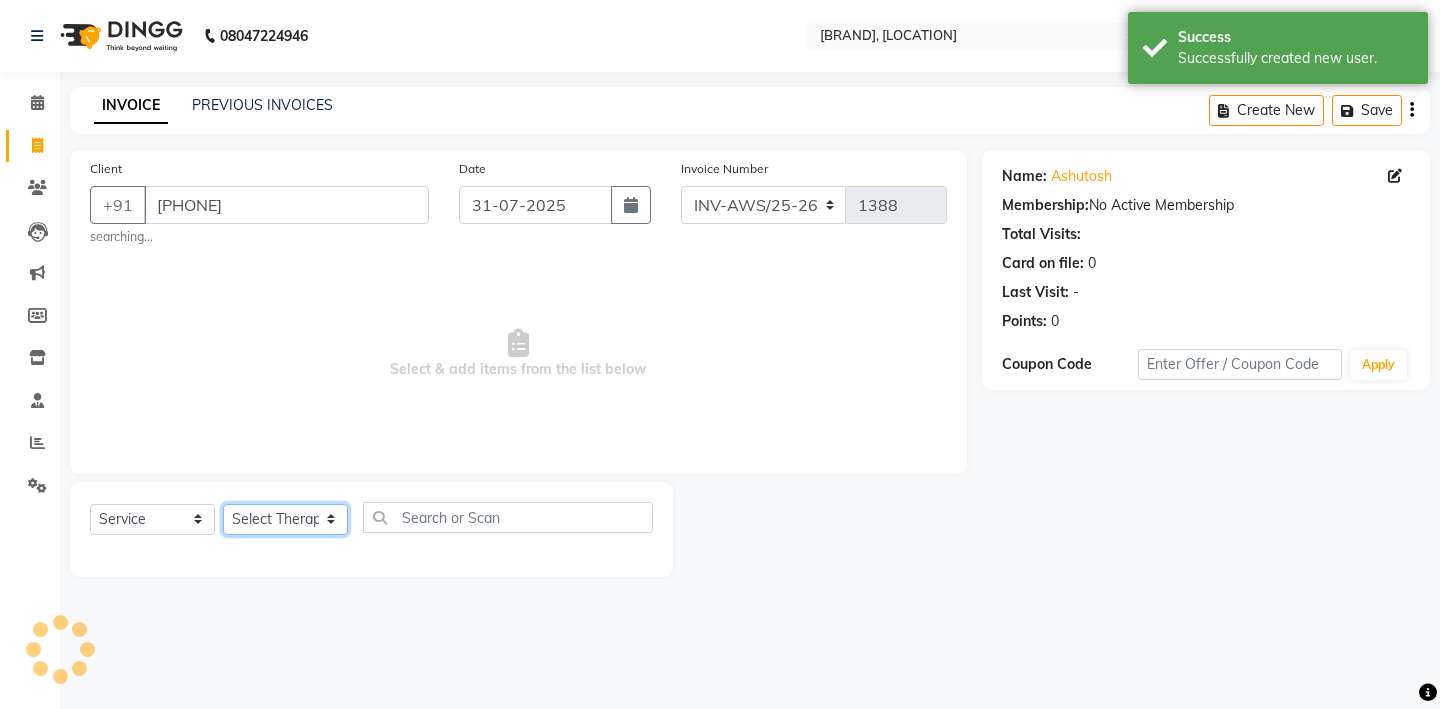 click on "Select Therapist Miss. Chong Miss. Duhpuii Miss. Gladys Miss. Julee Miss. Rini Mr. Lelen" 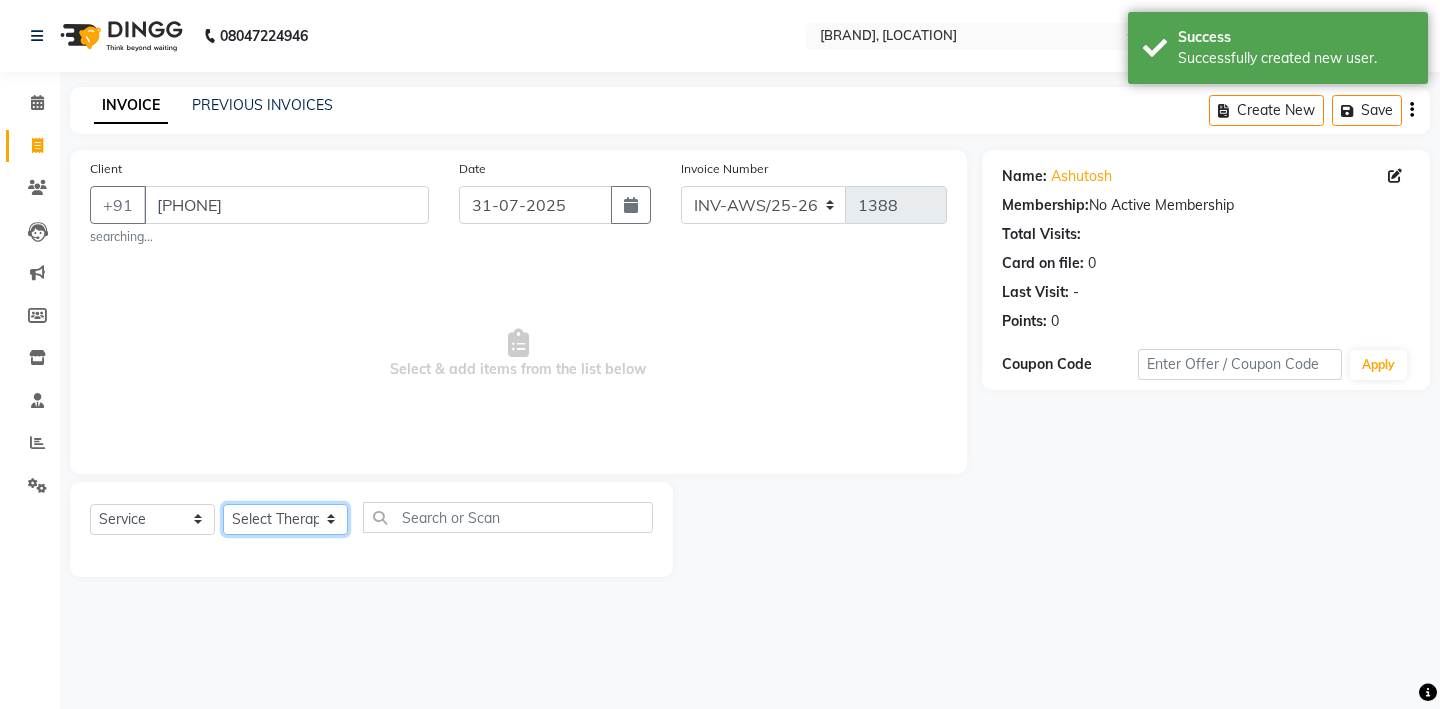 select on "82364" 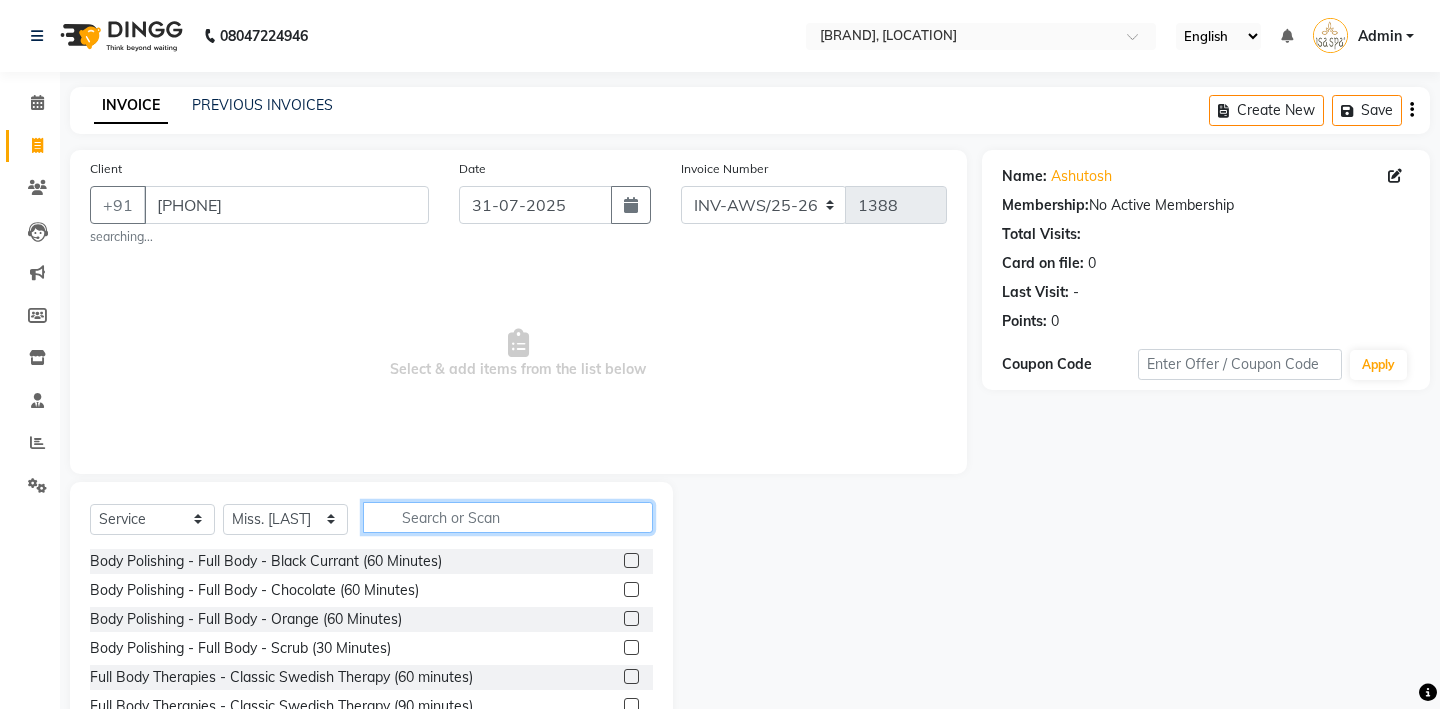 click 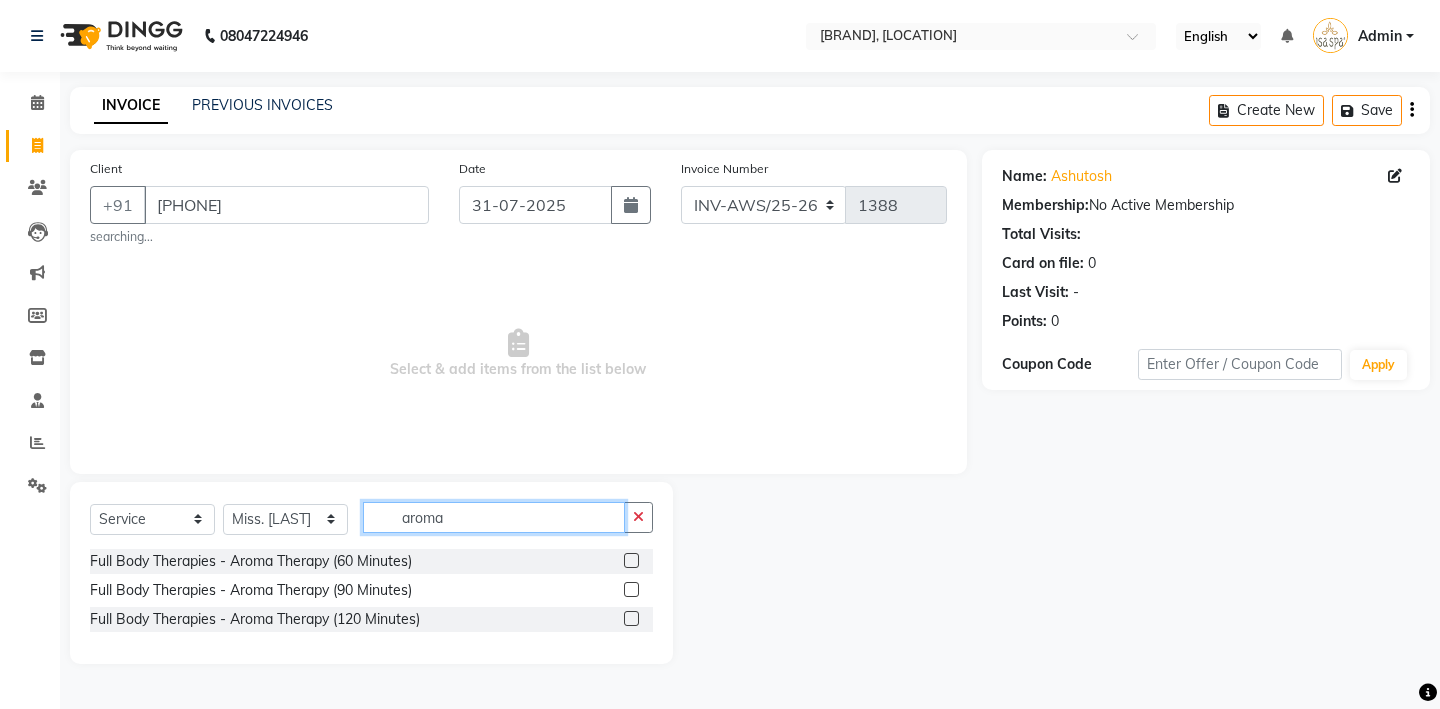 type on "aroma" 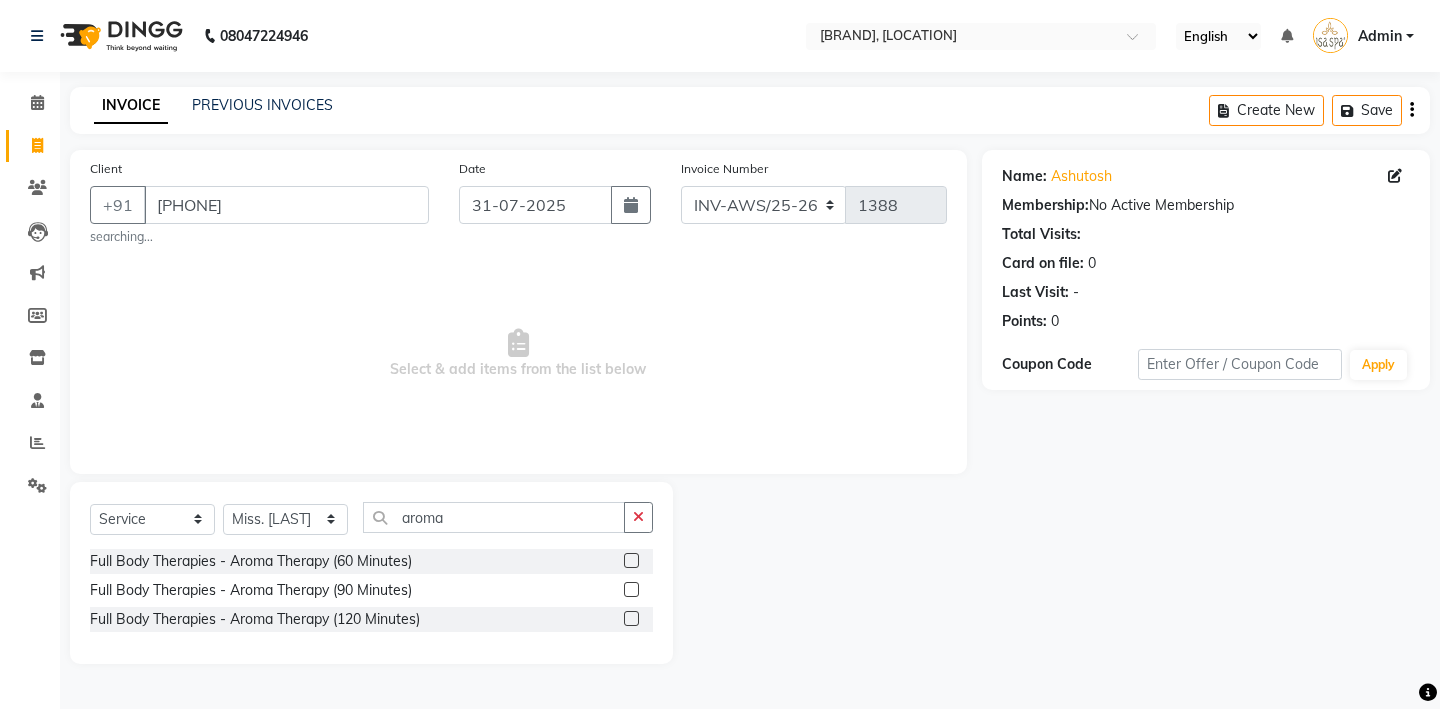 click 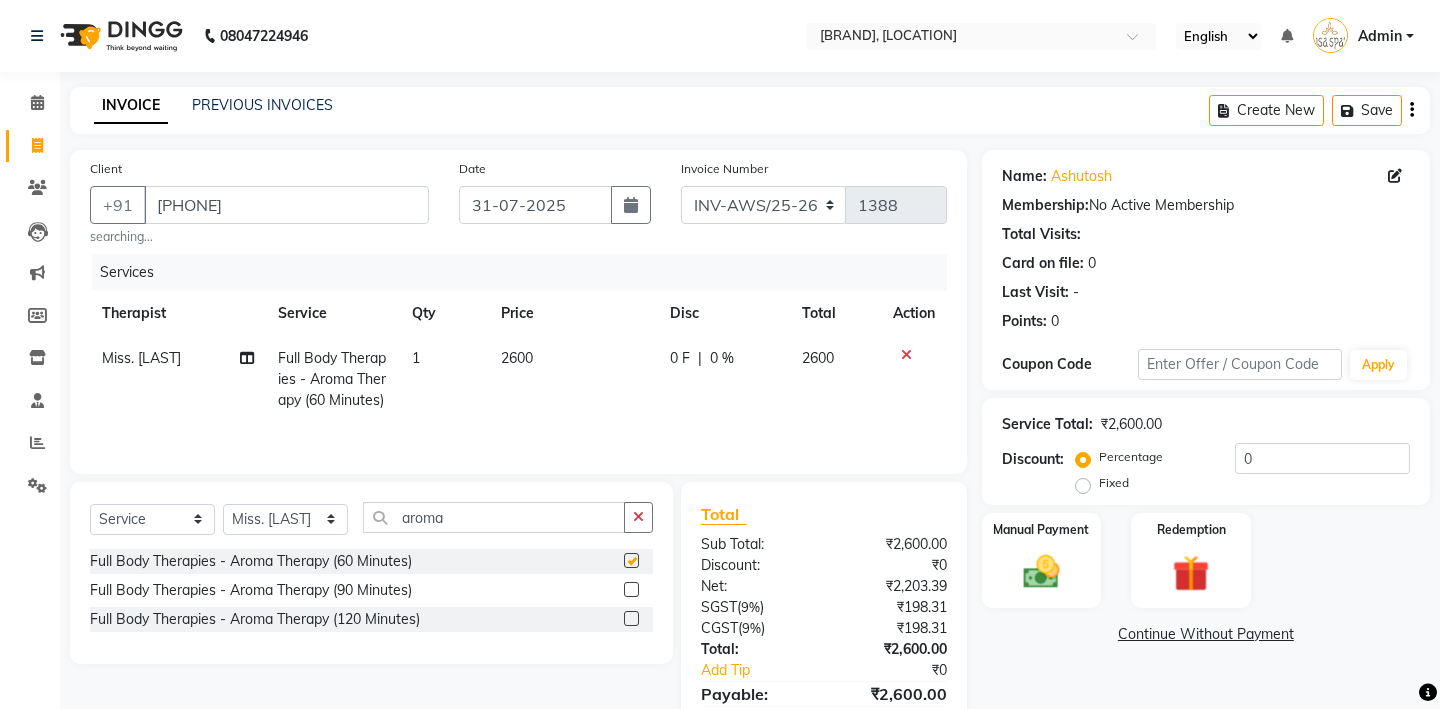 checkbox on "false" 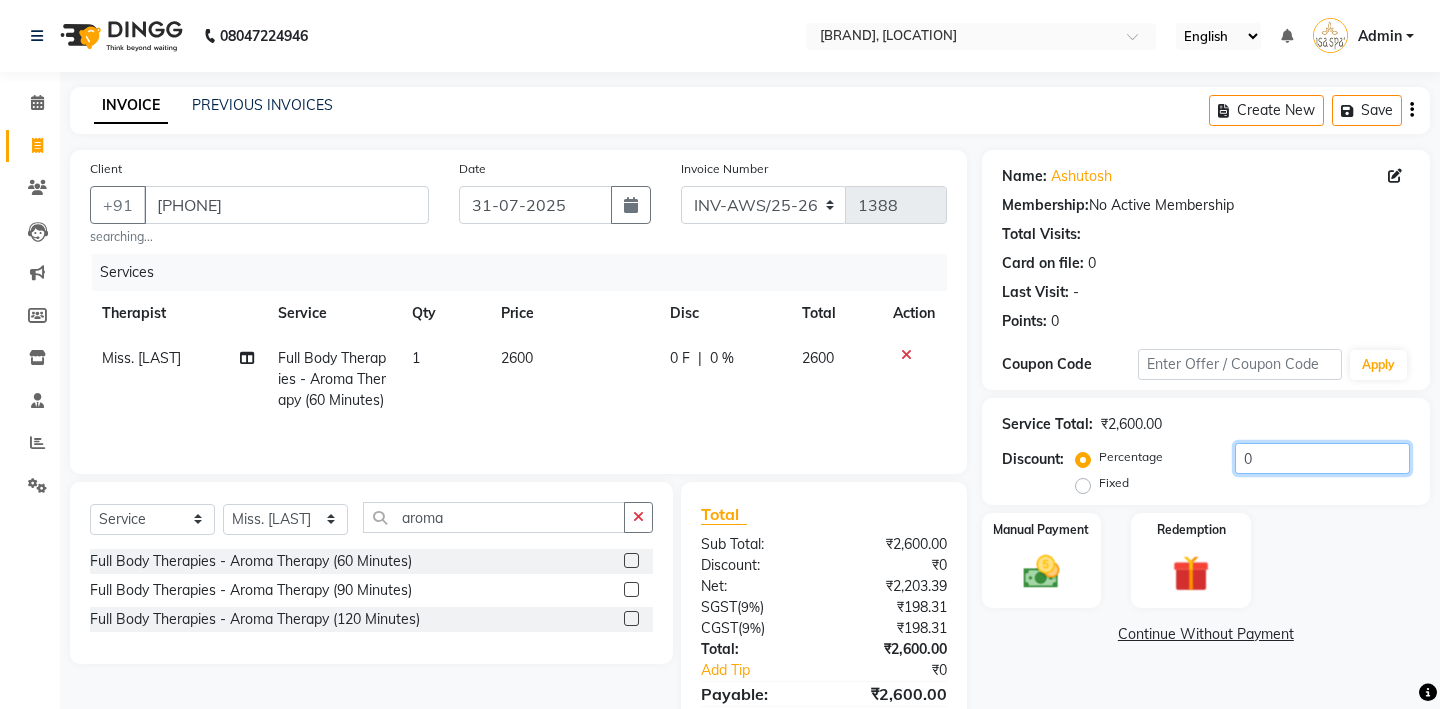 click on "0" 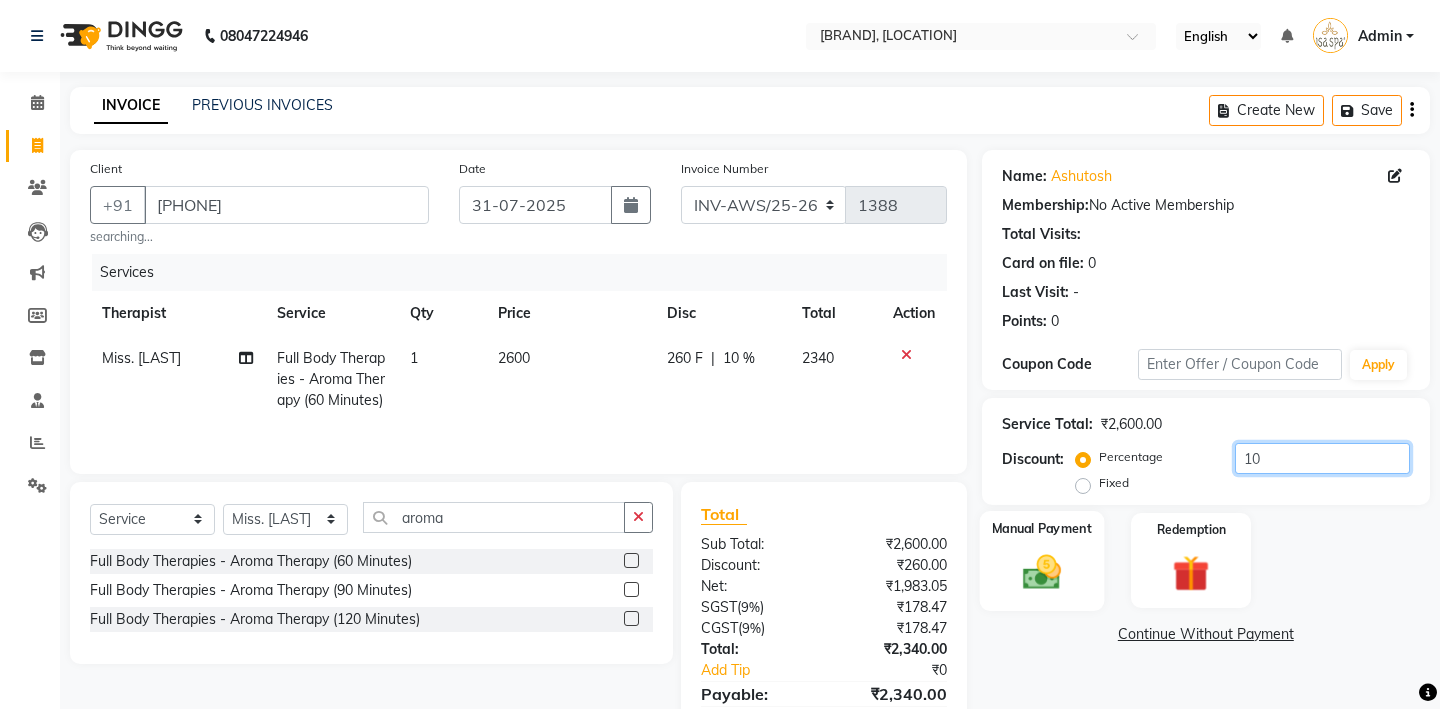type on "10" 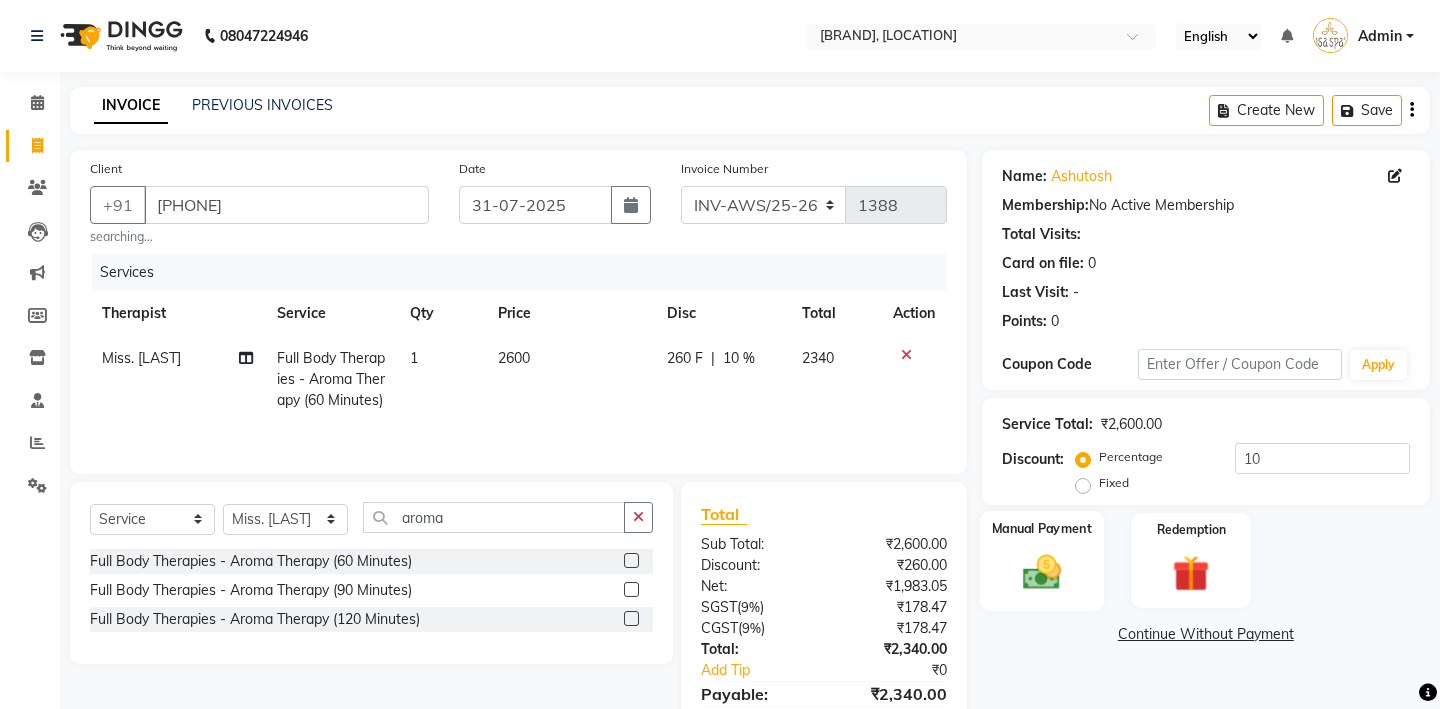 click 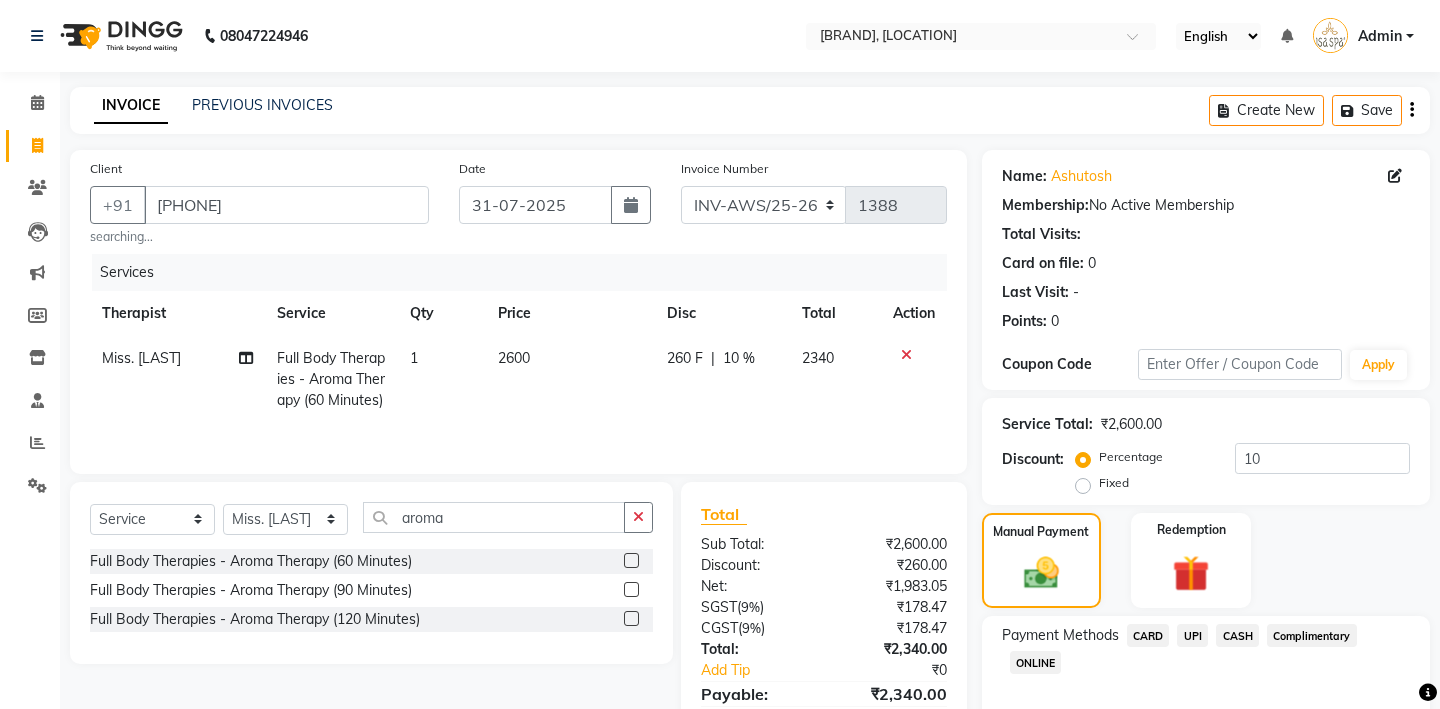click on "CARD" 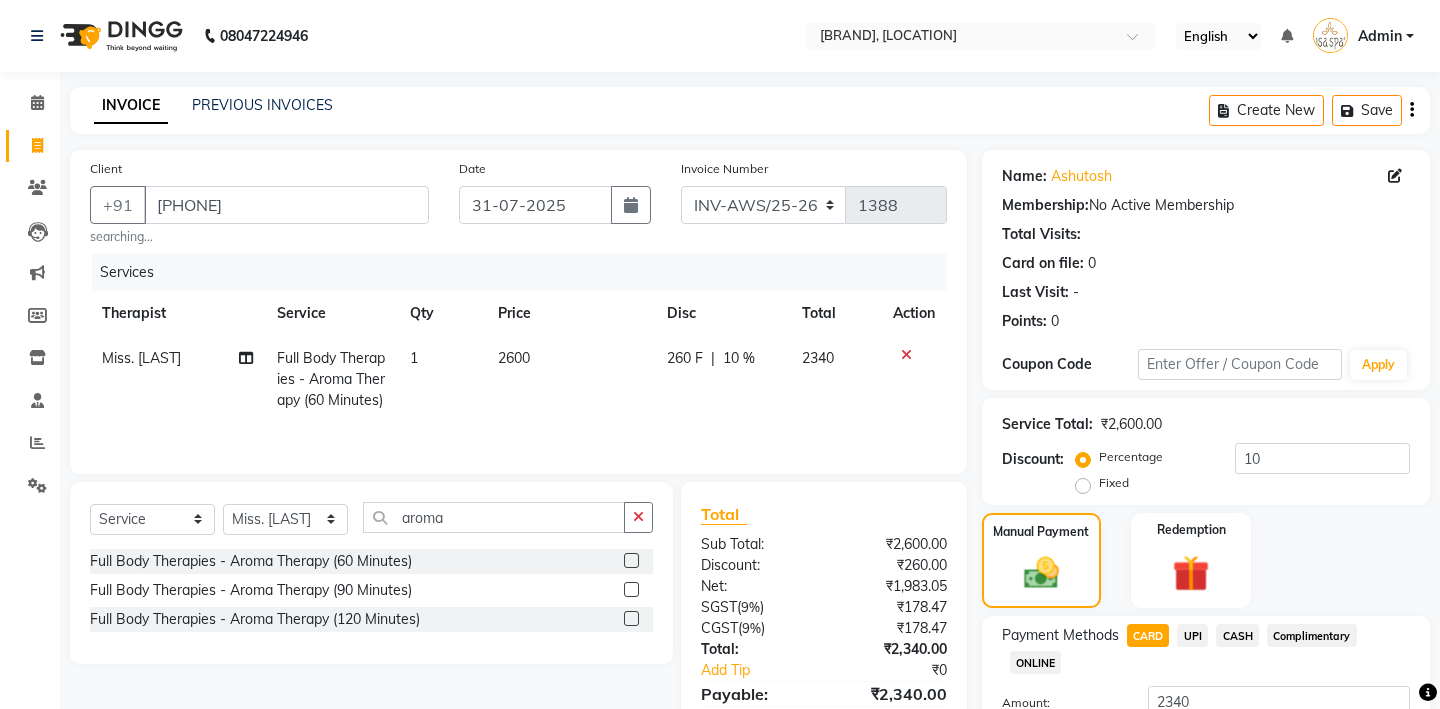 scroll, scrollTop: 131, scrollLeft: 0, axis: vertical 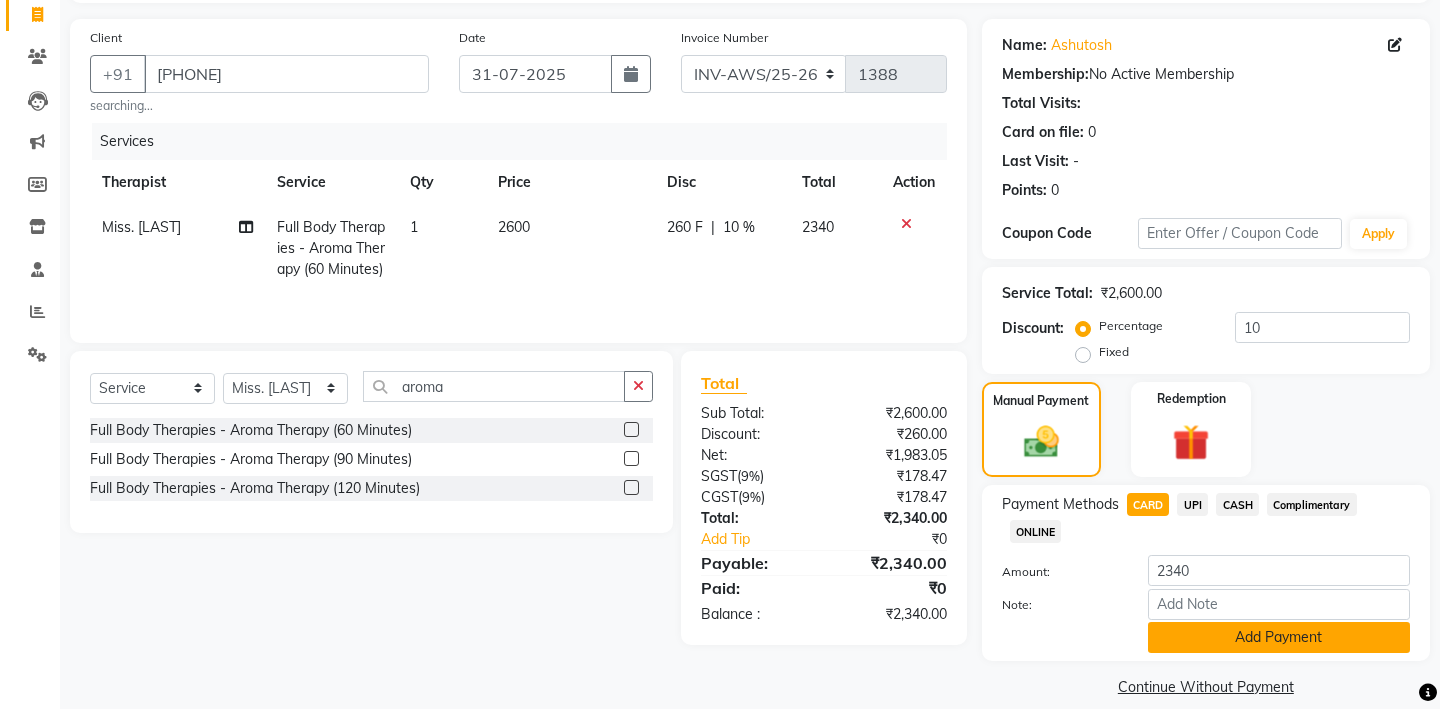 click on "Add Payment" 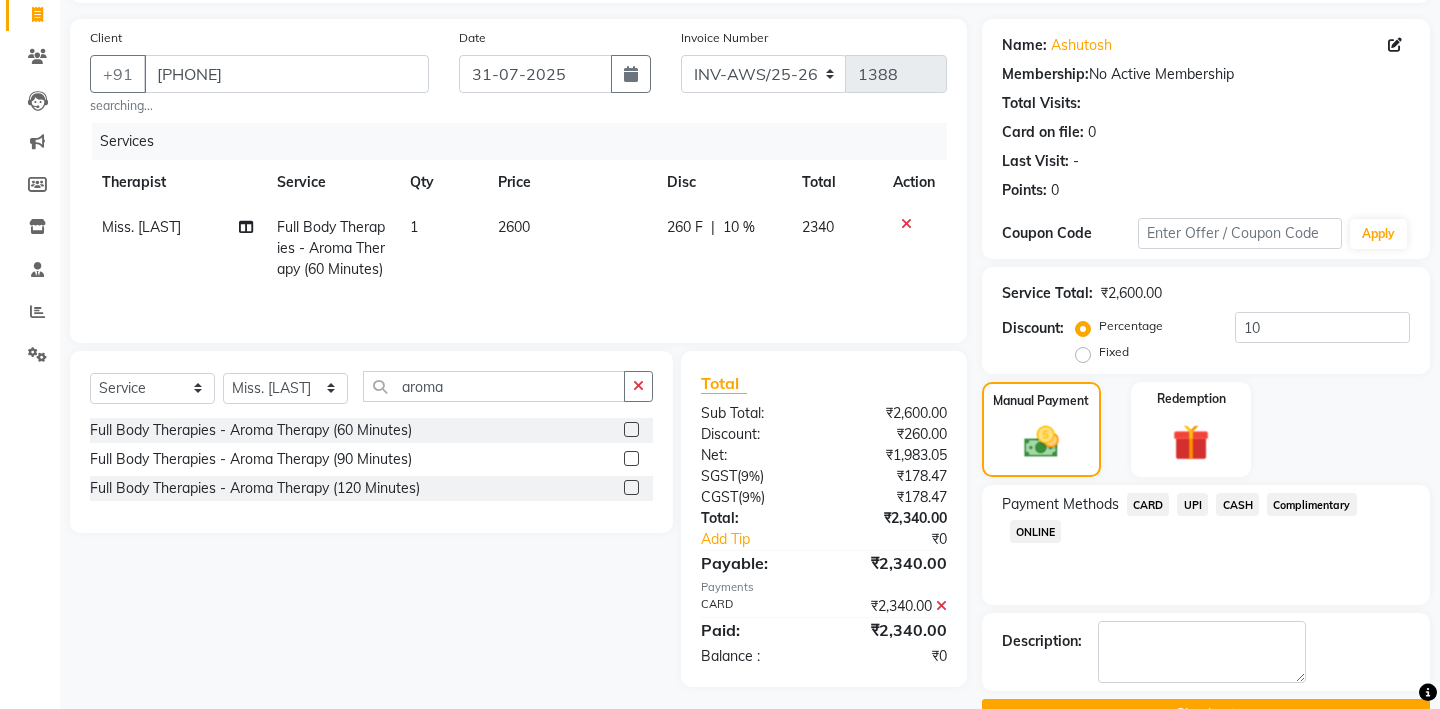 click on "Checkout" 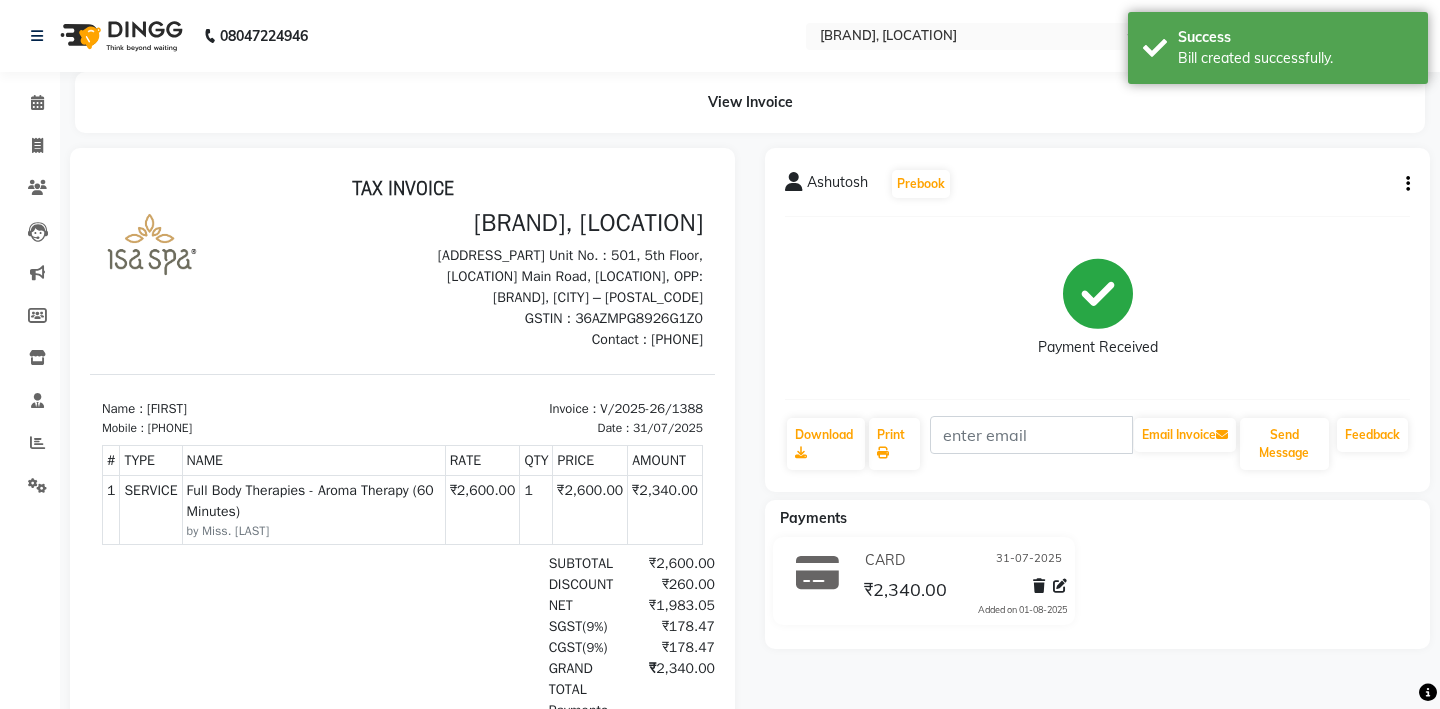 scroll, scrollTop: 0, scrollLeft: 0, axis: both 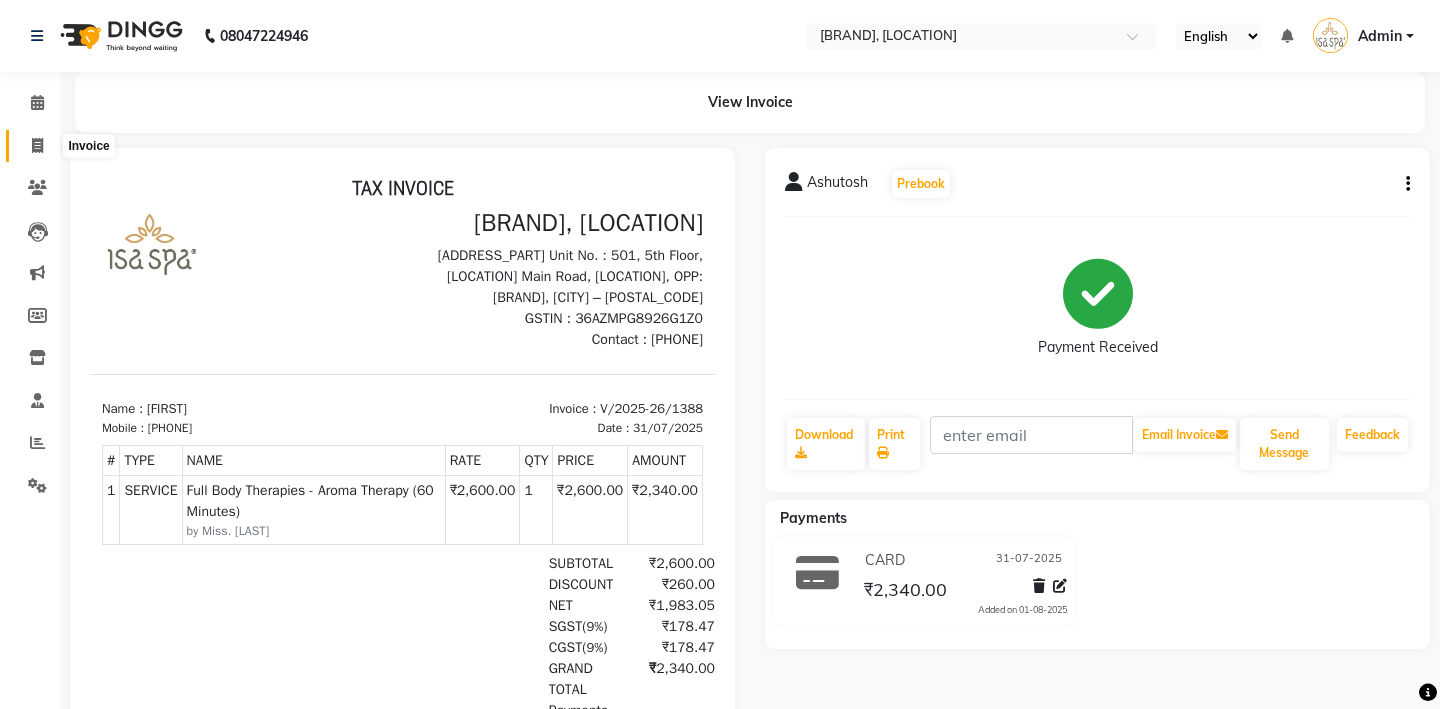 click 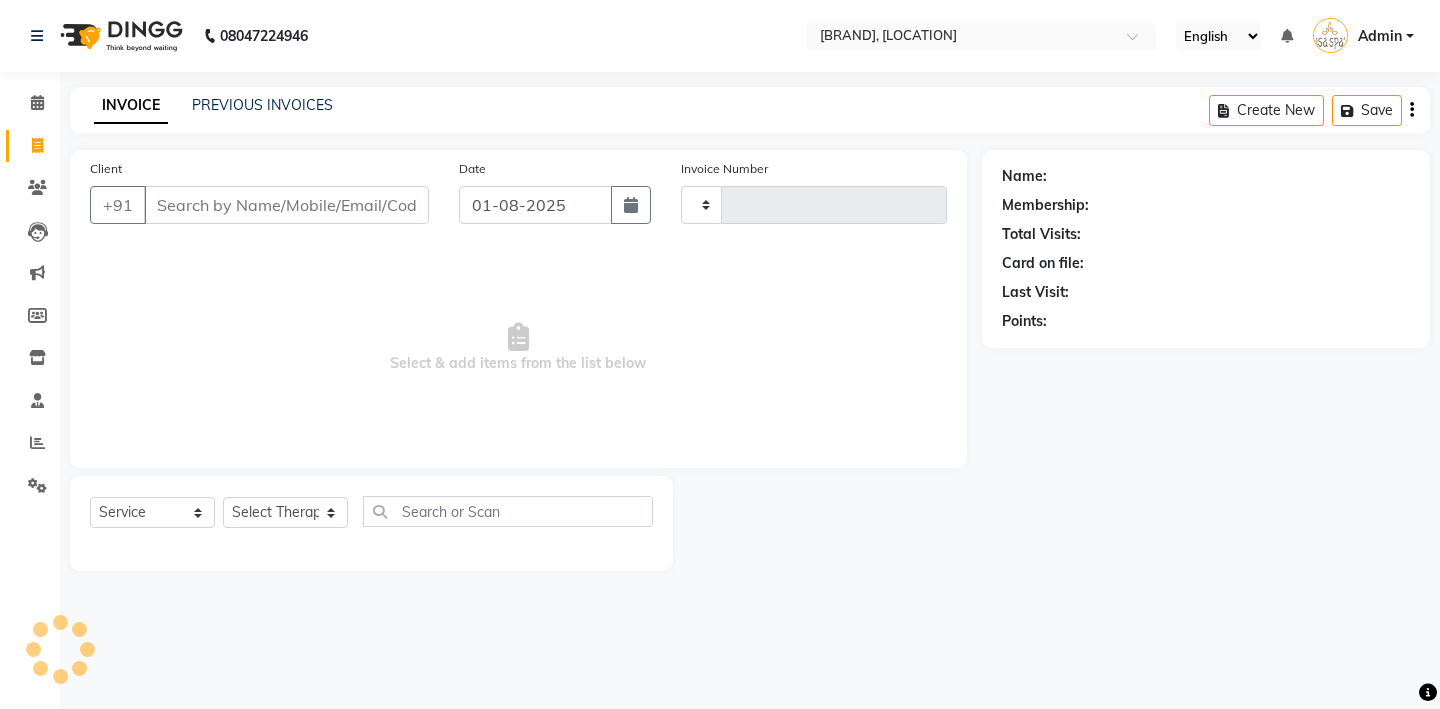 type on "1389" 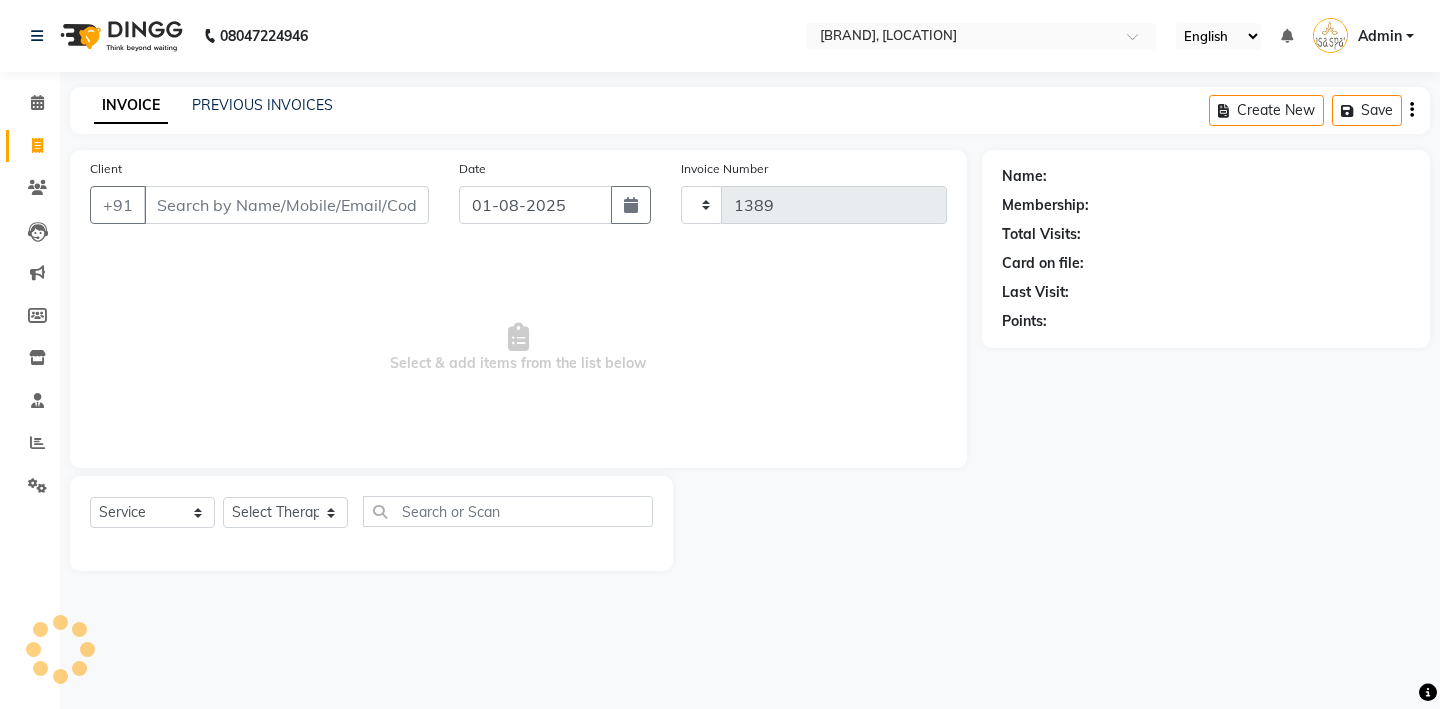 select on "6573" 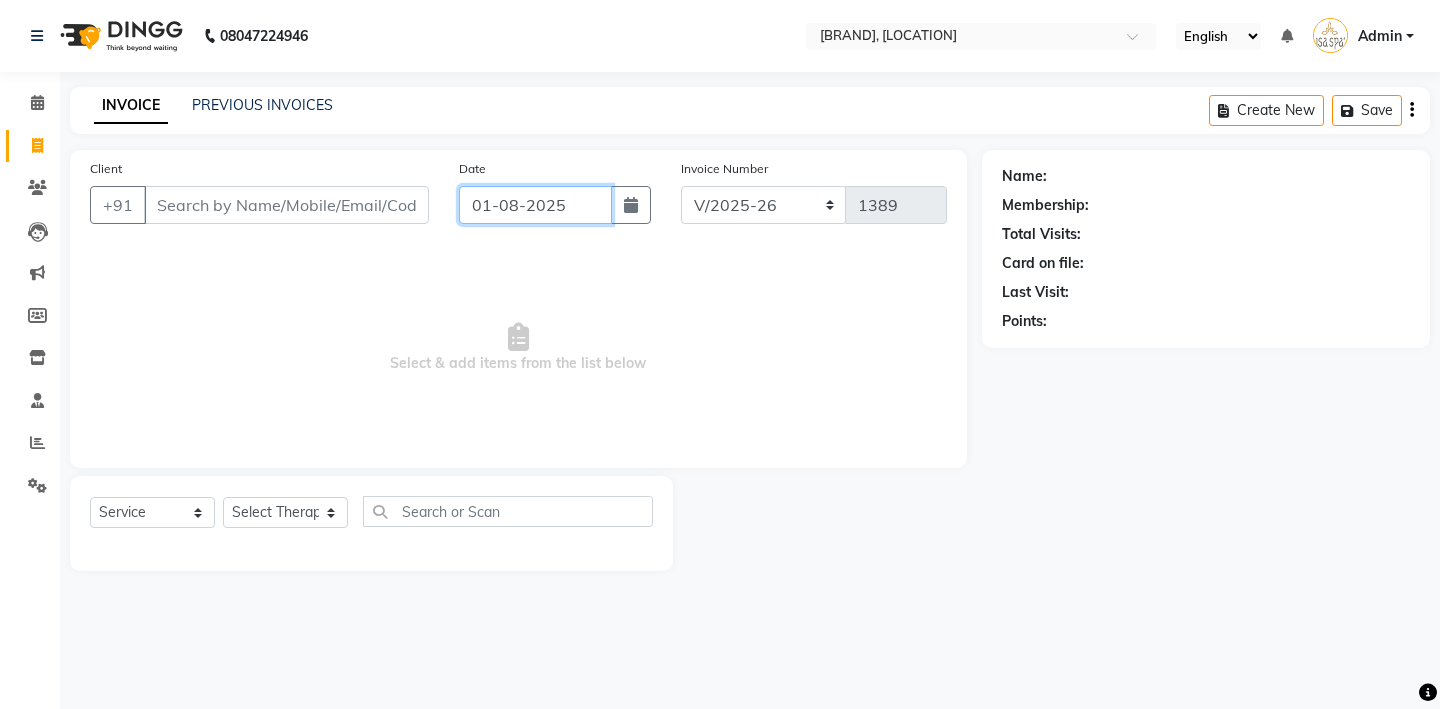 click on "01-08-2025" 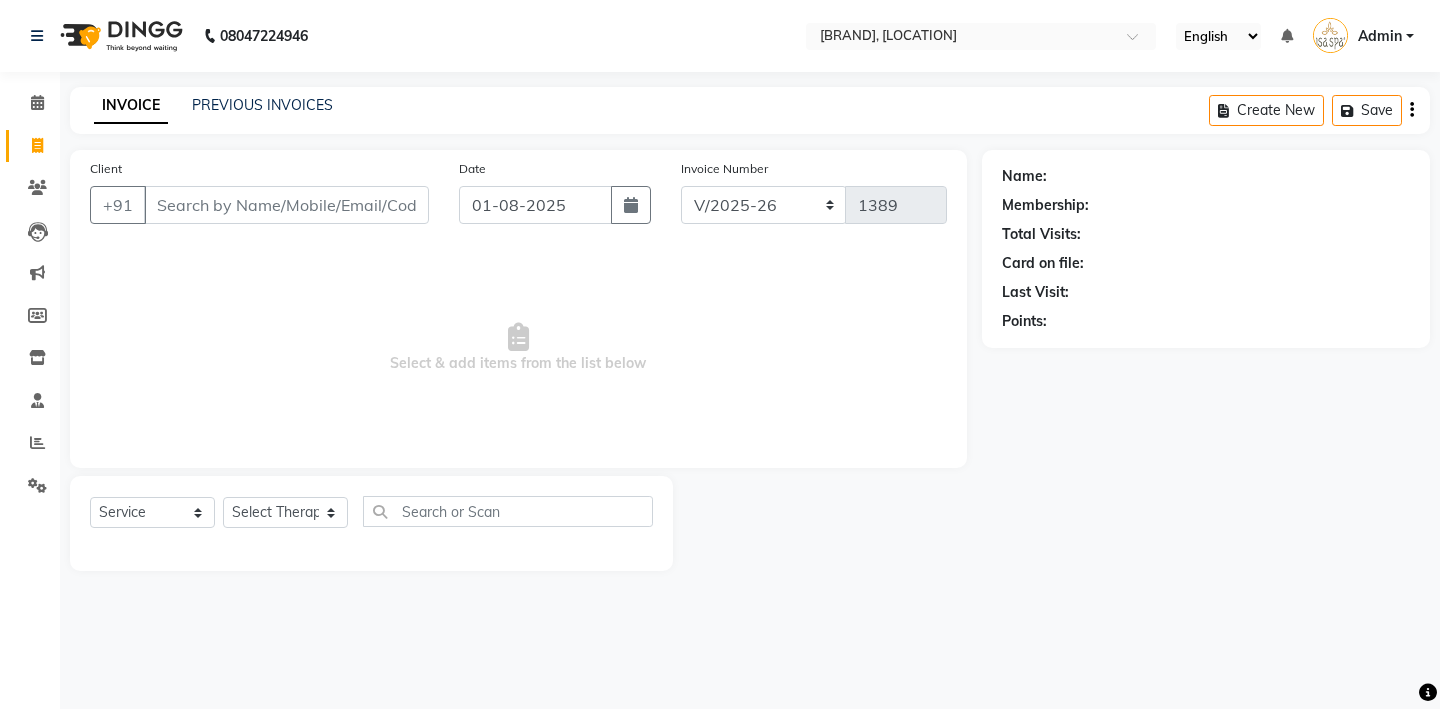 select on "8" 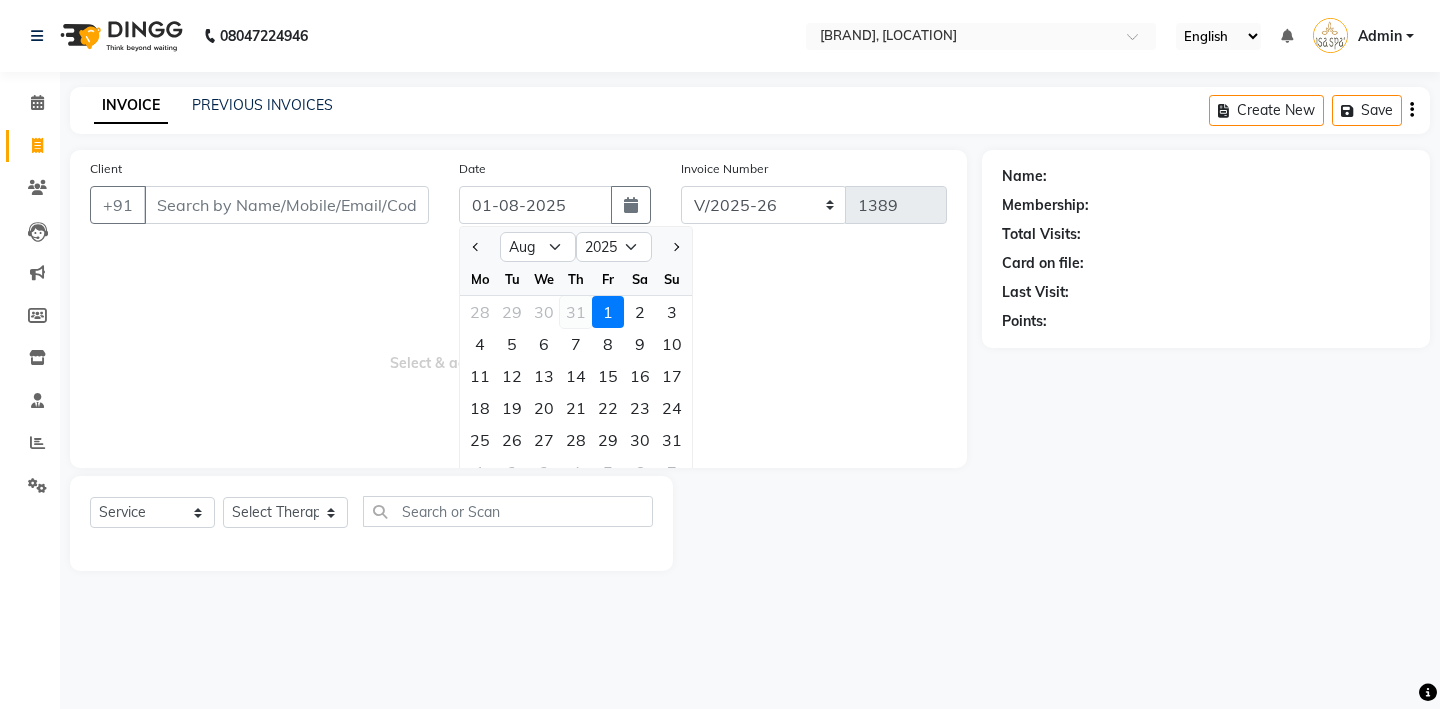 click on "31" 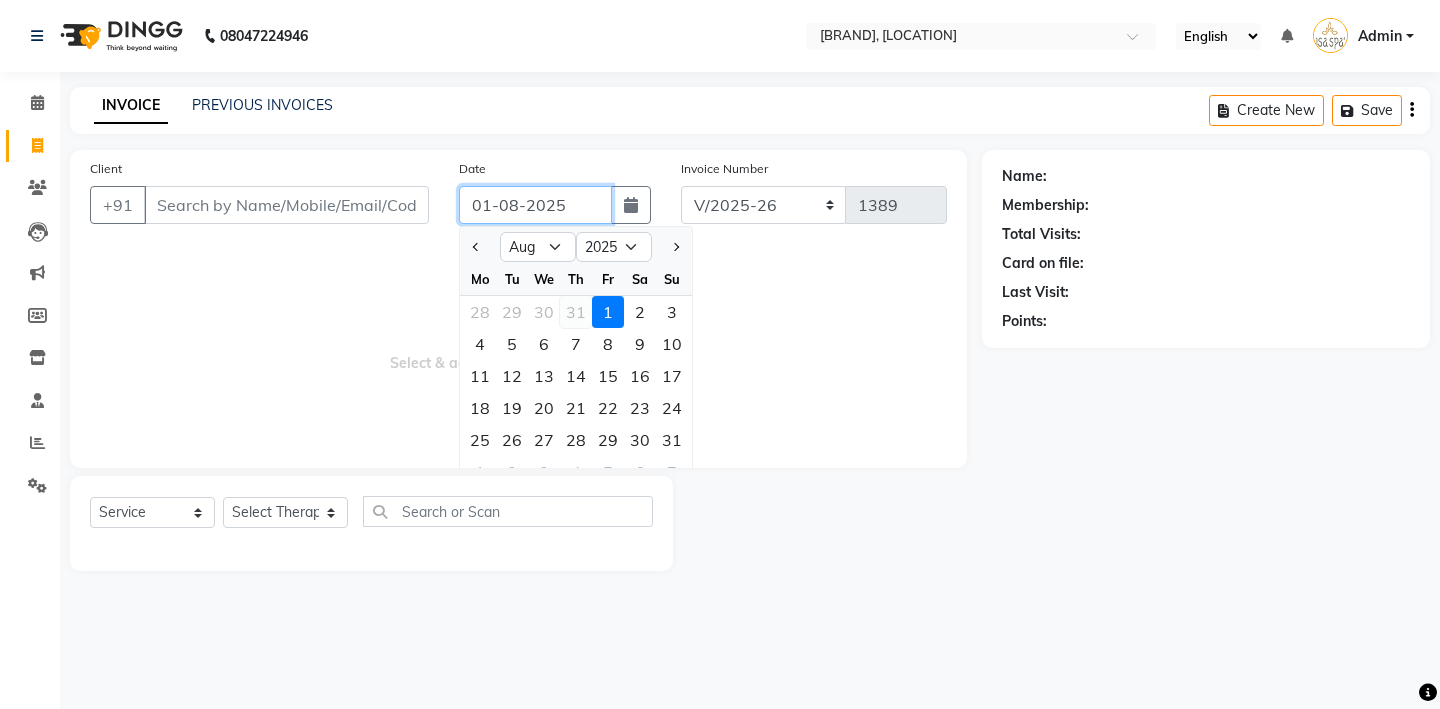 type on "31-07-2025" 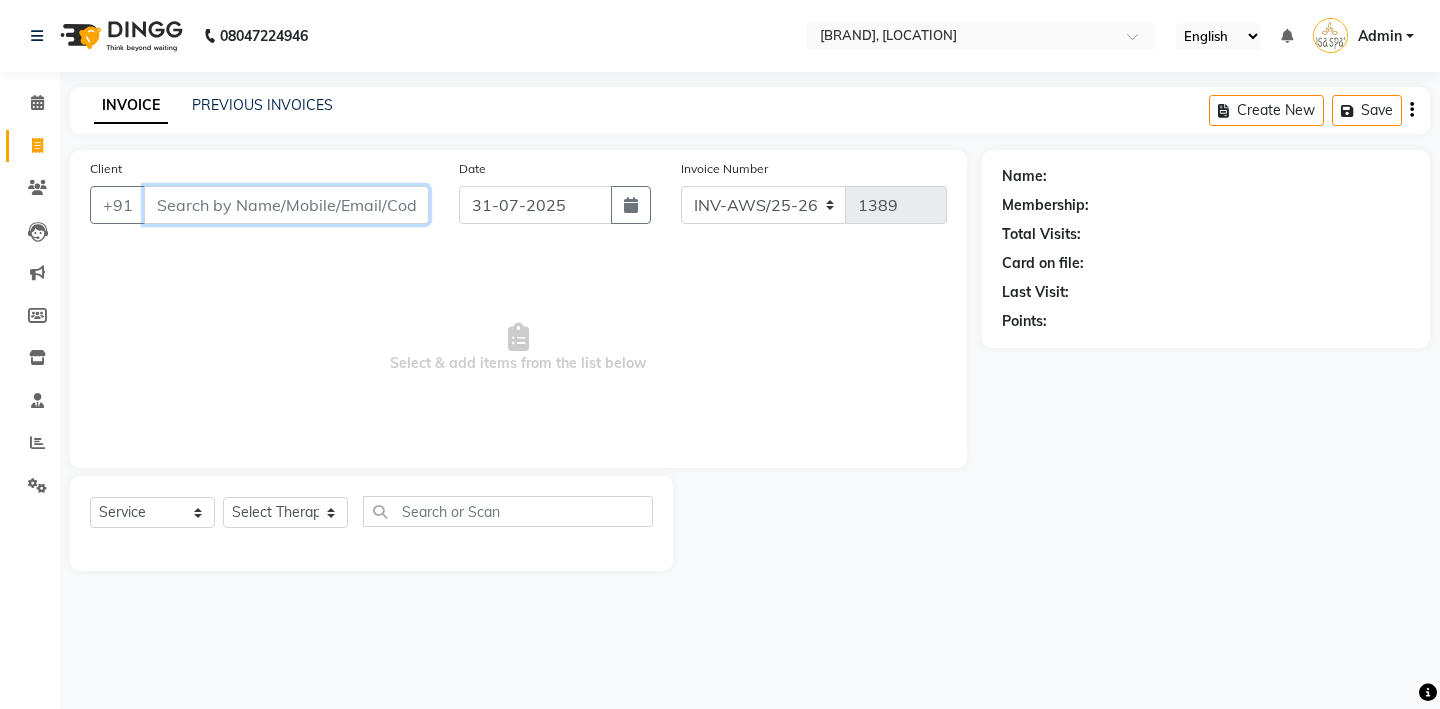 click on "Client" at bounding box center [286, 205] 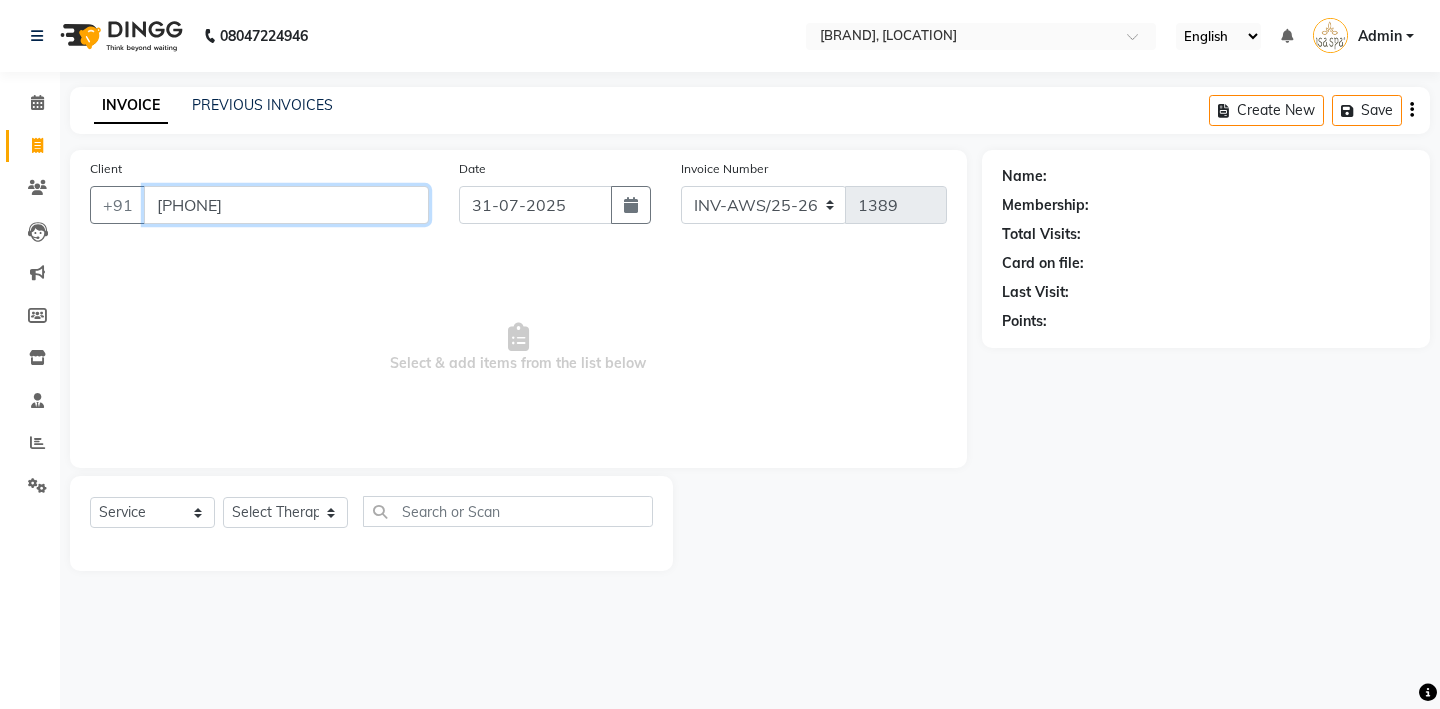 type on "9739099129" 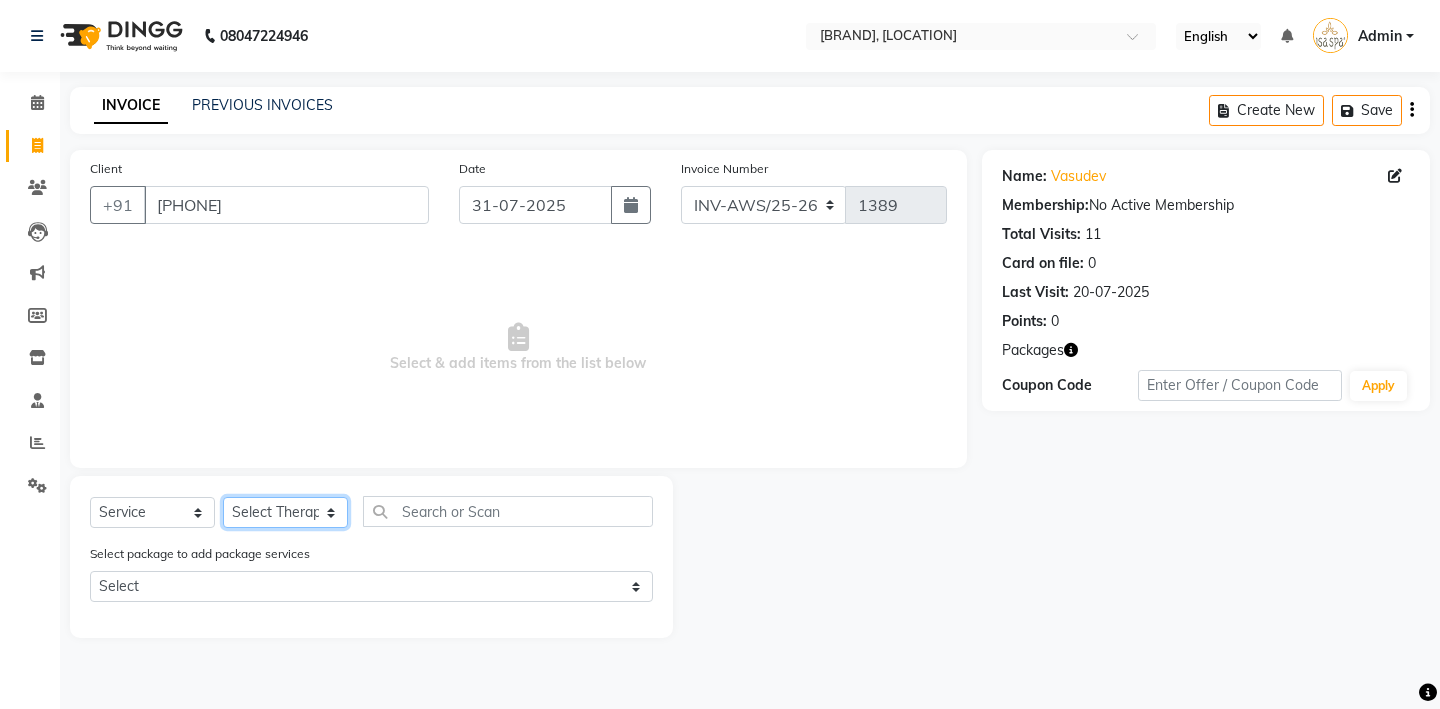 click on "Select Therapist Miss. Chong Miss. Duhpuii Miss. Gladys Miss. Julee Miss. Rini Mr. Lelen" 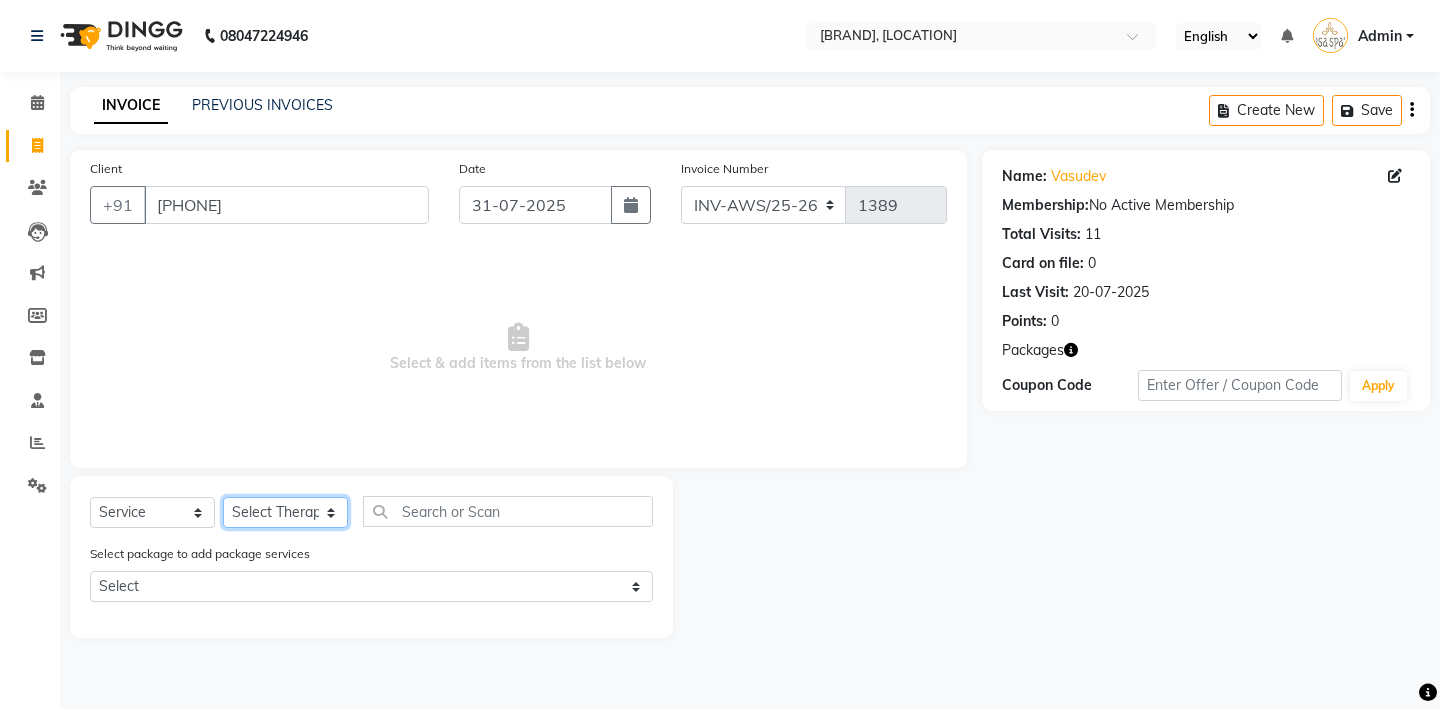 select on "50770" 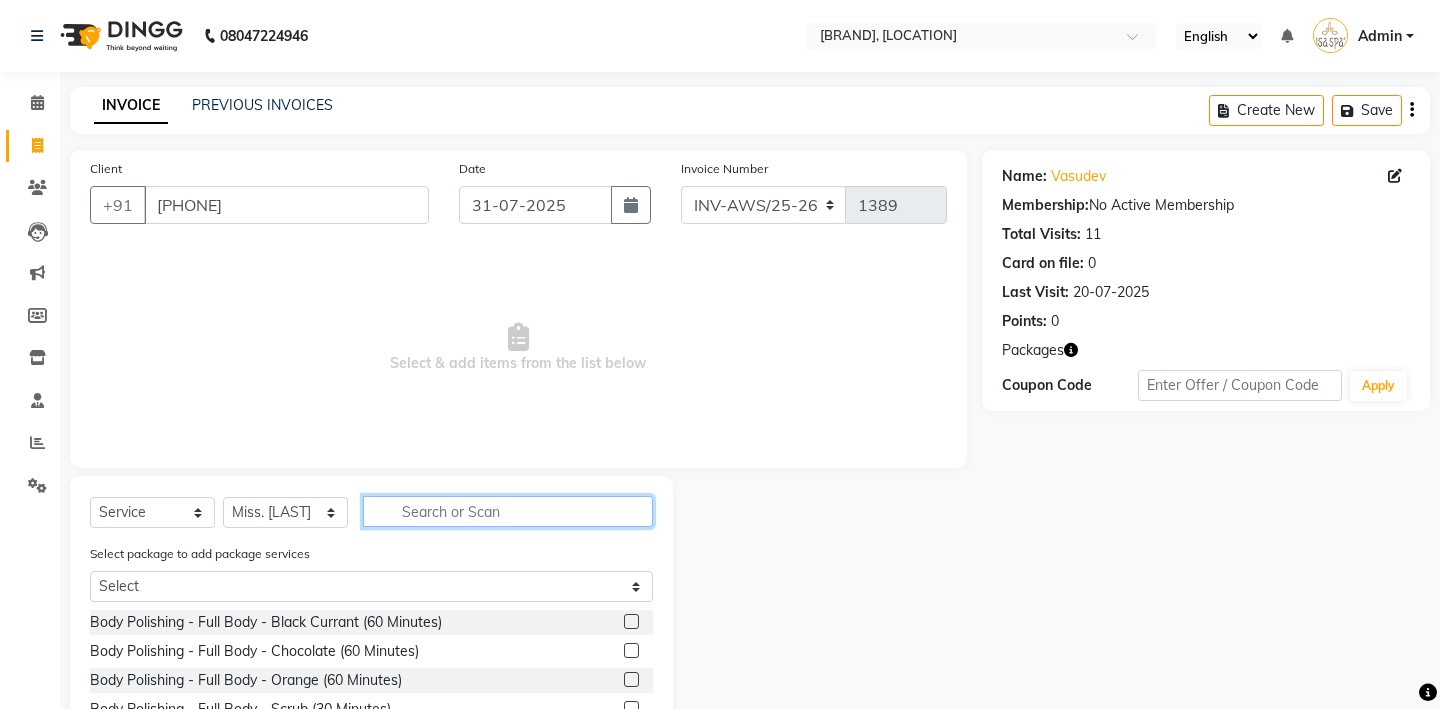 click 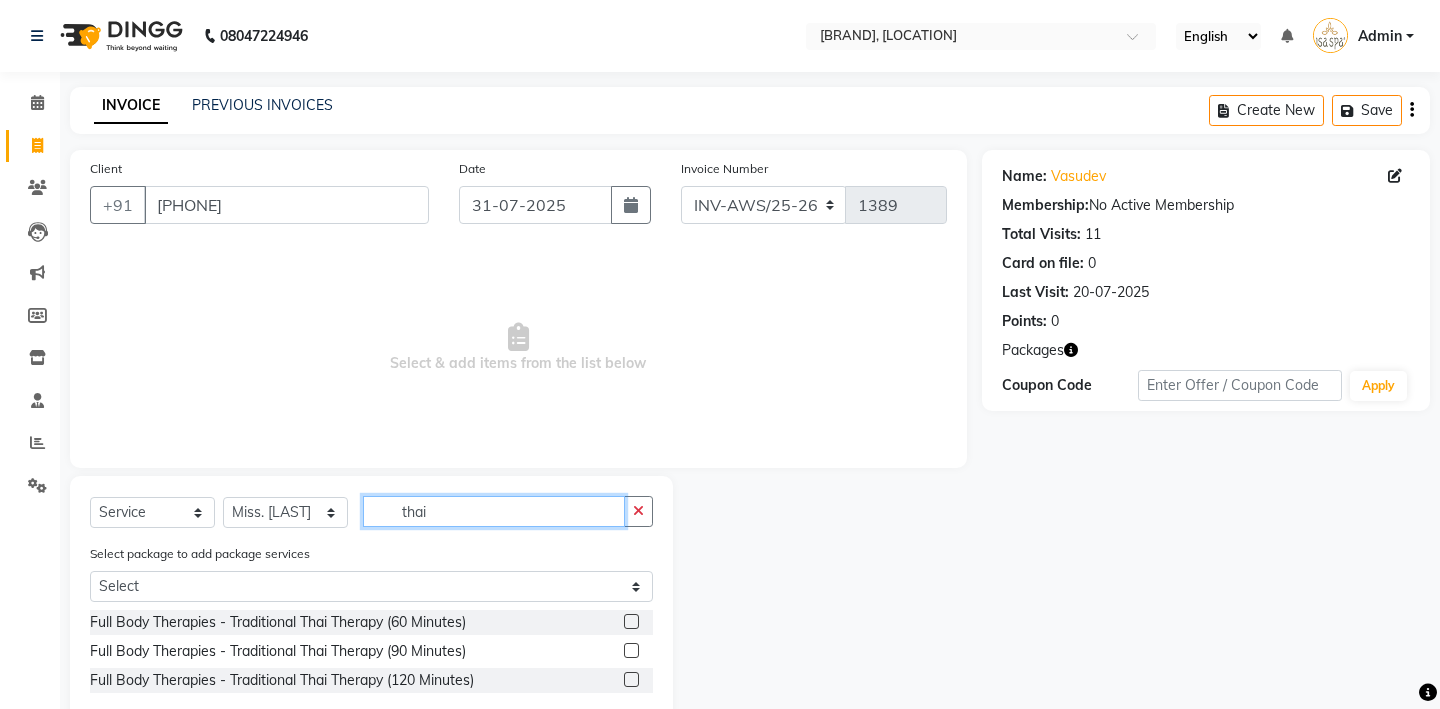 type on "thai" 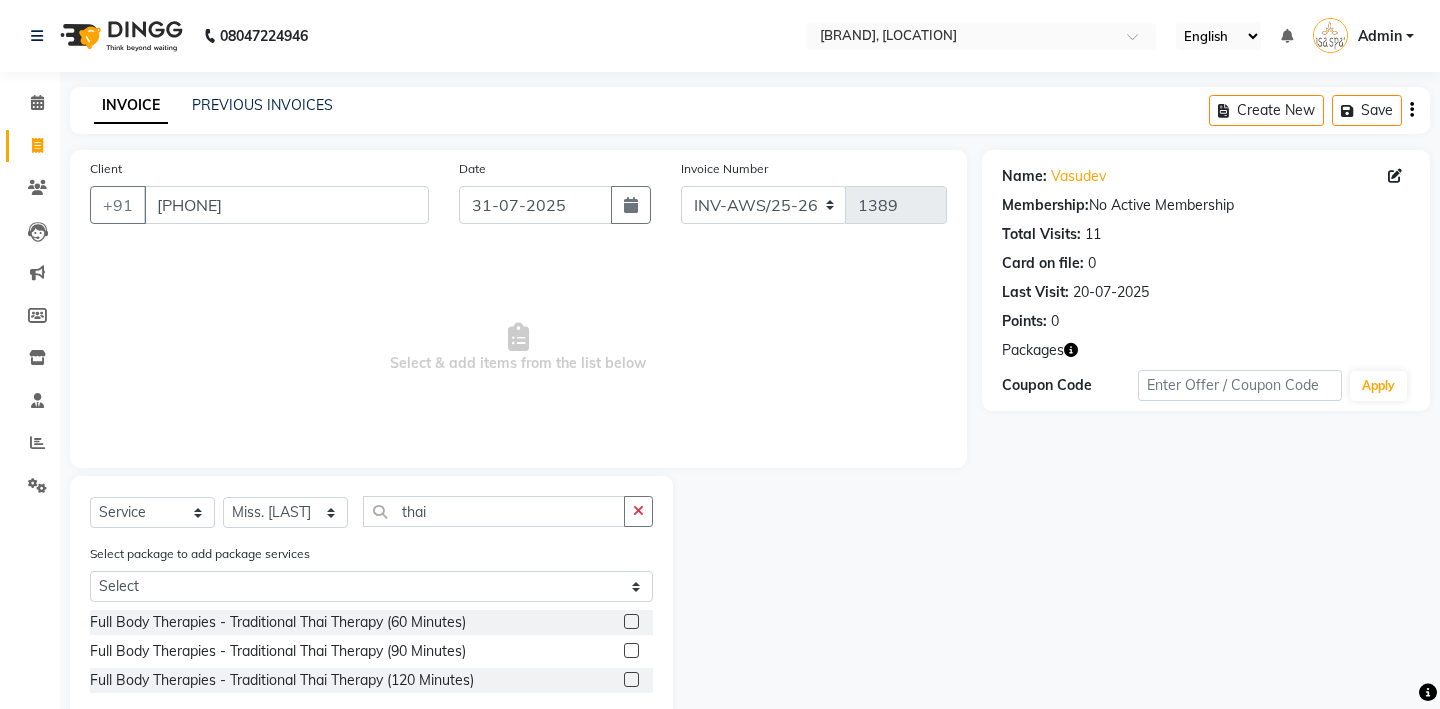 click 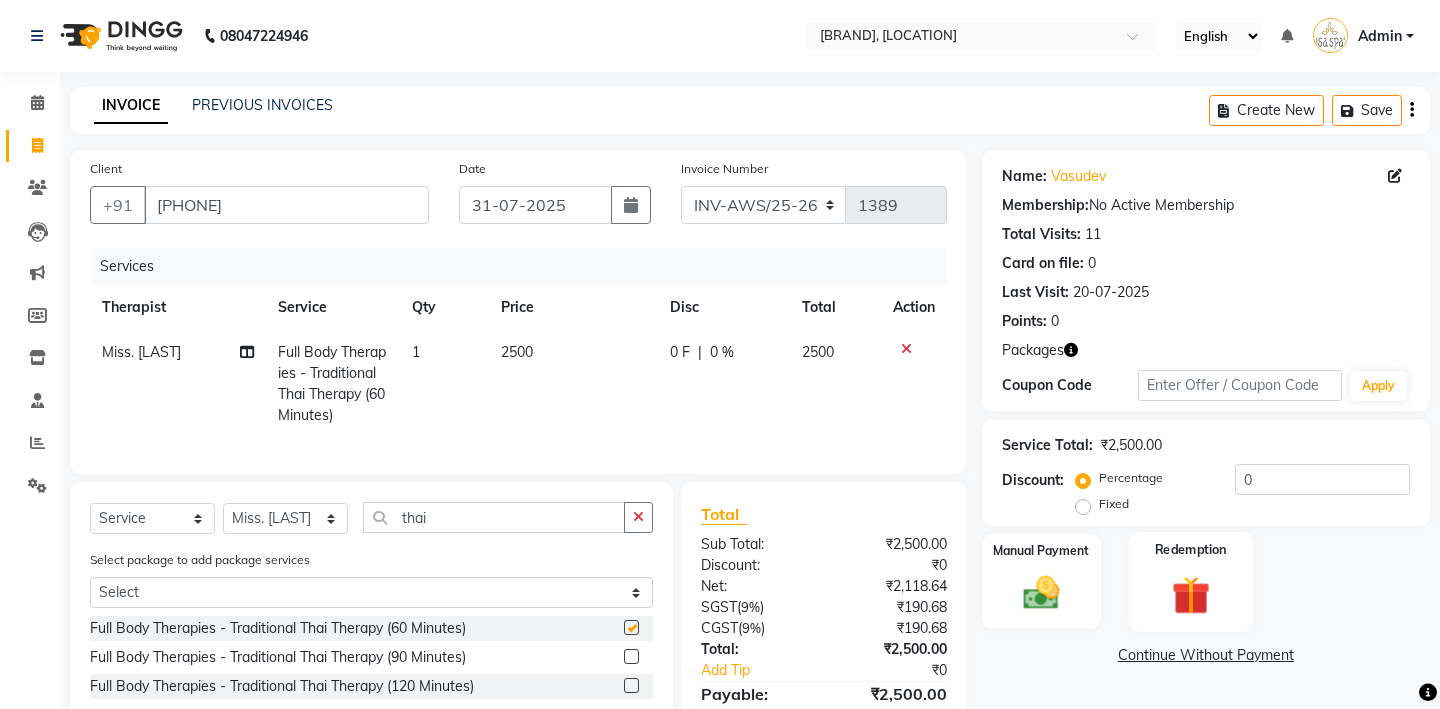 checkbox on "false" 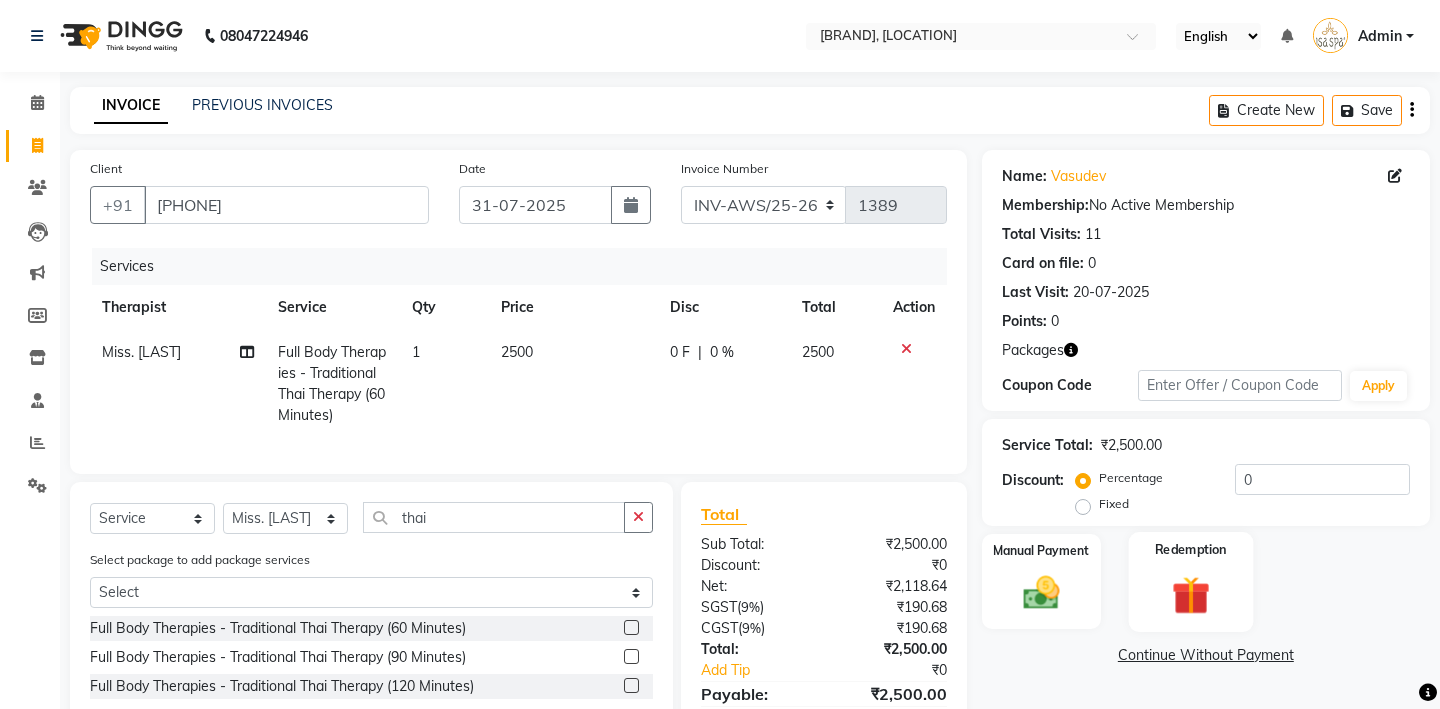click 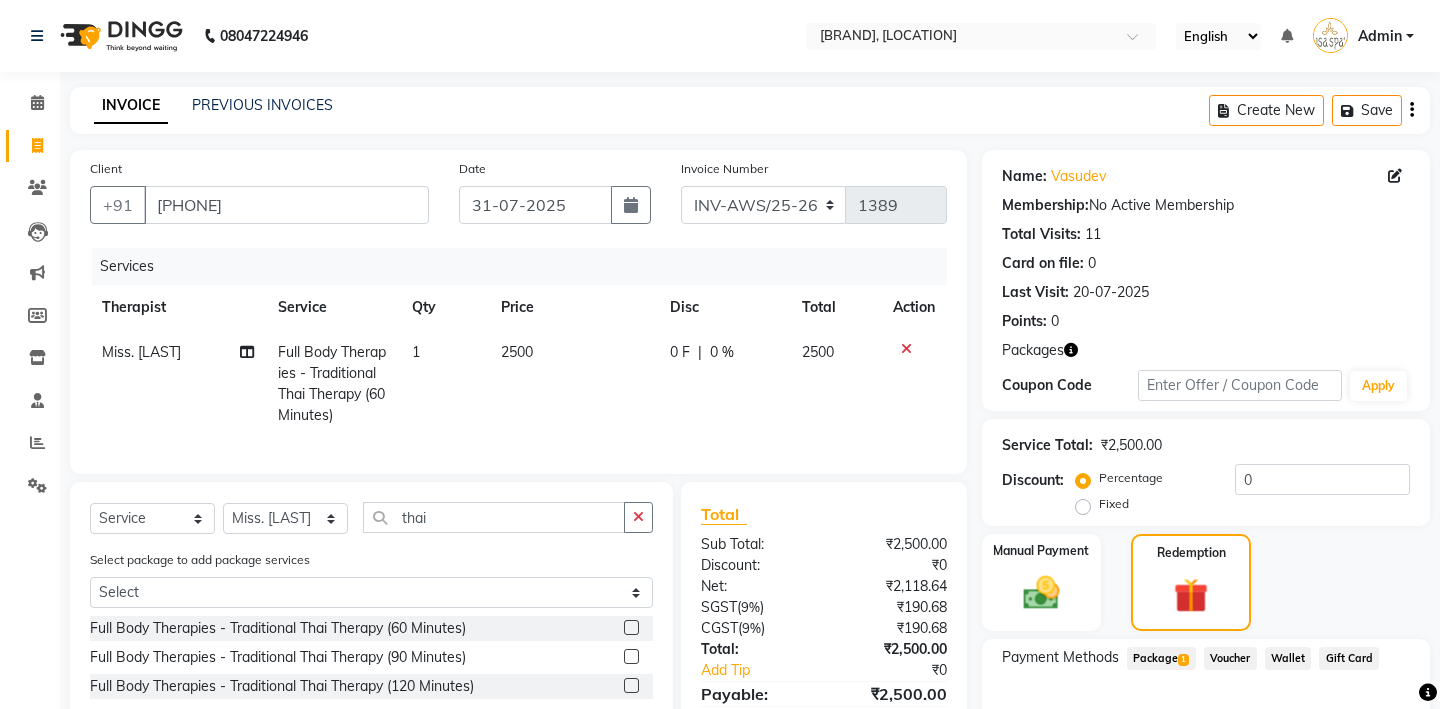 click on "Package  1" 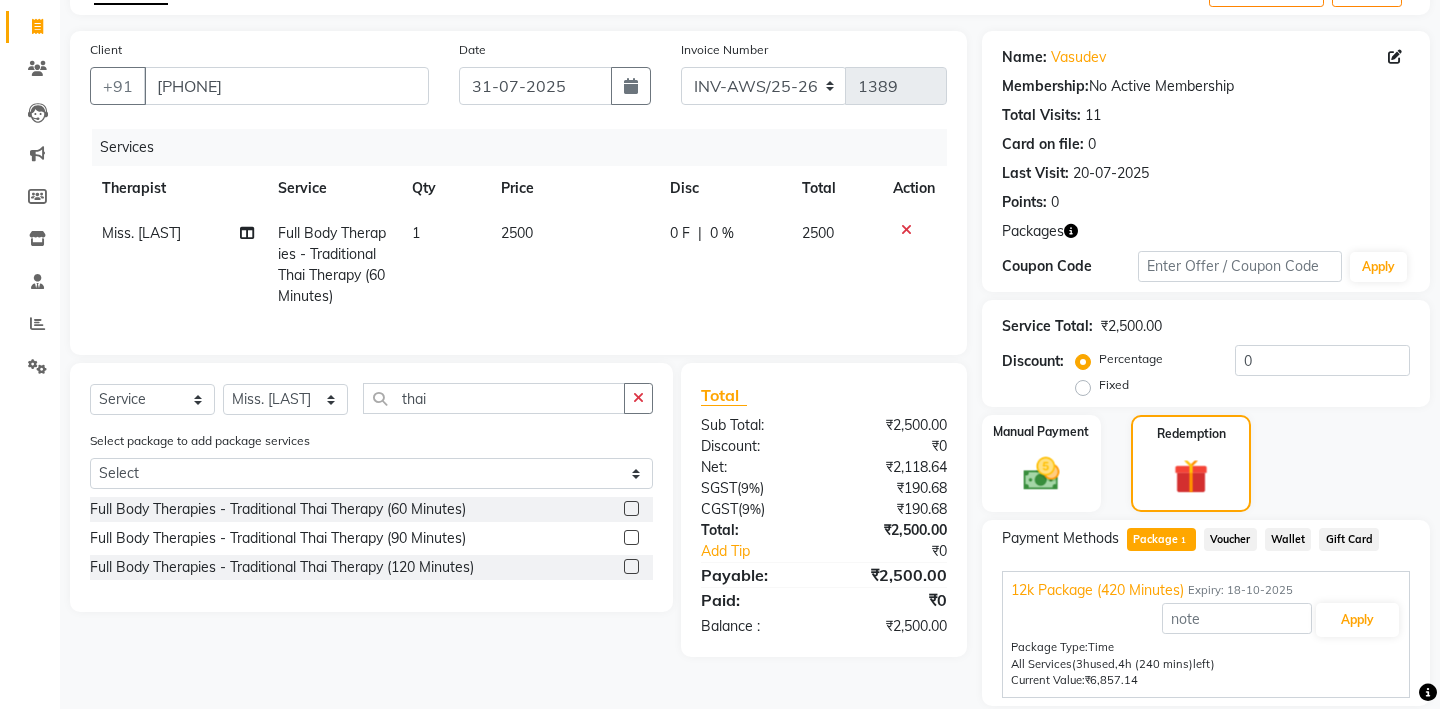 scroll, scrollTop: 165, scrollLeft: 0, axis: vertical 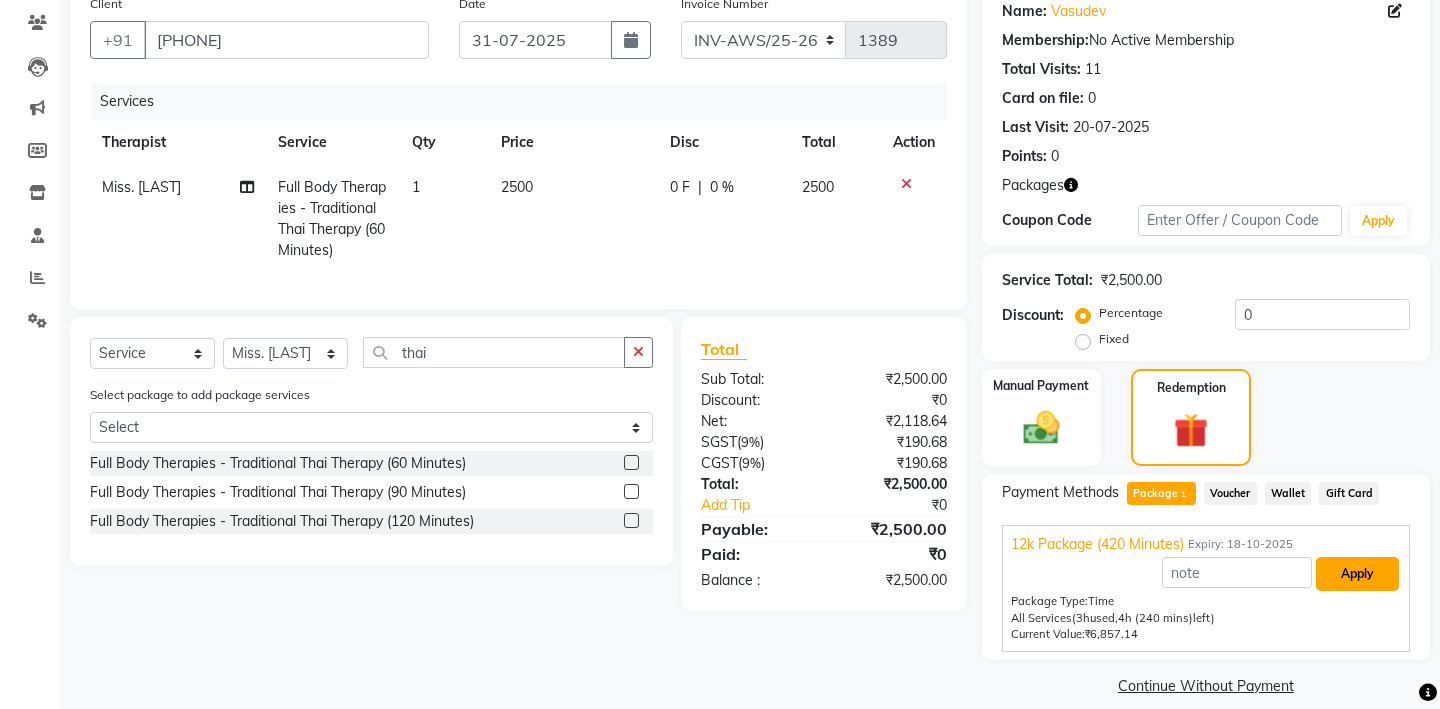 click on "Apply" at bounding box center [1357, 574] 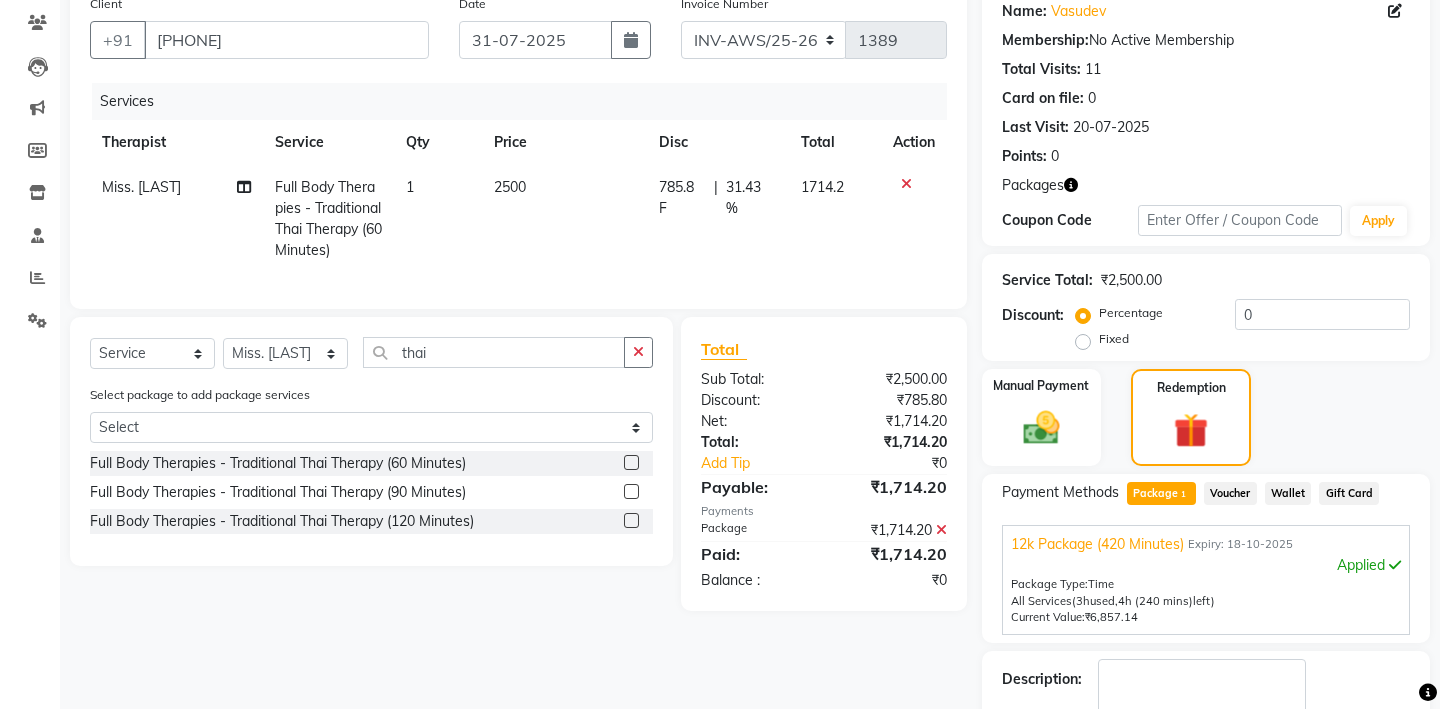 scroll, scrollTop: 232, scrollLeft: 0, axis: vertical 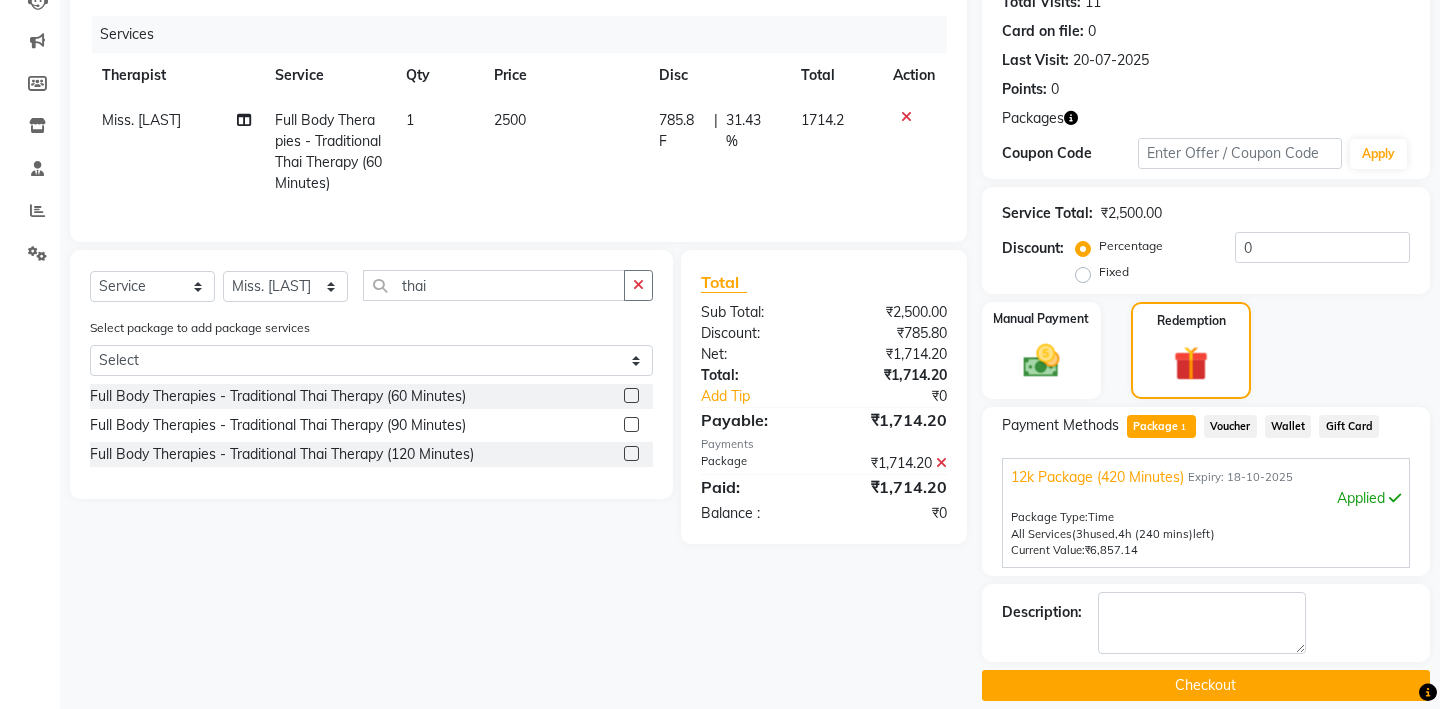 click on "Checkout" 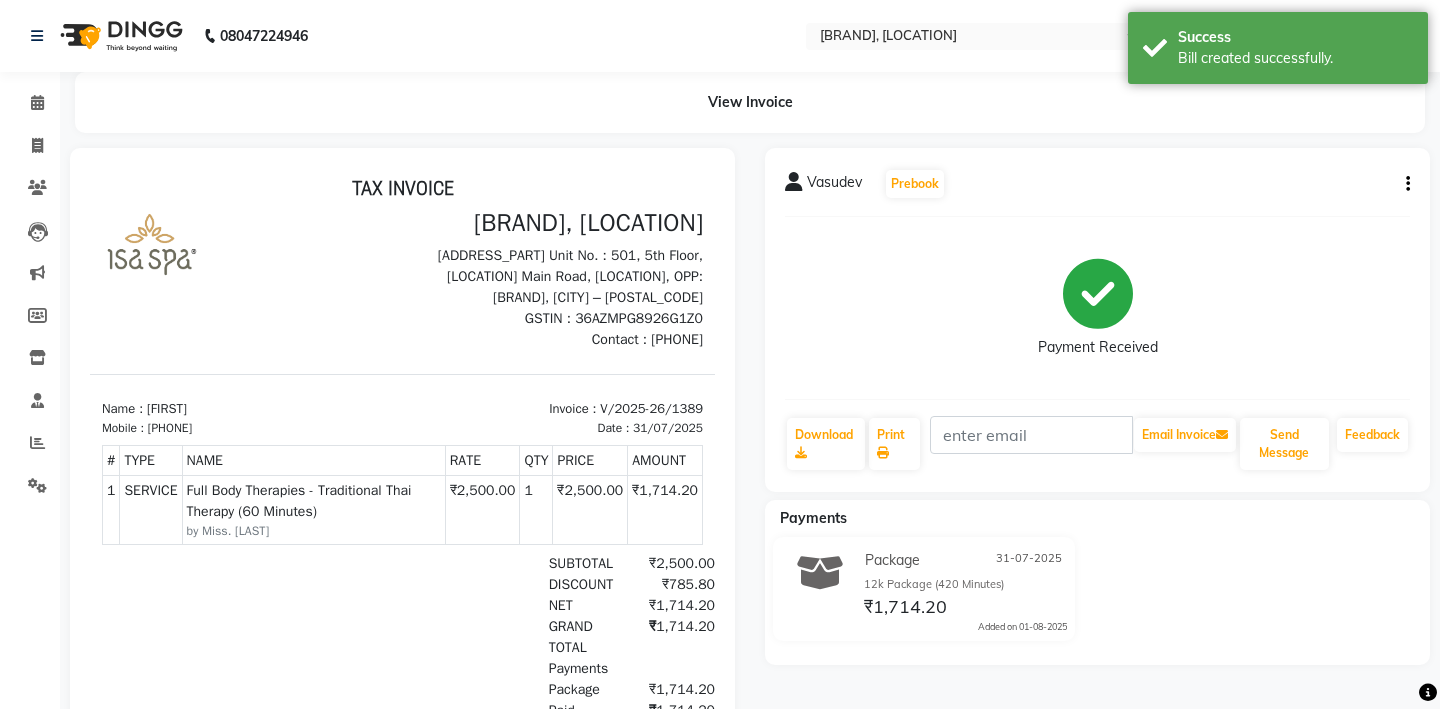 scroll, scrollTop: 0, scrollLeft: 0, axis: both 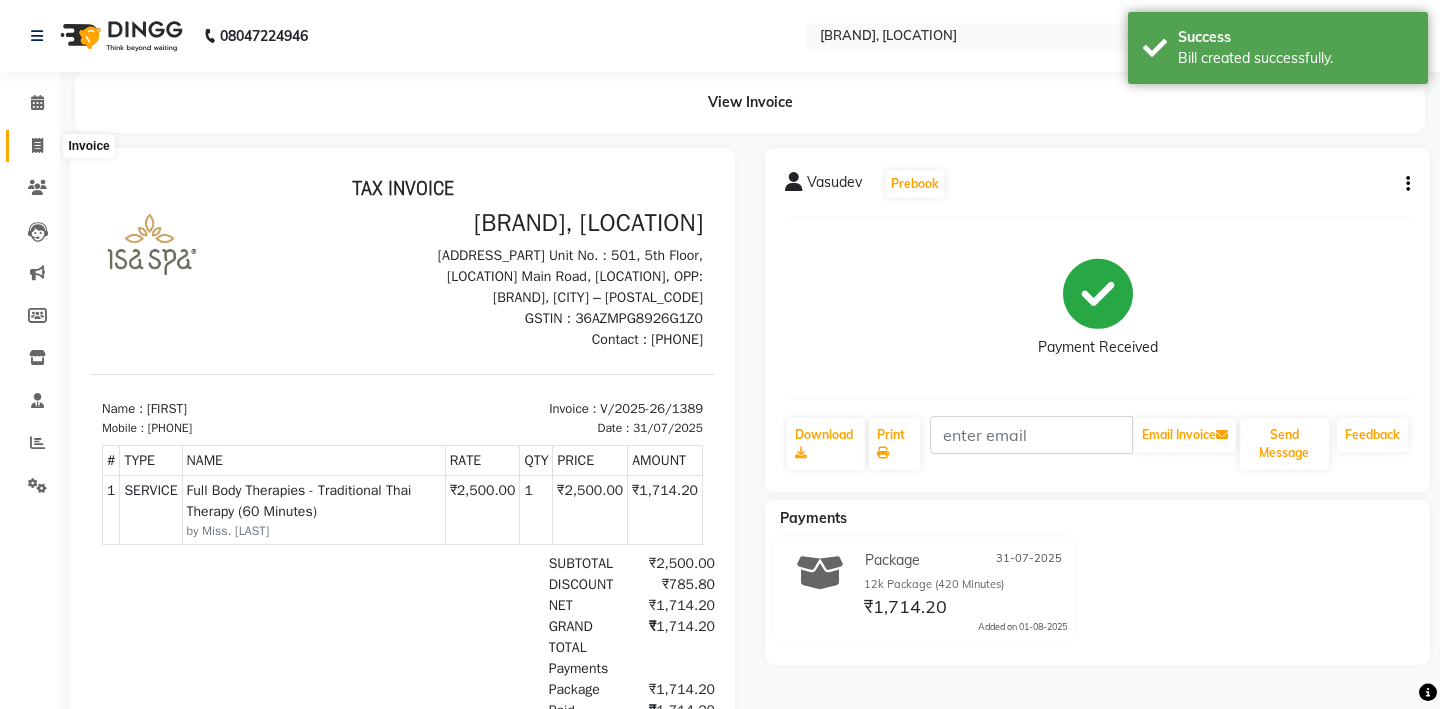 click 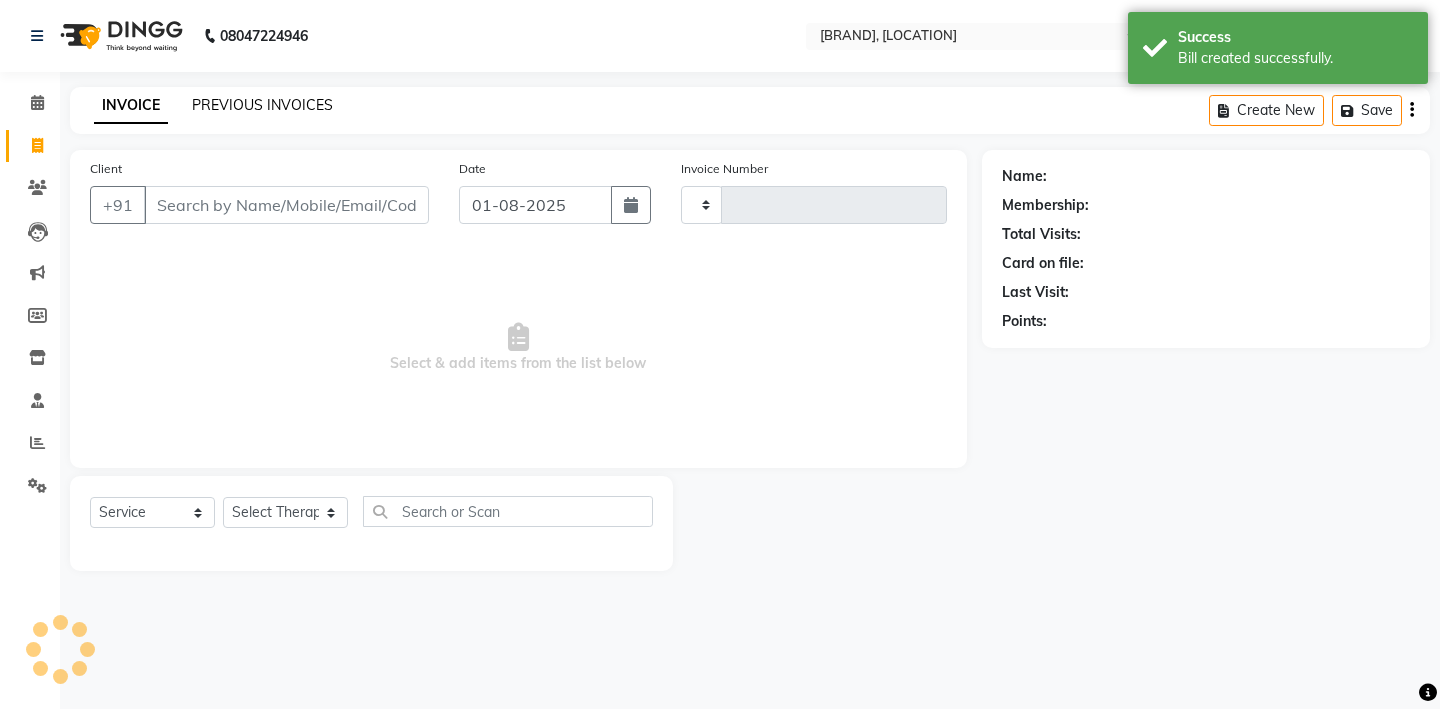 click on "PREVIOUS INVOICES" 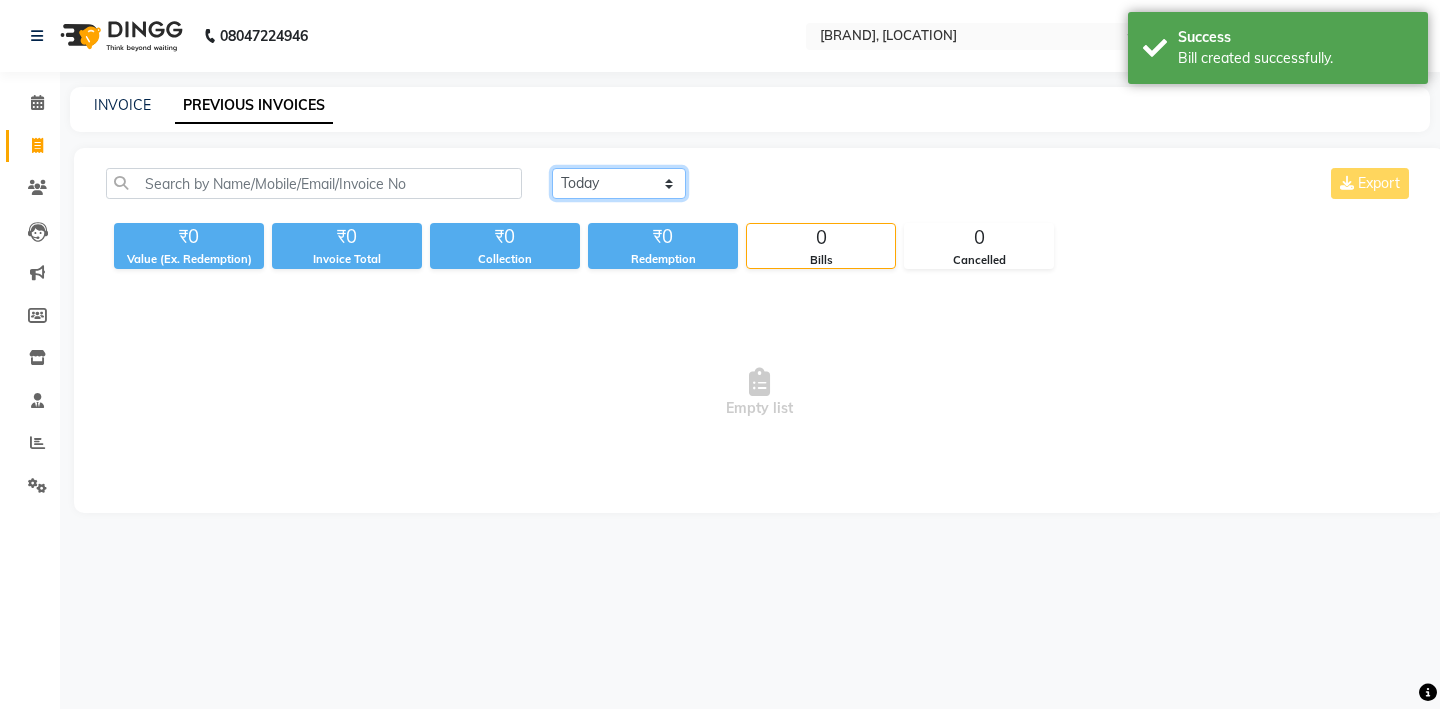 click on "Today Yesterday Custom Range" 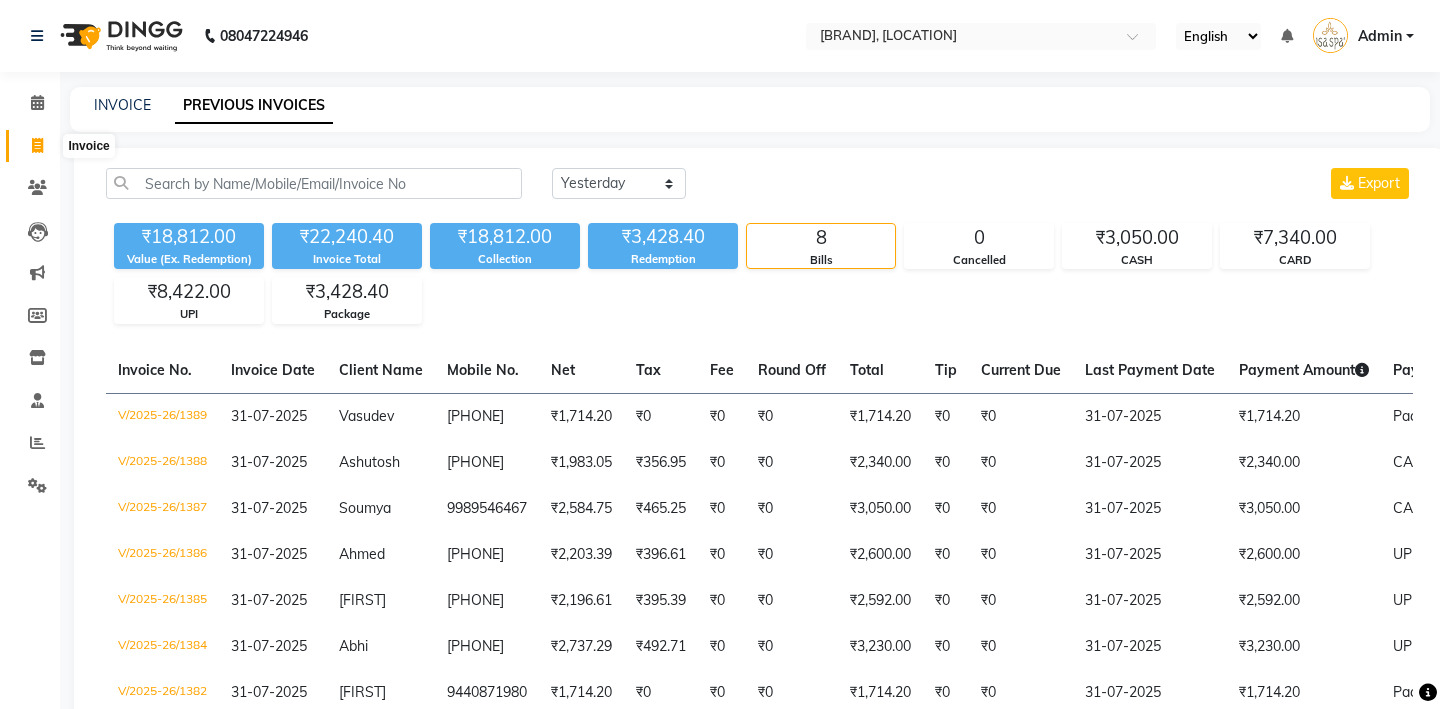 click 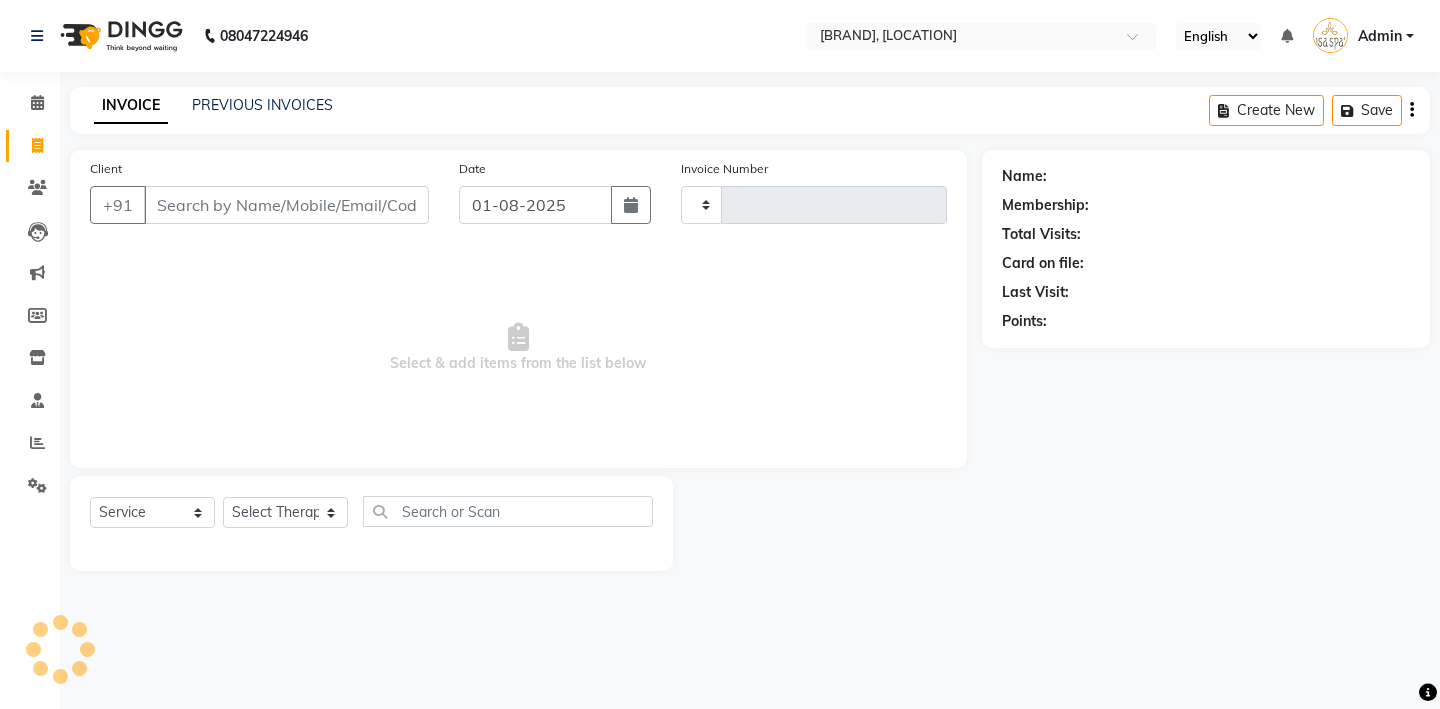 type on "1390" 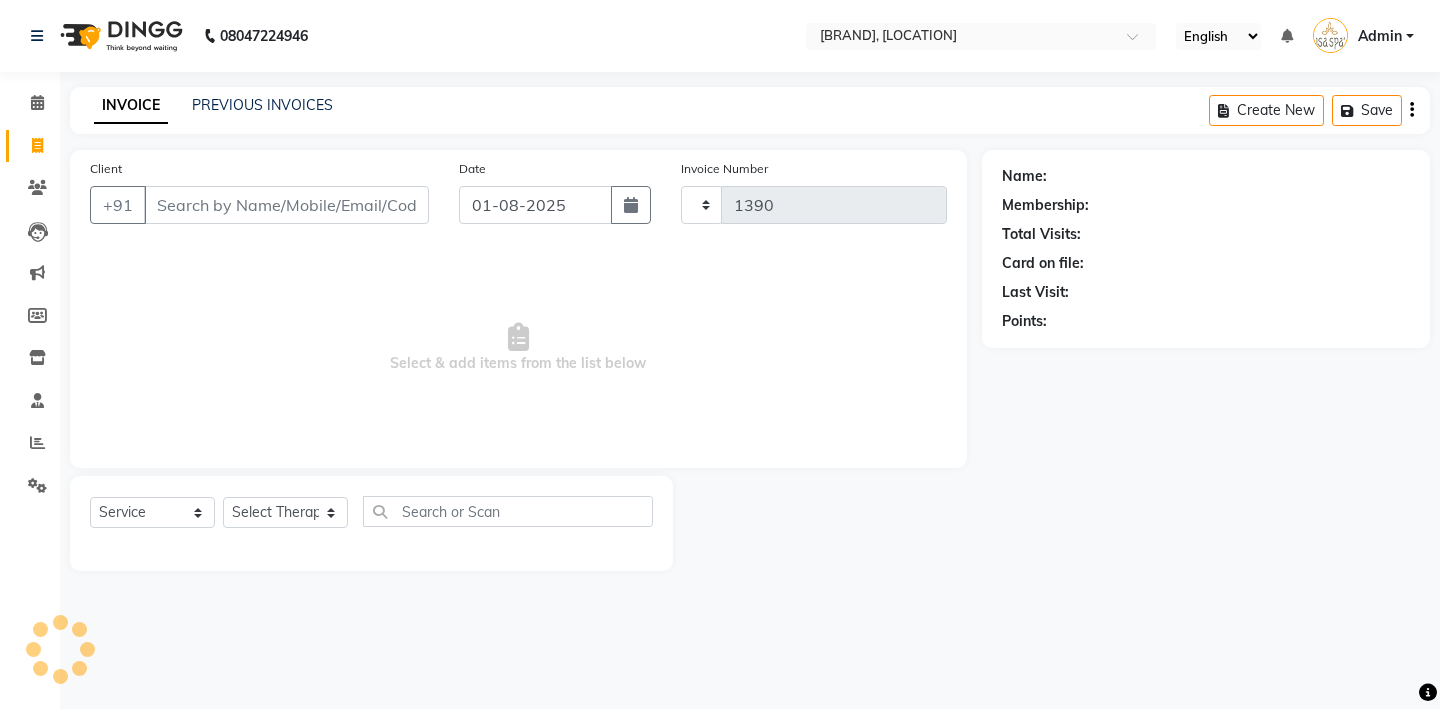select on "6573" 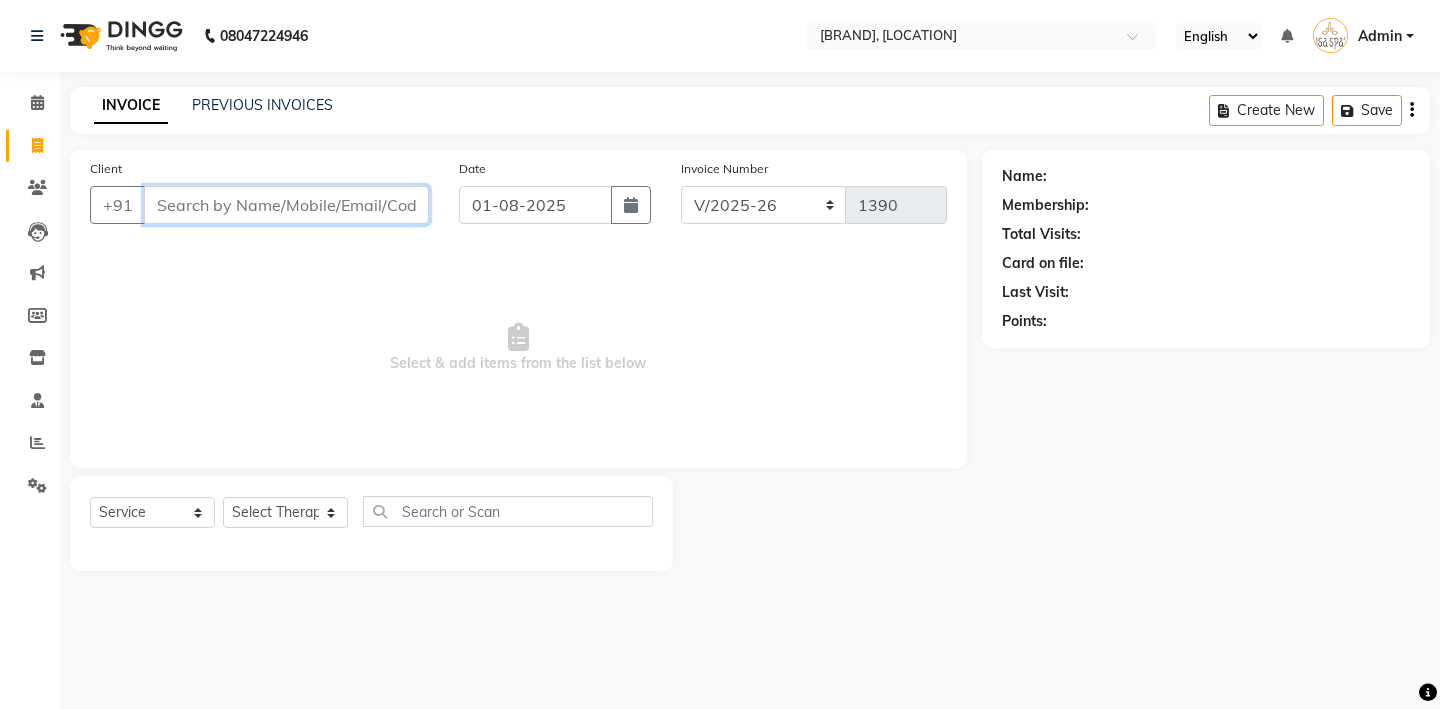 paste on "9704440515" 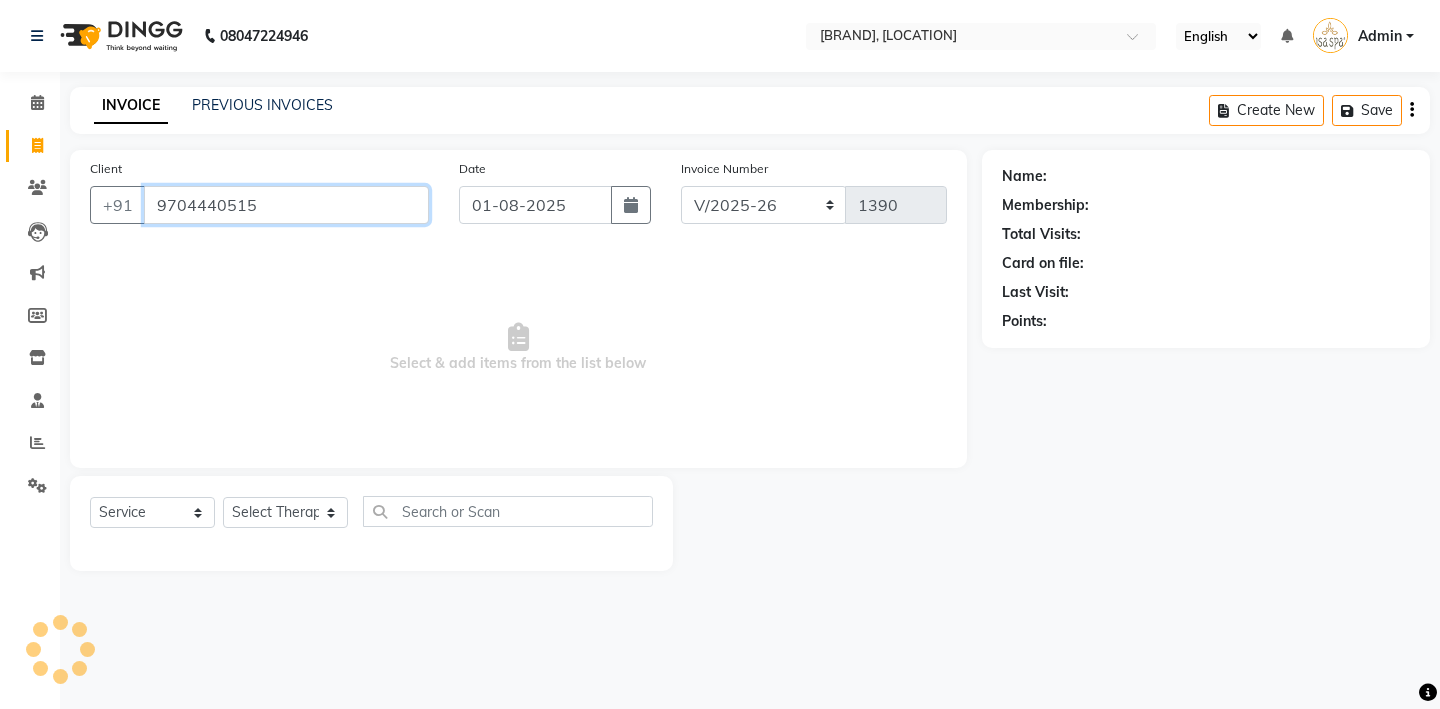 type on "9704440515" 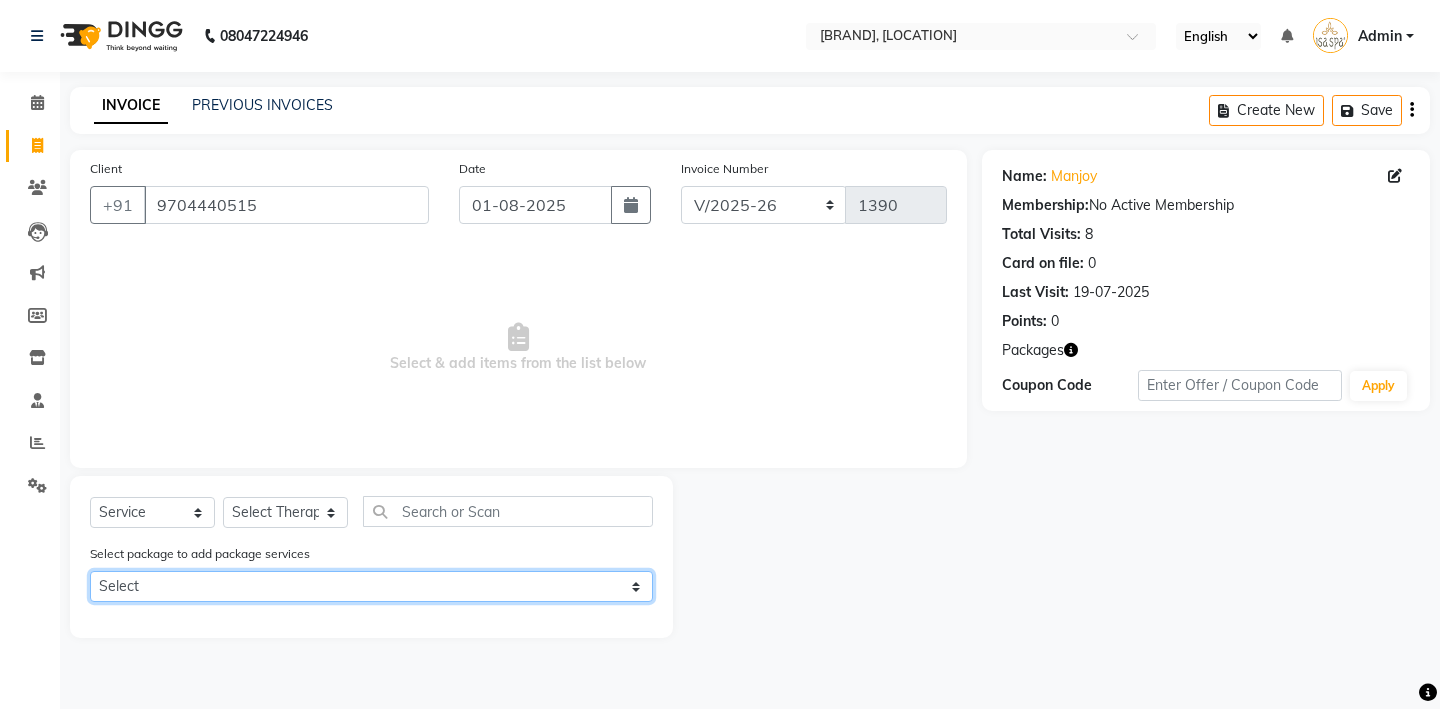 click on "Select 18k Package (660 Minutes)" 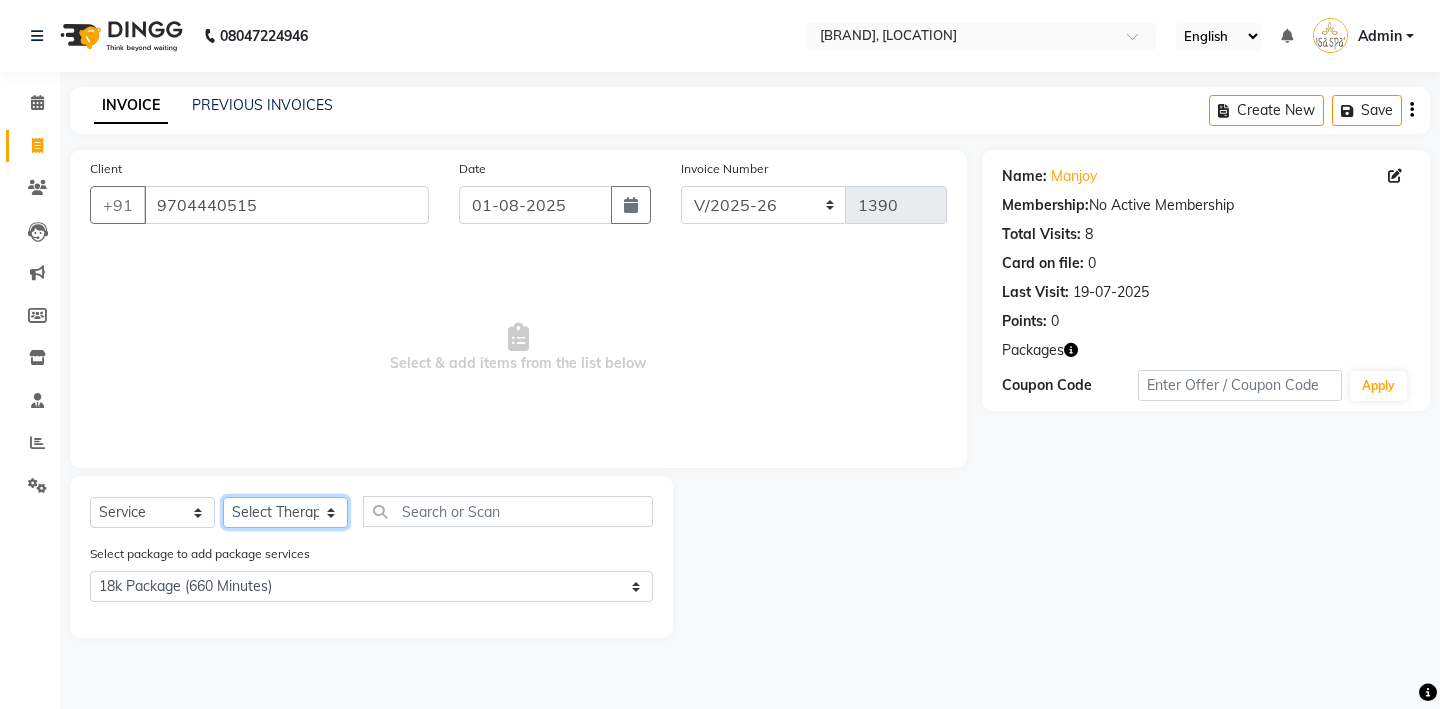 click on "Select Therapist Miss. Chong Miss. Duhpuii Miss. Gladys Miss. Julee Miss. Rini Mr. Lelen" 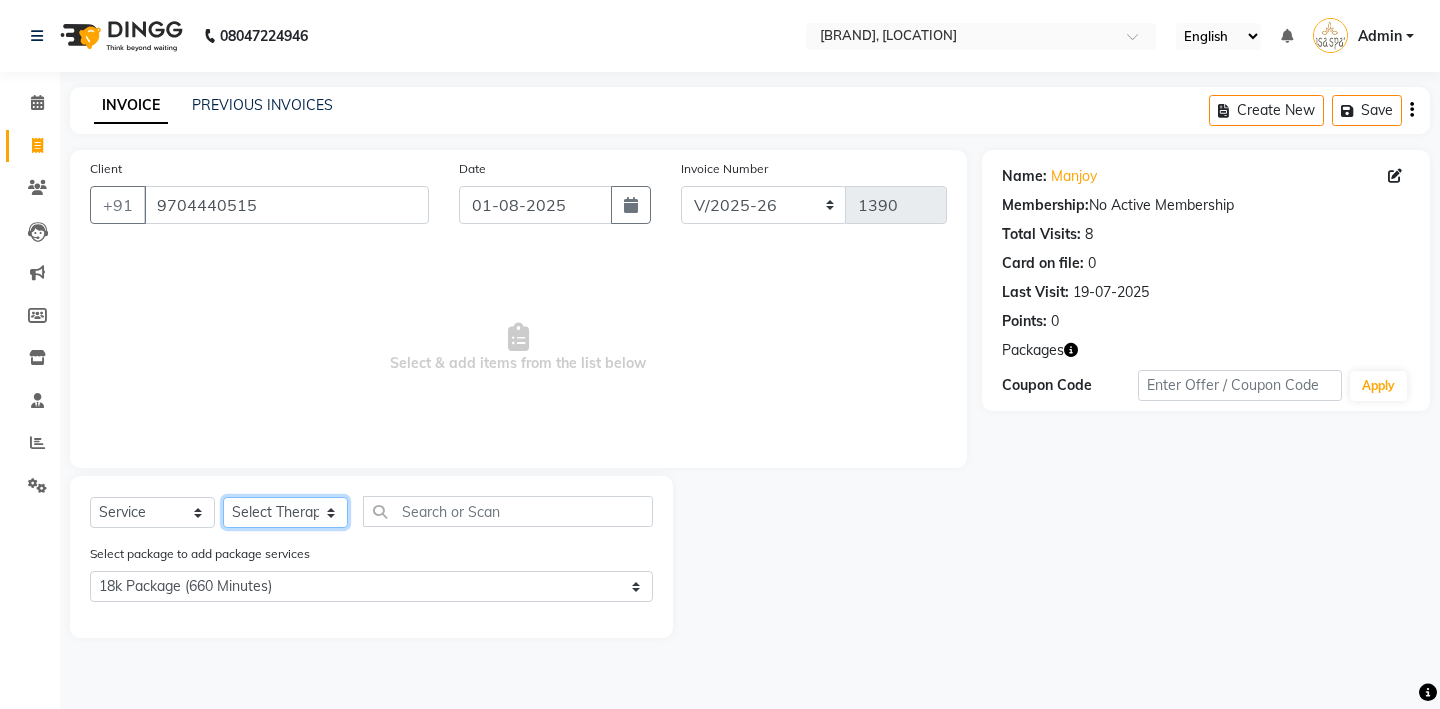 select on "50770" 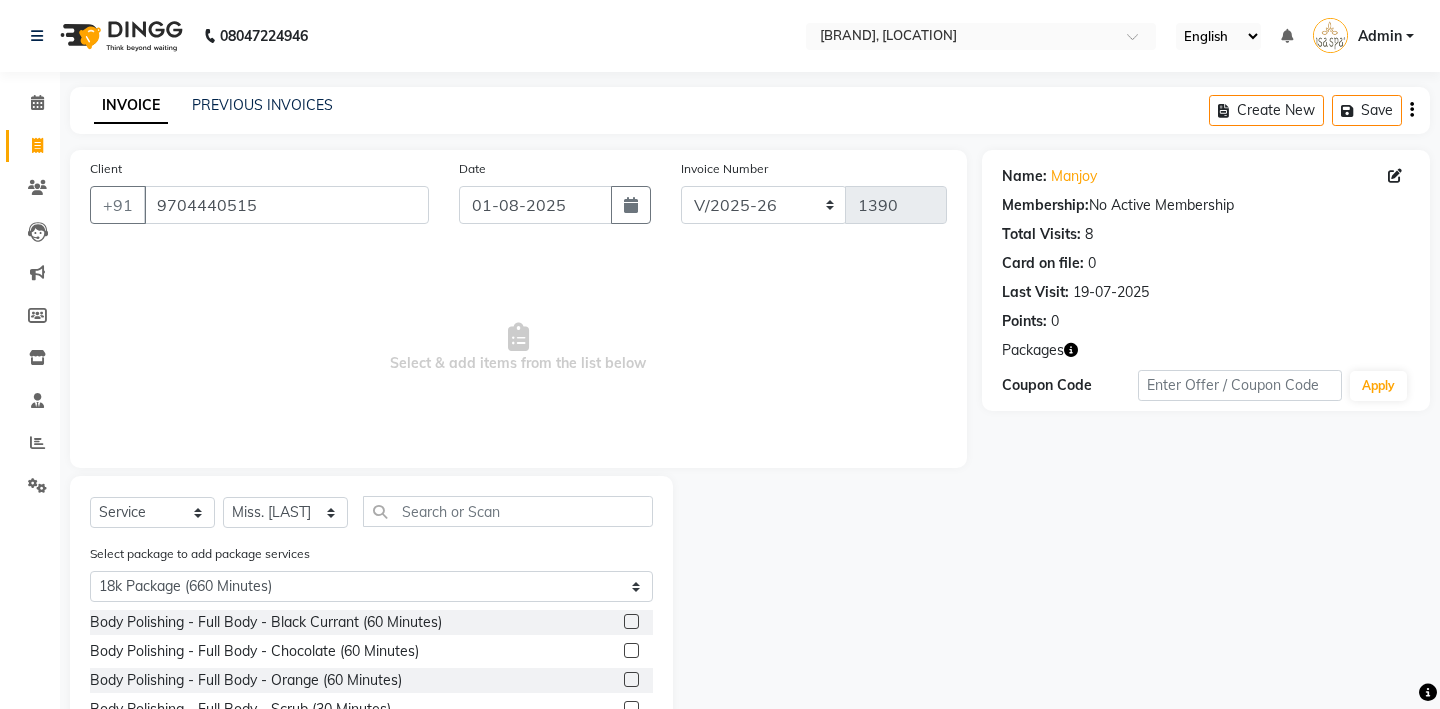 click 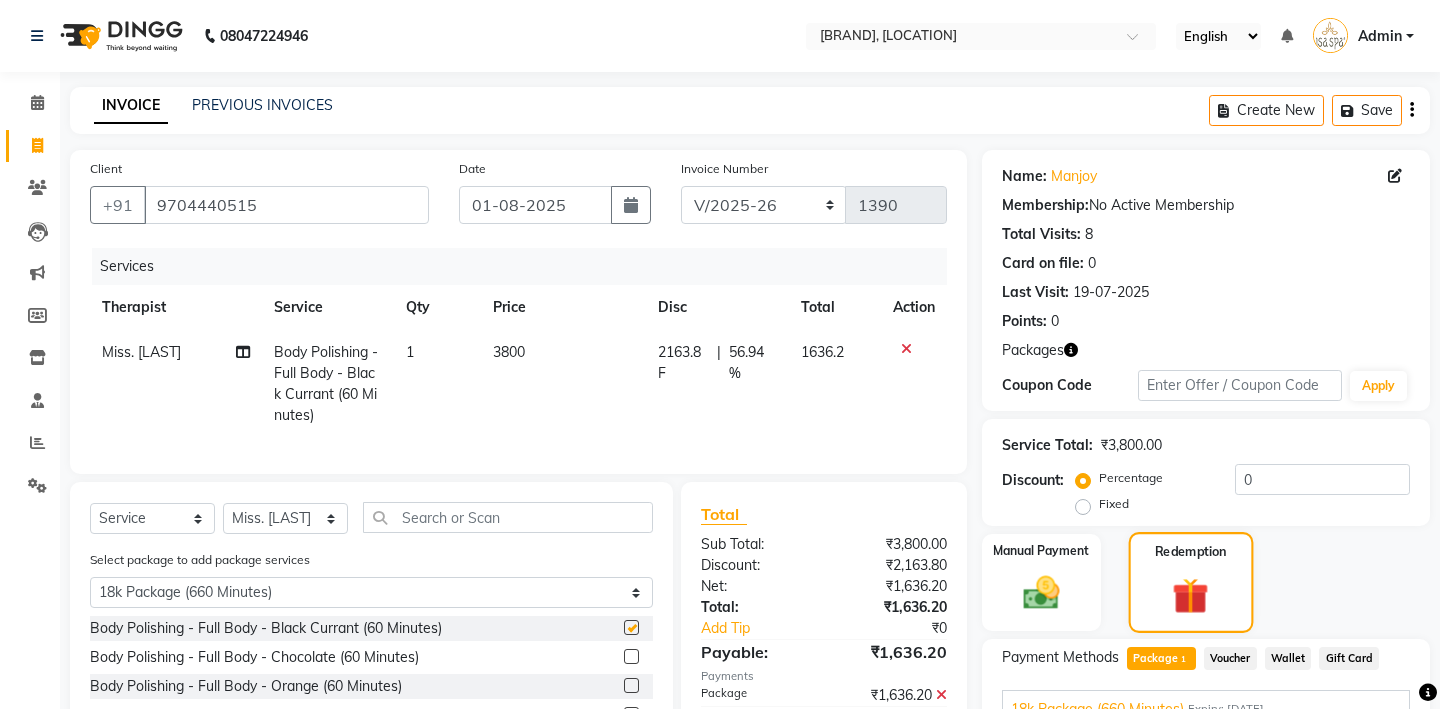 checkbox on "false" 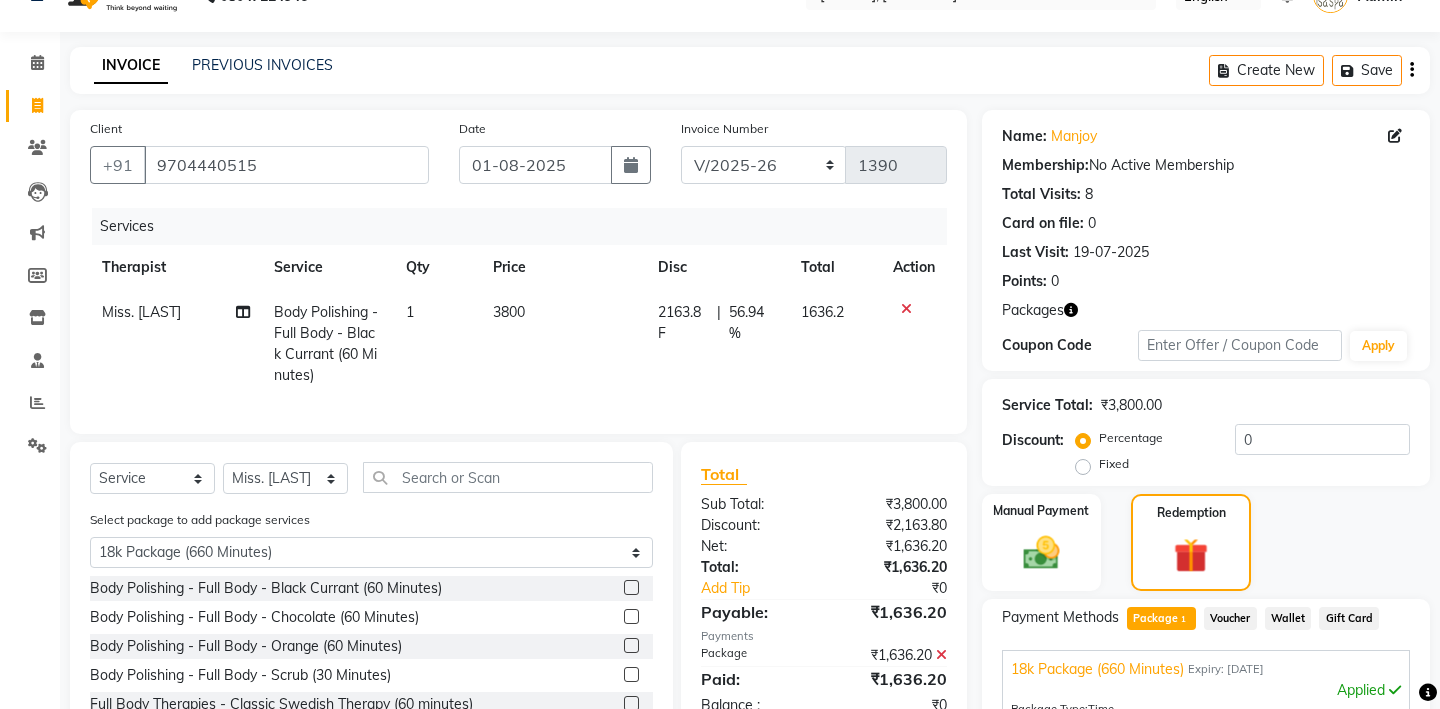 scroll, scrollTop: 0, scrollLeft: 0, axis: both 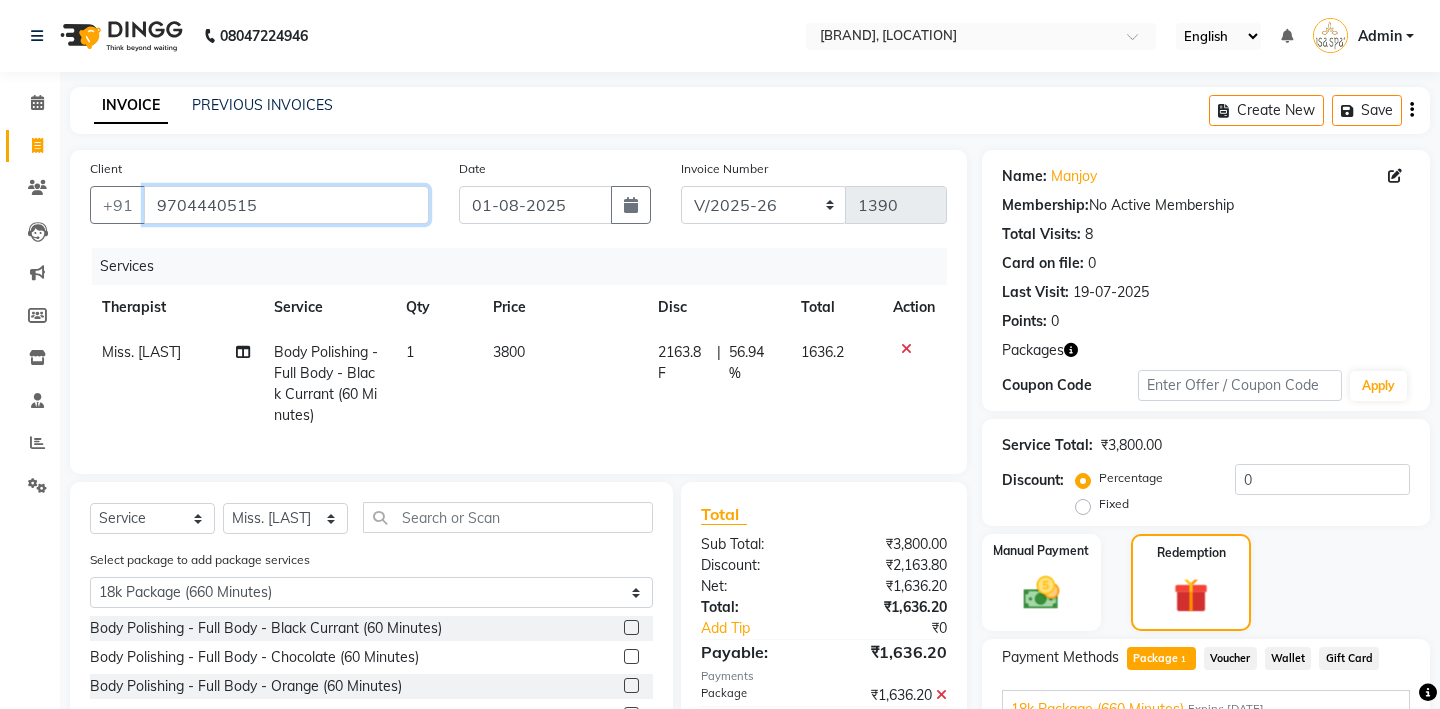 click on "9704440515" at bounding box center [286, 205] 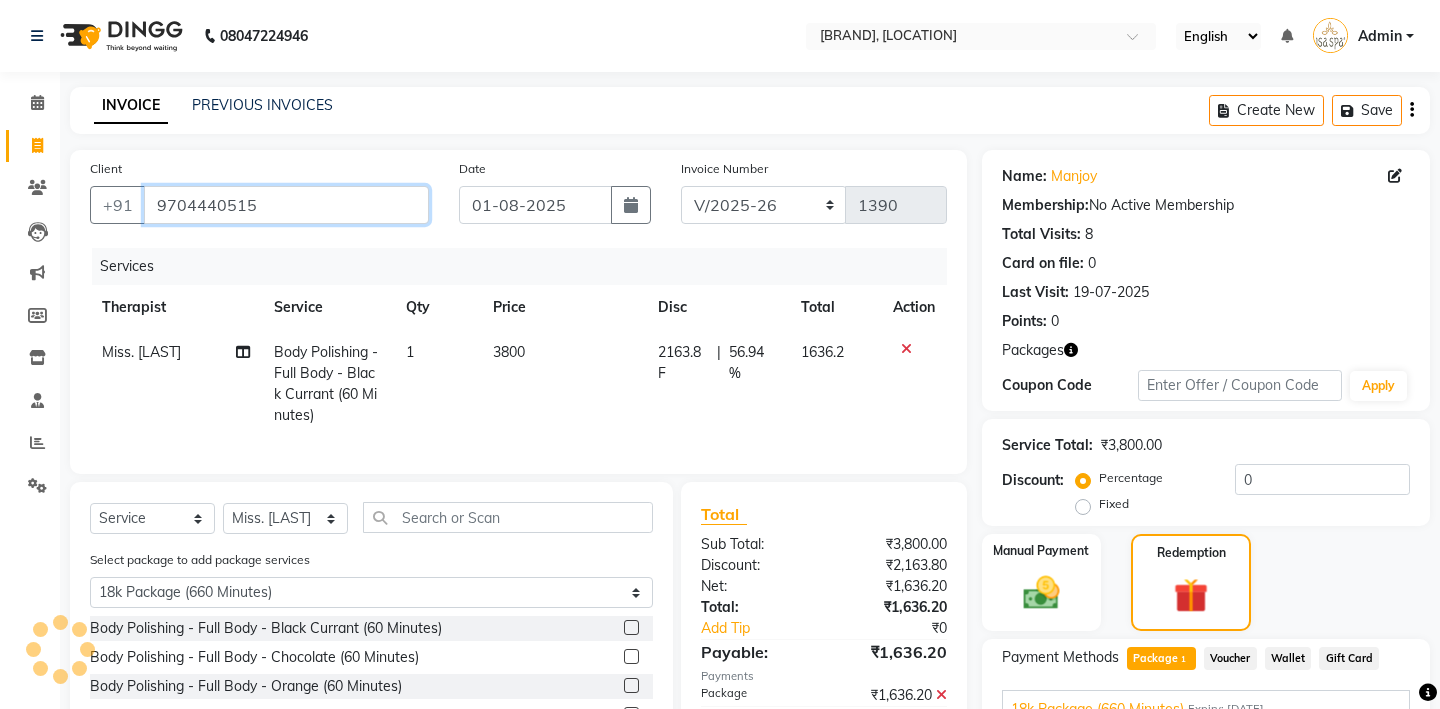 paste on "160664241" 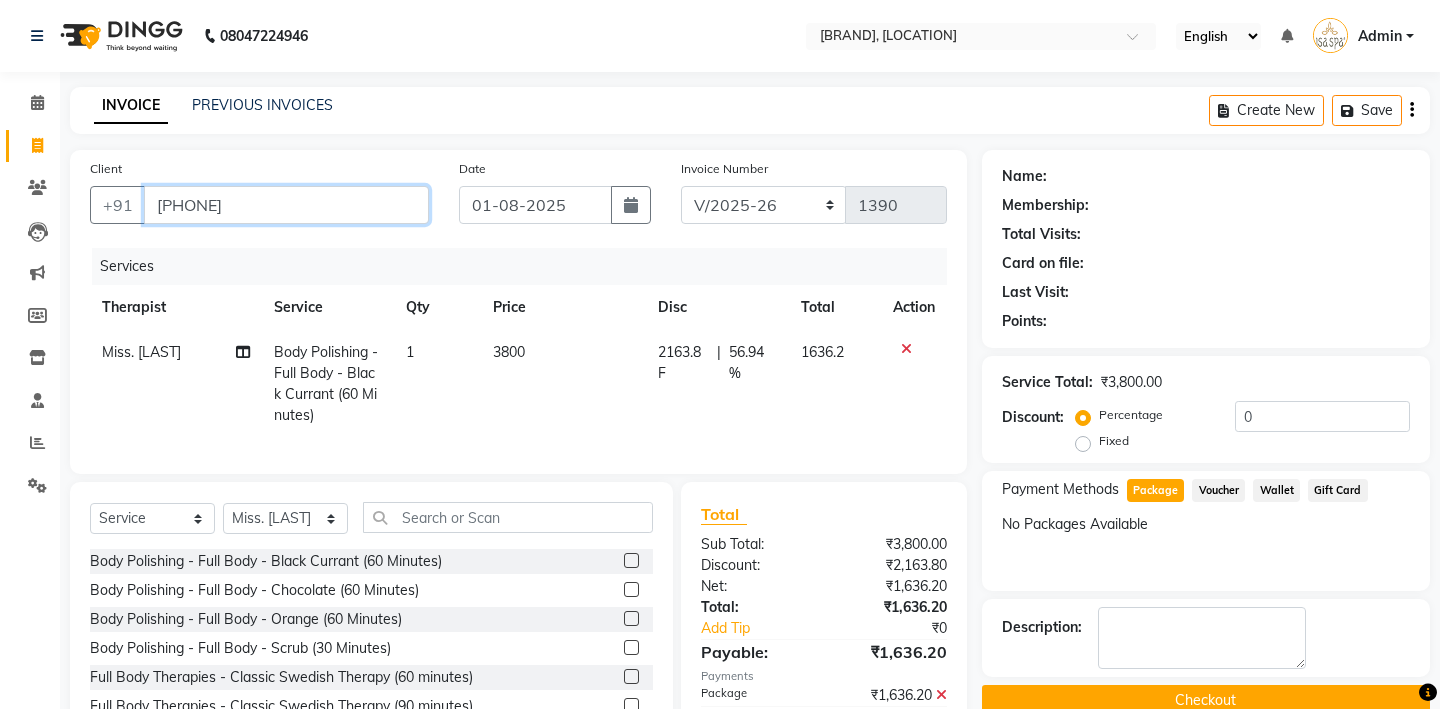 type on "9160664241" 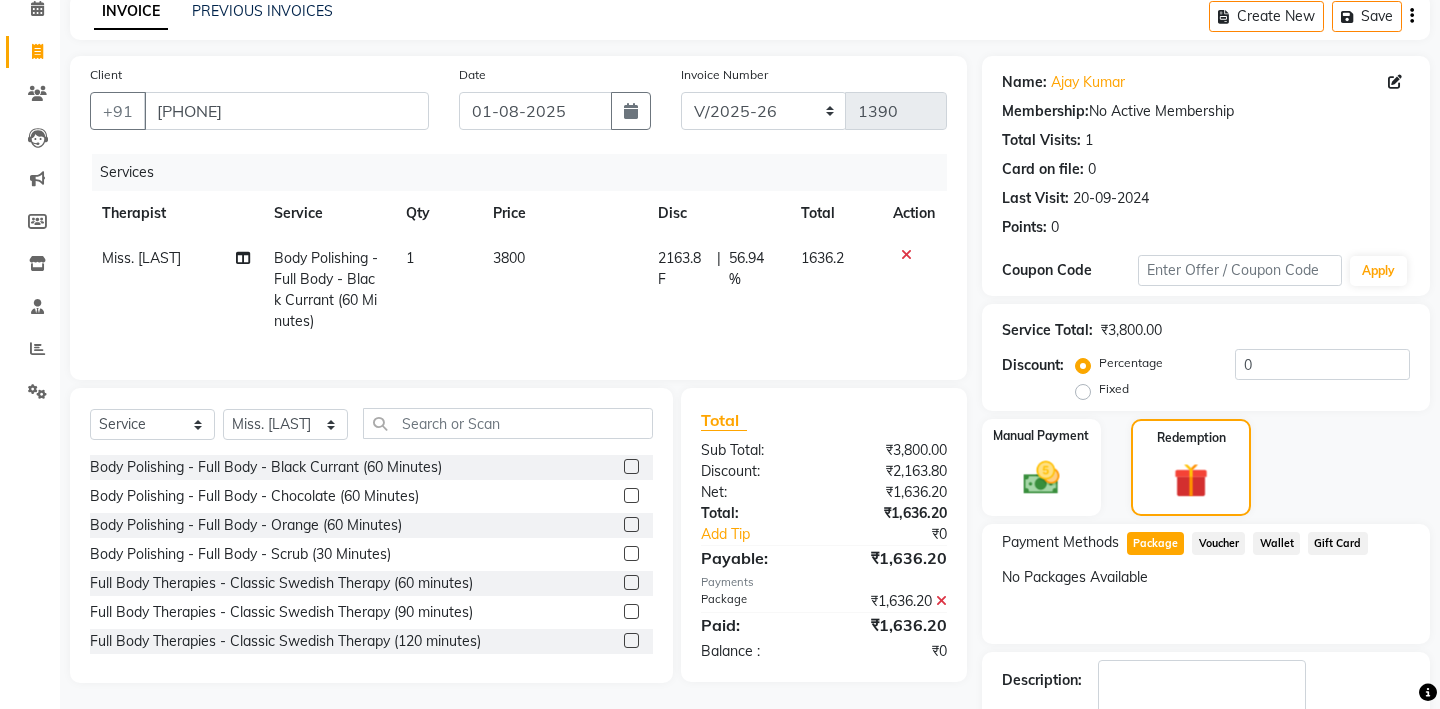 scroll, scrollTop: 161, scrollLeft: 0, axis: vertical 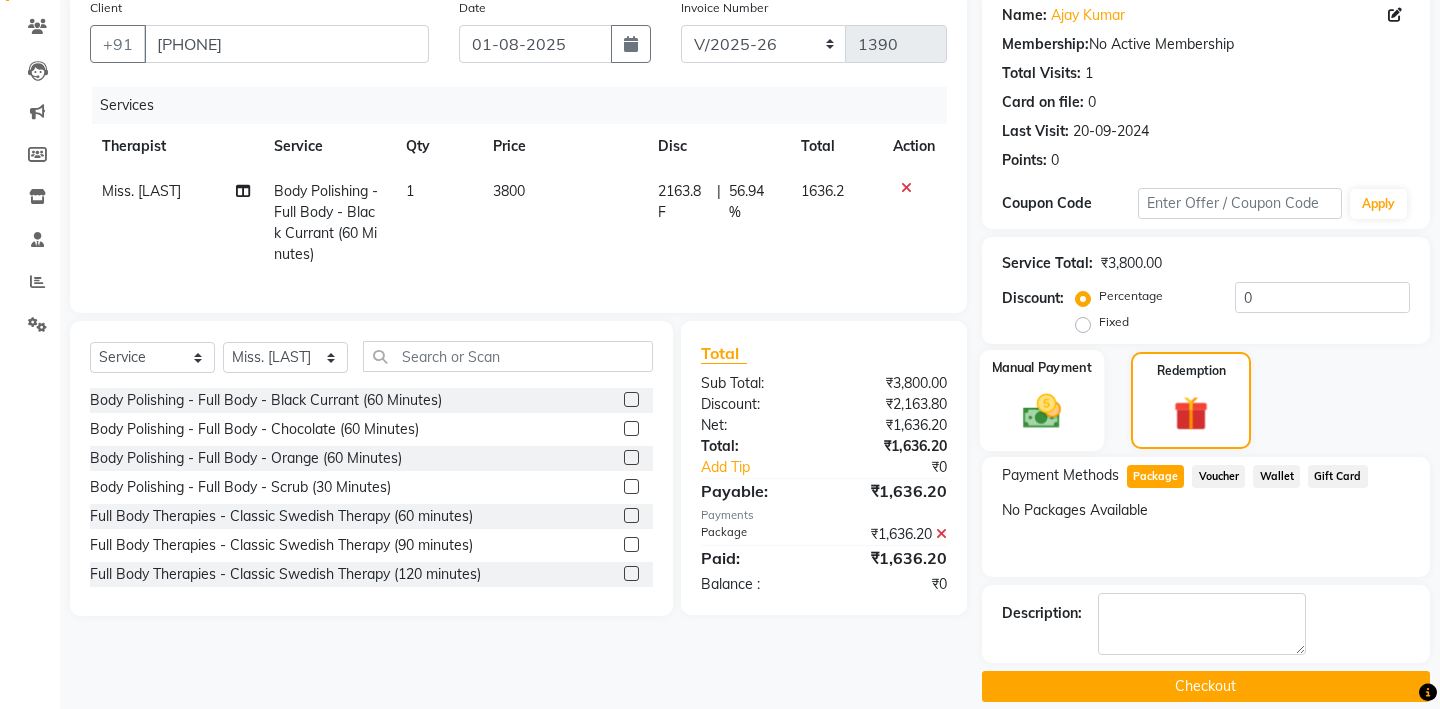 click 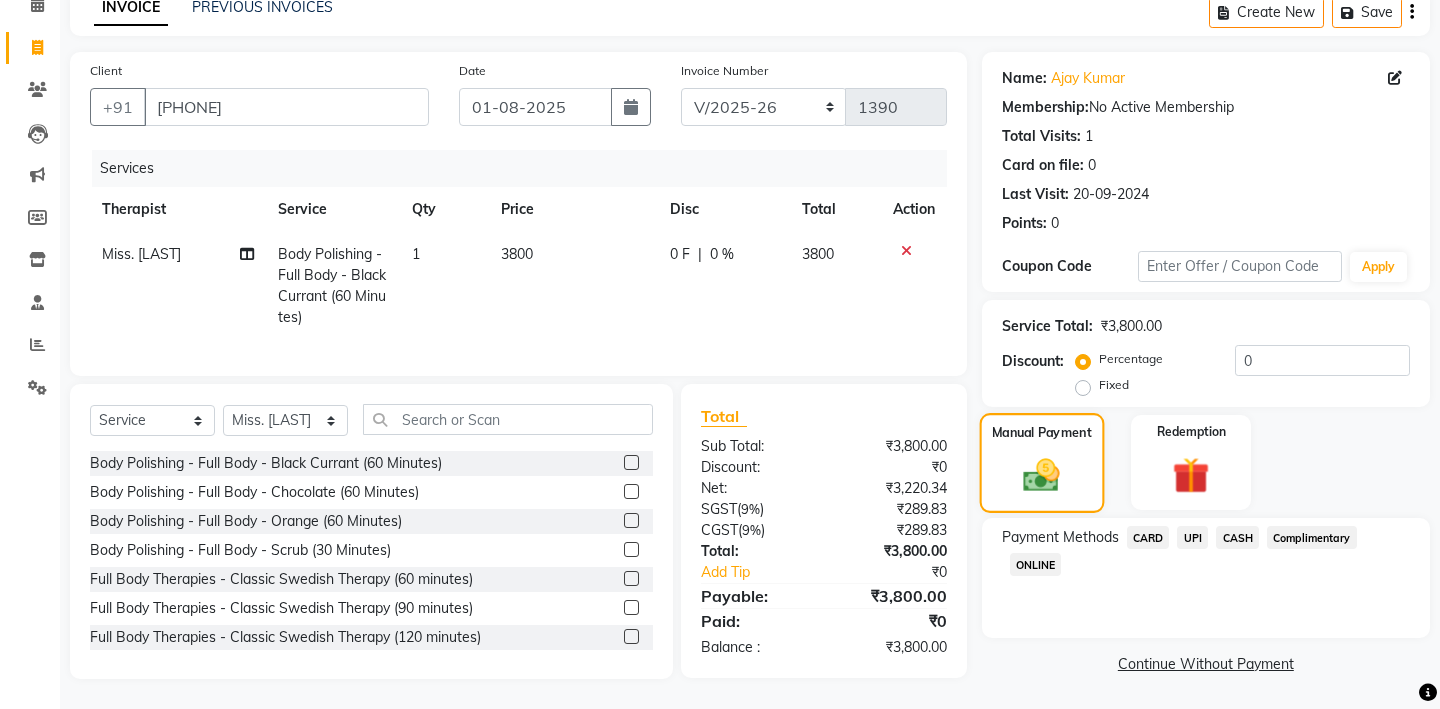 scroll, scrollTop: 98, scrollLeft: 0, axis: vertical 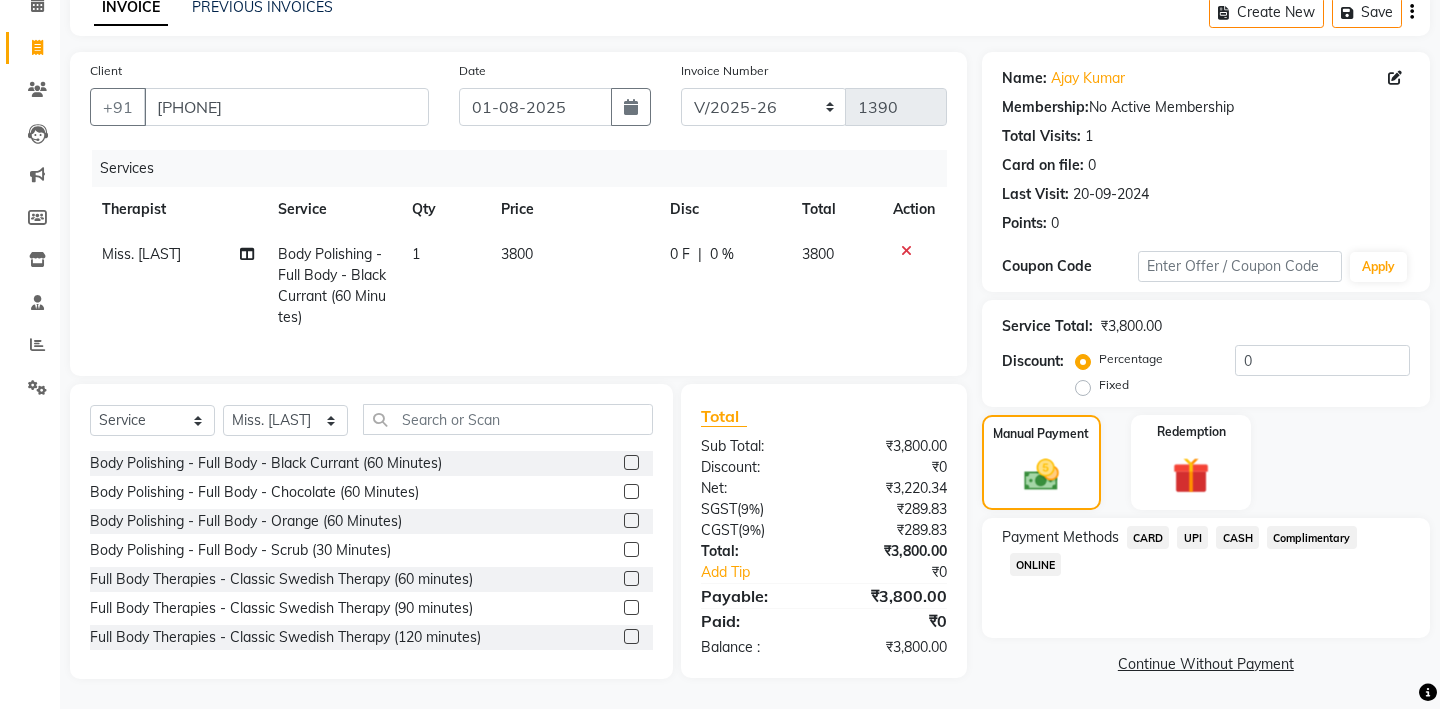 click 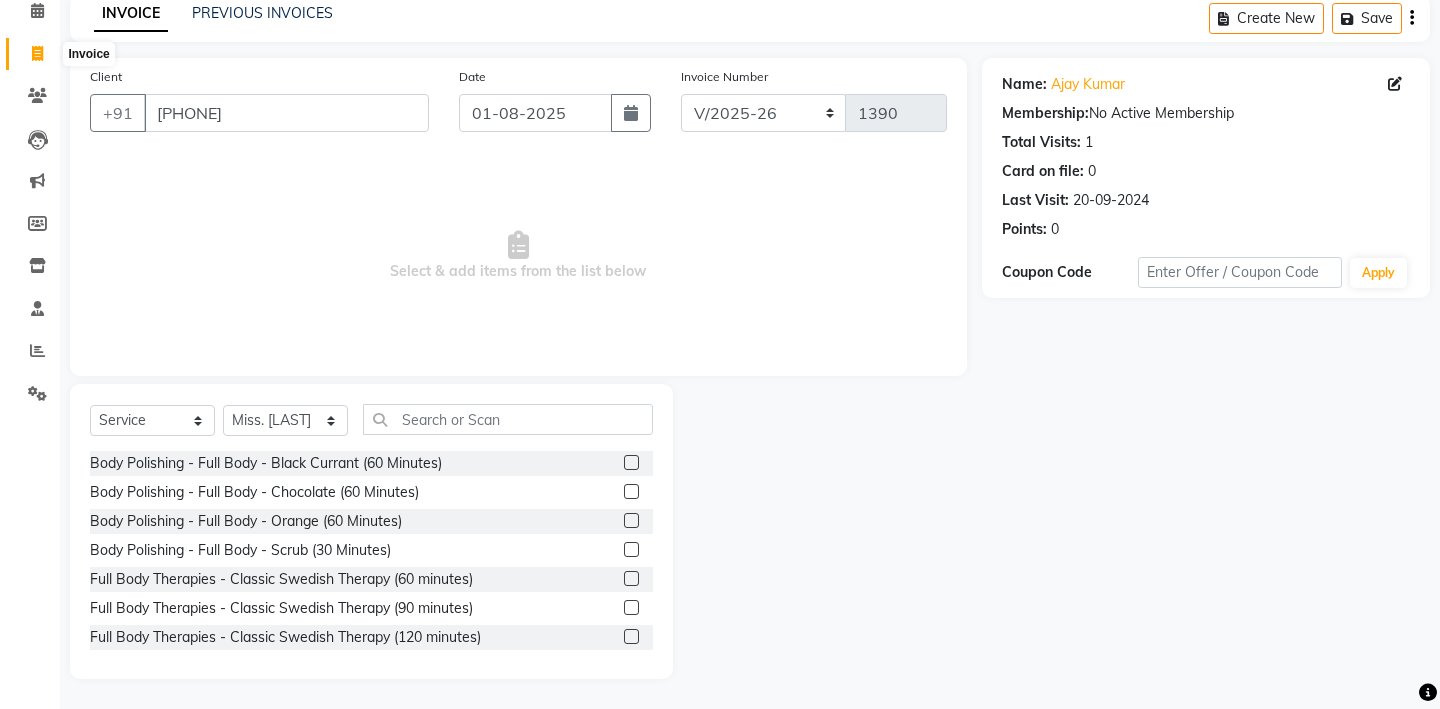 click 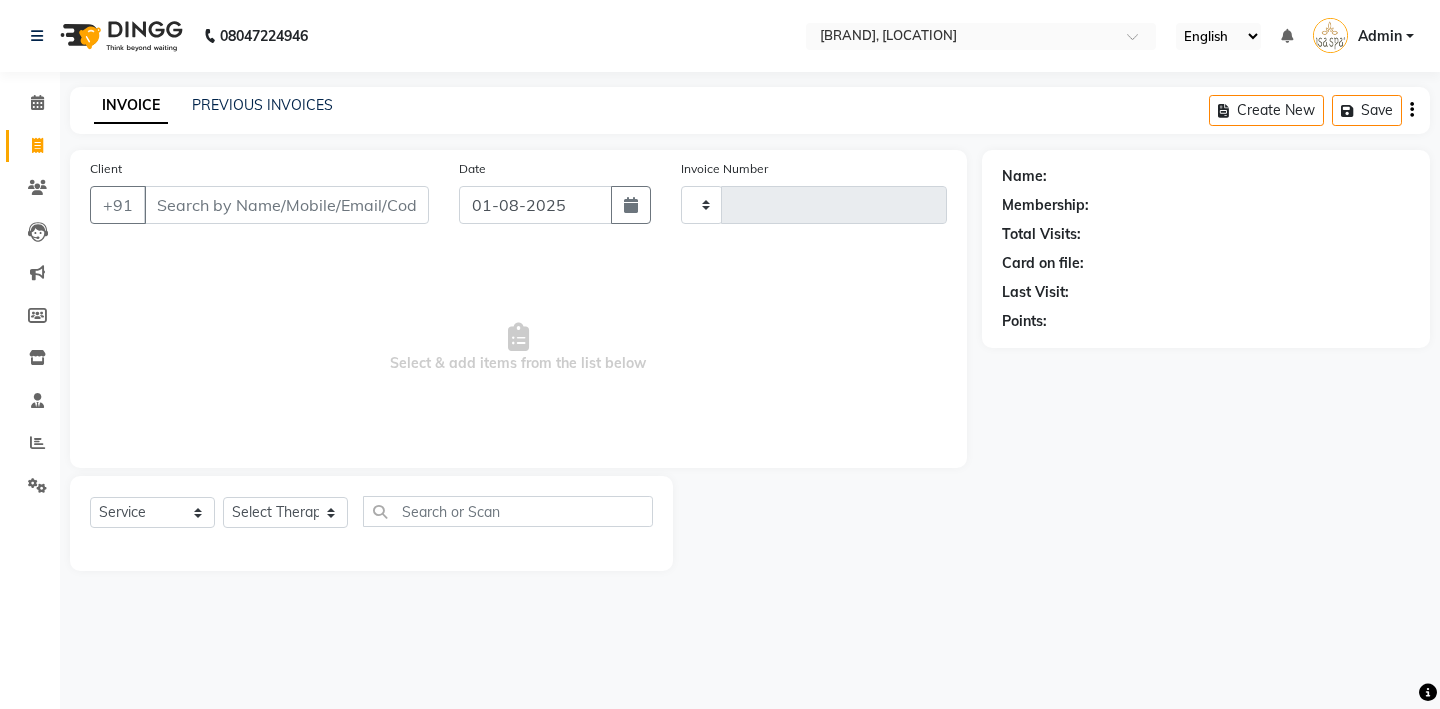 scroll, scrollTop: 0, scrollLeft: 0, axis: both 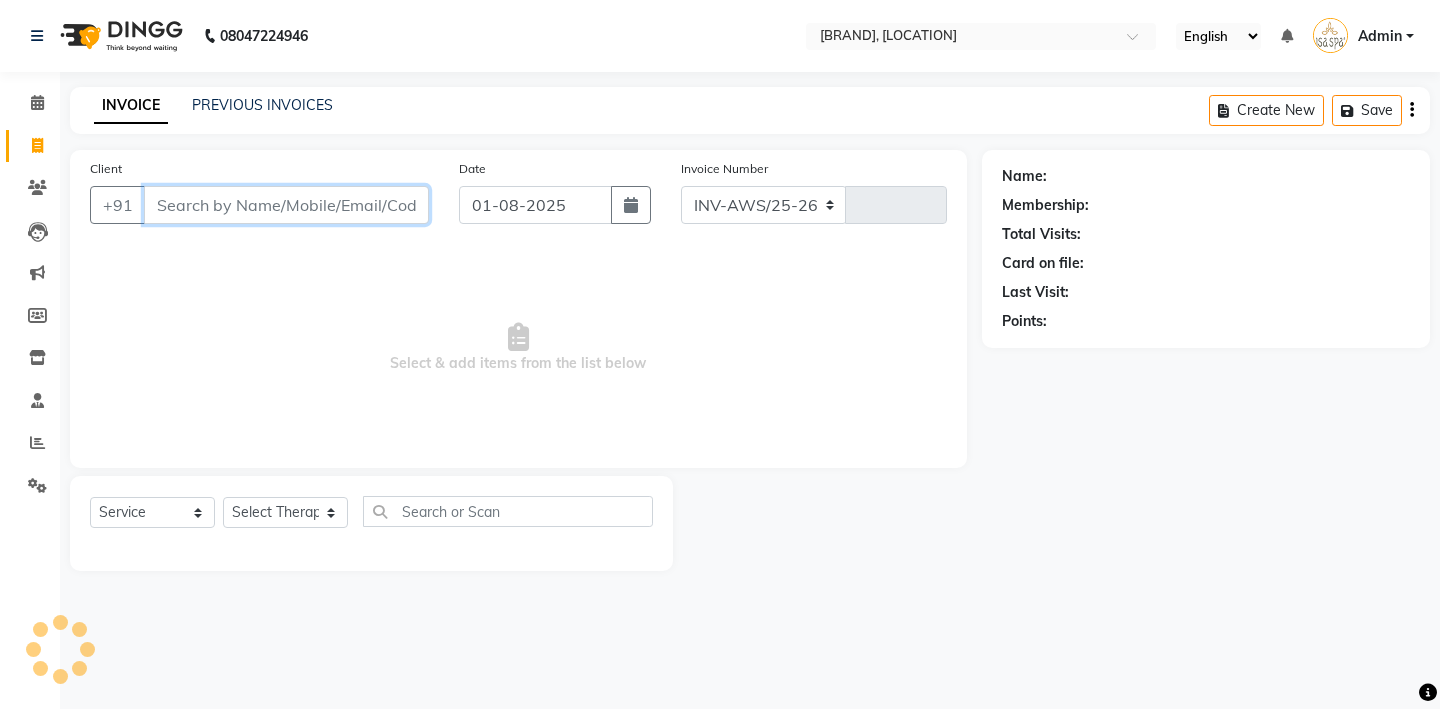 select on "6573" 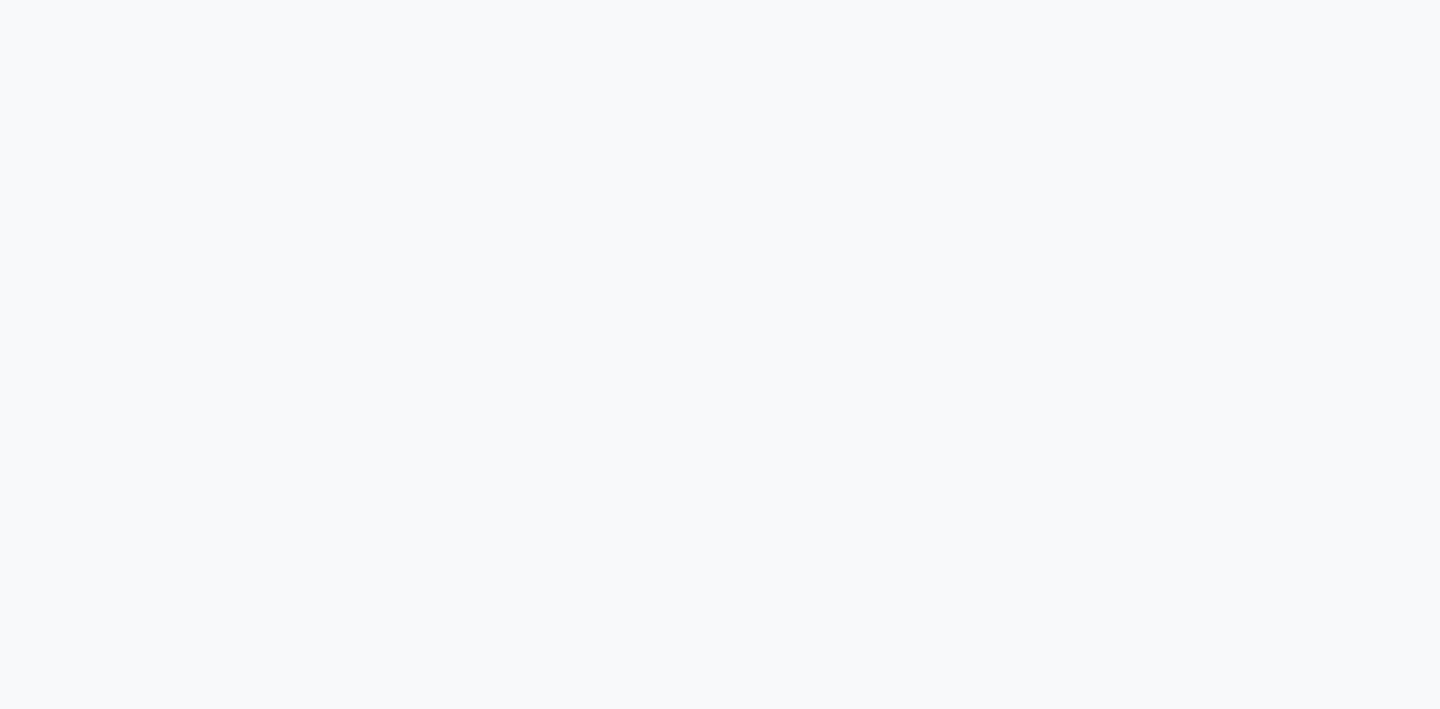 scroll, scrollTop: 0, scrollLeft: 0, axis: both 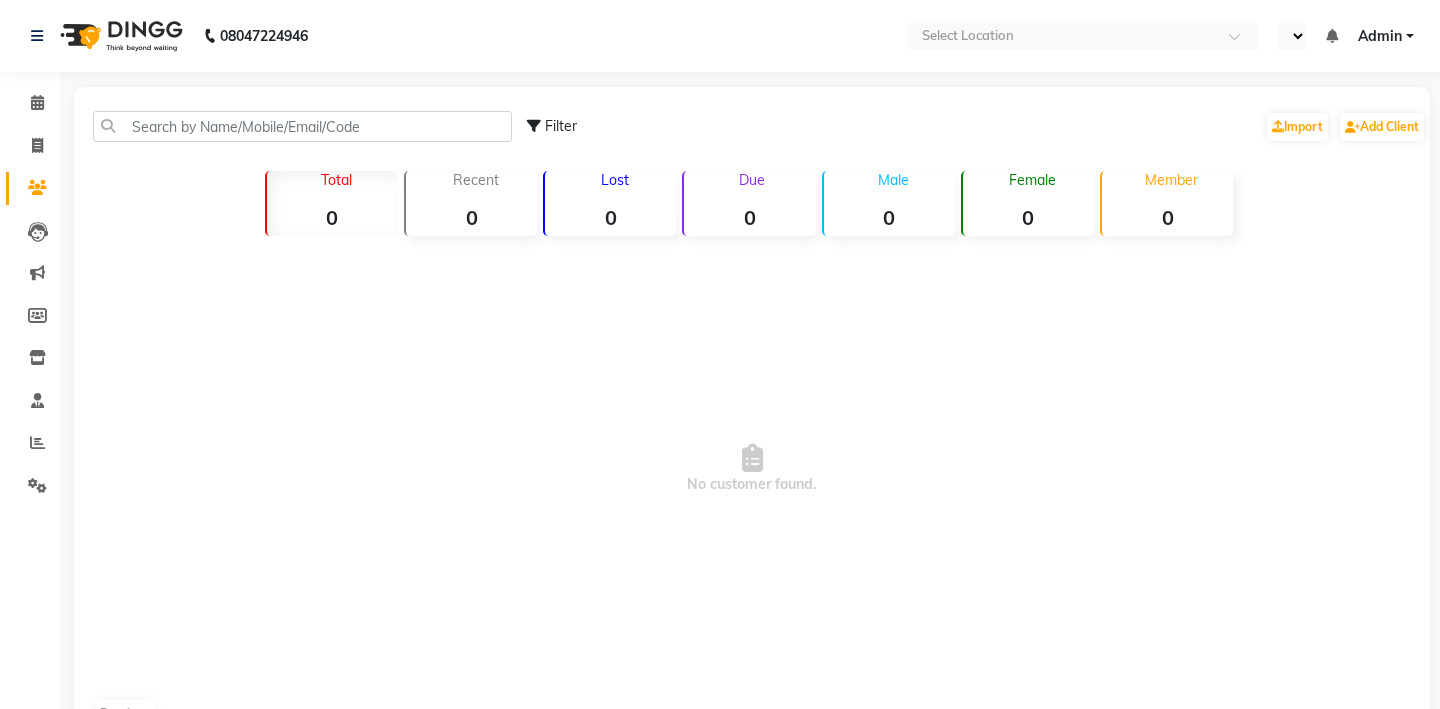 select on "en" 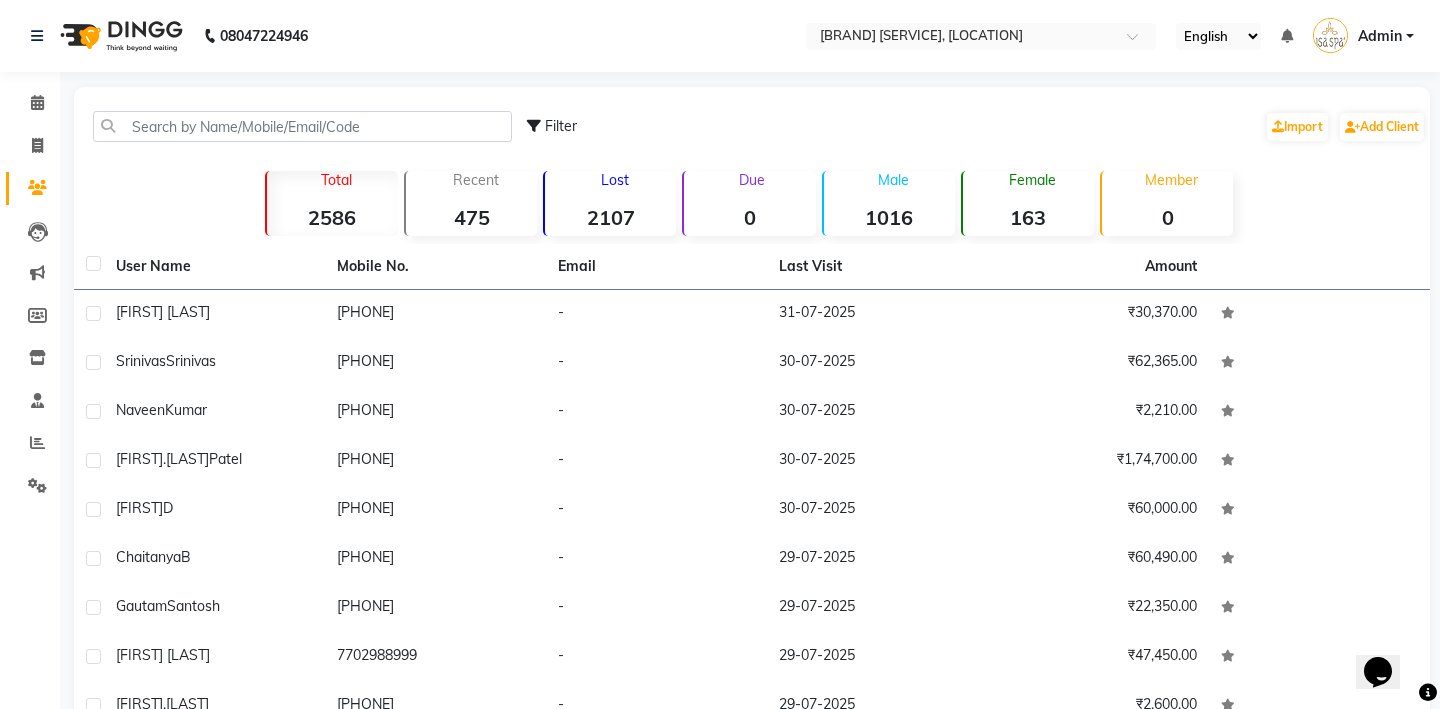 scroll, scrollTop: 0, scrollLeft: 0, axis: both 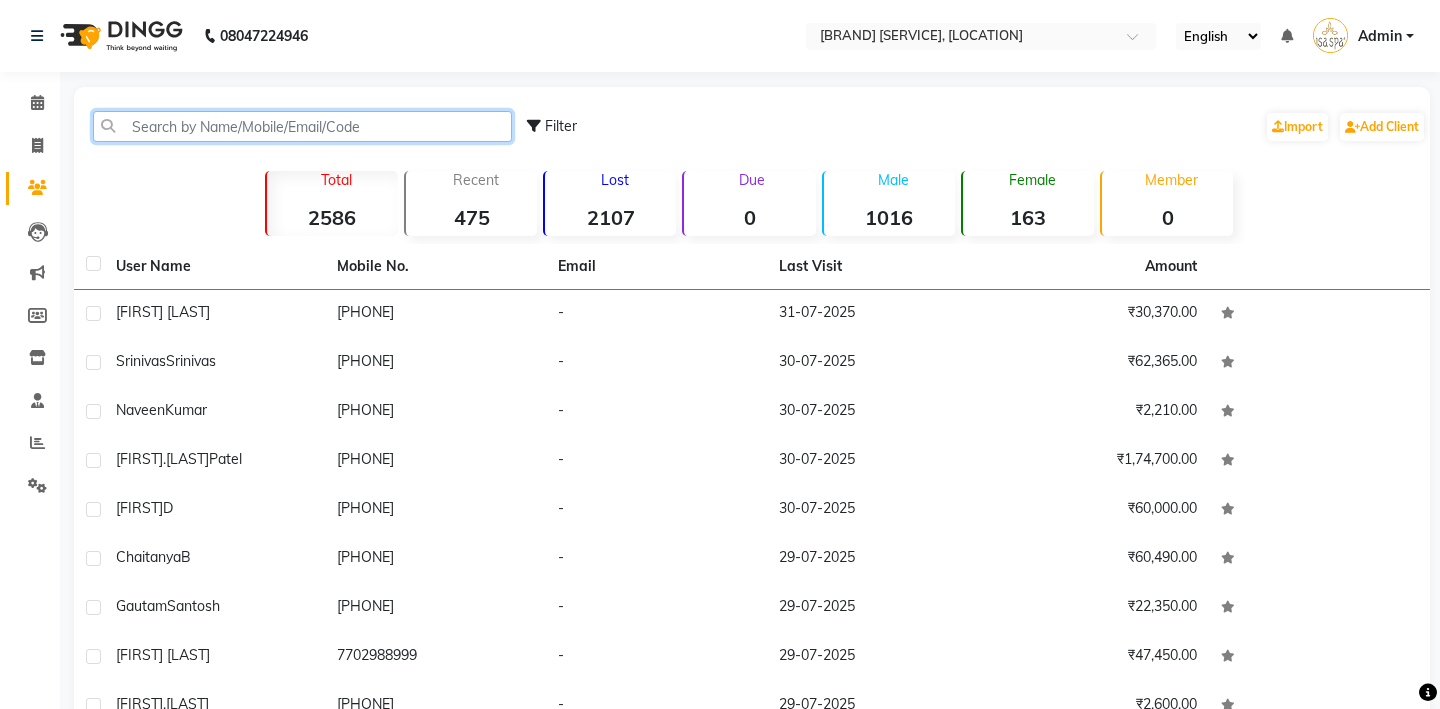 click 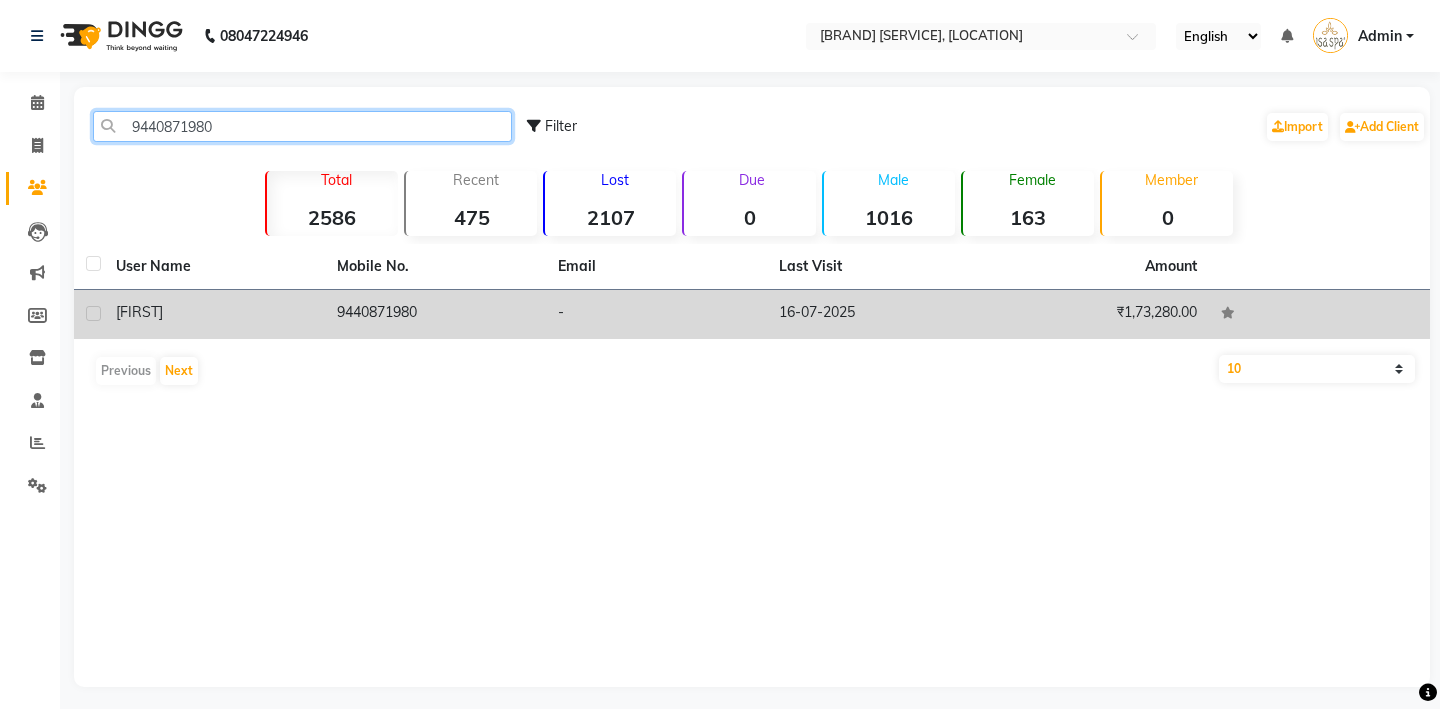 type on "9440871980" 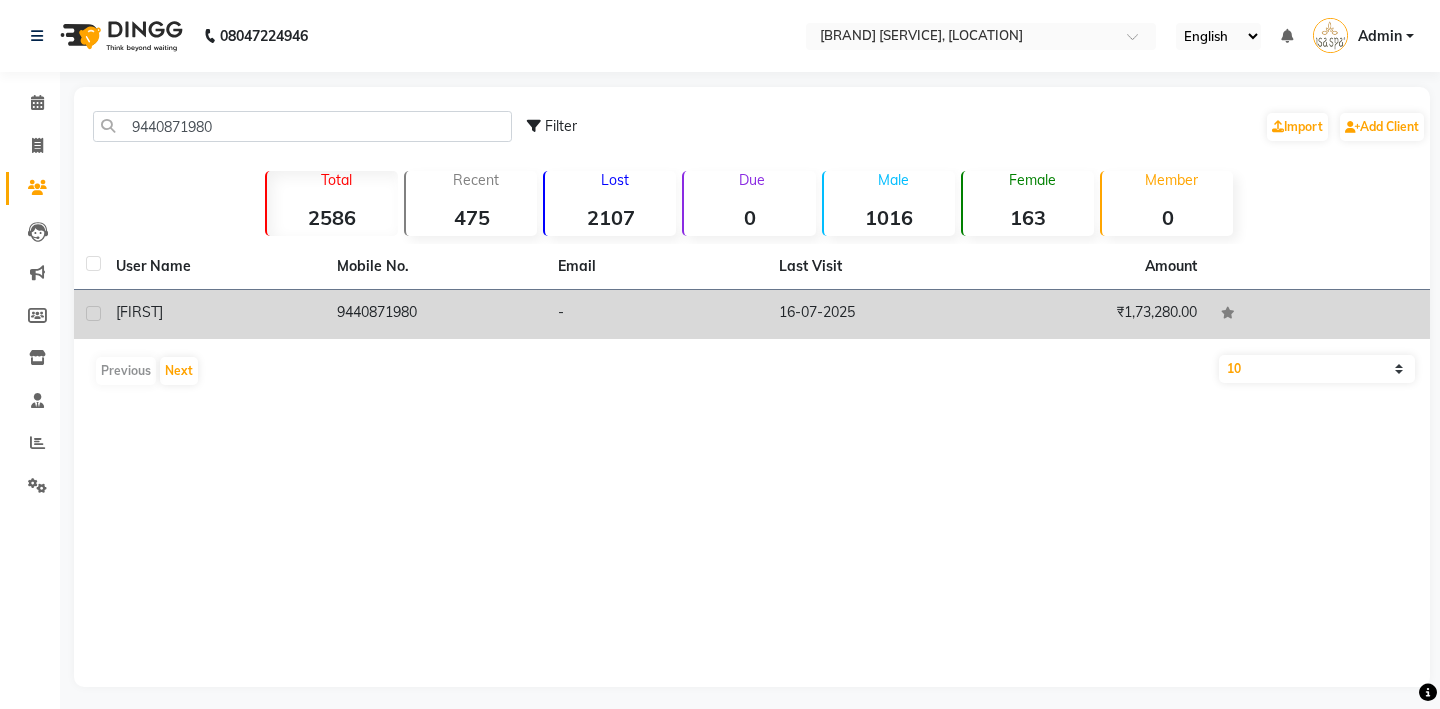 click on "-" 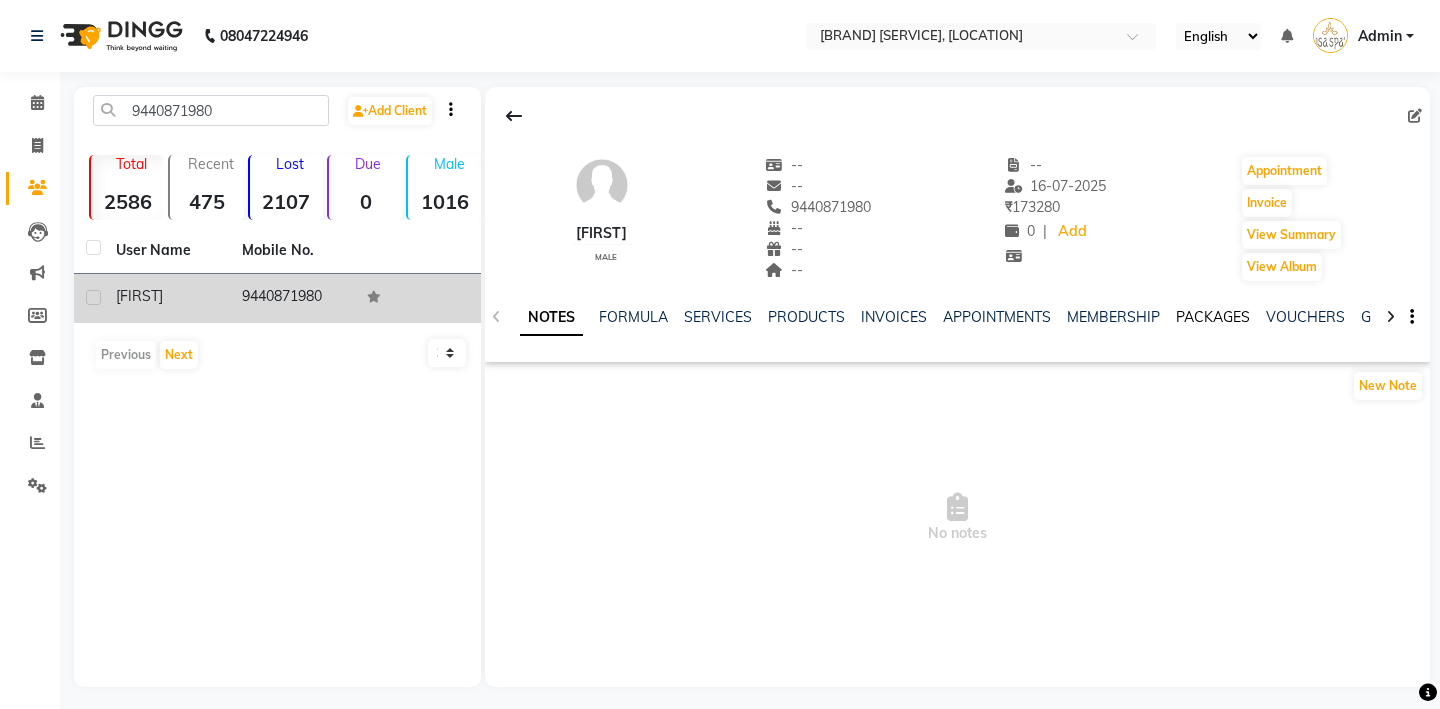 click on "PACKAGES" 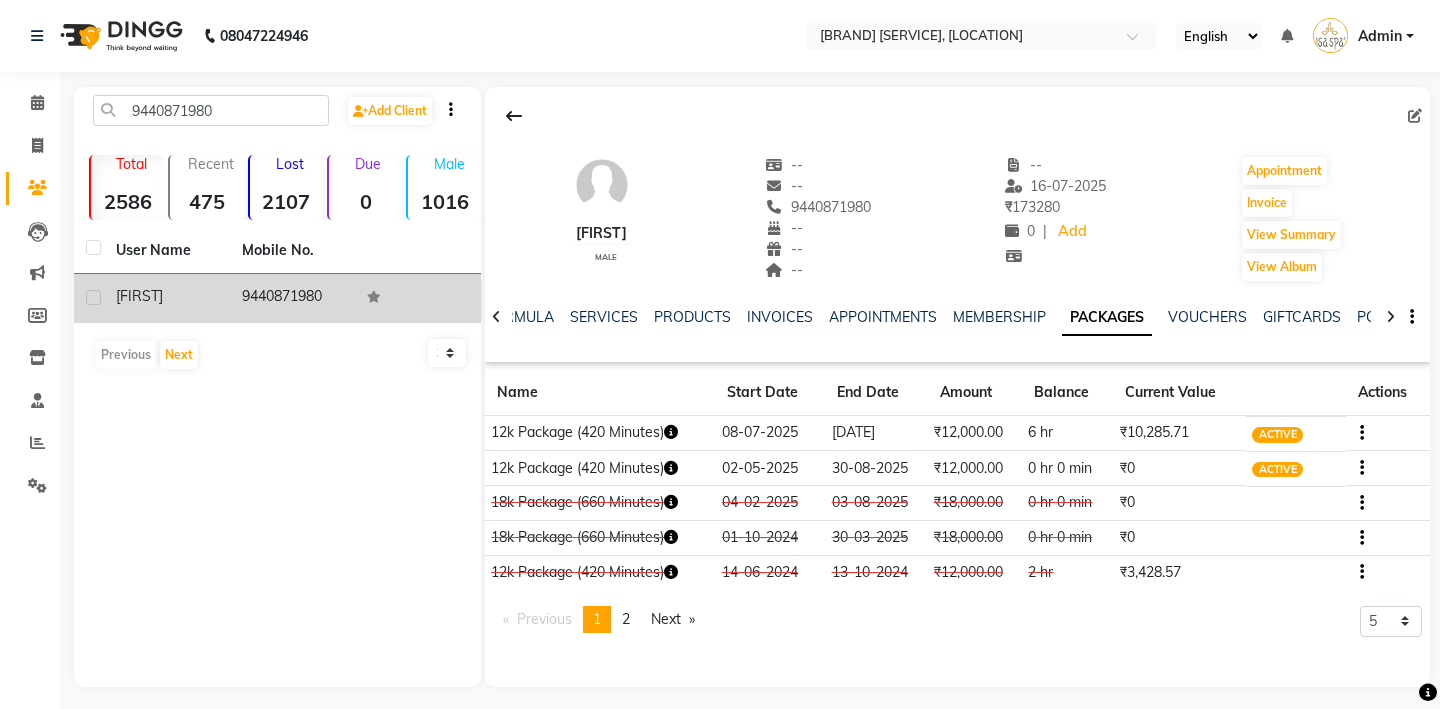 click 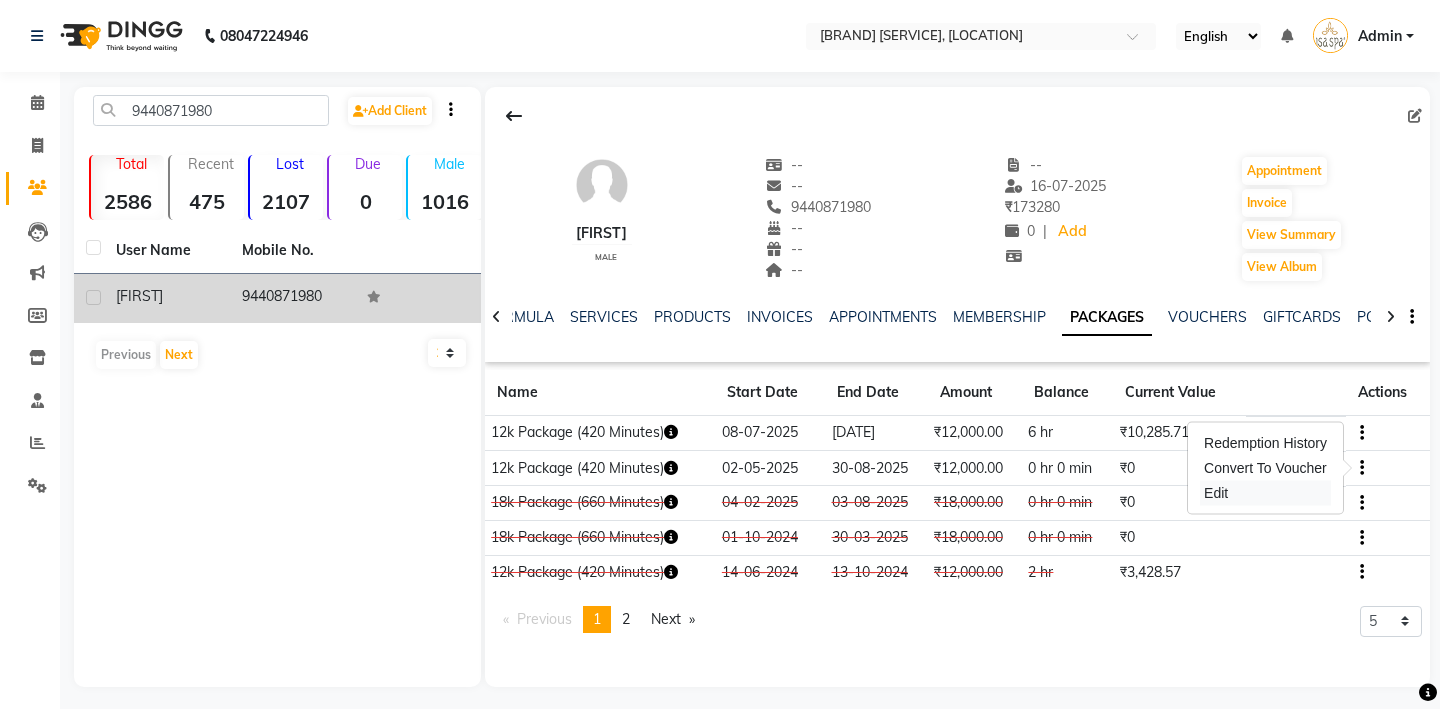 click on "Edit" at bounding box center (1265, 493) 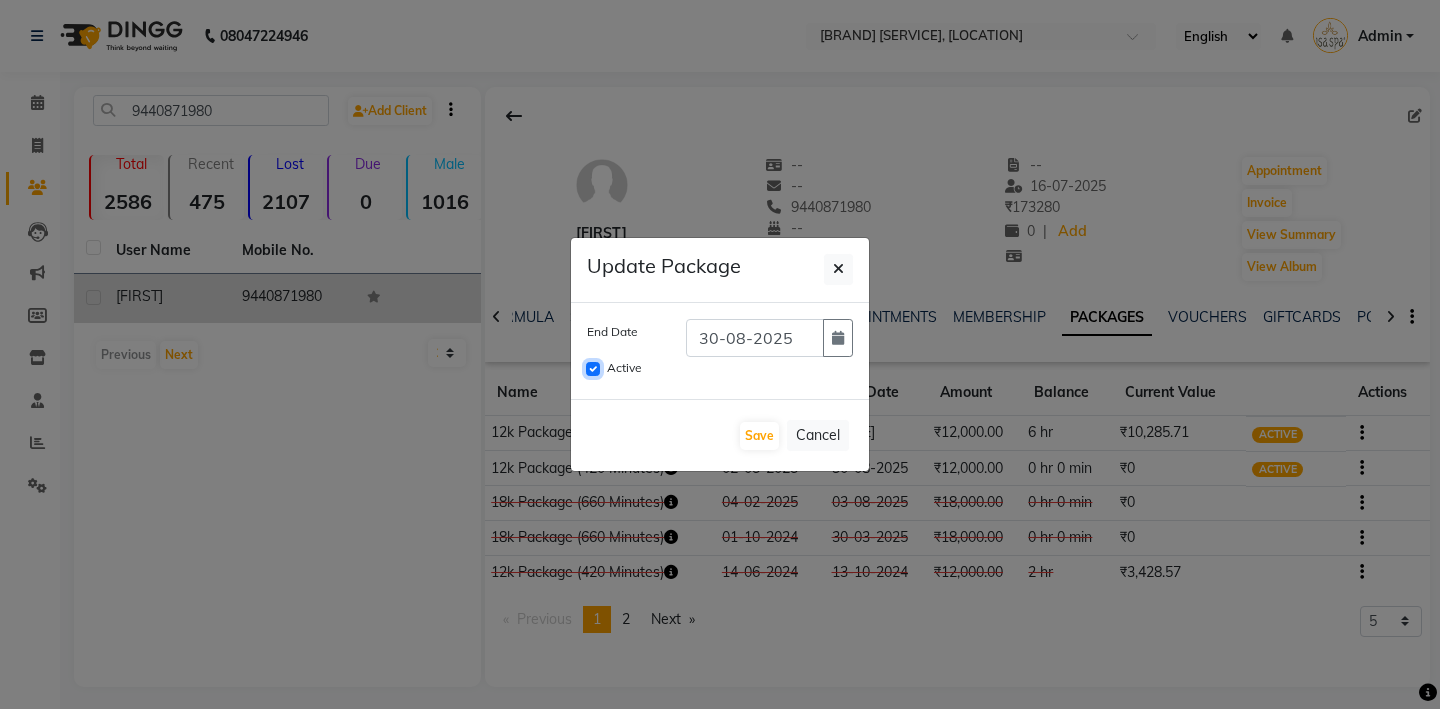 click on "Active" at bounding box center (593, 369) 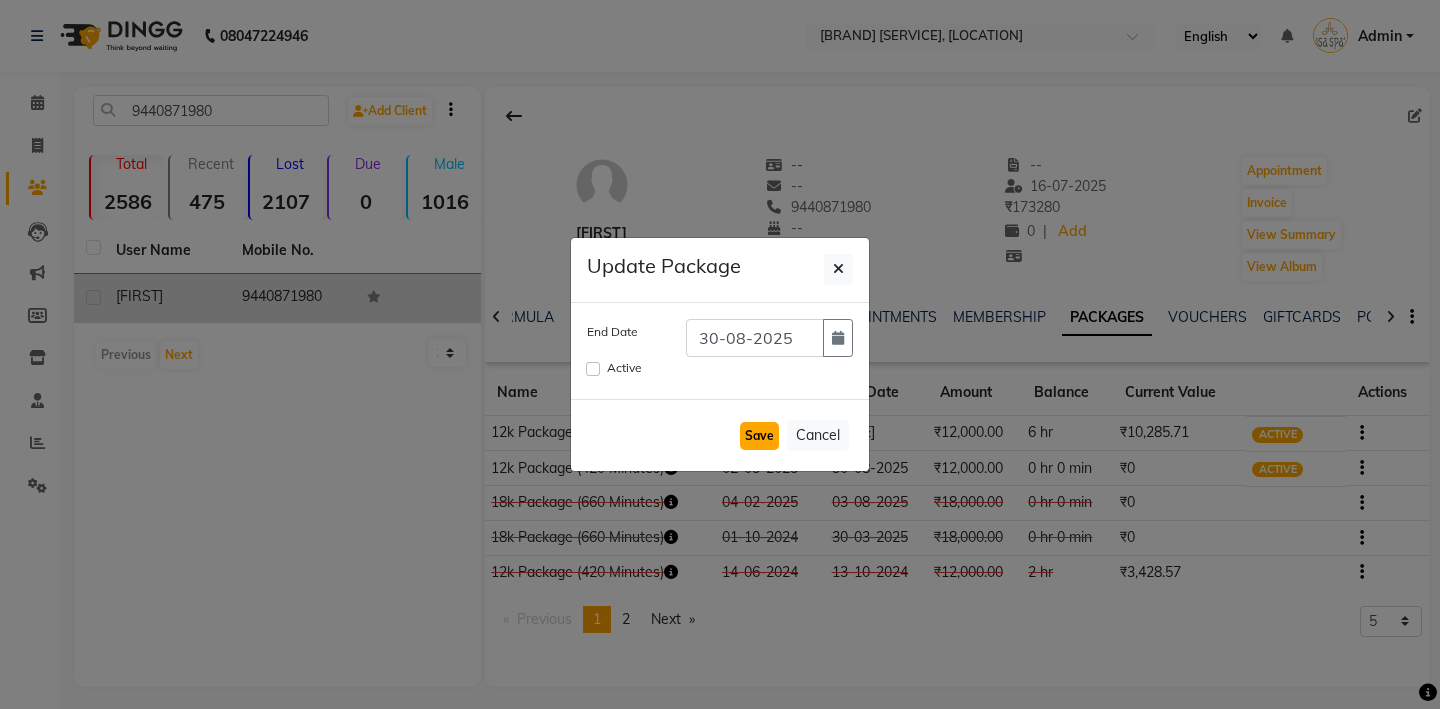 click on "Save" 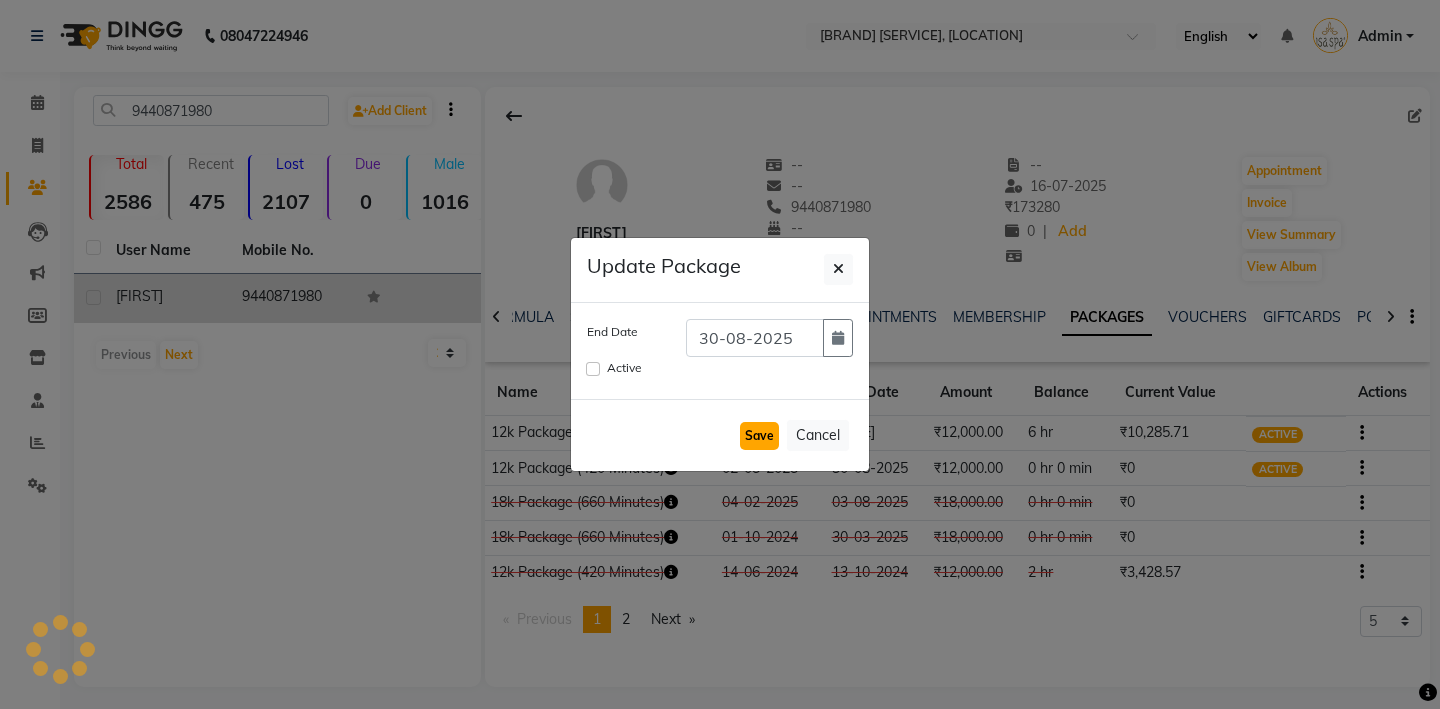 type 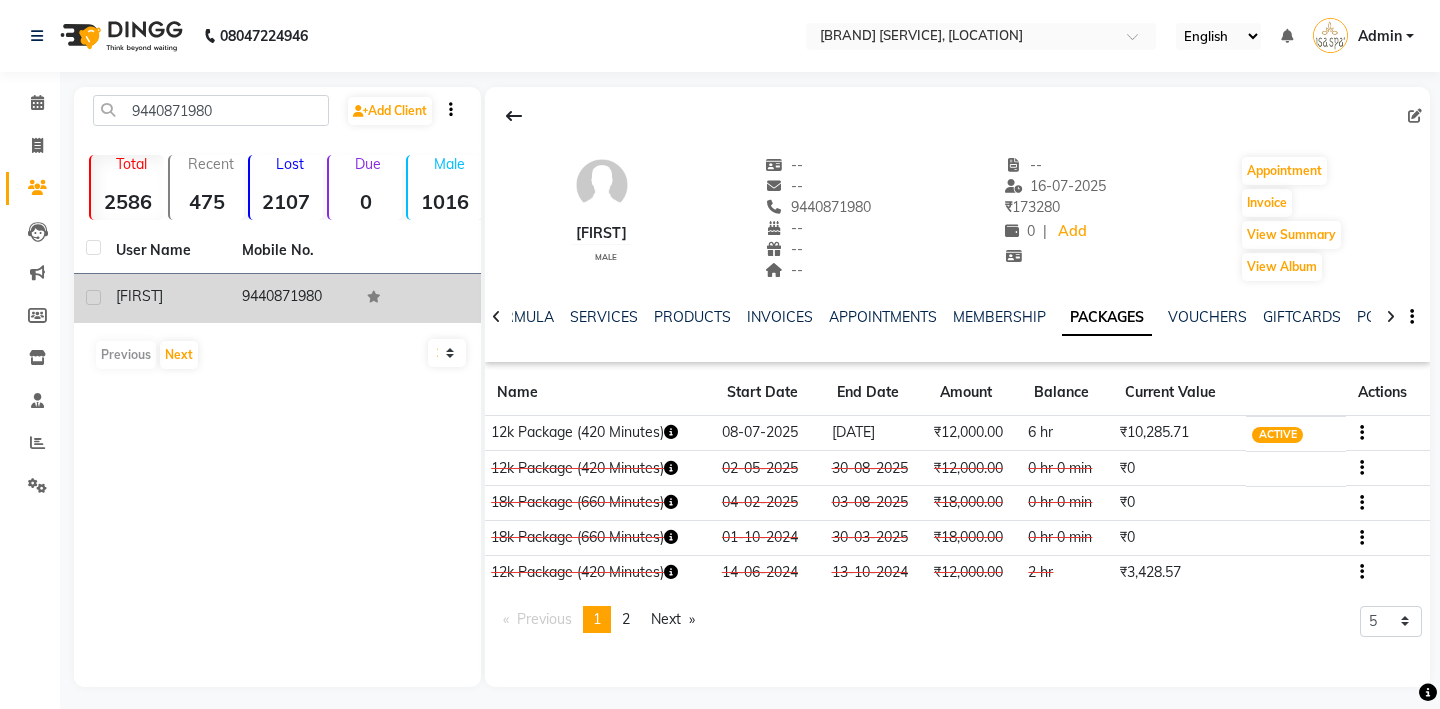 click on "PACKAGES" 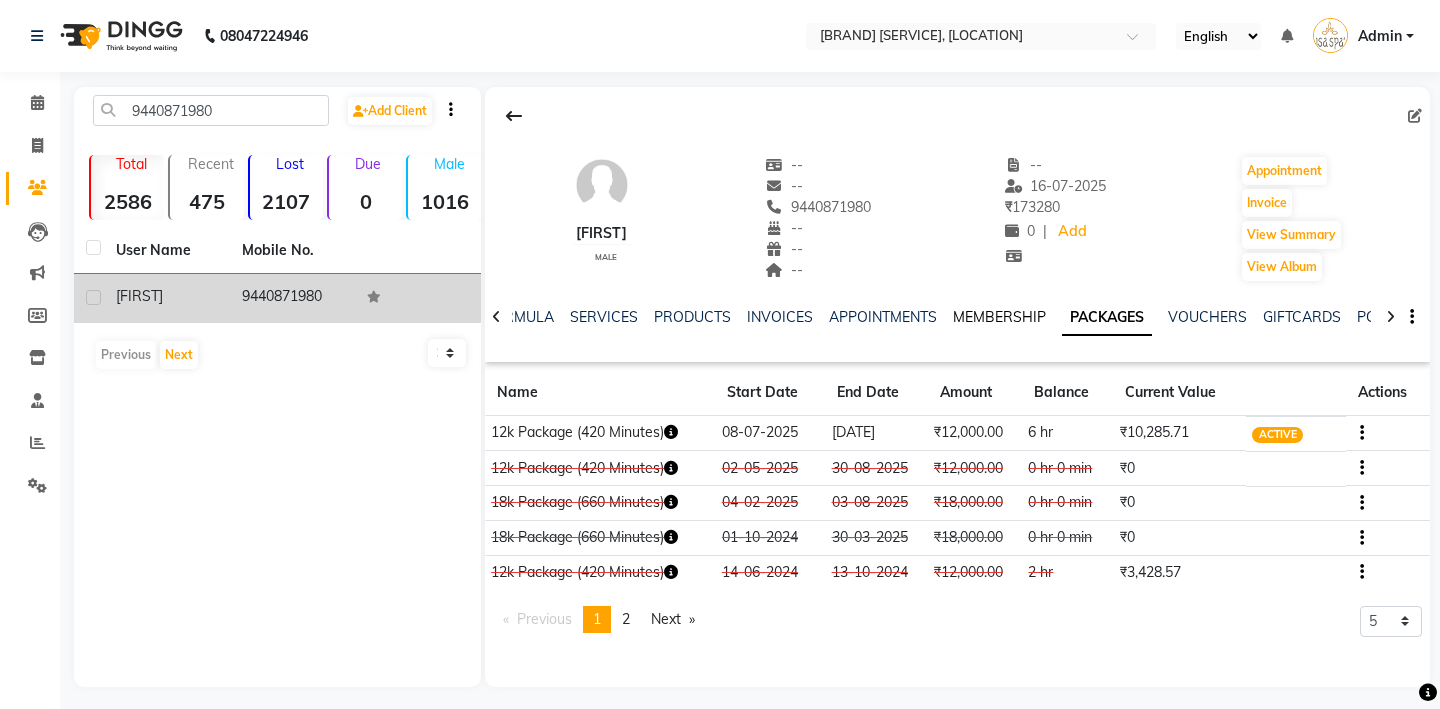 click on "MEMBERSHIP" 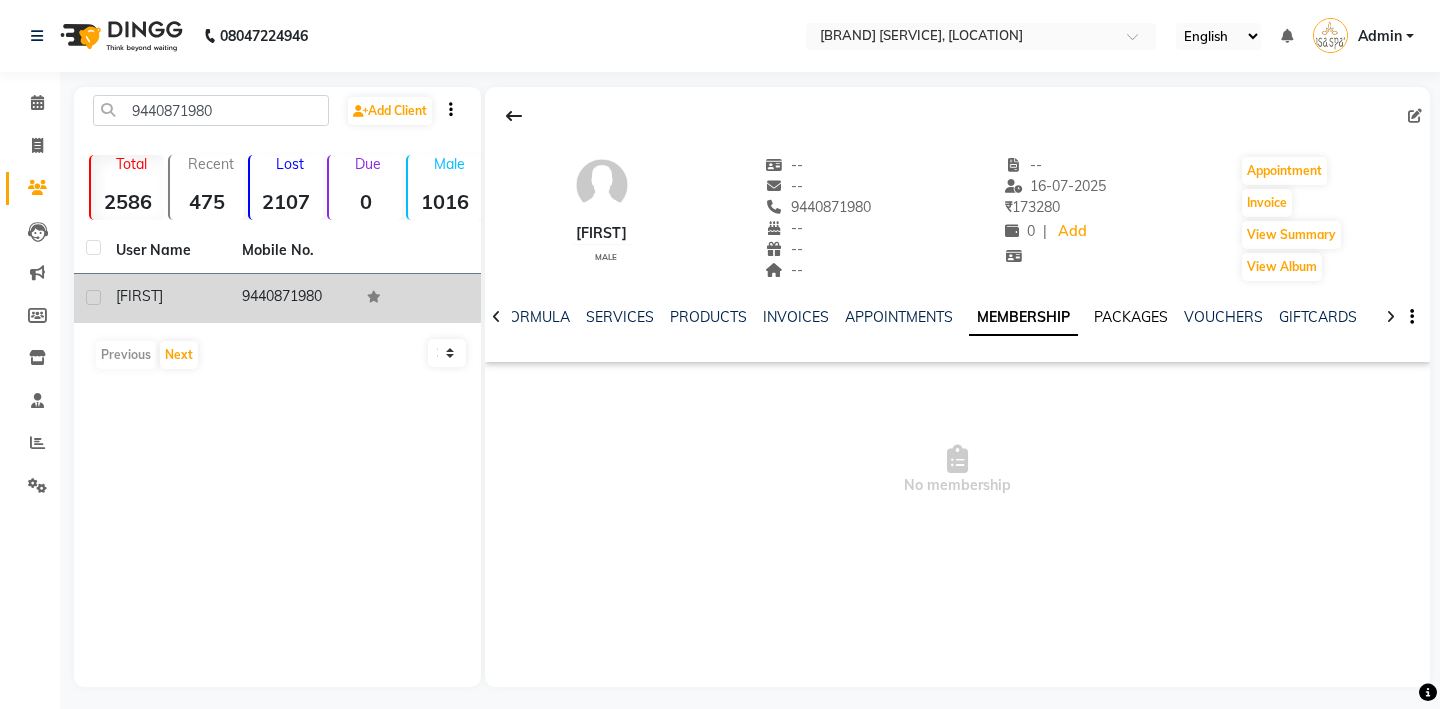 click on "PACKAGES" 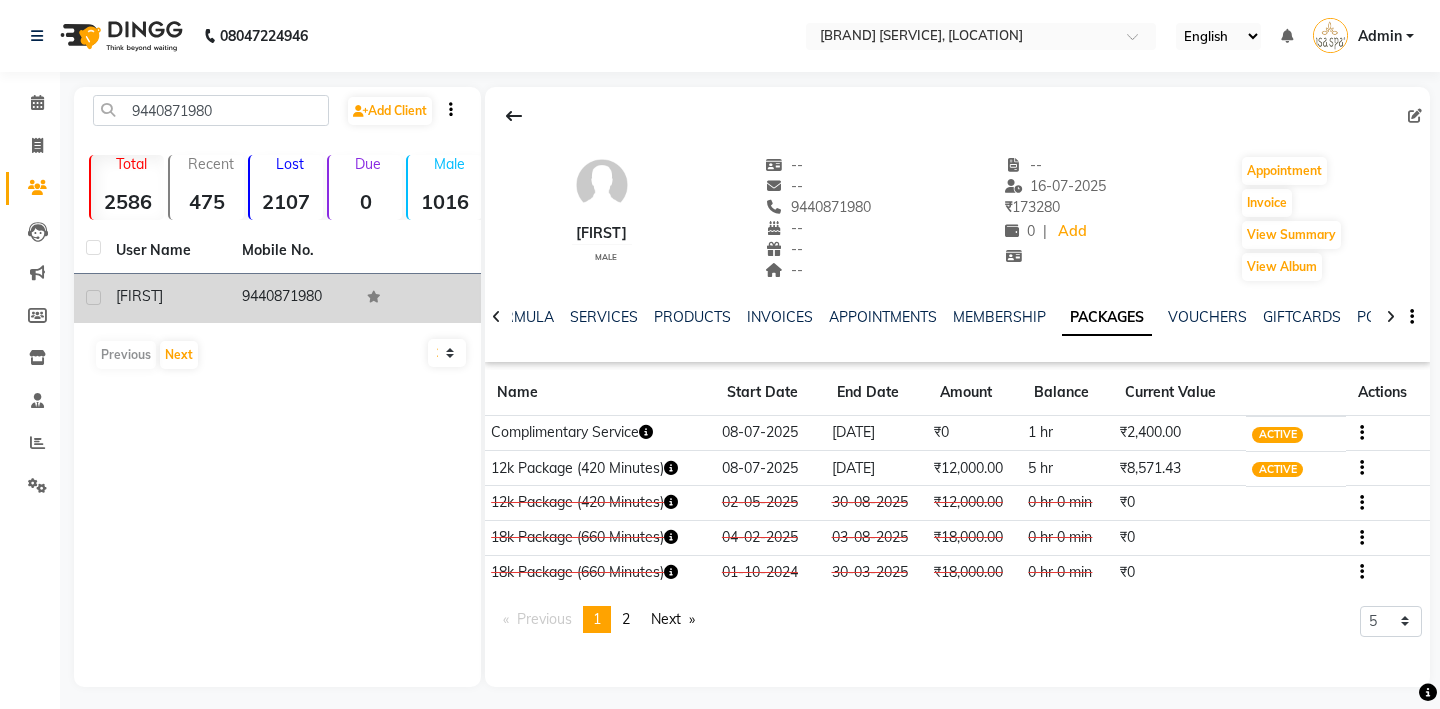 click 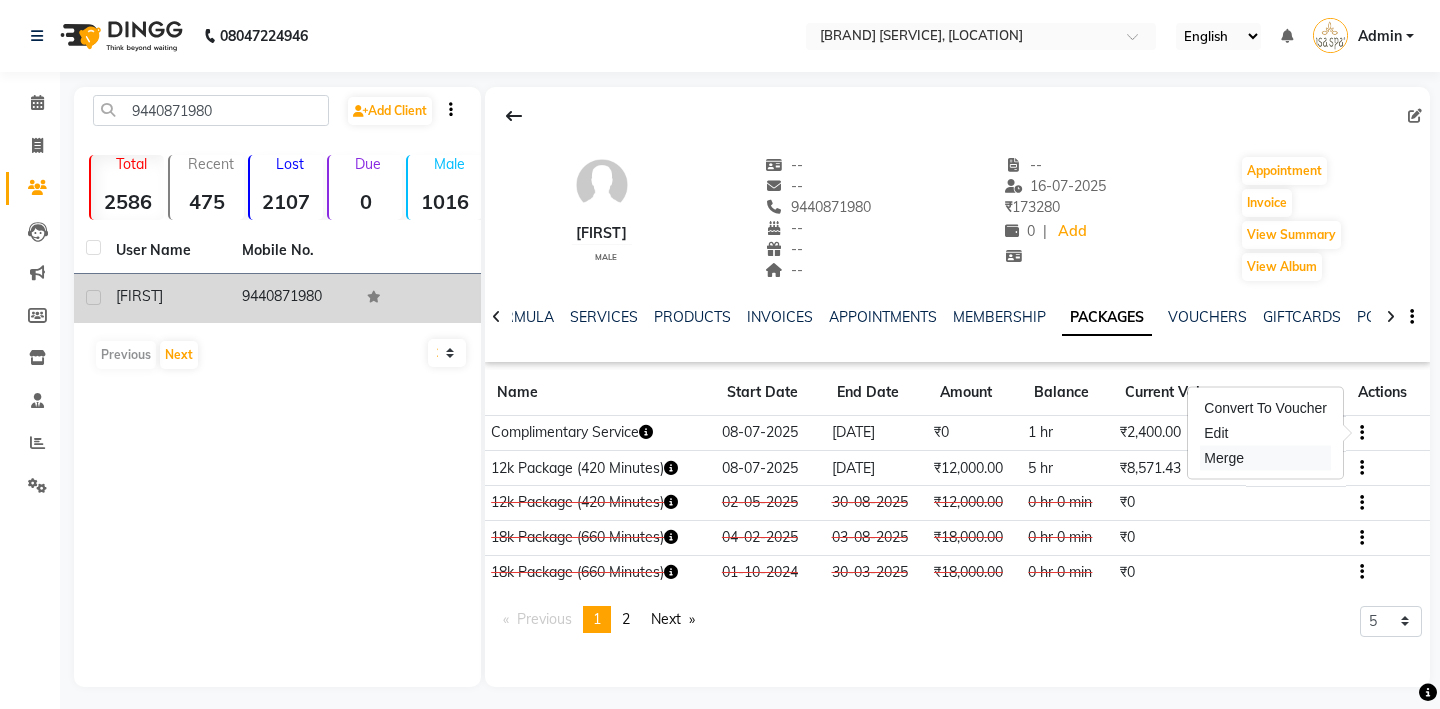 click on "Merge" at bounding box center (1265, 458) 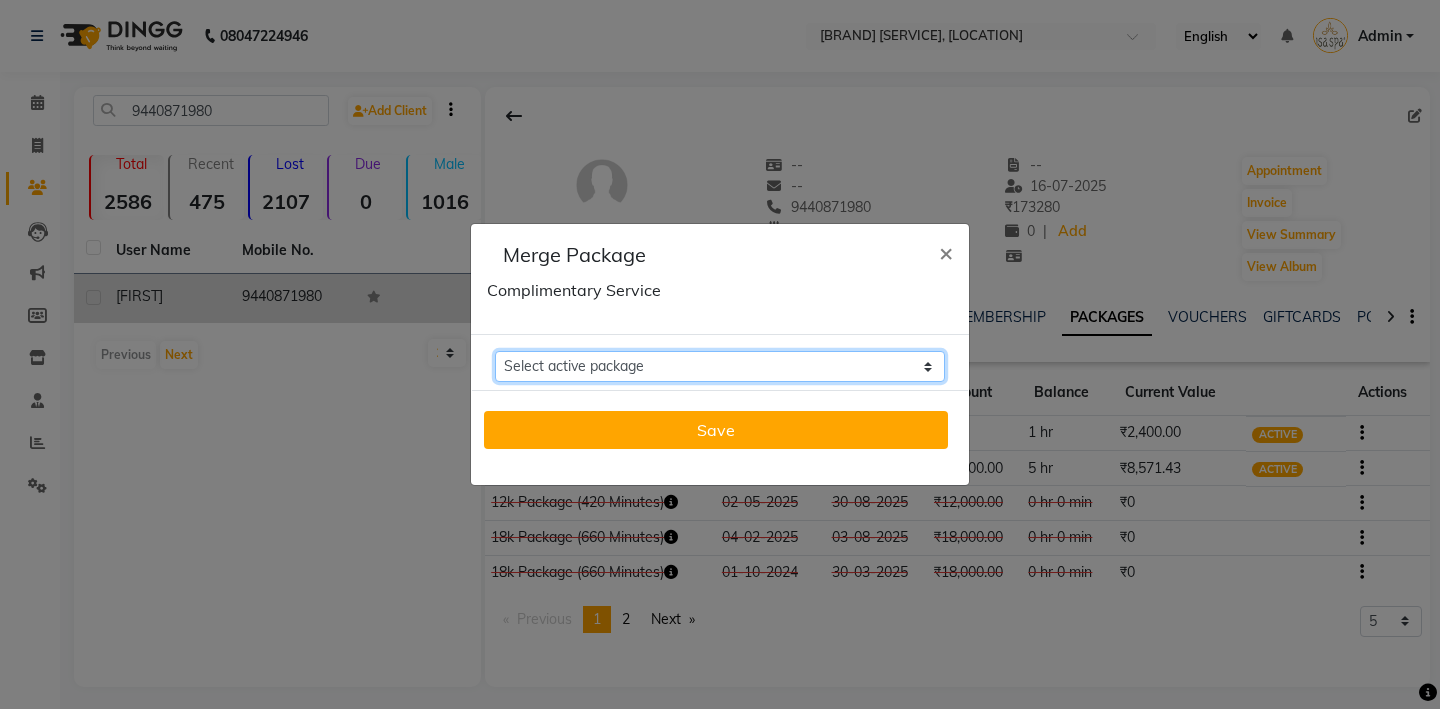 click on "Select active package  12k Package (420 Minutes) Balance: 300" 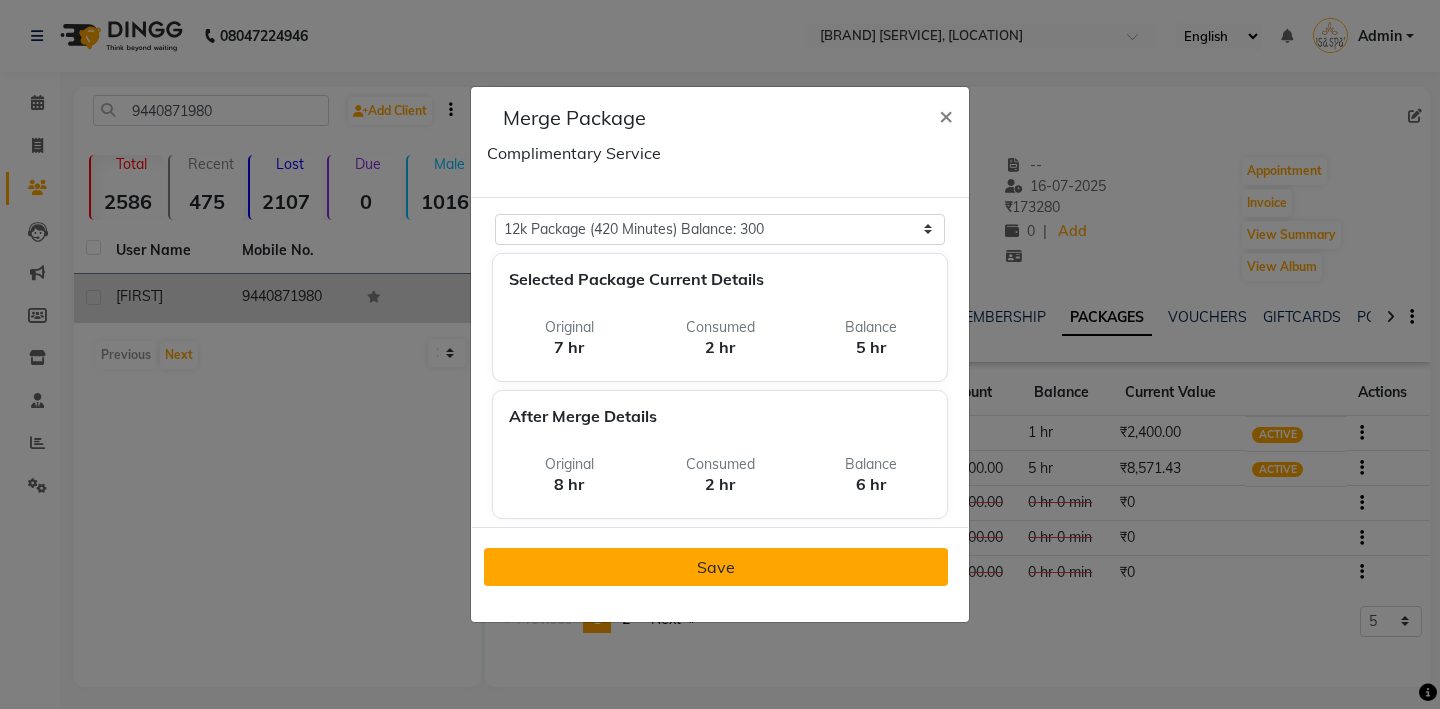 click on "Save" at bounding box center (716, 567) 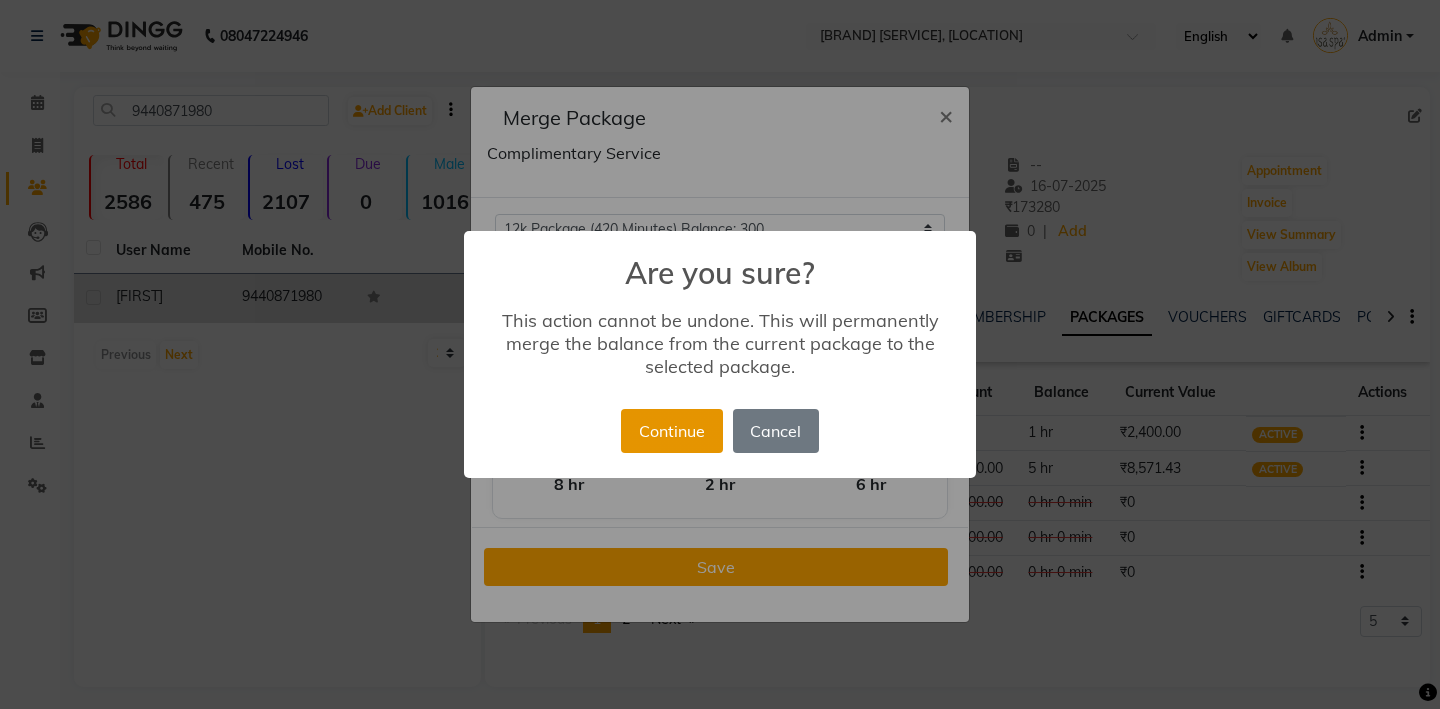 click on "Continue" at bounding box center [671, 431] 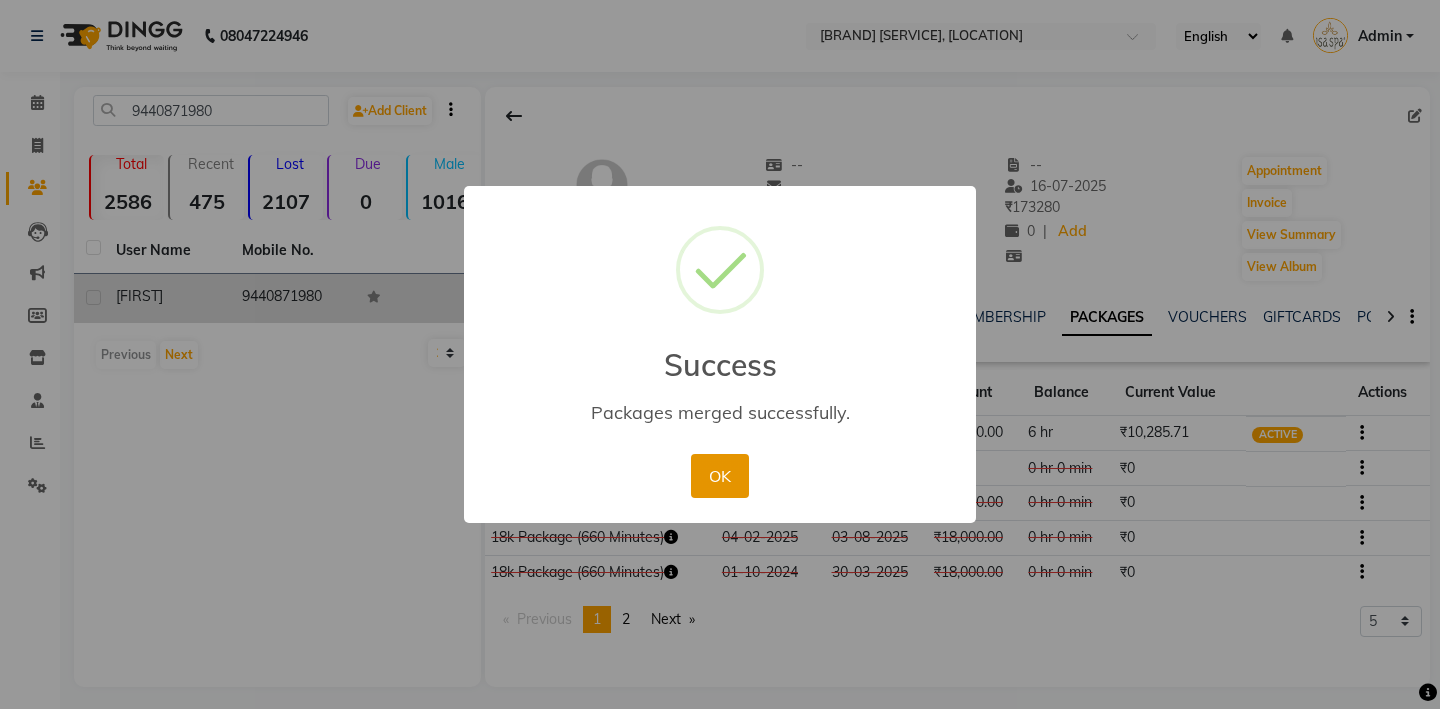 click on "OK" at bounding box center (719, 476) 